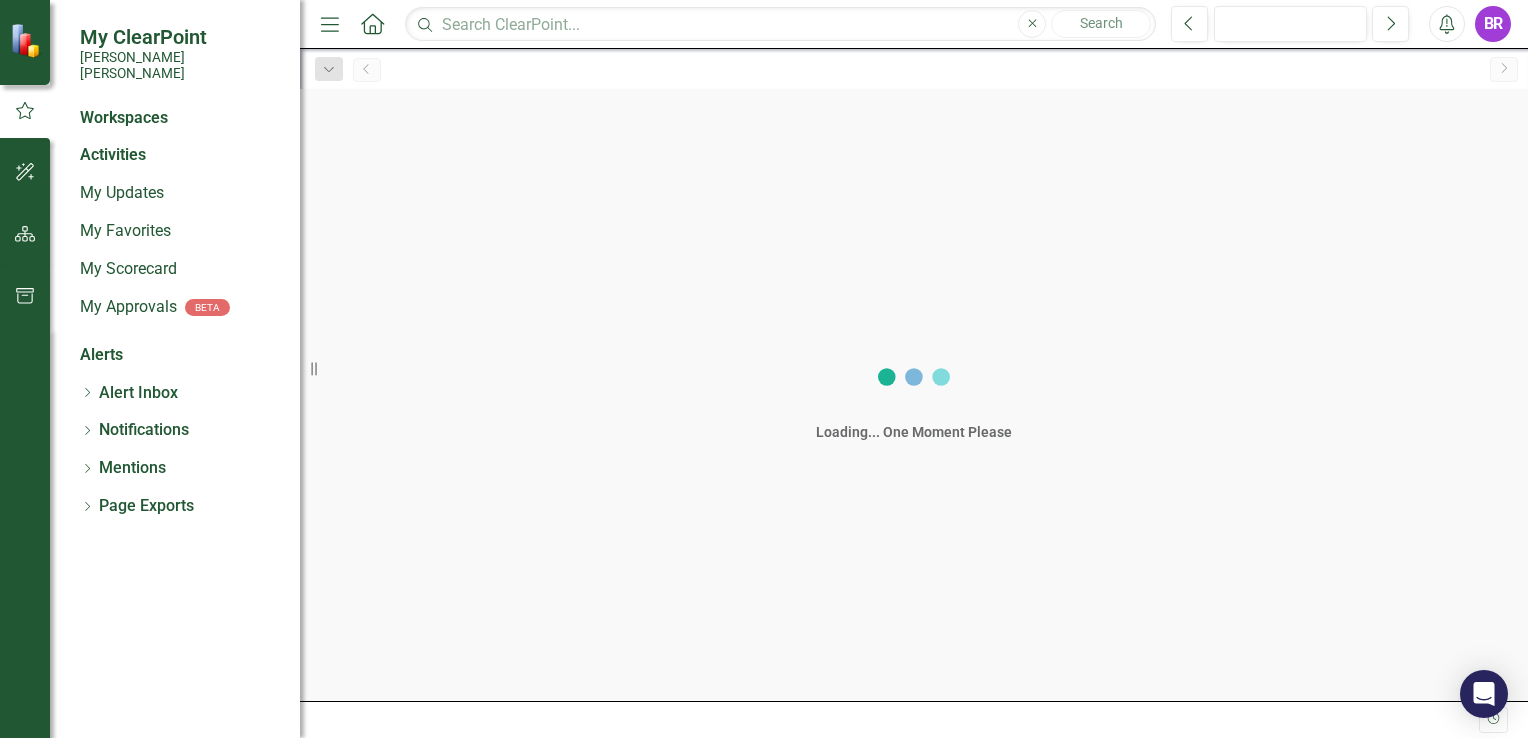 scroll, scrollTop: 0, scrollLeft: 0, axis: both 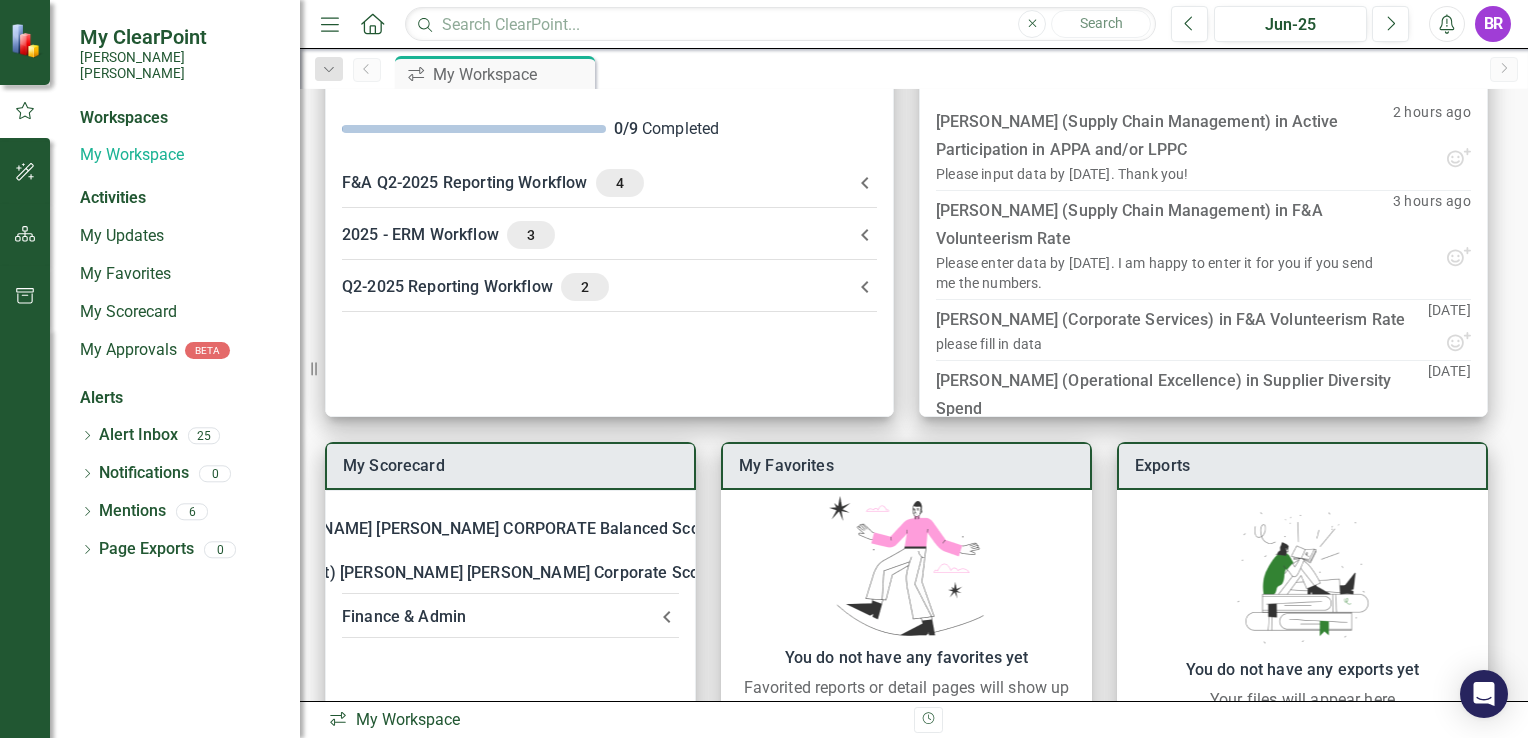 drag, startPoint x: 302, startPoint y: 370, endPoint x: 244, endPoint y: 367, distance: 58.077534 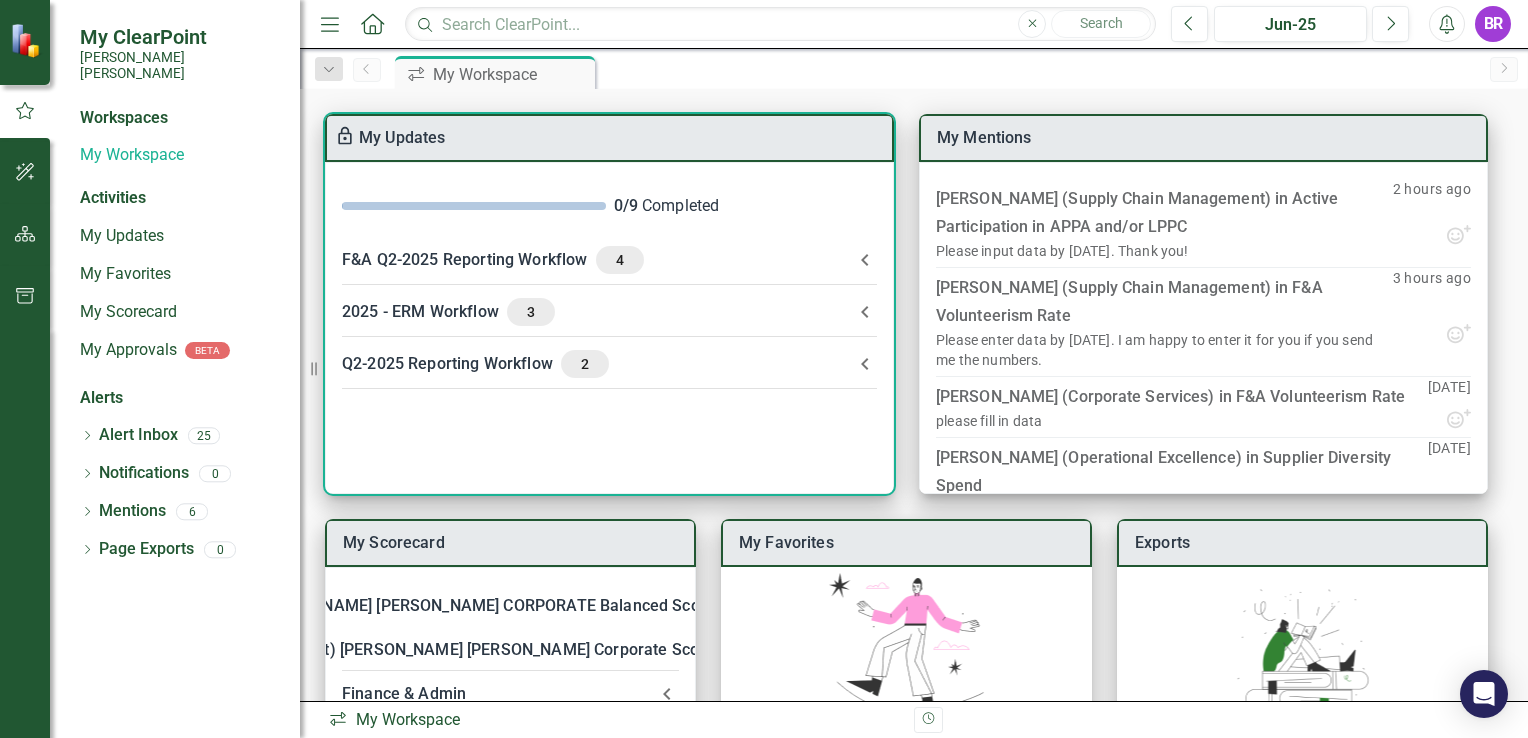 scroll, scrollTop: 0, scrollLeft: 0, axis: both 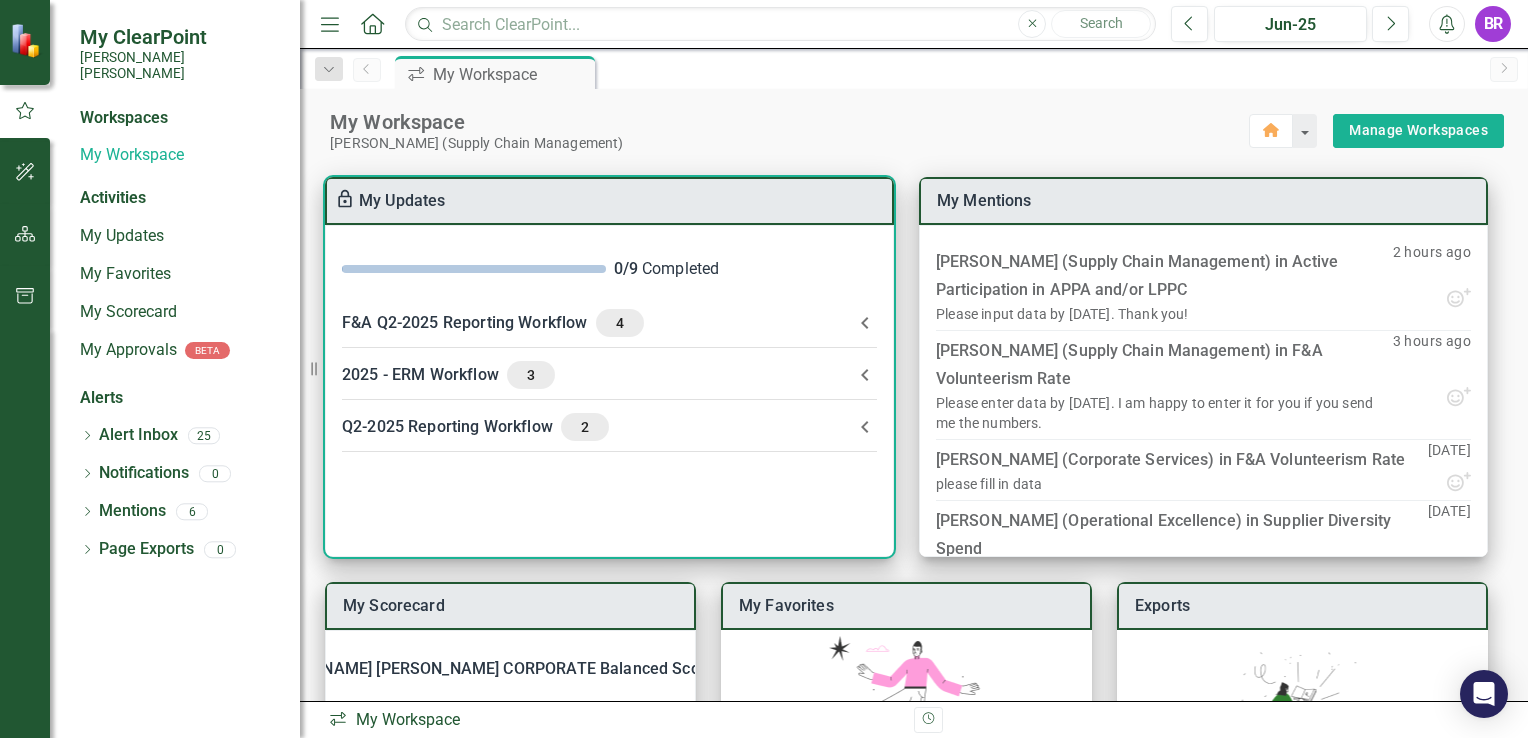 click 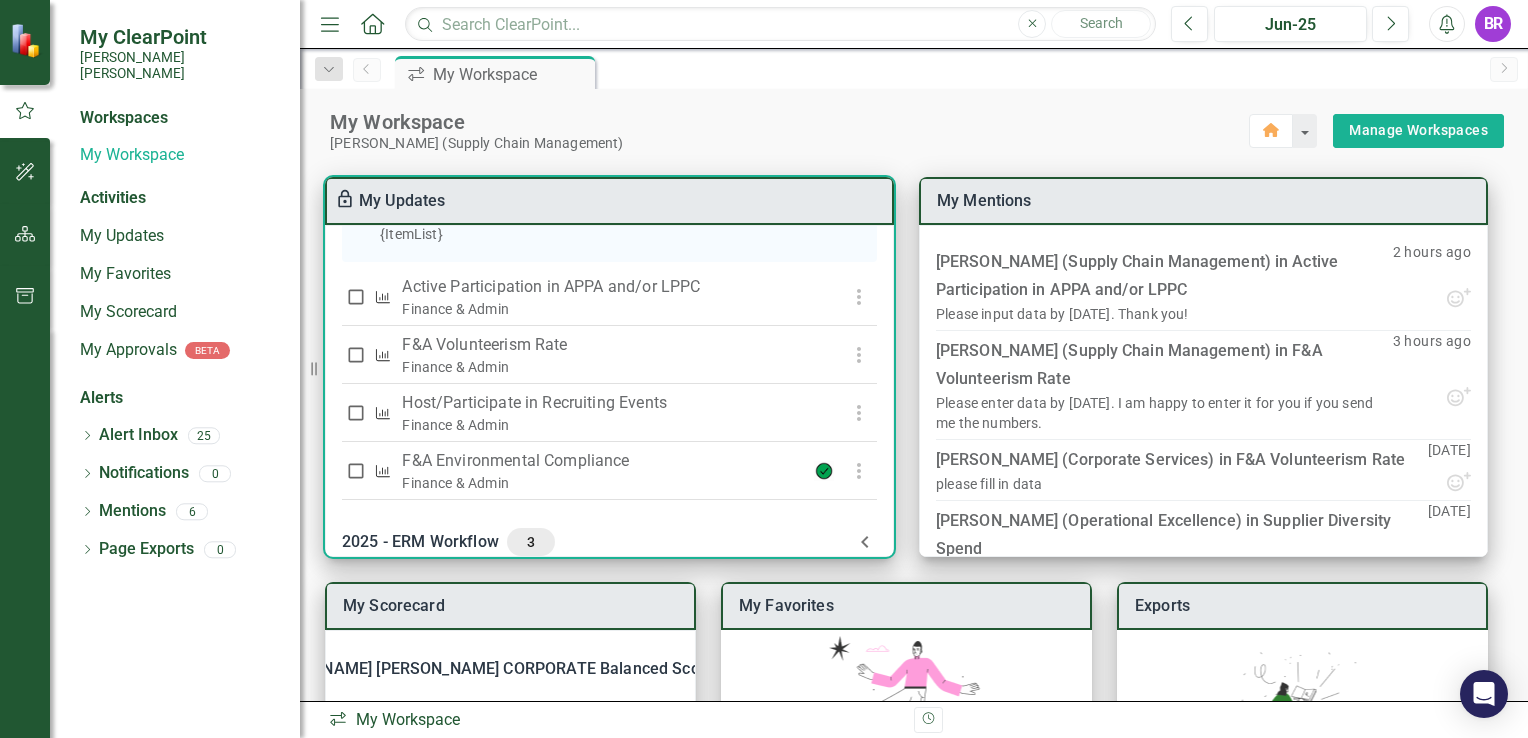 scroll, scrollTop: 684, scrollLeft: 0, axis: vertical 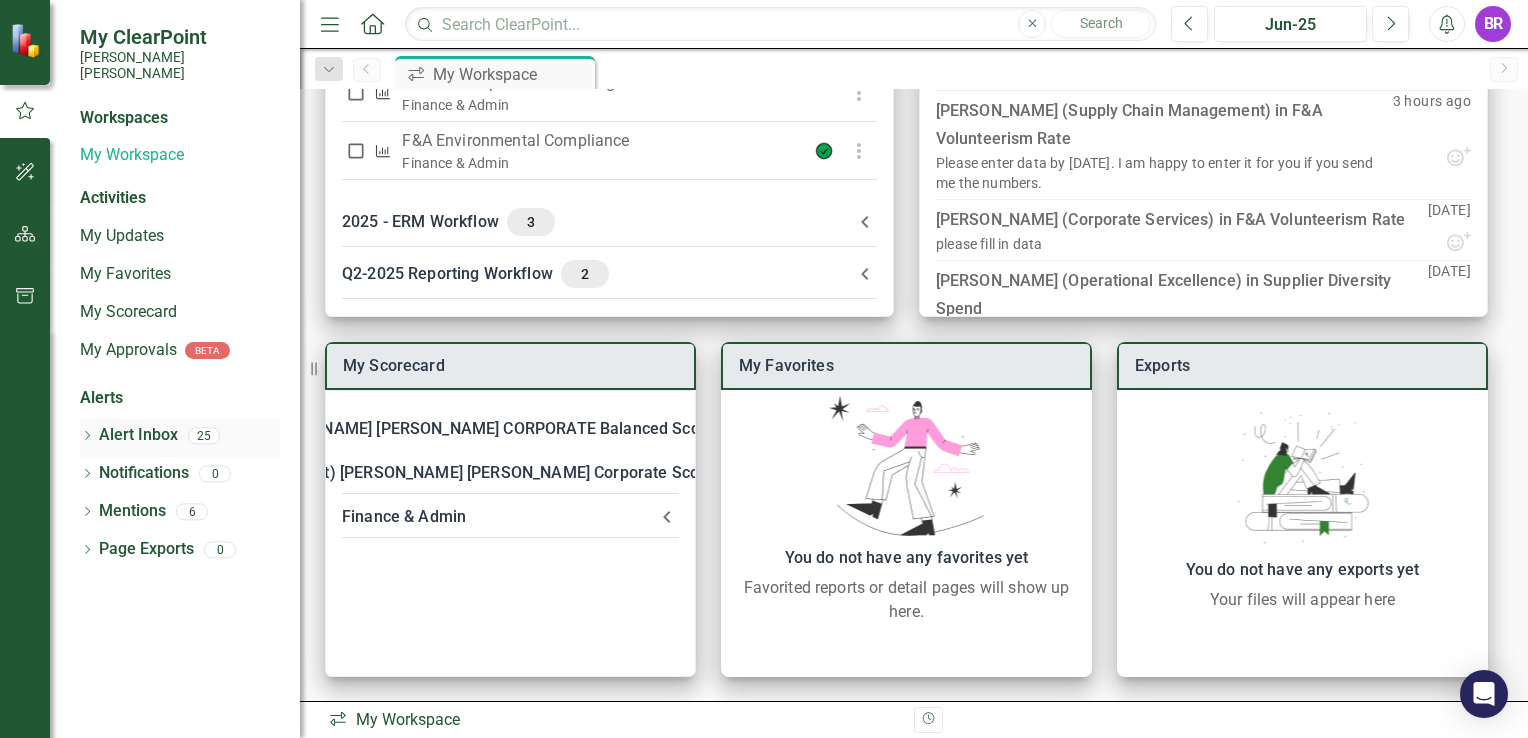 drag, startPoint x: 300, startPoint y: 427, endPoint x: 267, endPoint y: 427, distance: 33 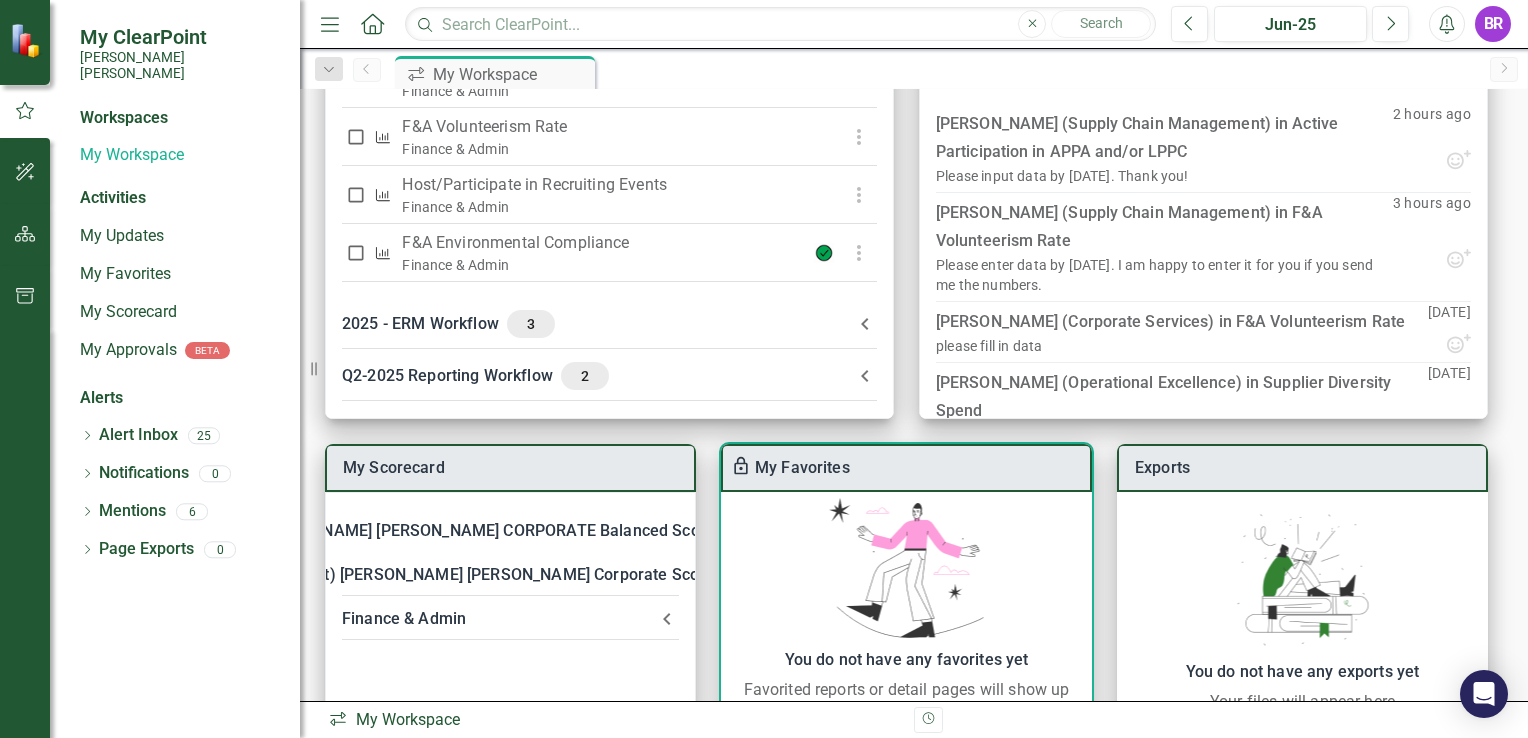 scroll, scrollTop: 0, scrollLeft: 0, axis: both 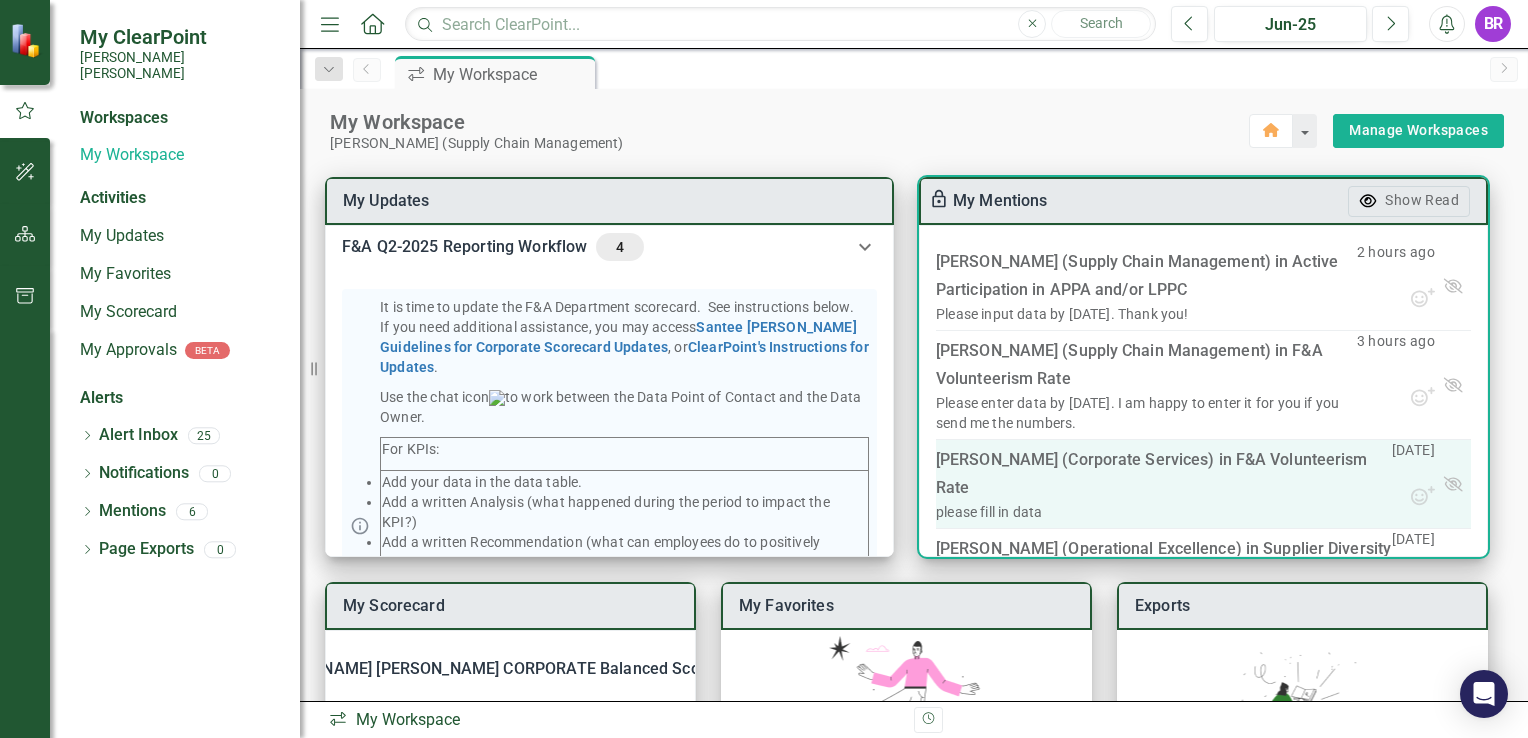 click on "F&A Volunteerism Rate" at bounding box center [1151, 473] 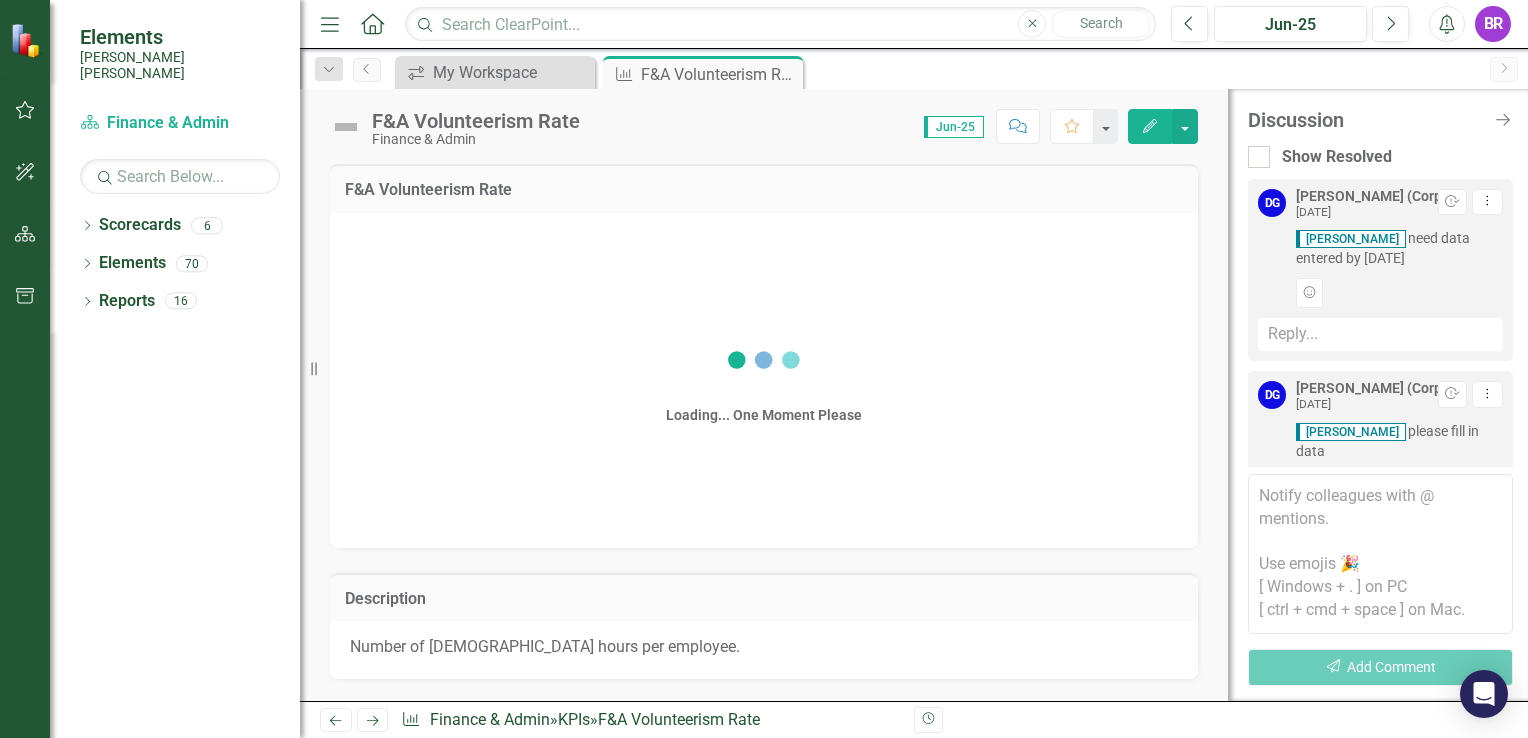 scroll, scrollTop: 202, scrollLeft: 0, axis: vertical 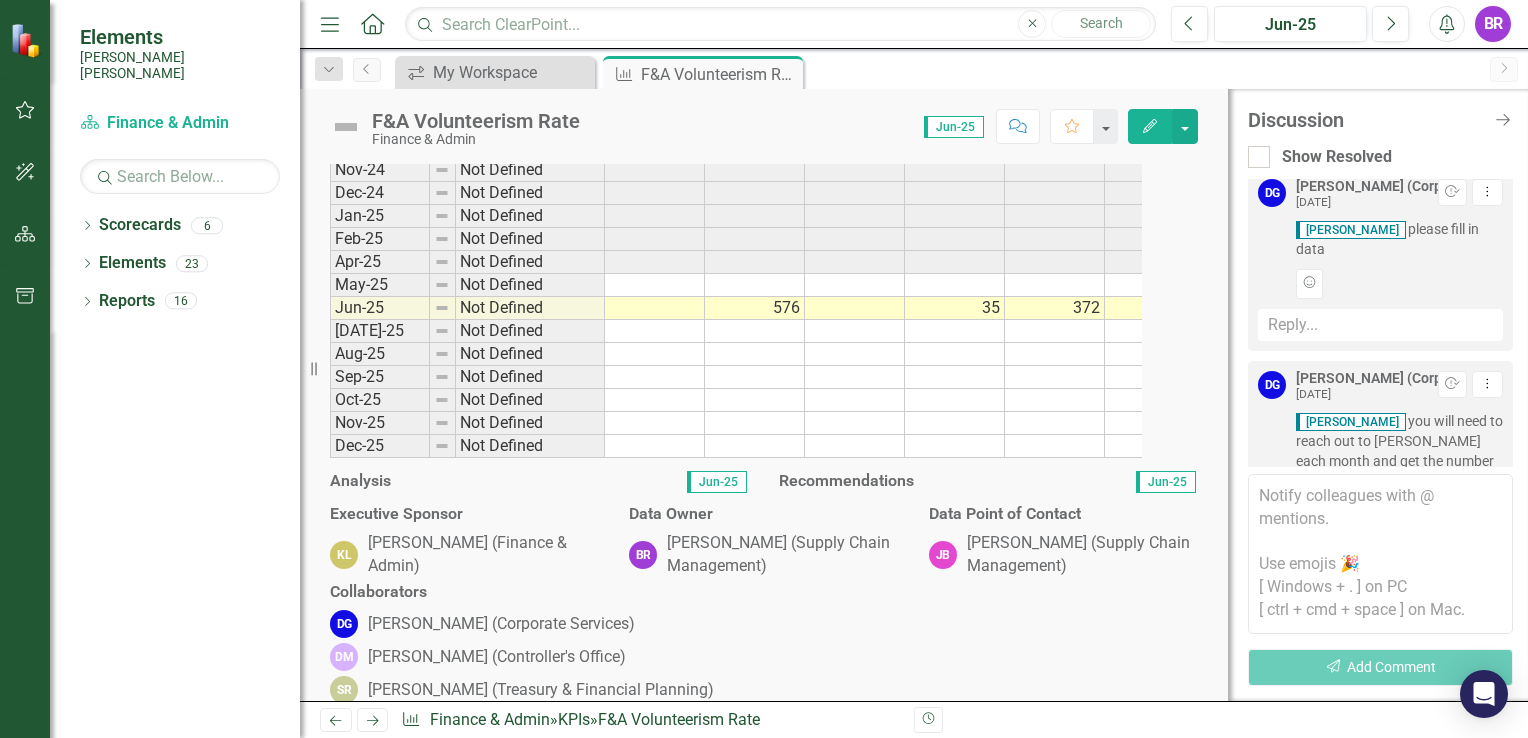 click at bounding box center (655, 308) 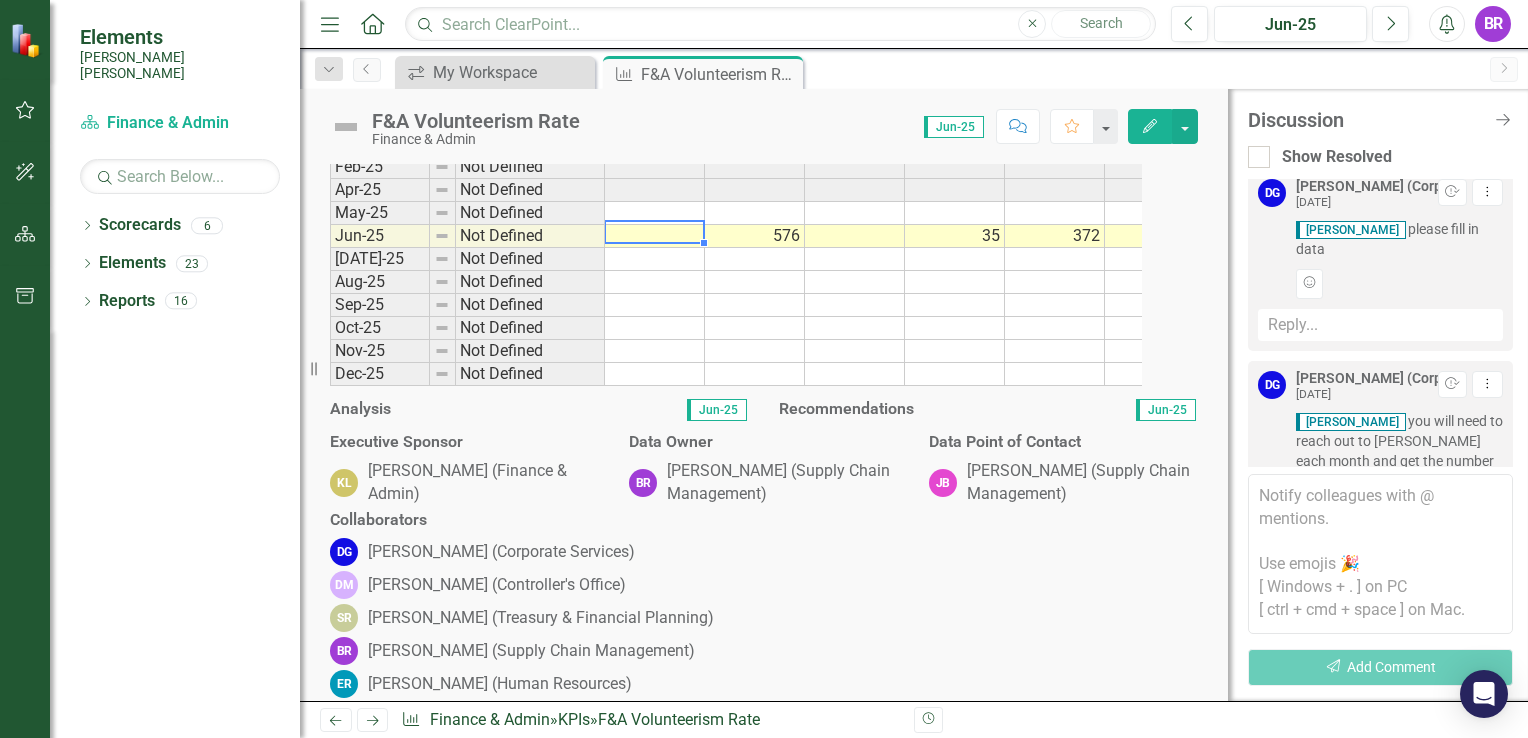 scroll, scrollTop: 900, scrollLeft: 0, axis: vertical 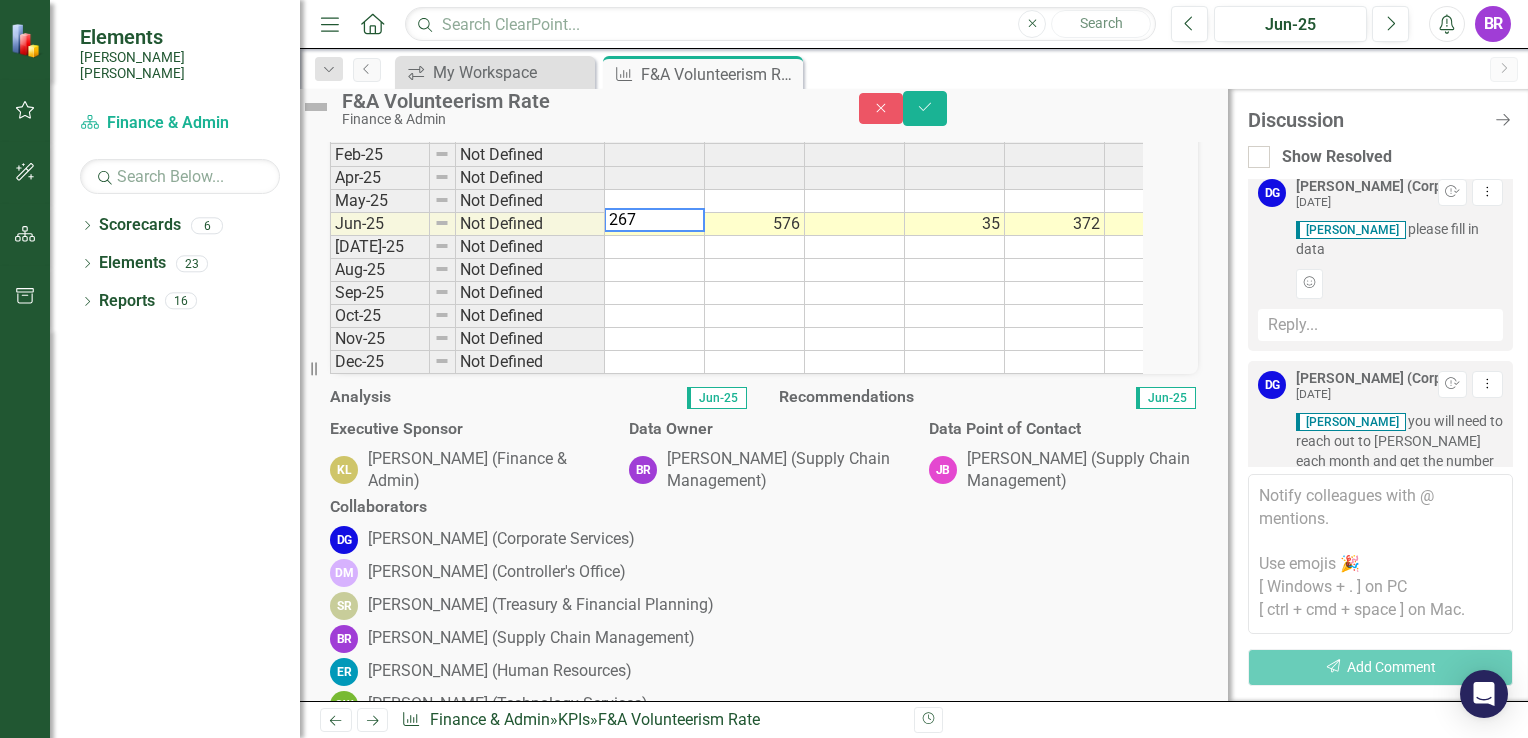 type on "267" 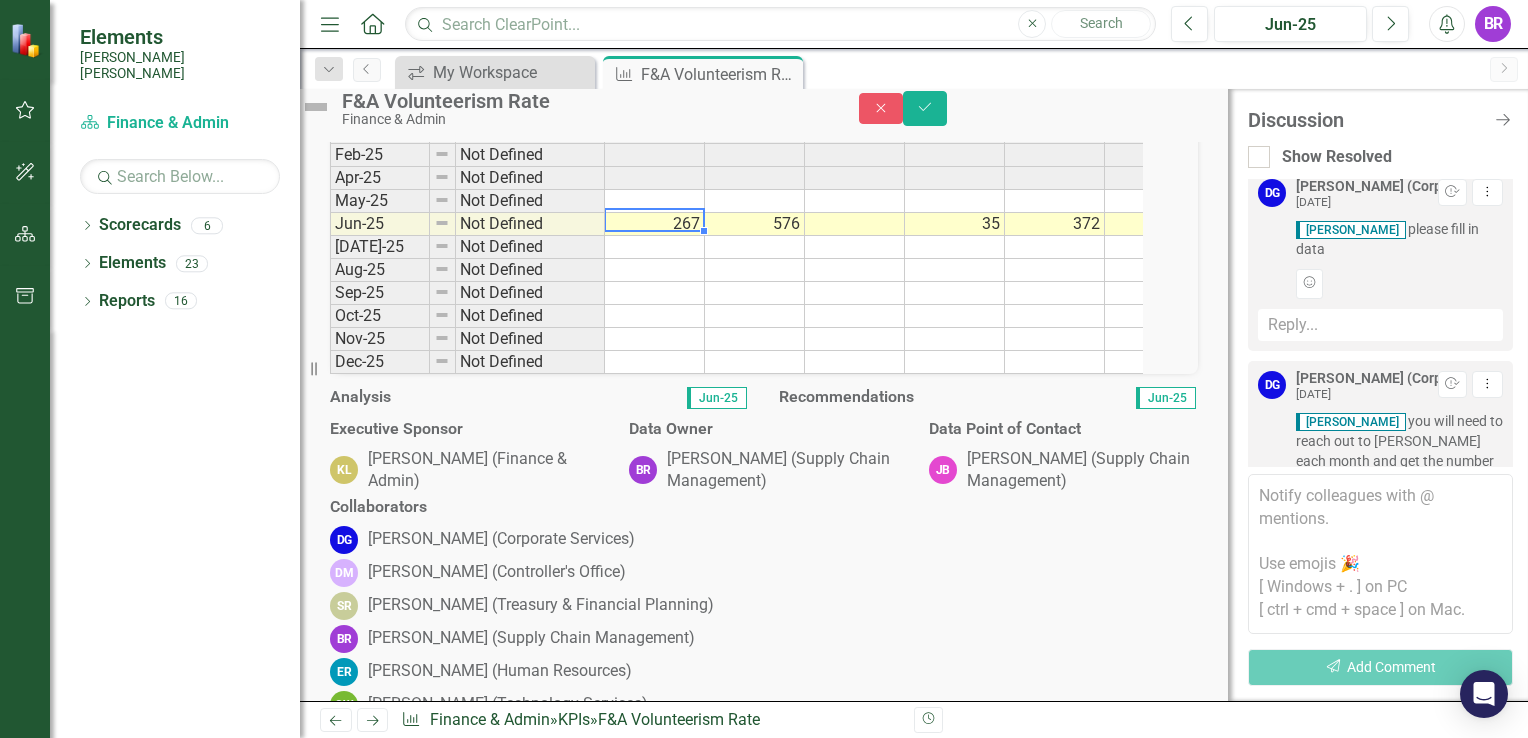 click on "267" at bounding box center (655, 224) 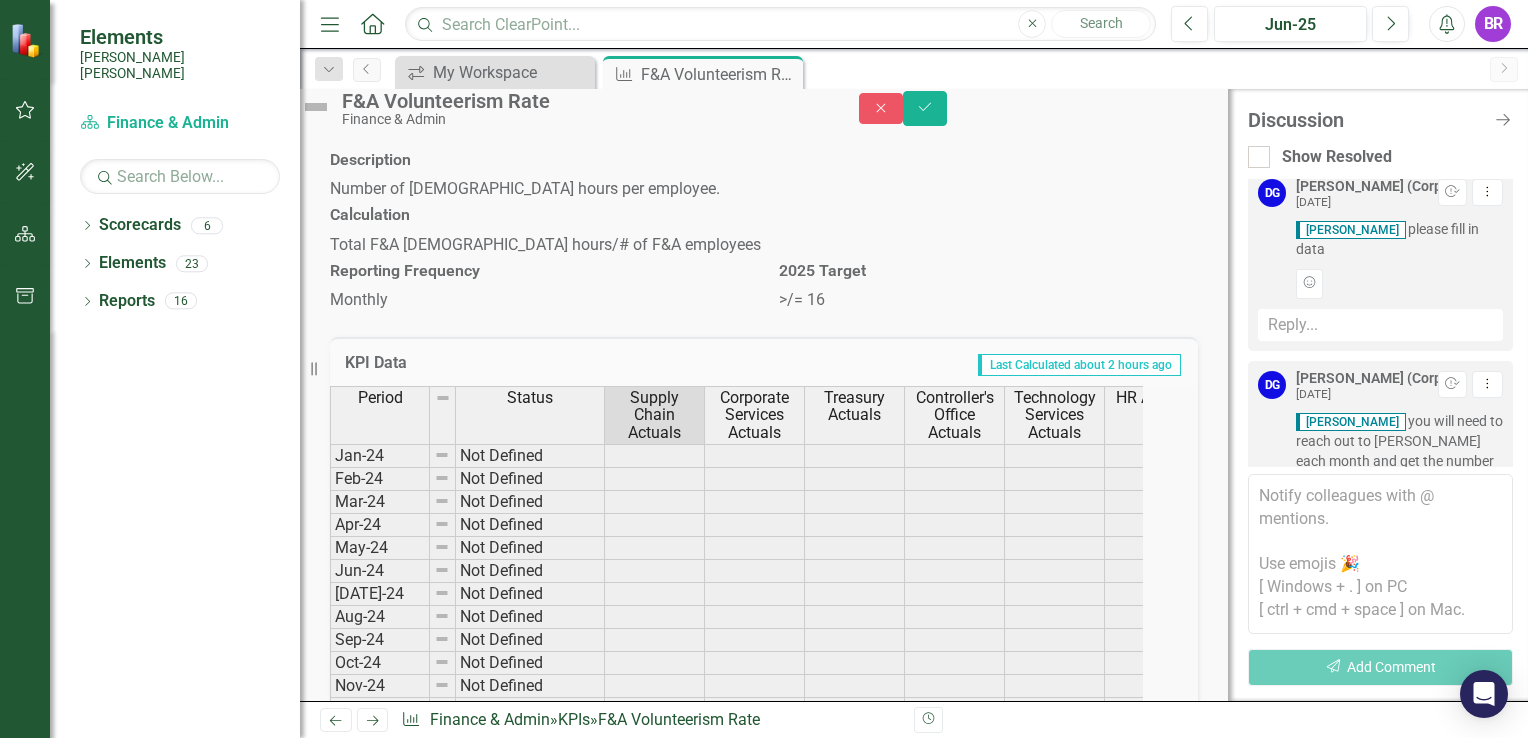 scroll, scrollTop: 104, scrollLeft: 0, axis: vertical 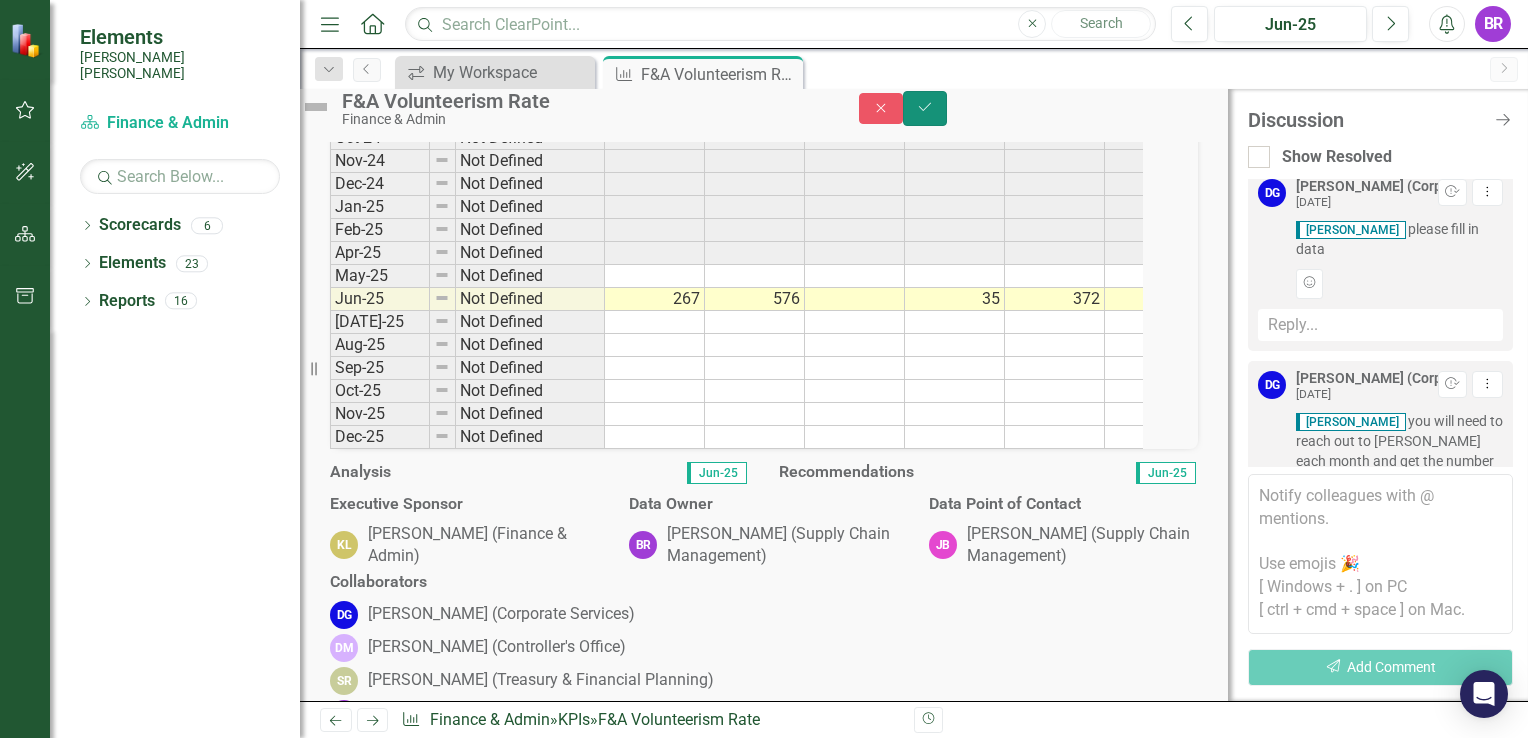 click on "Save" at bounding box center (925, 108) 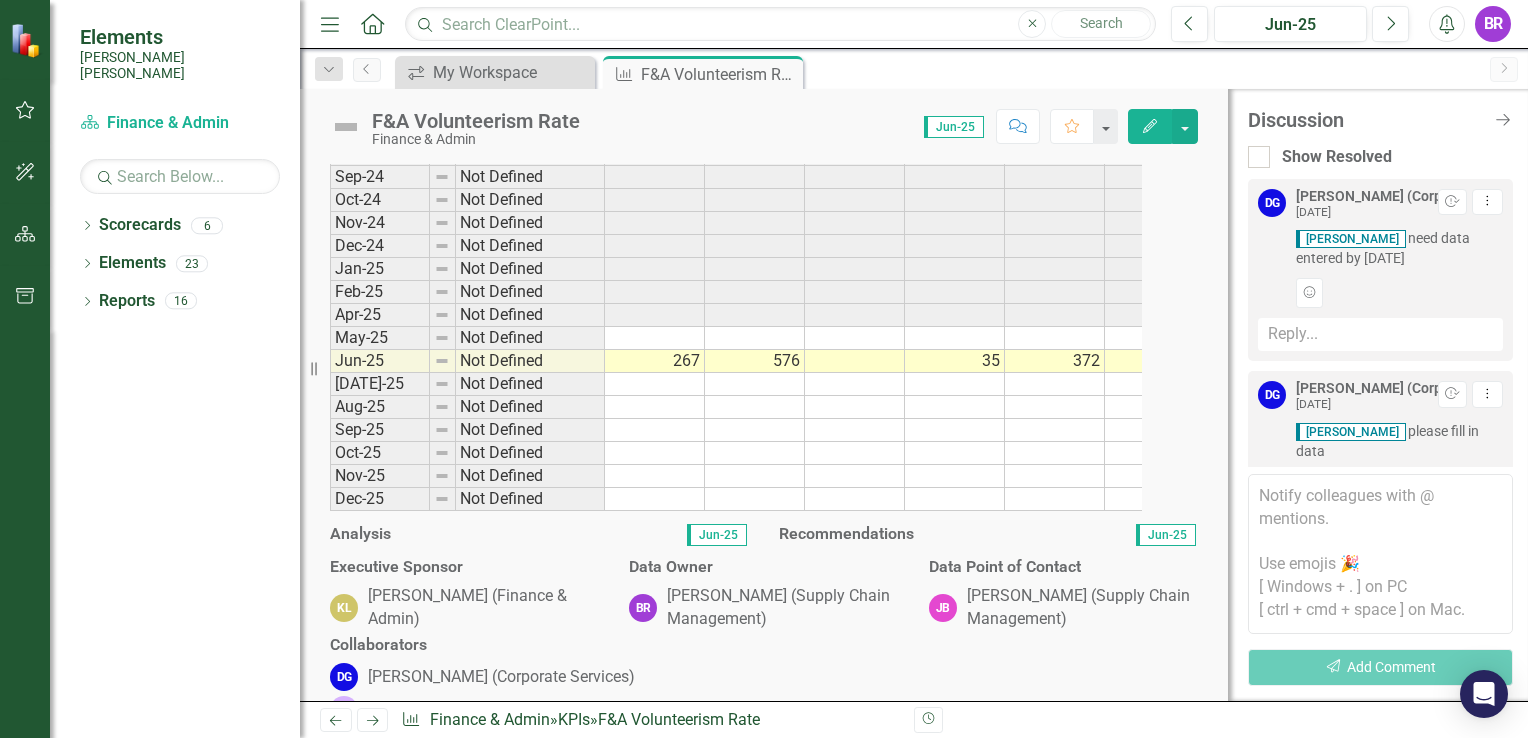 scroll, scrollTop: 739, scrollLeft: 0, axis: vertical 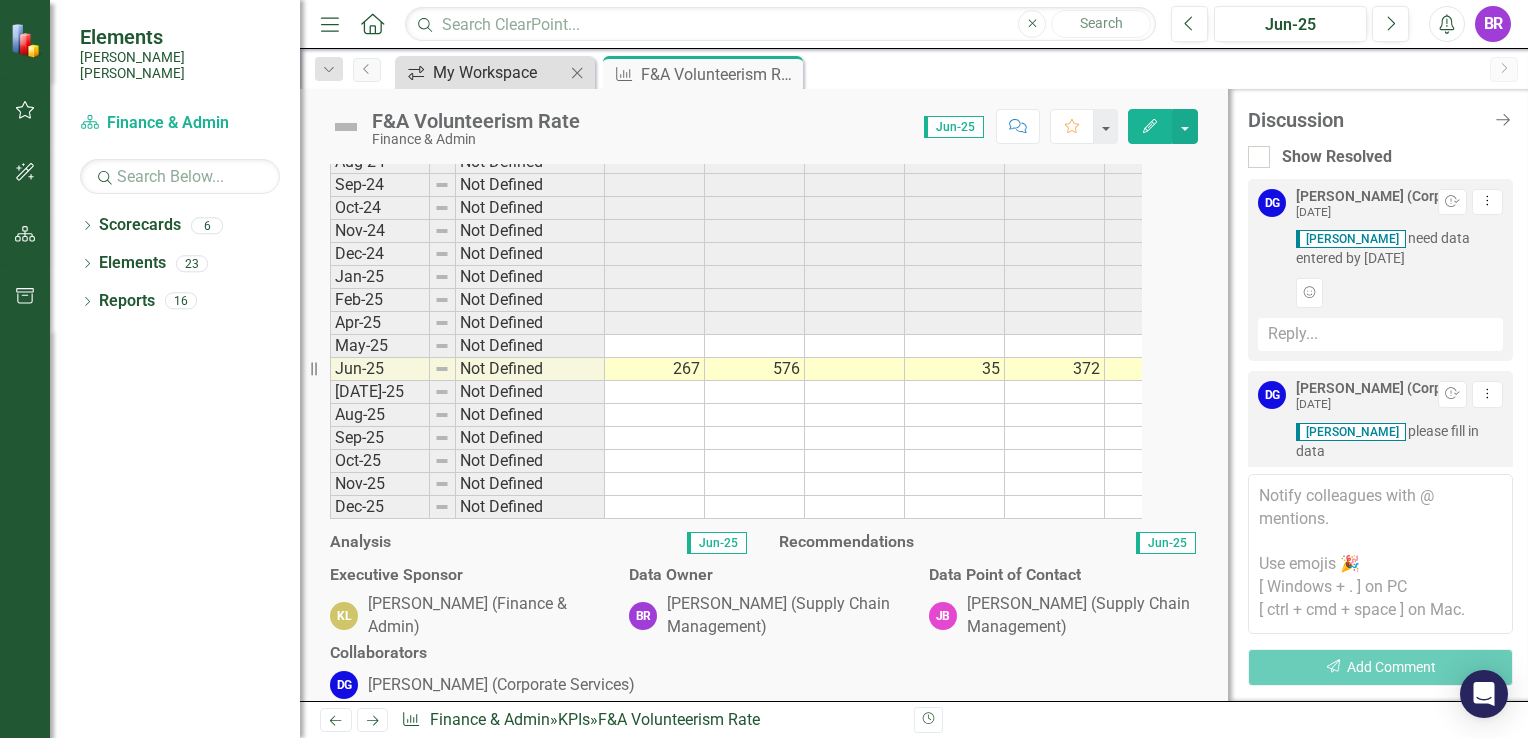 click on "My Workspace" at bounding box center (499, 72) 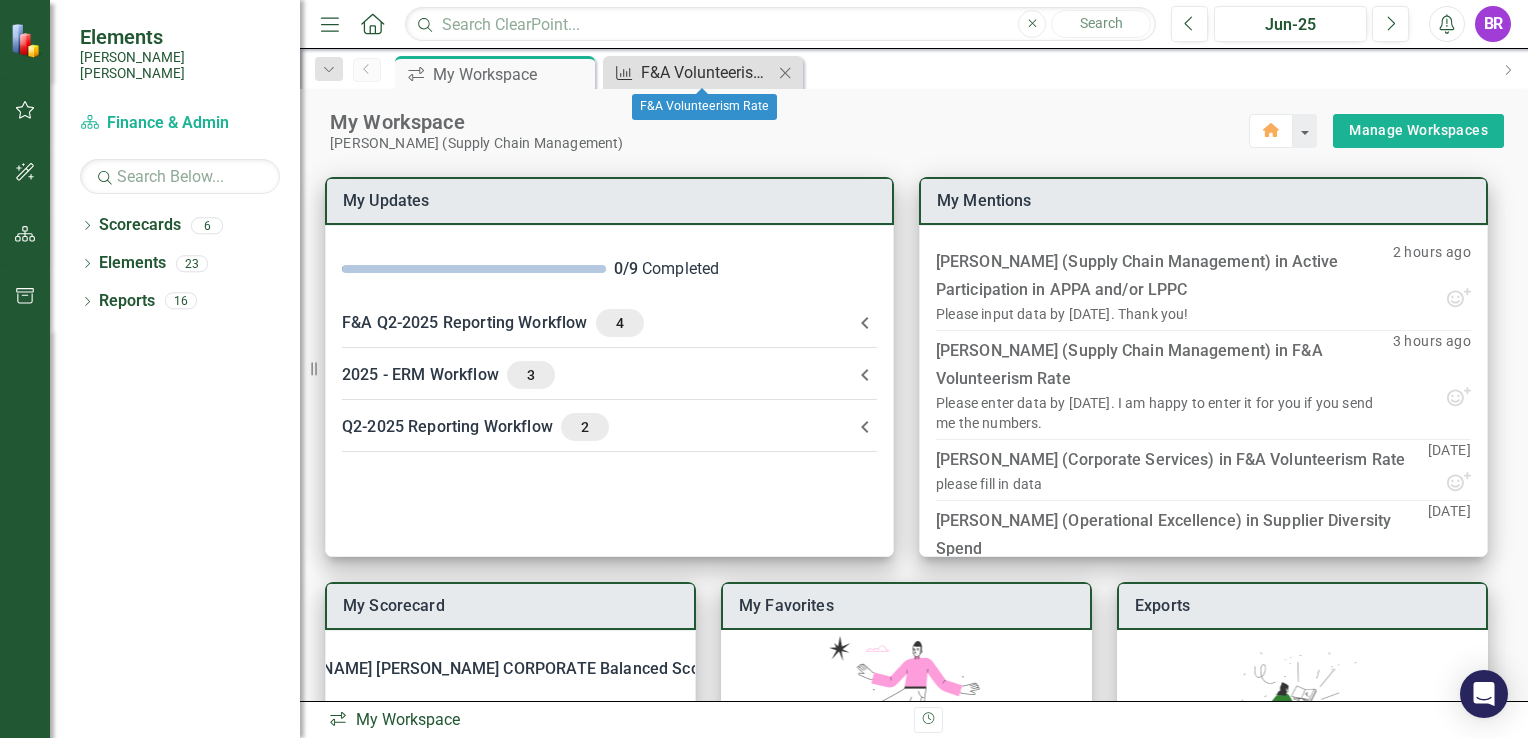 click on "F&A Volunteerism Rate" at bounding box center [707, 72] 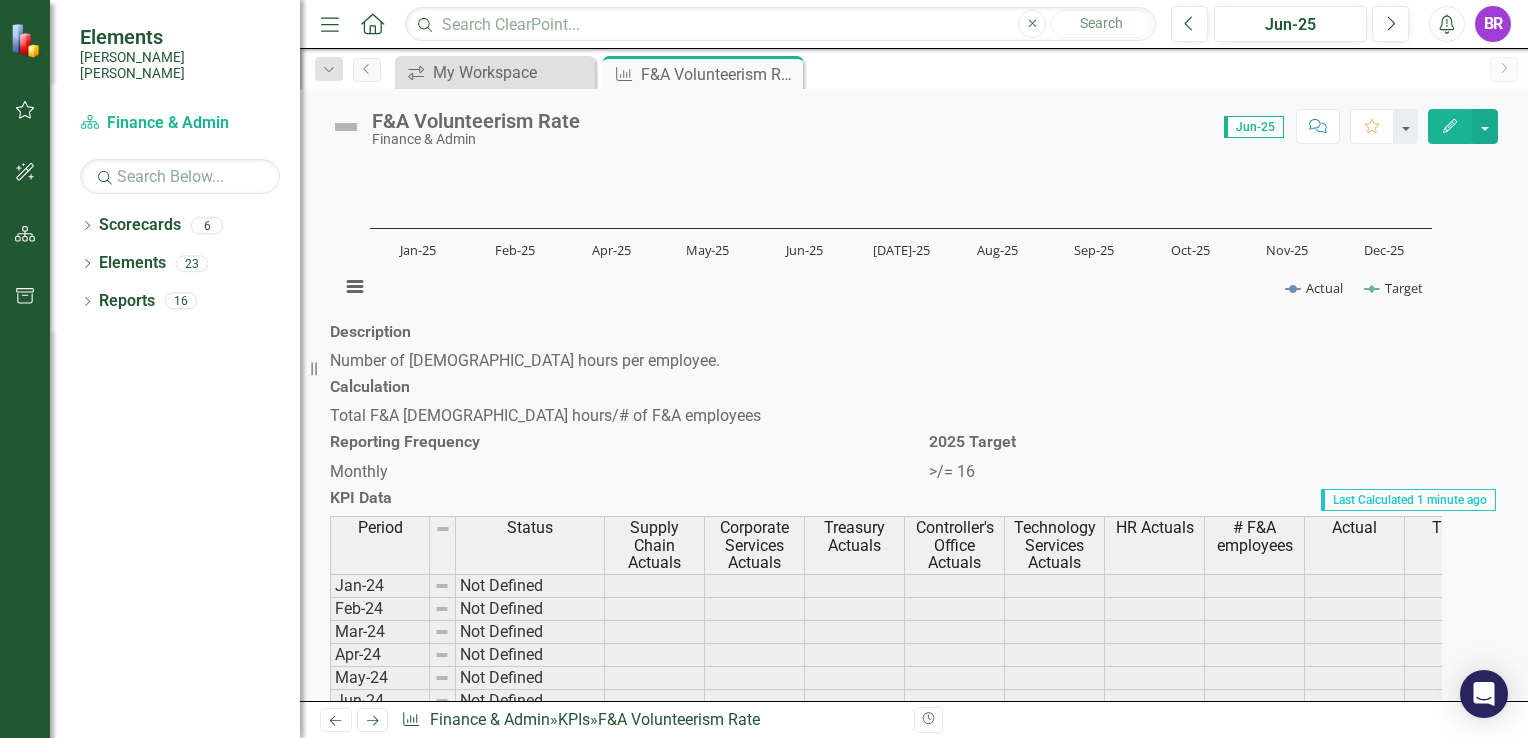 scroll, scrollTop: 0, scrollLeft: 0, axis: both 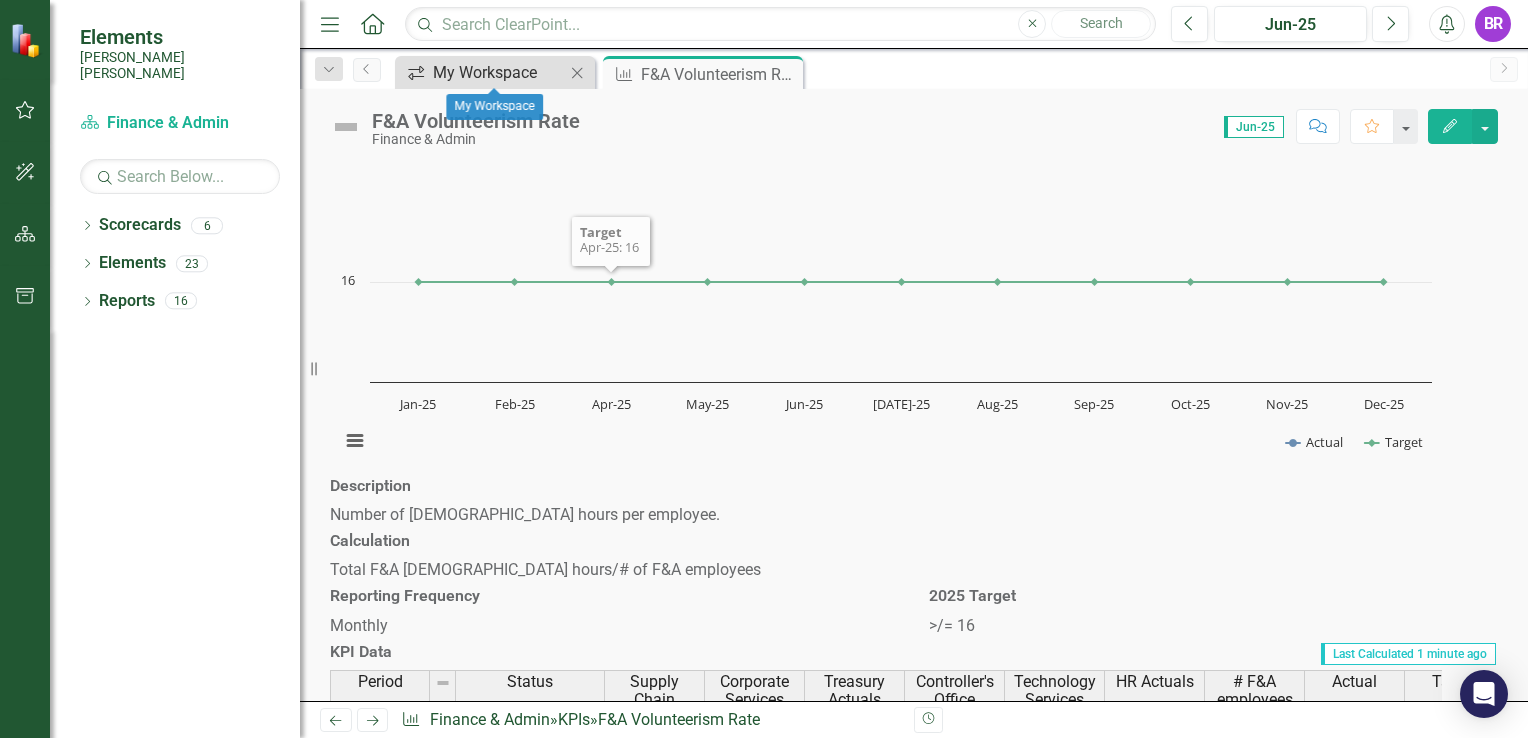 click on "My Workspace" at bounding box center (499, 72) 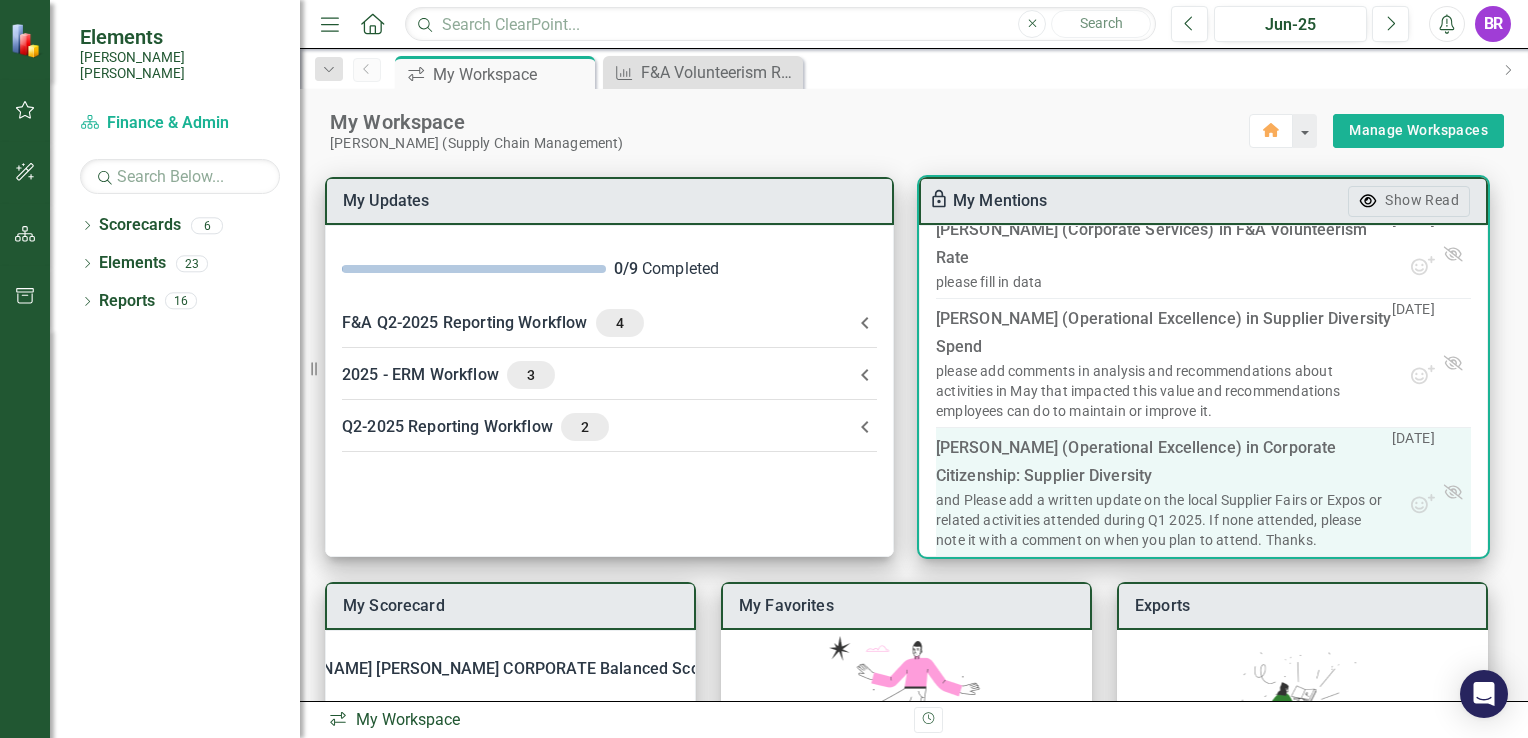 scroll, scrollTop: 366, scrollLeft: 0, axis: vertical 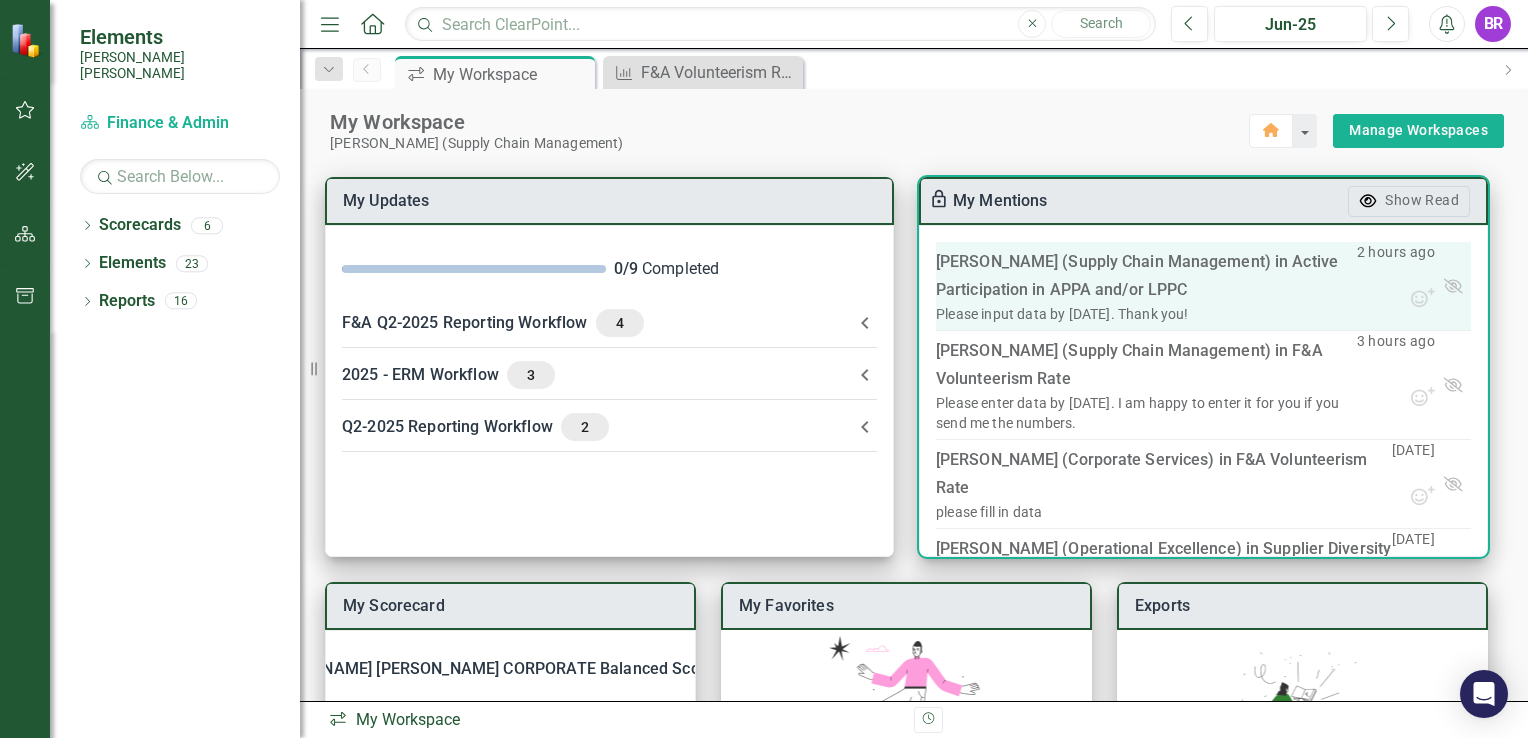 click on "Please input data by [DATE]. Thank you!" at bounding box center [1062, 314] 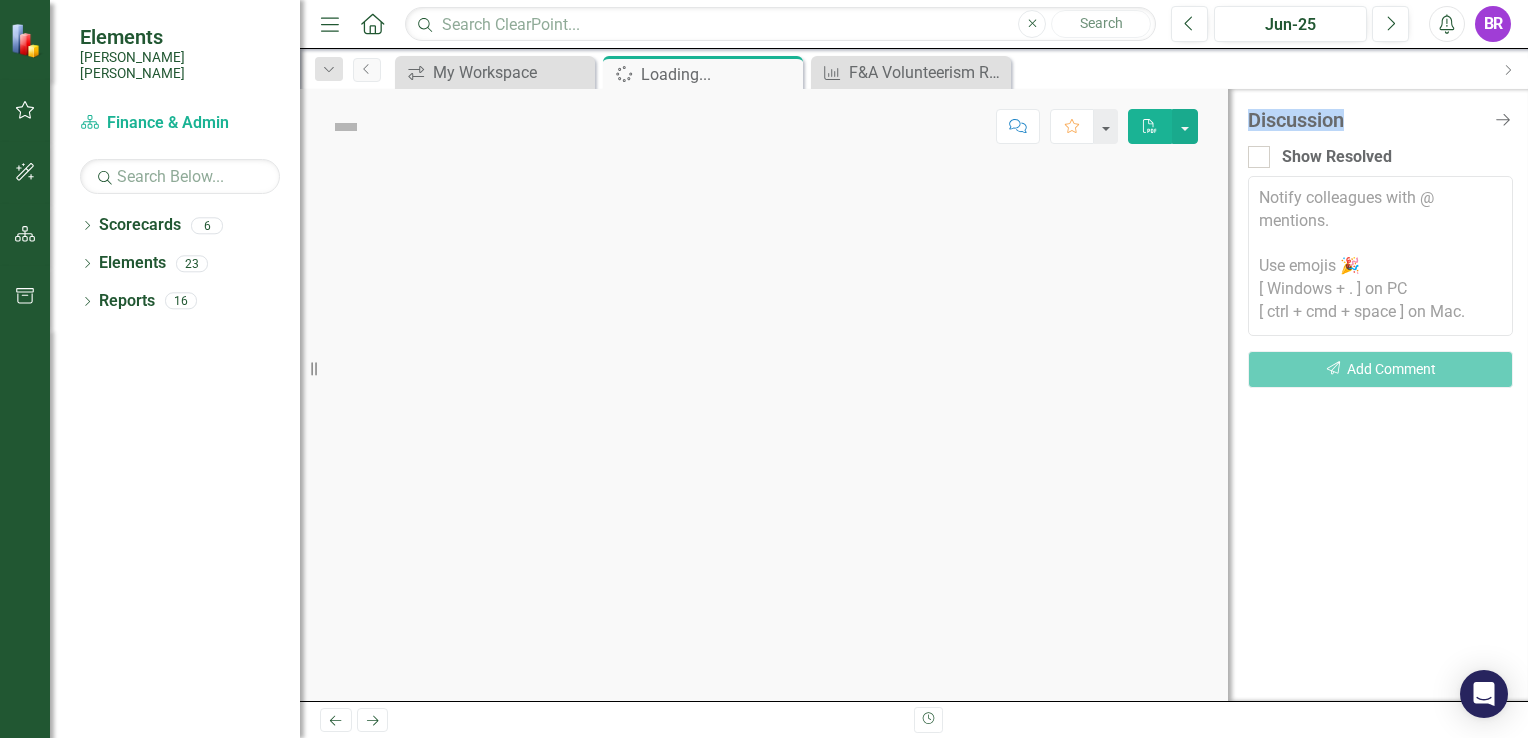 click at bounding box center [764, 432] 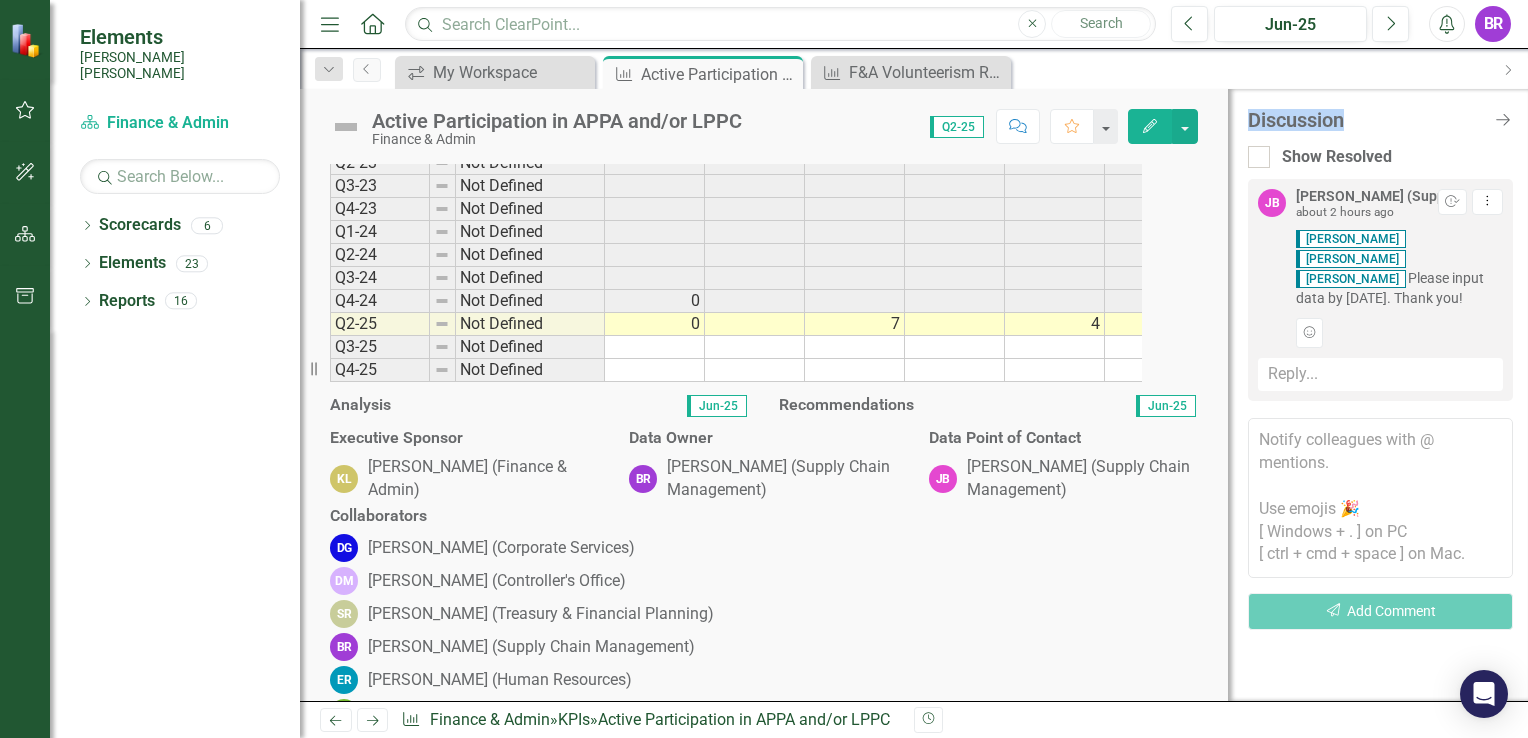 scroll, scrollTop: 800, scrollLeft: 0, axis: vertical 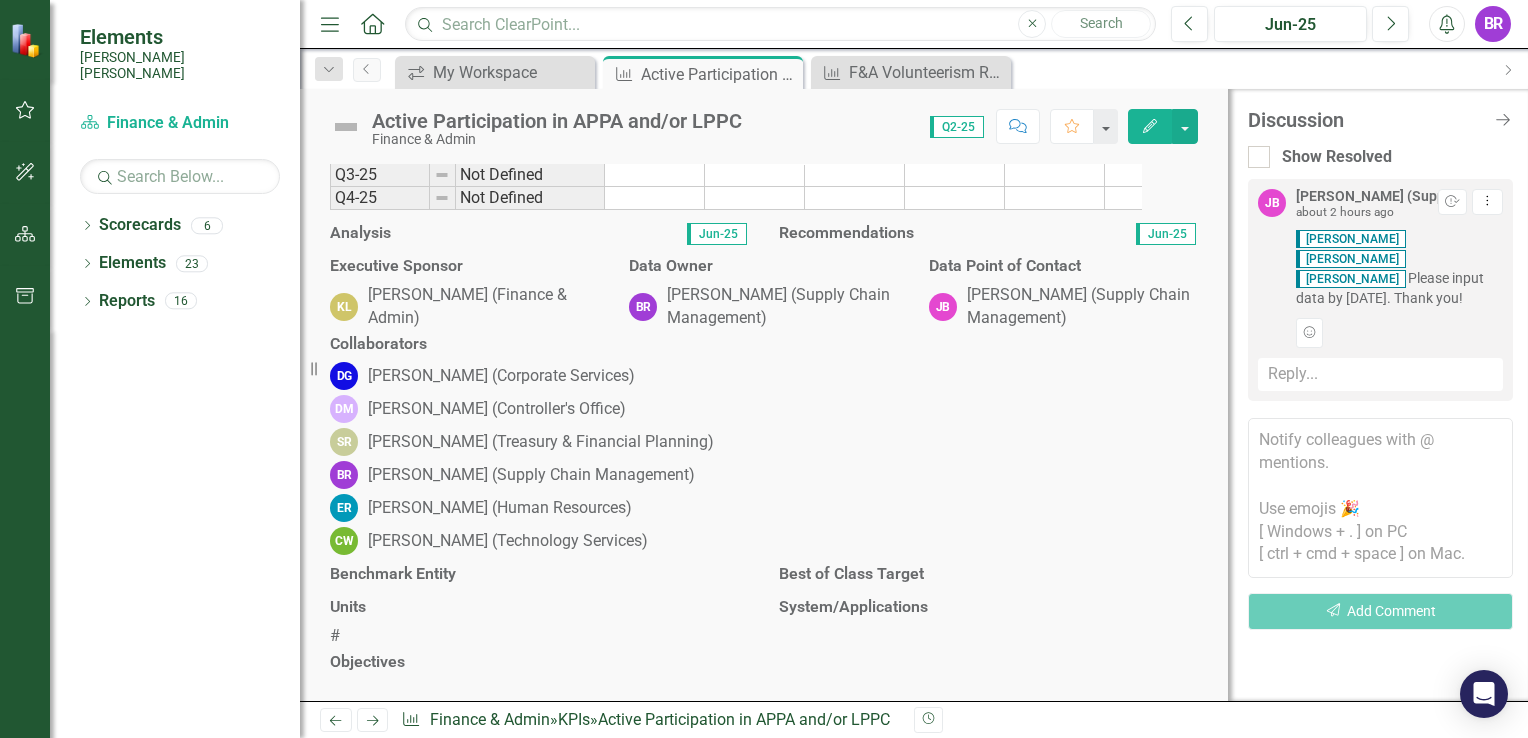 click at bounding box center (755, 152) 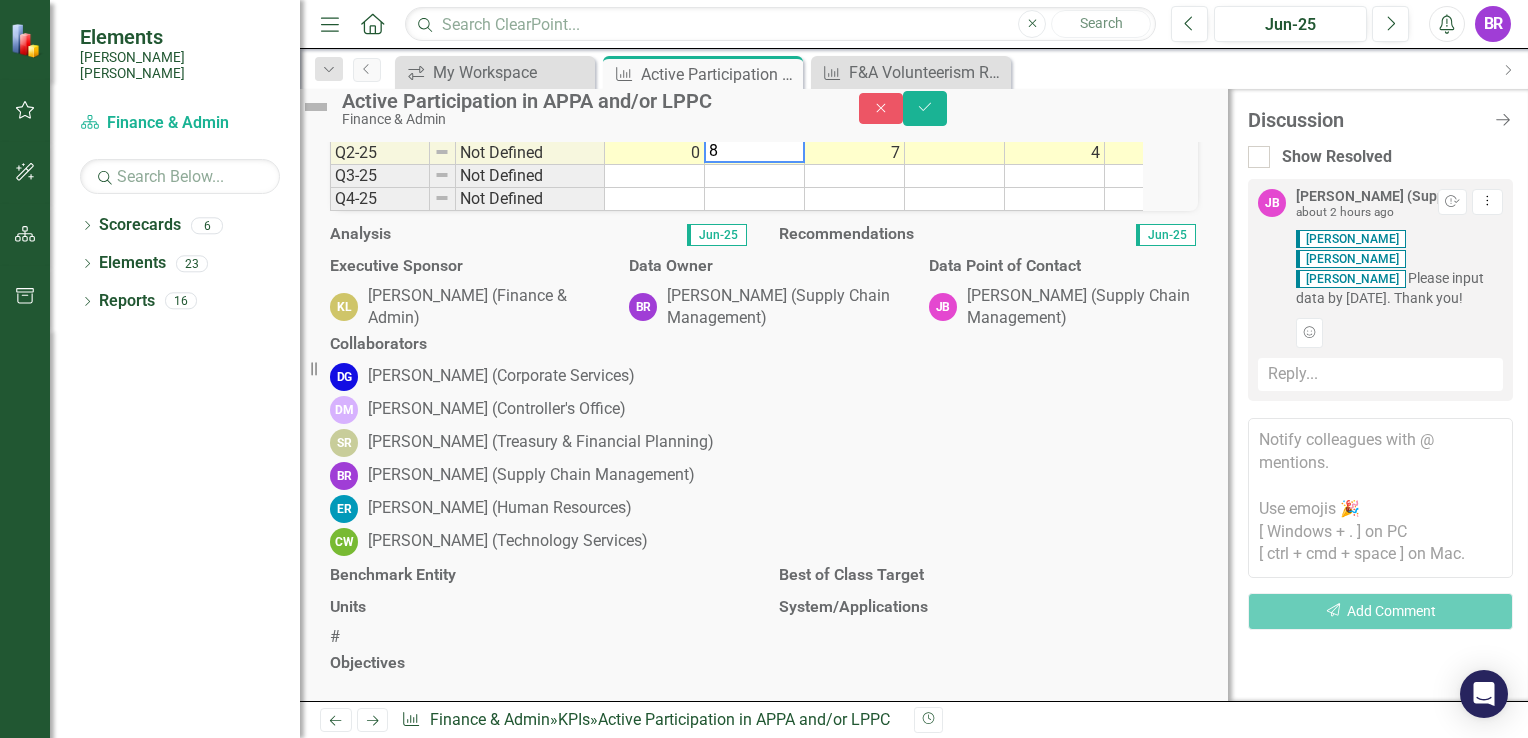 type on "8" 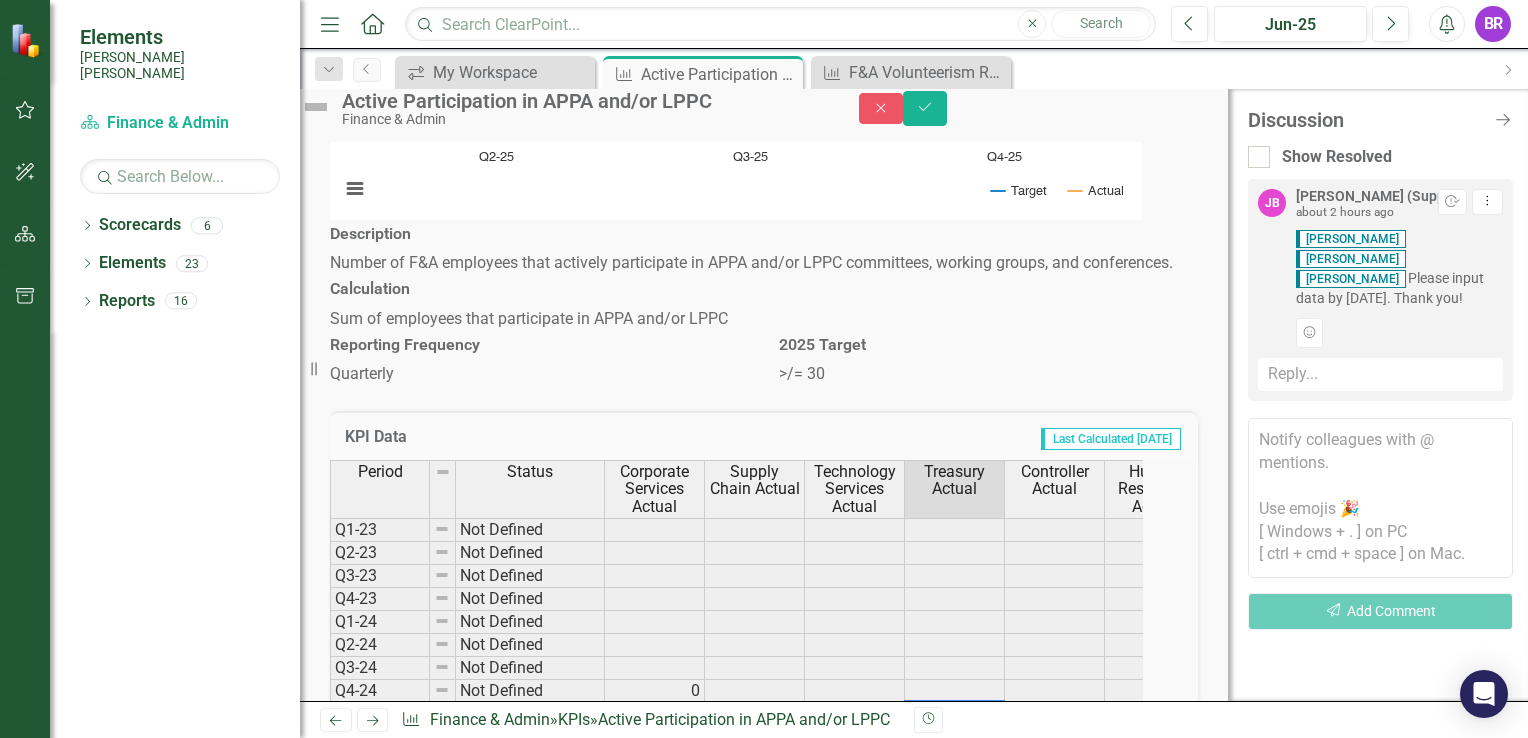 scroll, scrollTop: 200, scrollLeft: 0, axis: vertical 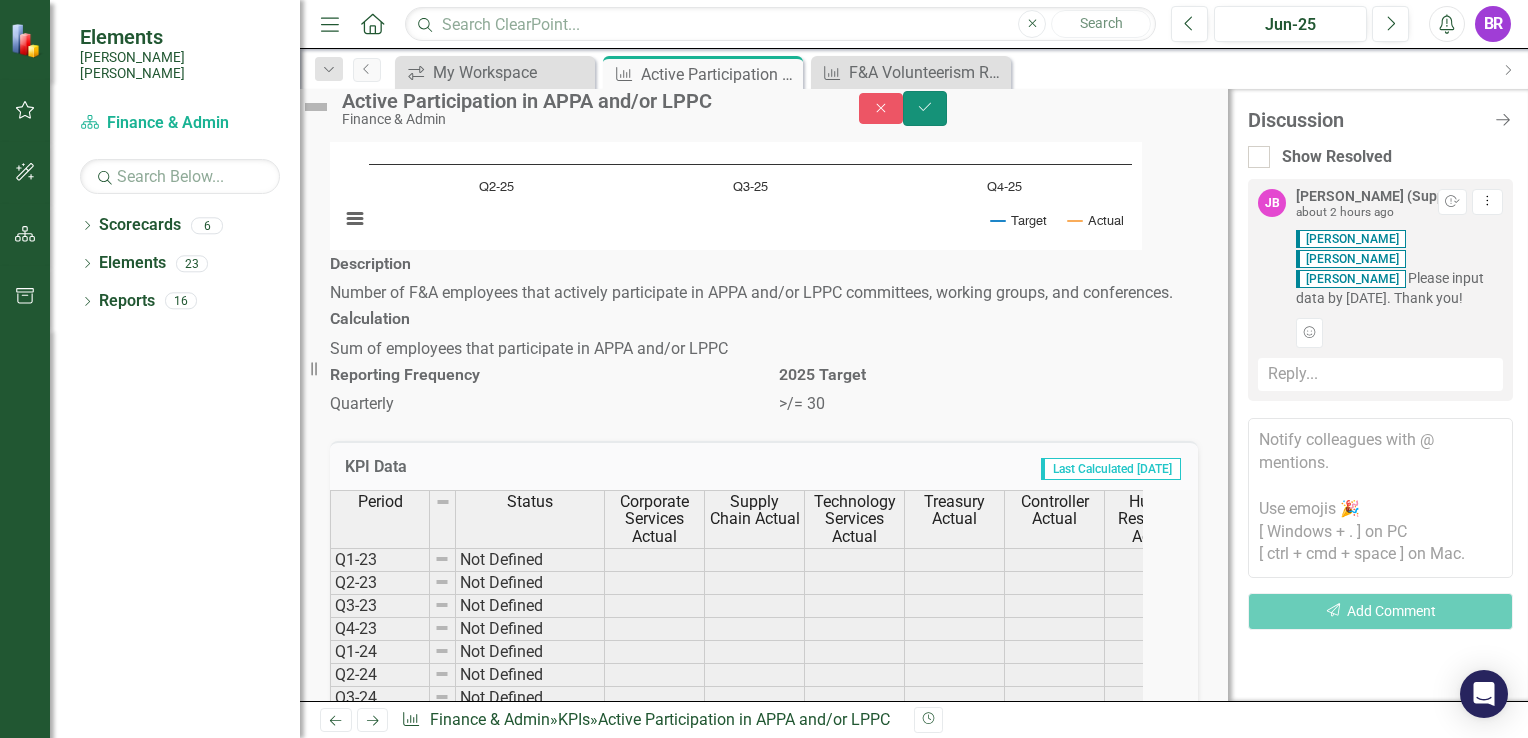 click on "Save" at bounding box center (925, 108) 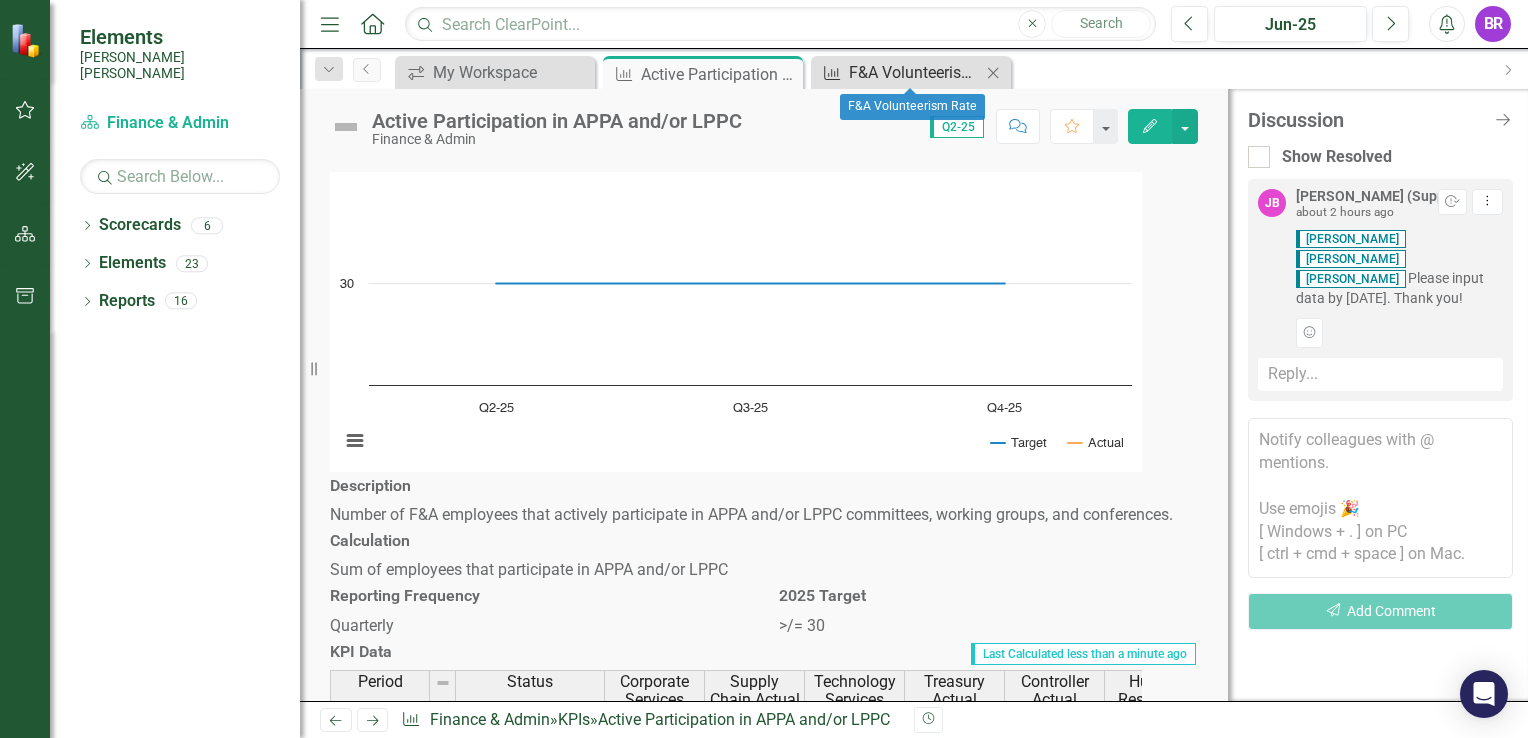 click on "F&A Volunteerism Rate" at bounding box center (915, 72) 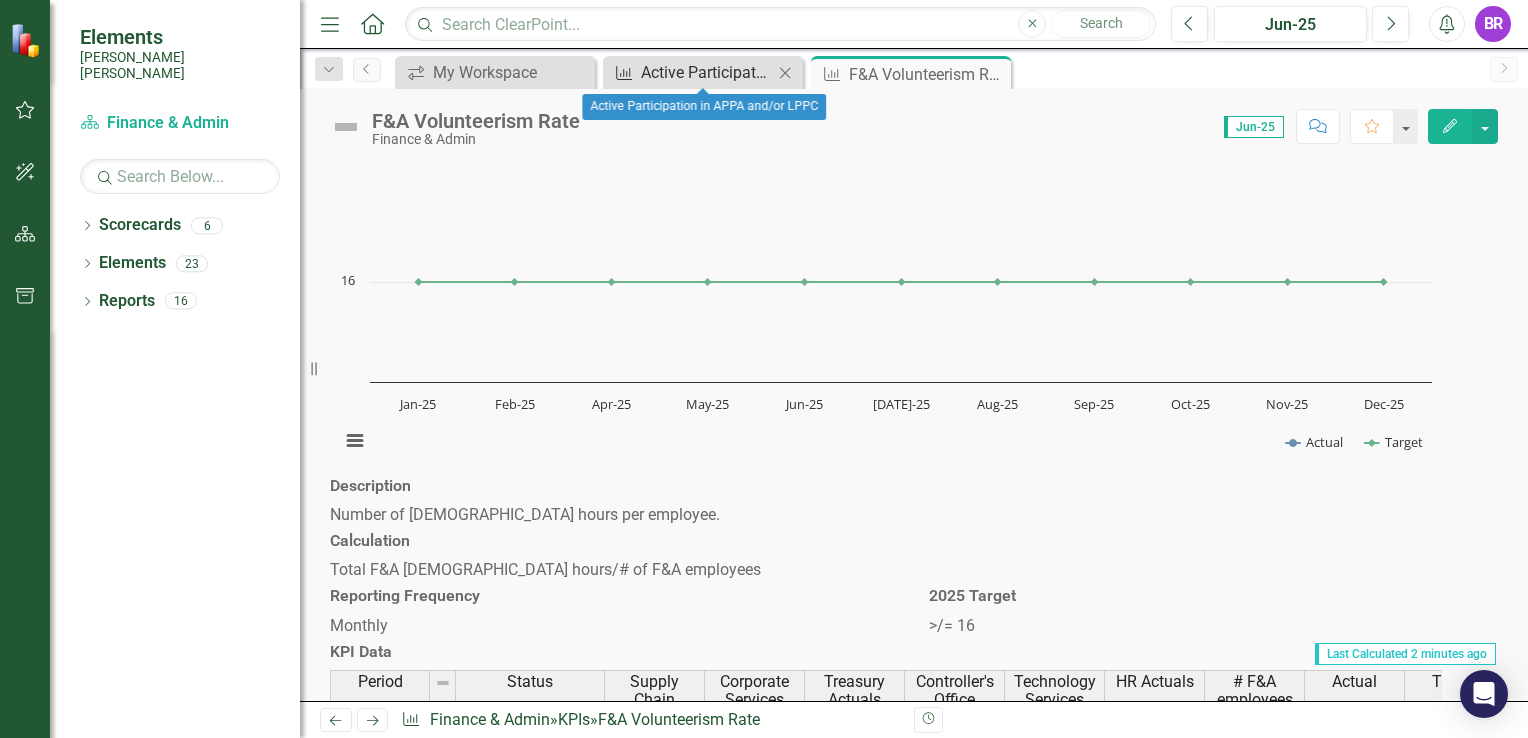 click on "Active Participation in APPA and/or LPPC" at bounding box center (707, 72) 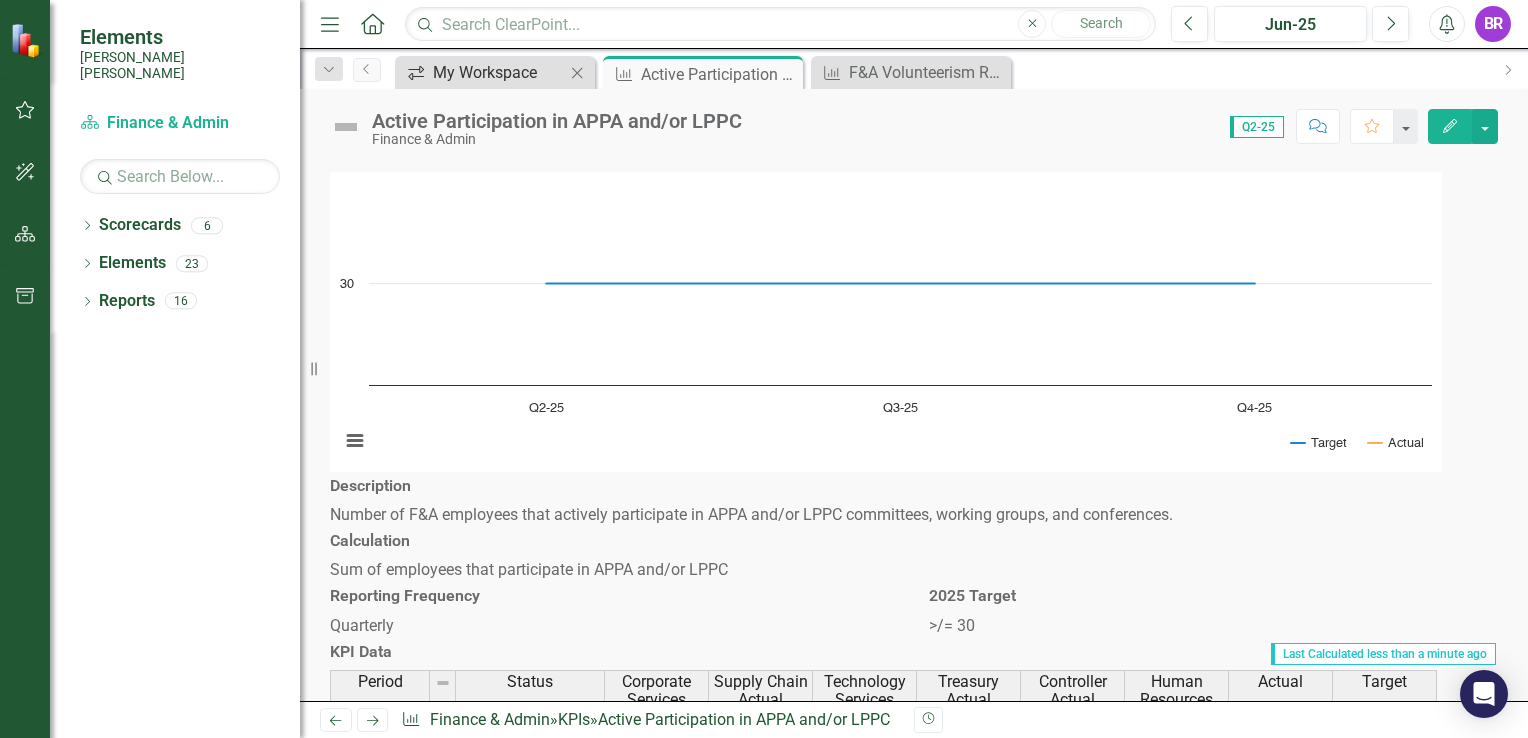 click on "My Workspace" at bounding box center [499, 72] 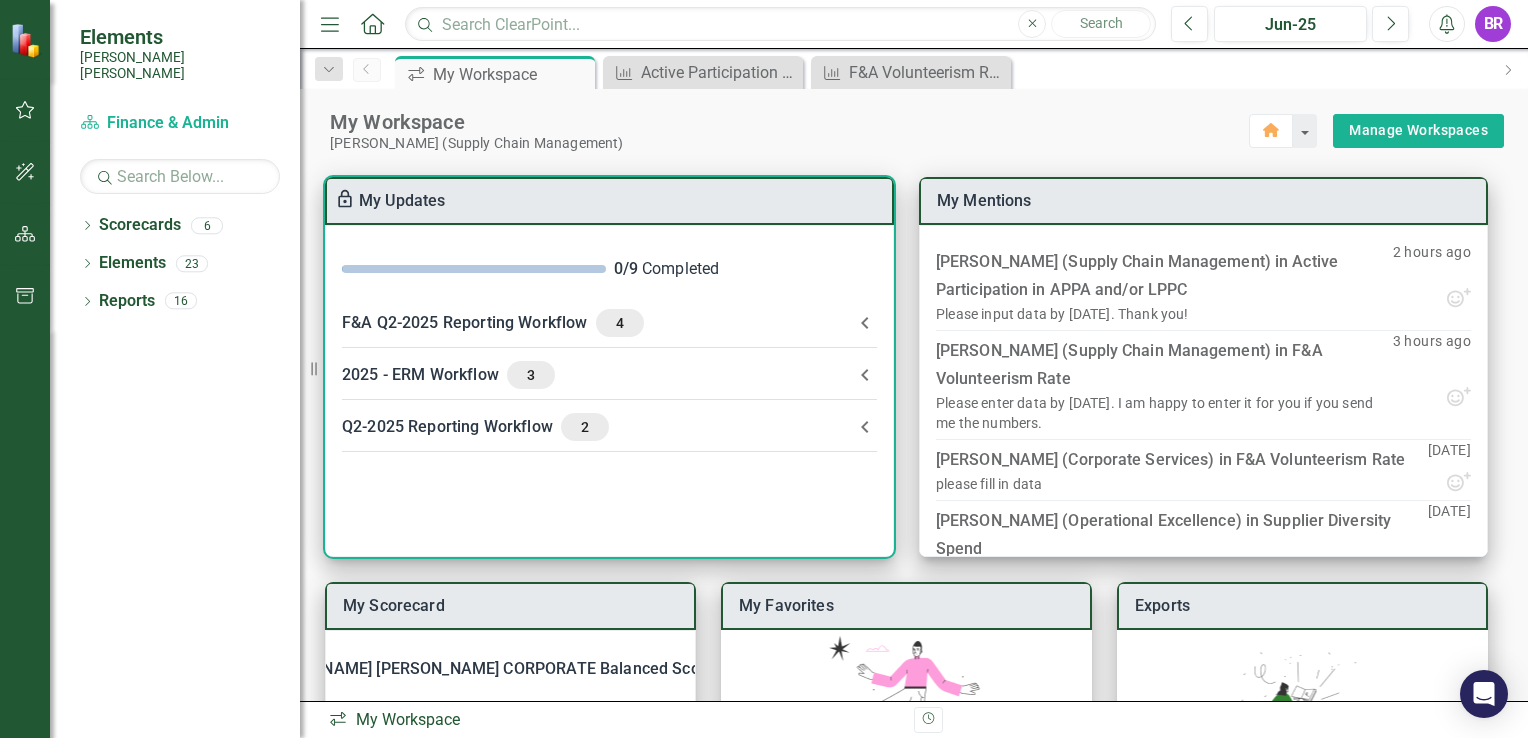 click 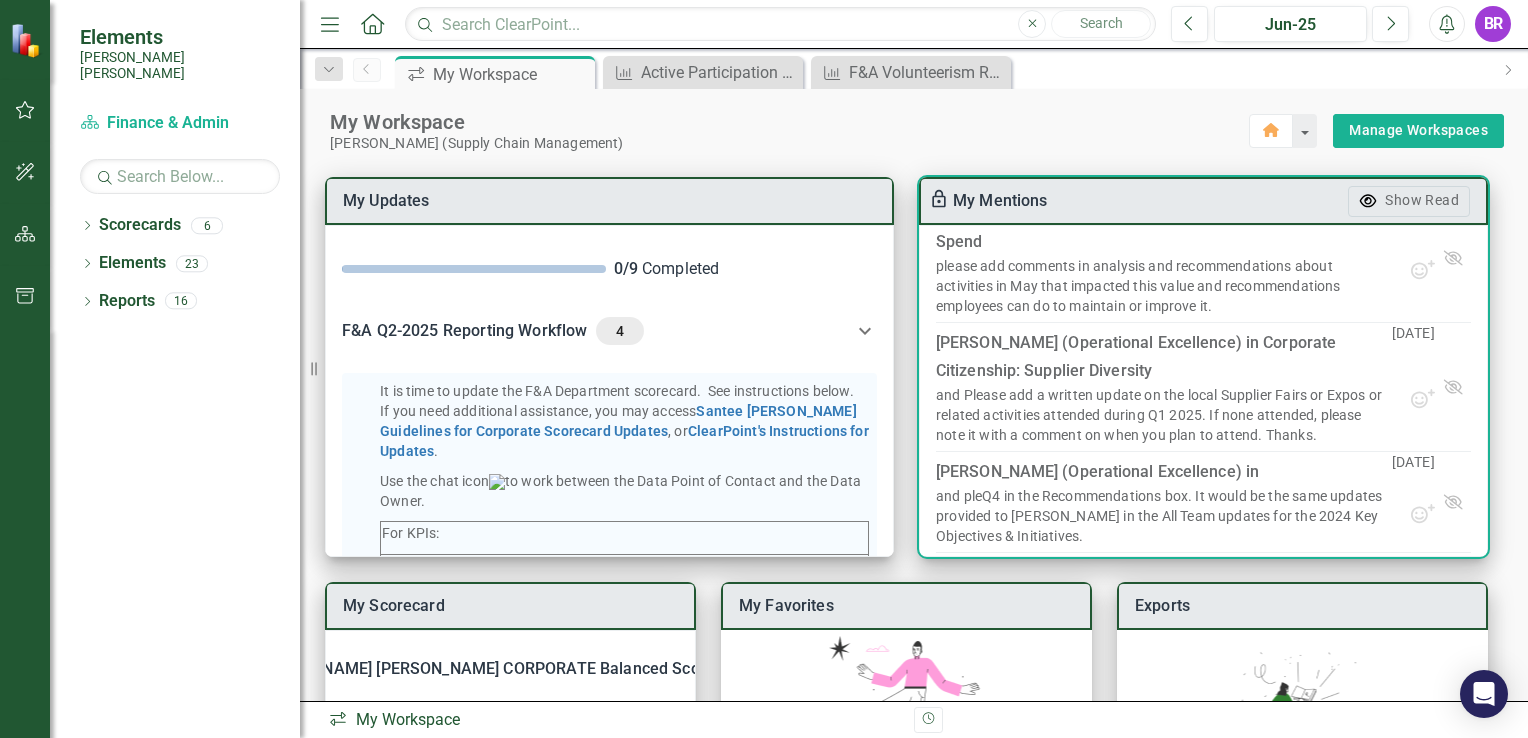 scroll, scrollTop: 366, scrollLeft: 0, axis: vertical 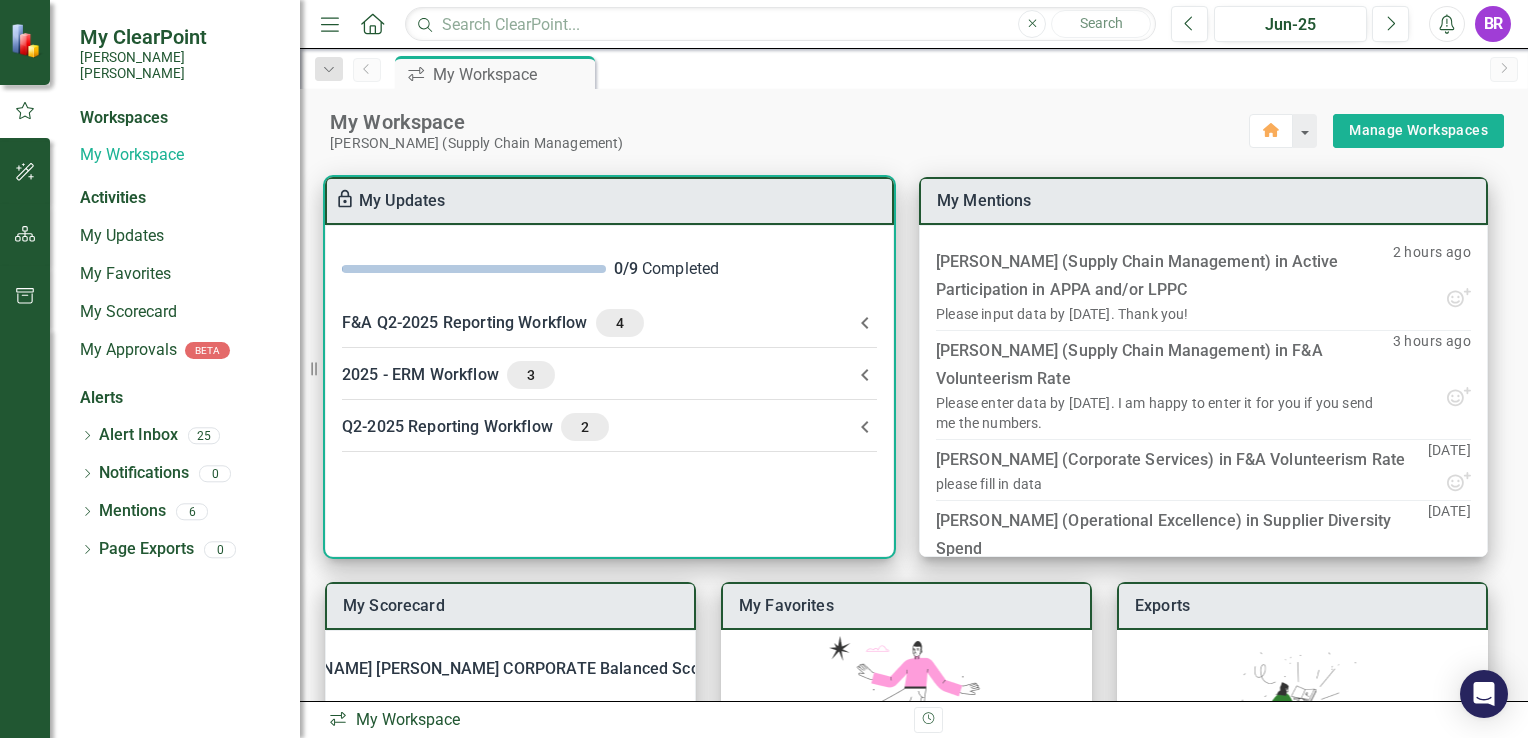 click 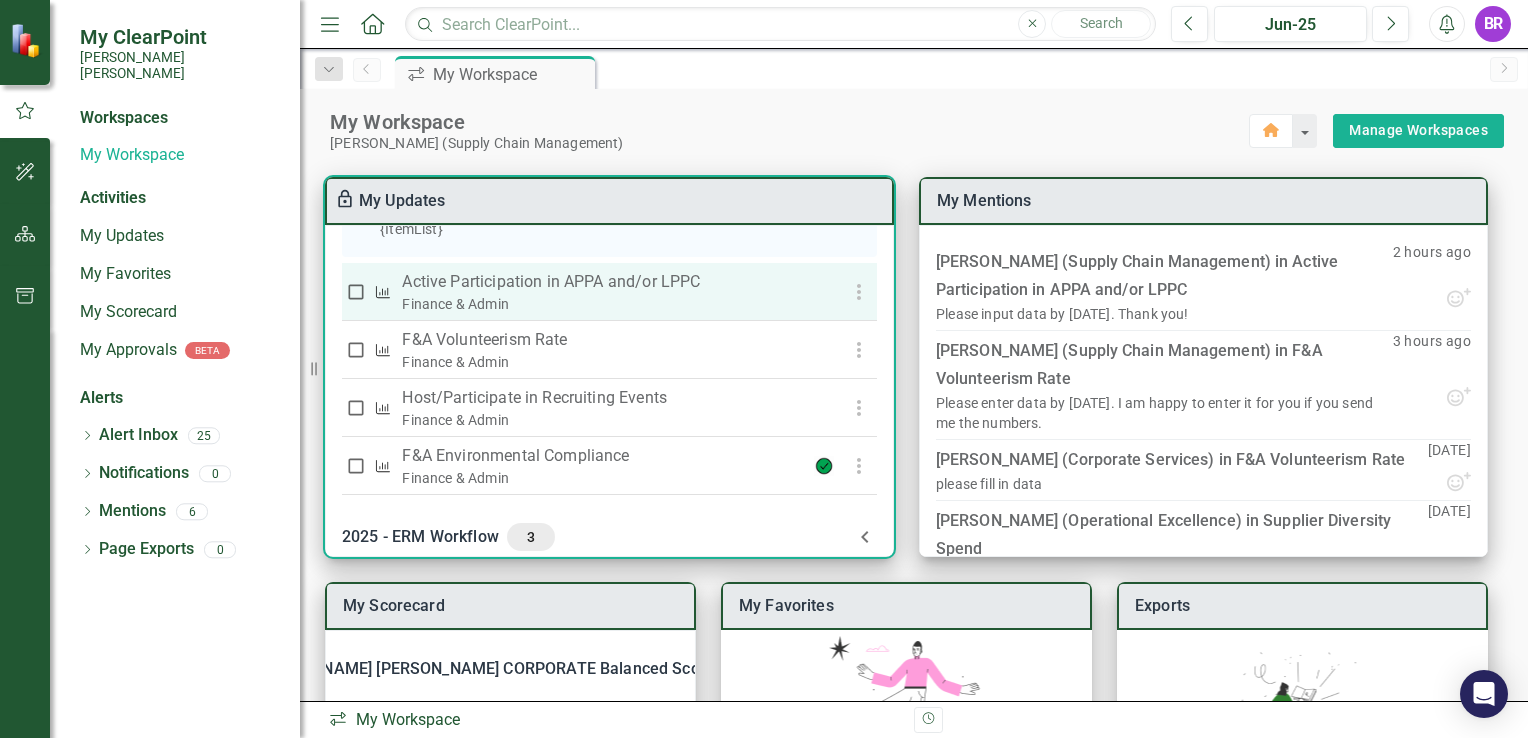 scroll, scrollTop: 484, scrollLeft: 0, axis: vertical 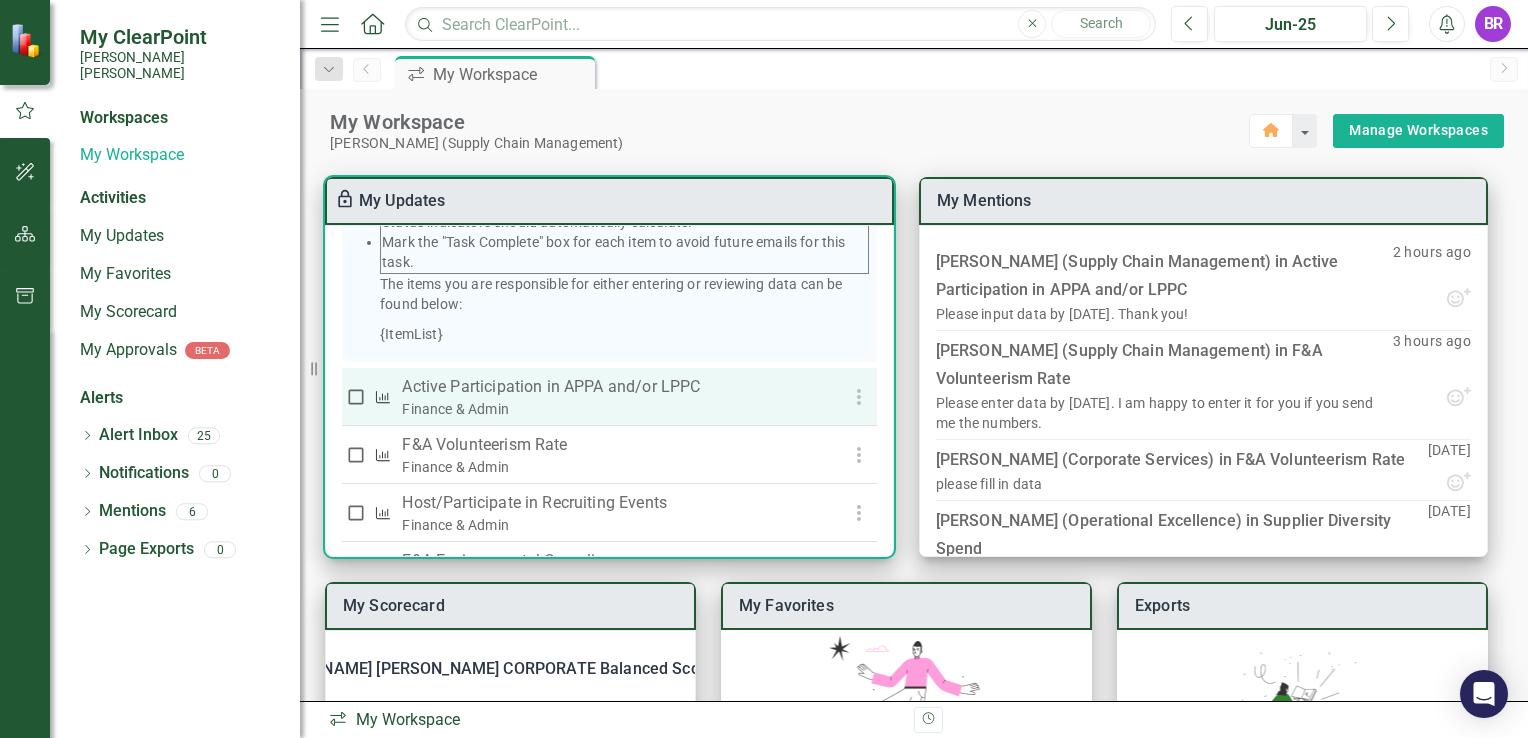 click on "Finance & Admin" at bounding box center [596, 409] 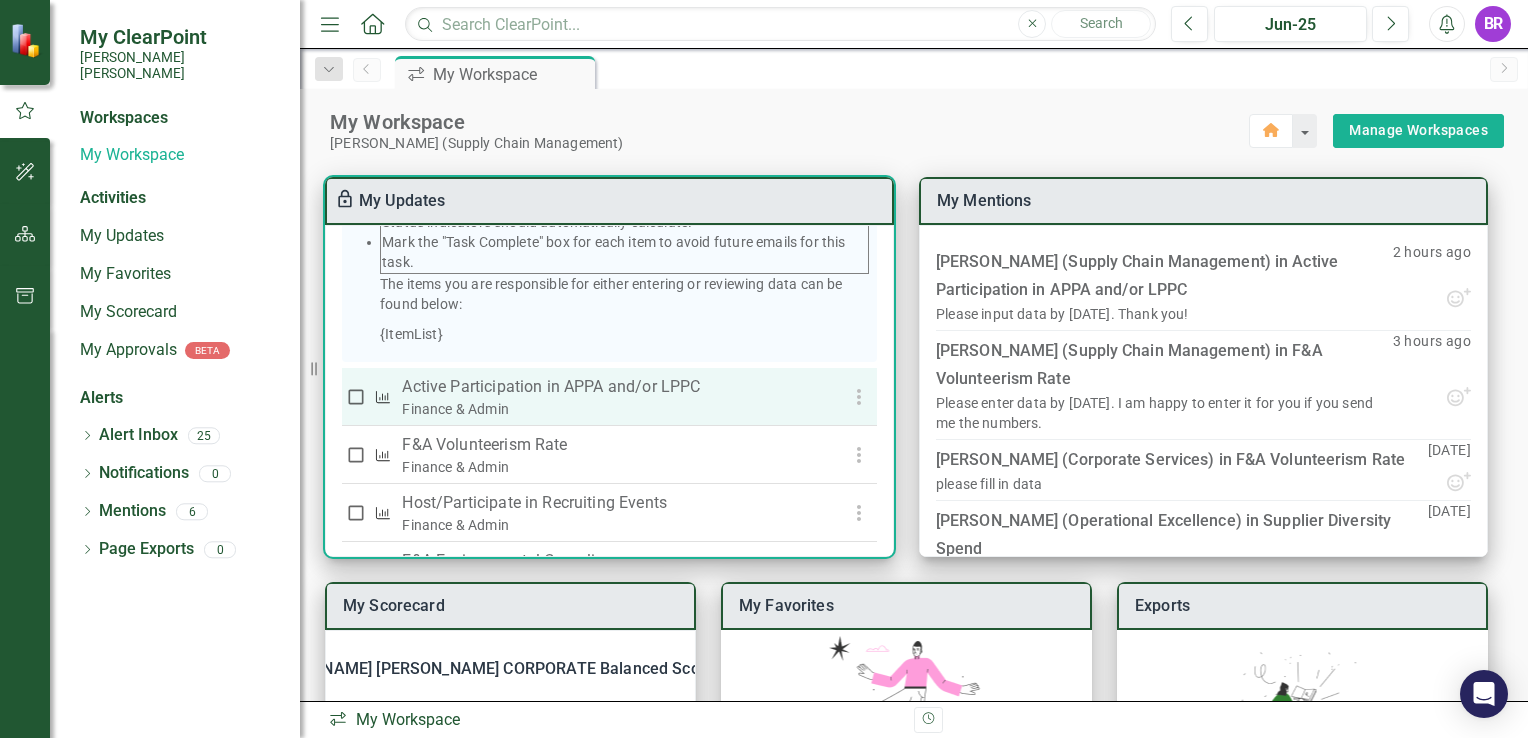 checkbox on "true" 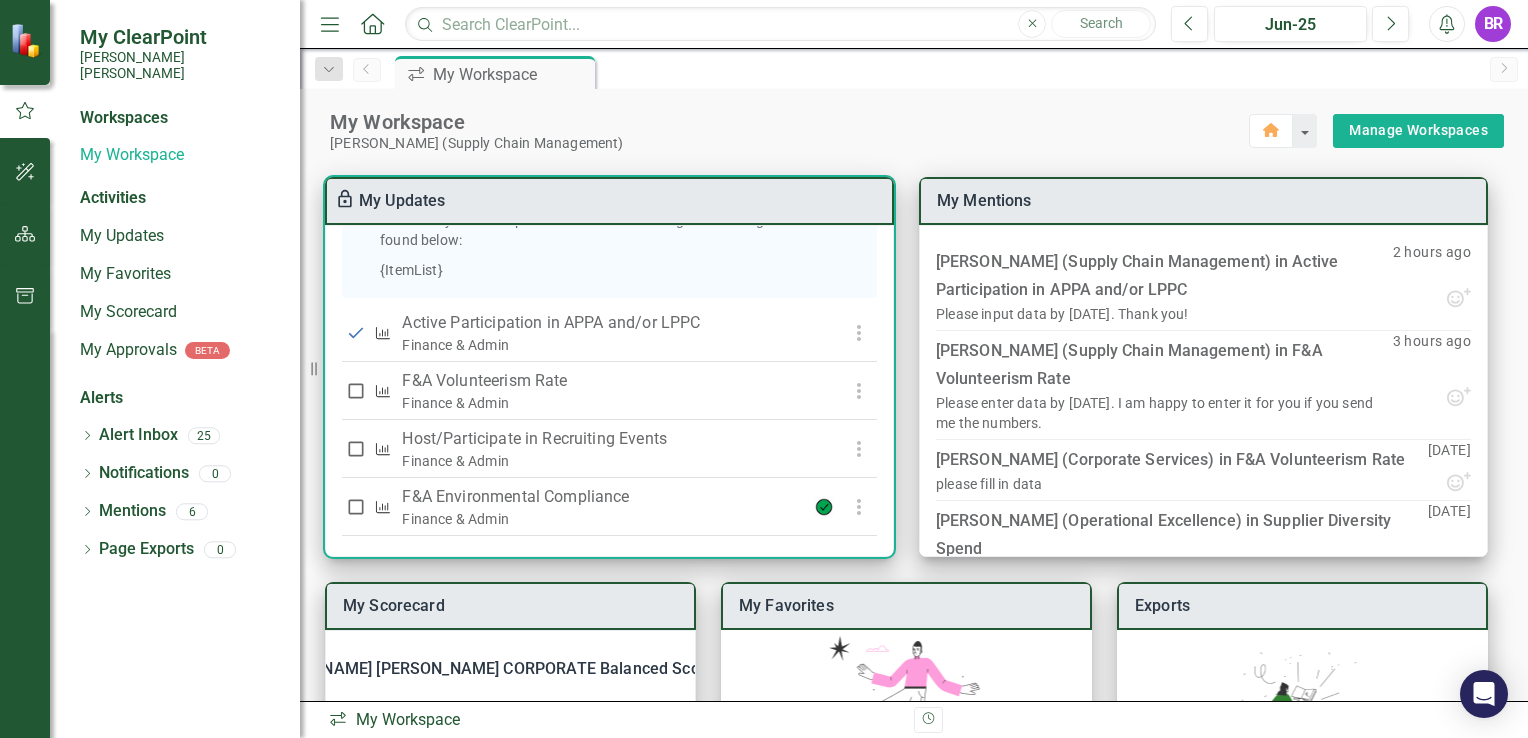 scroll, scrollTop: 584, scrollLeft: 0, axis: vertical 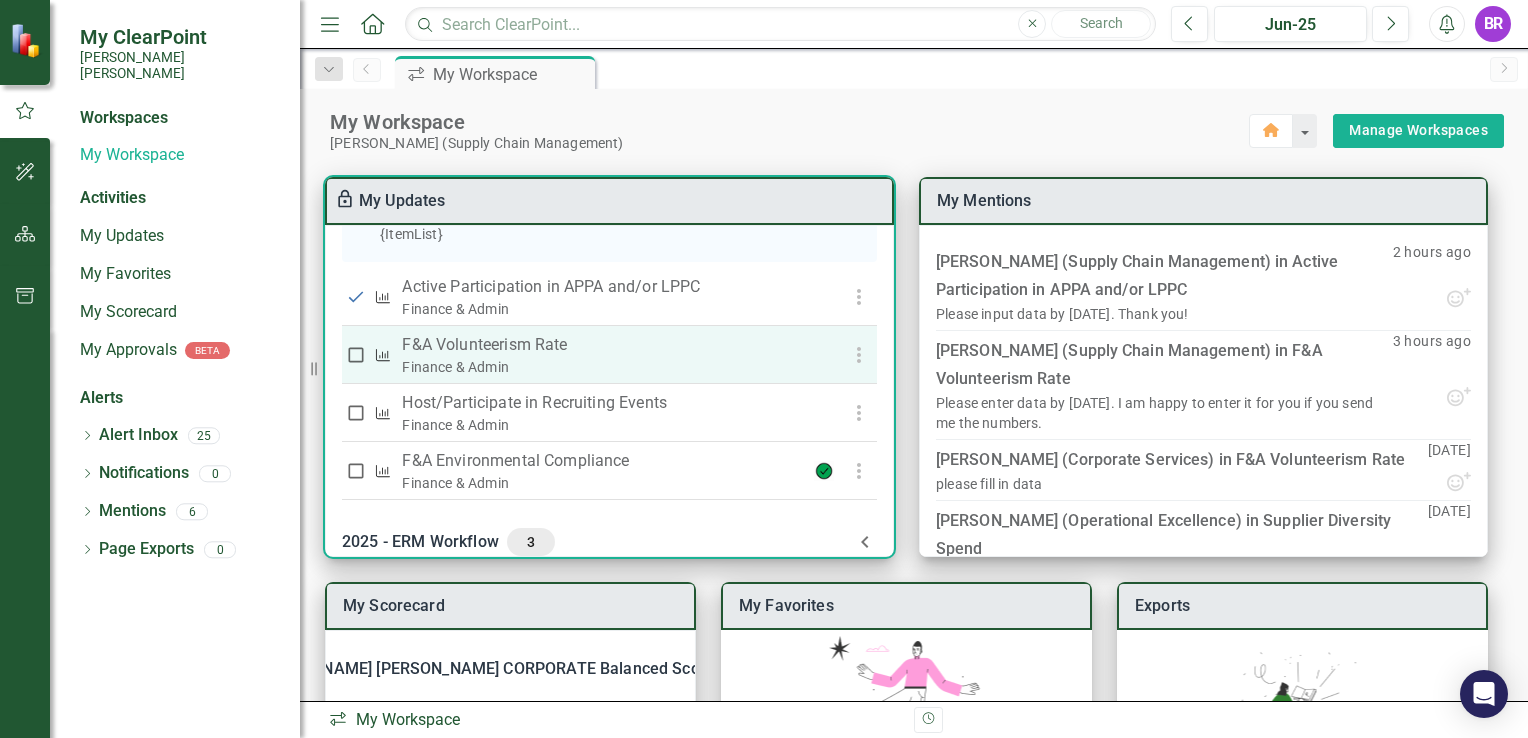 click at bounding box center [356, 355] 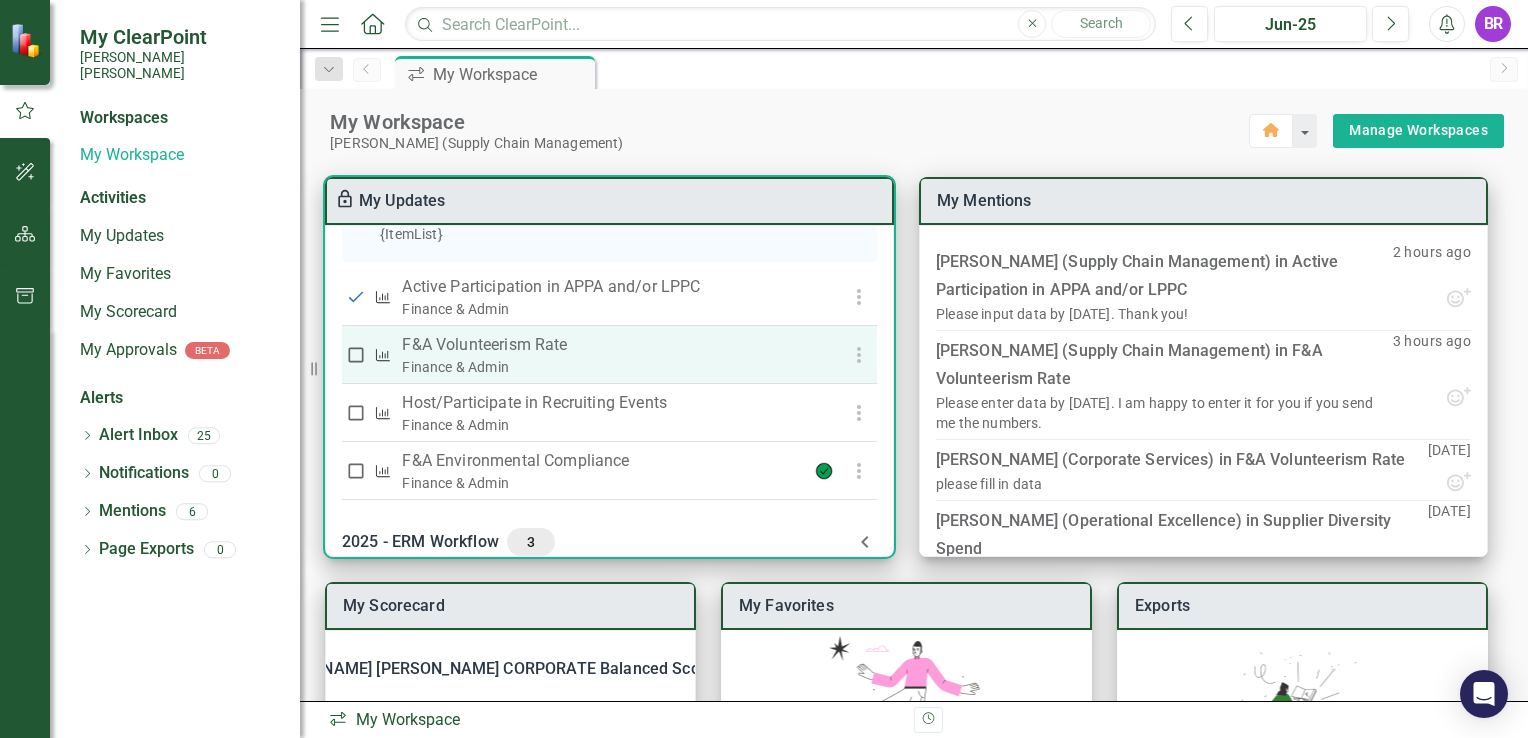 checkbox on "true" 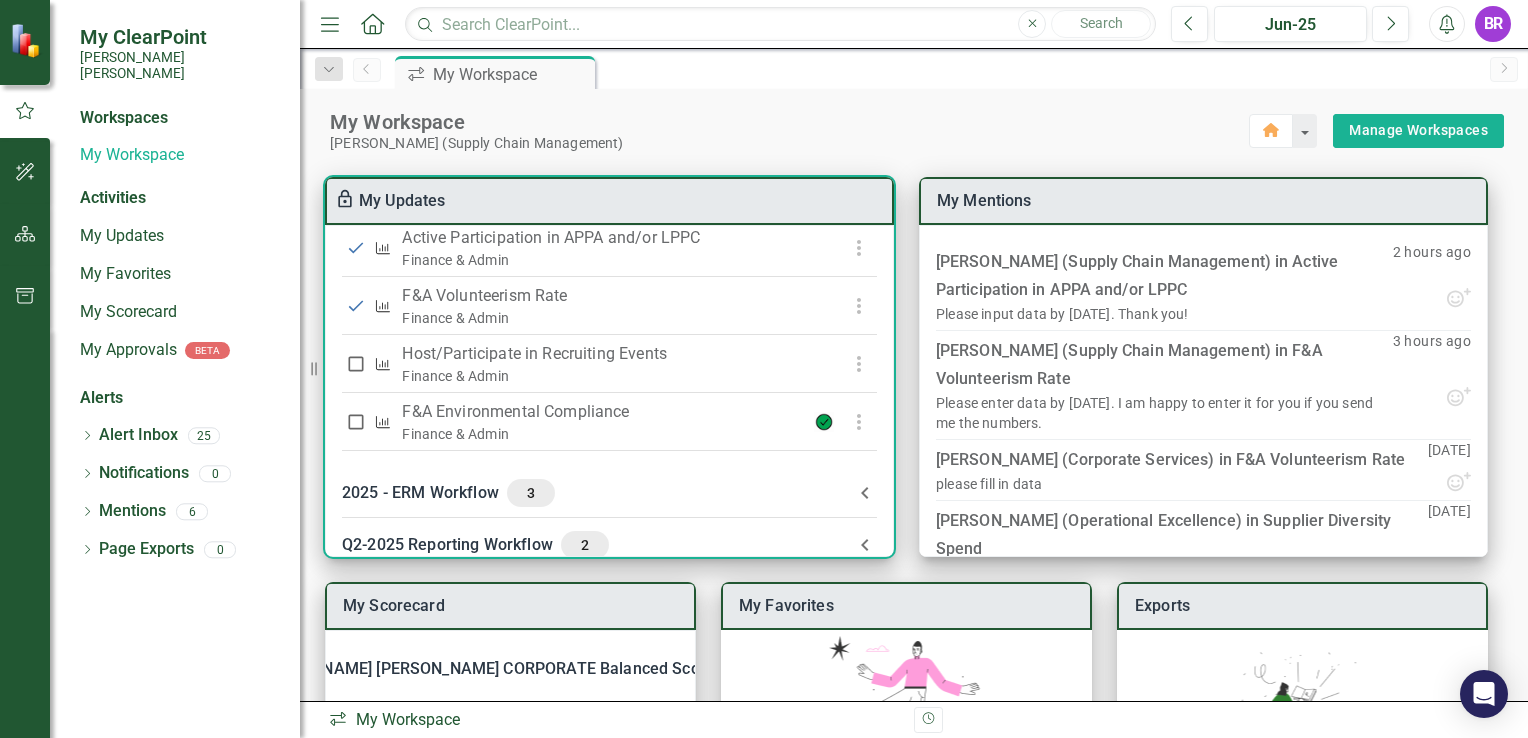 scroll, scrollTop: 684, scrollLeft: 0, axis: vertical 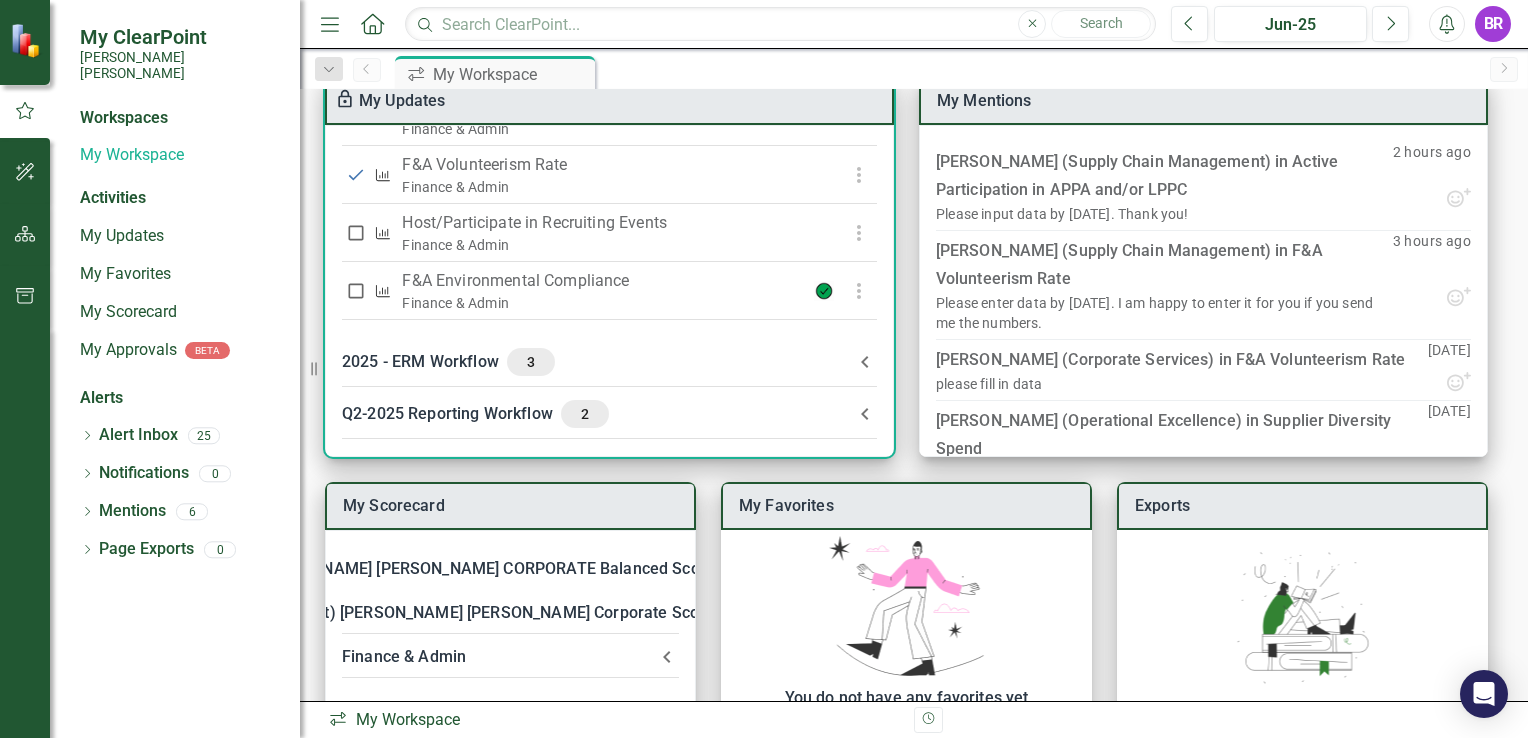 click on "Q2-2025 Reporting Workflow 2" at bounding box center (597, 414) 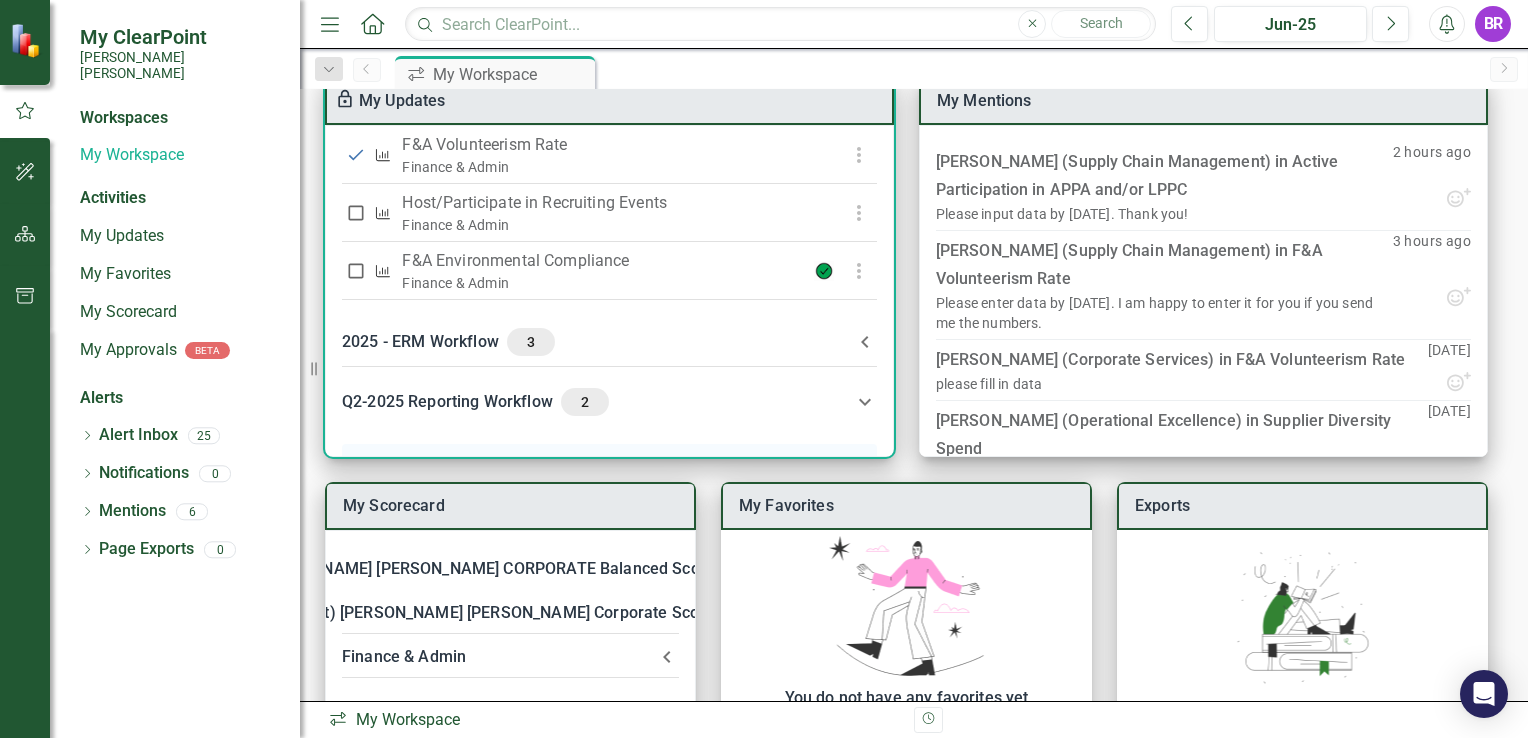 click on "Q2-2025 Reporting Workflow 2" at bounding box center (597, 402) 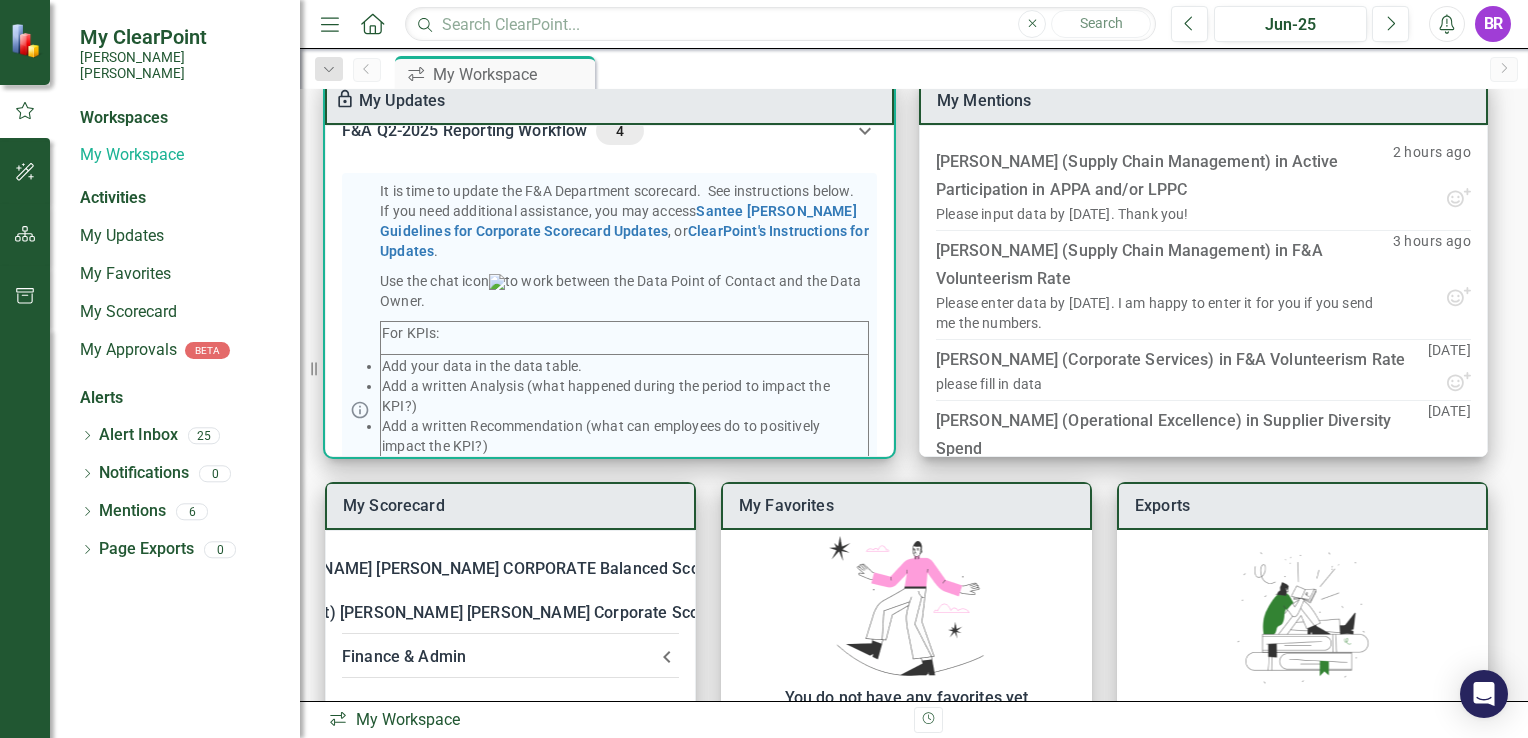 scroll, scrollTop: 0, scrollLeft: 0, axis: both 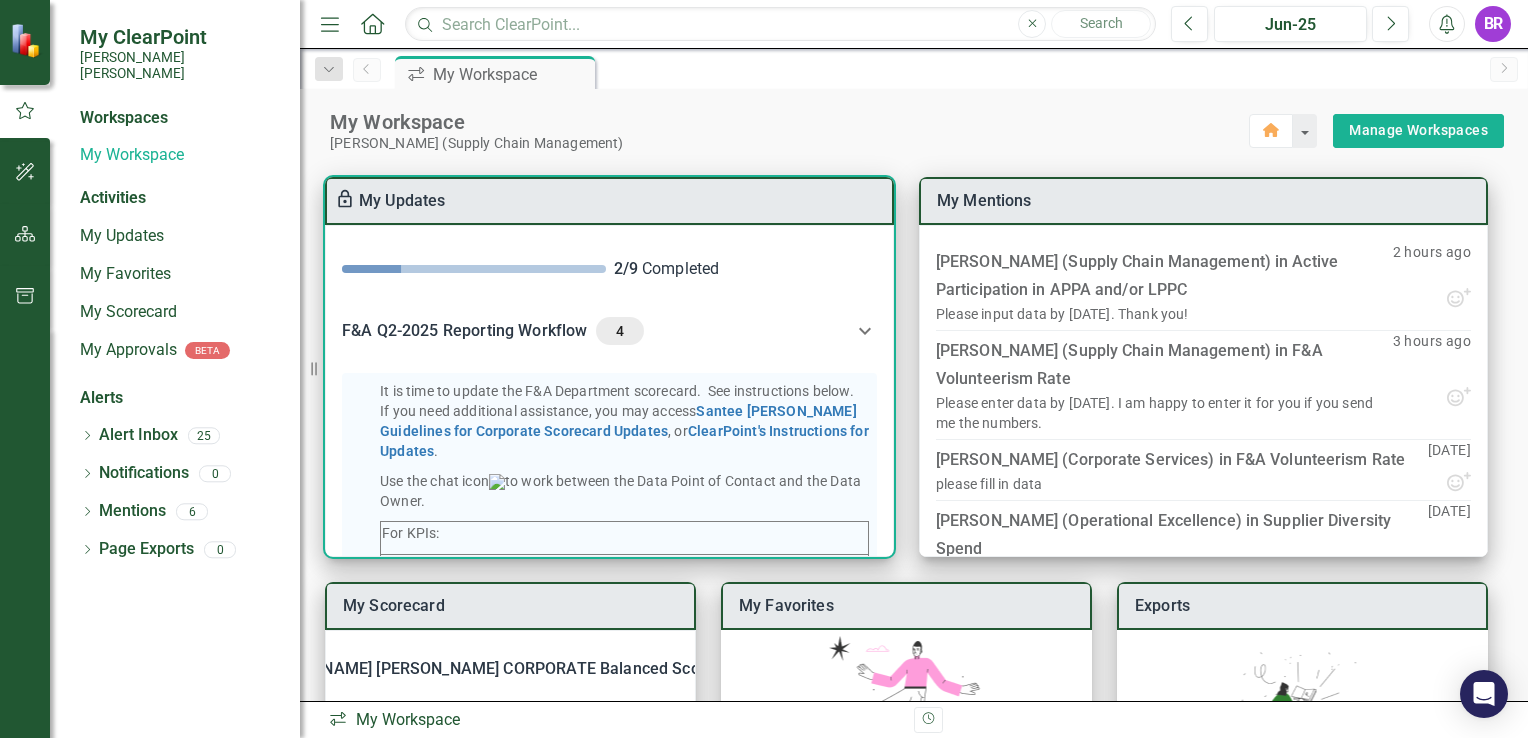 click on "4" at bounding box center (620, 331) 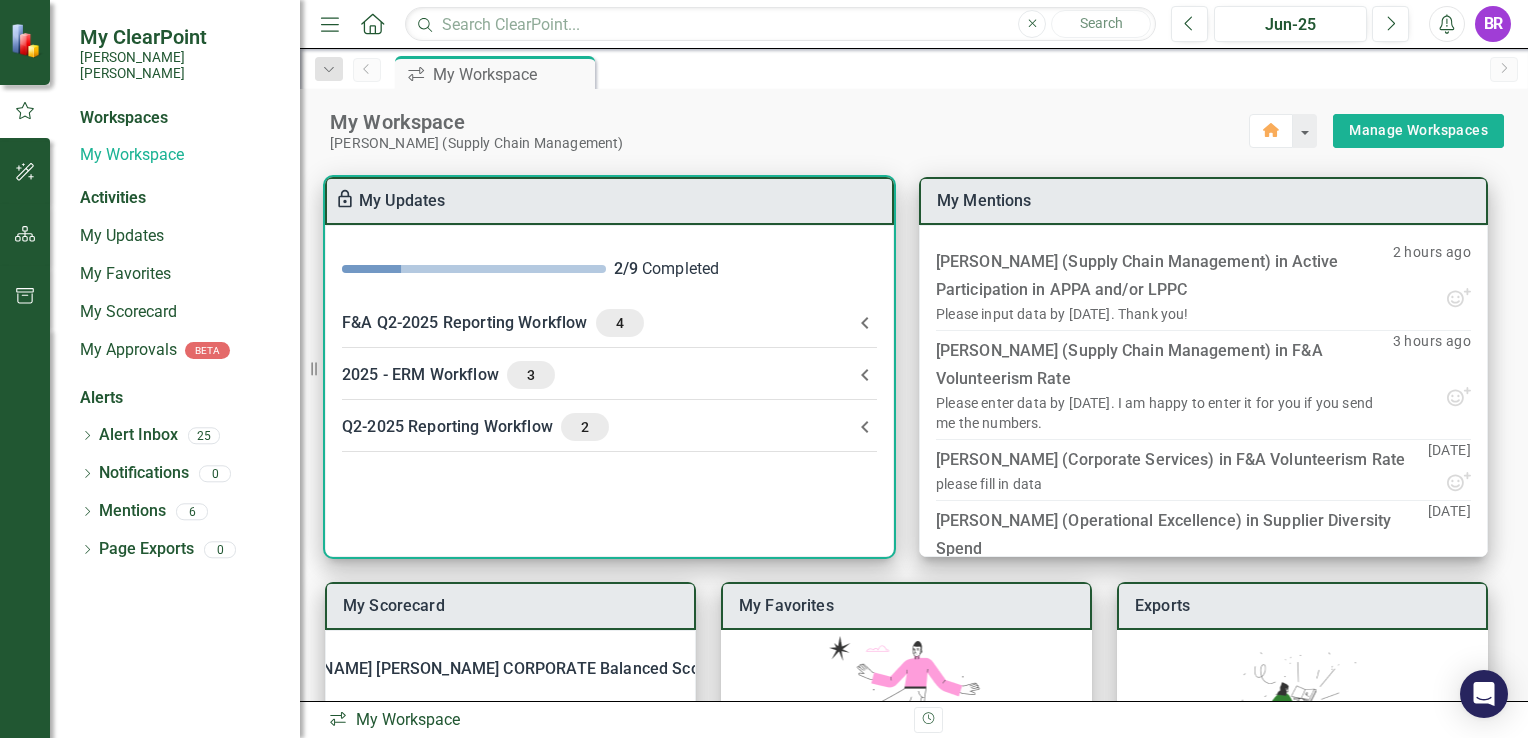 click 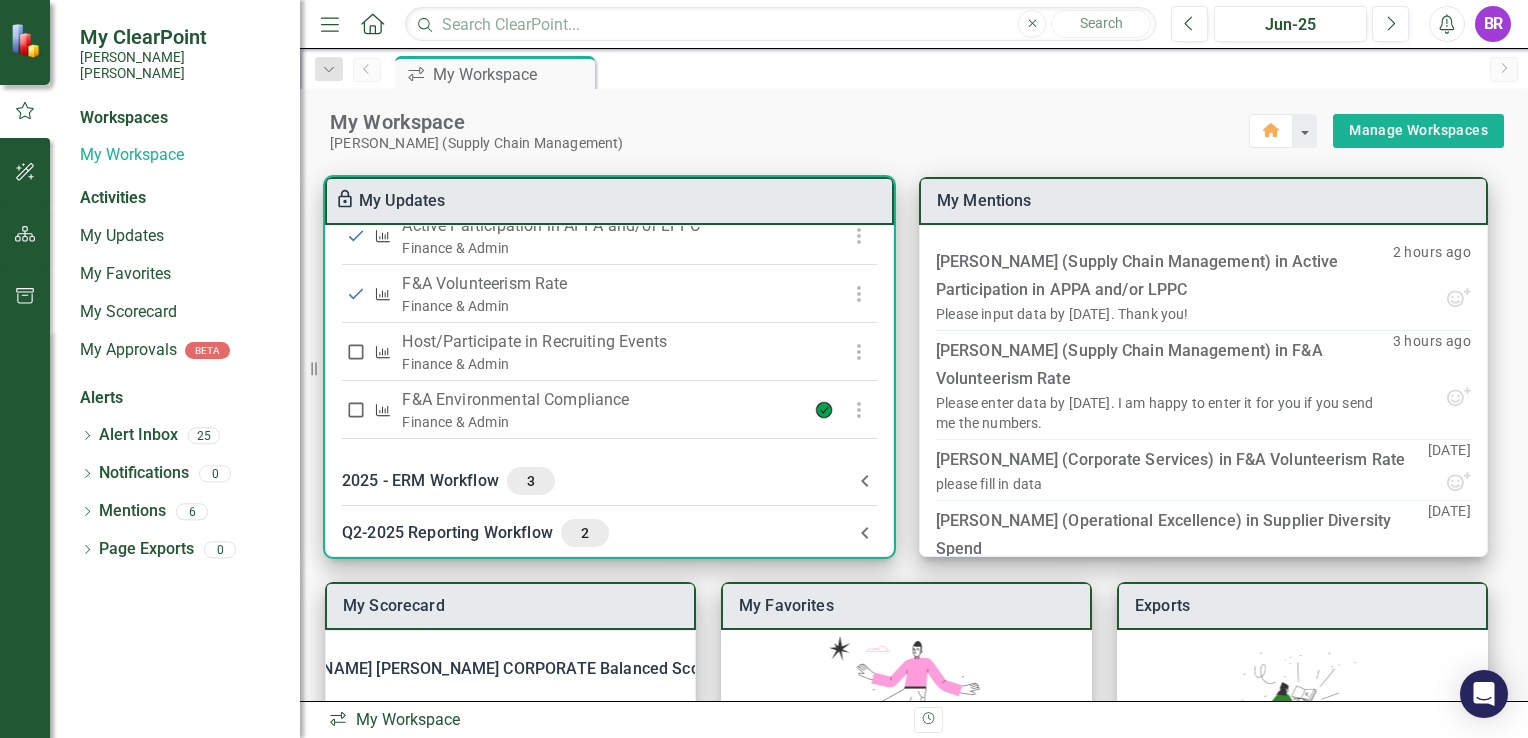scroll, scrollTop: 684, scrollLeft: 0, axis: vertical 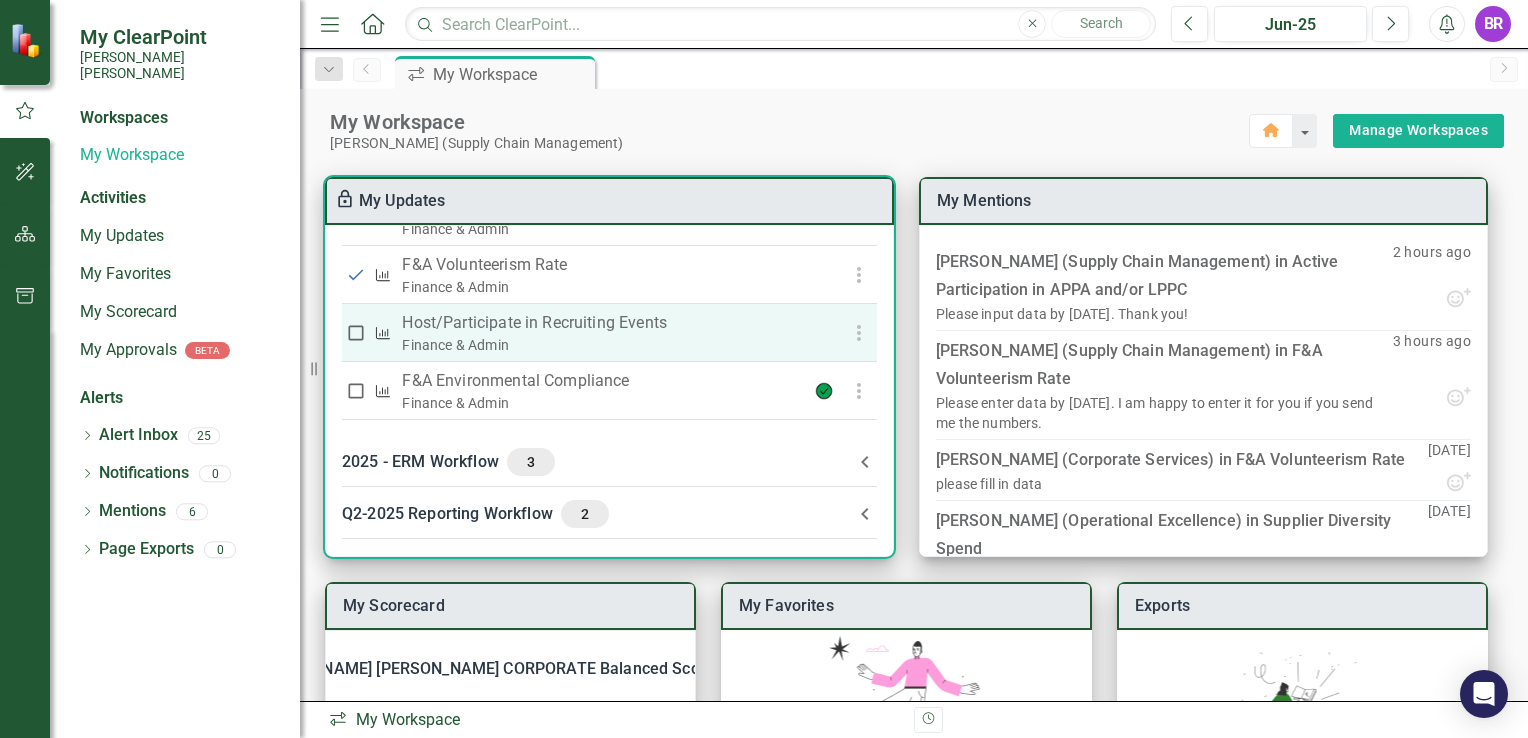 click on "Host/Participate in Recruiting Events" at bounding box center (596, 323) 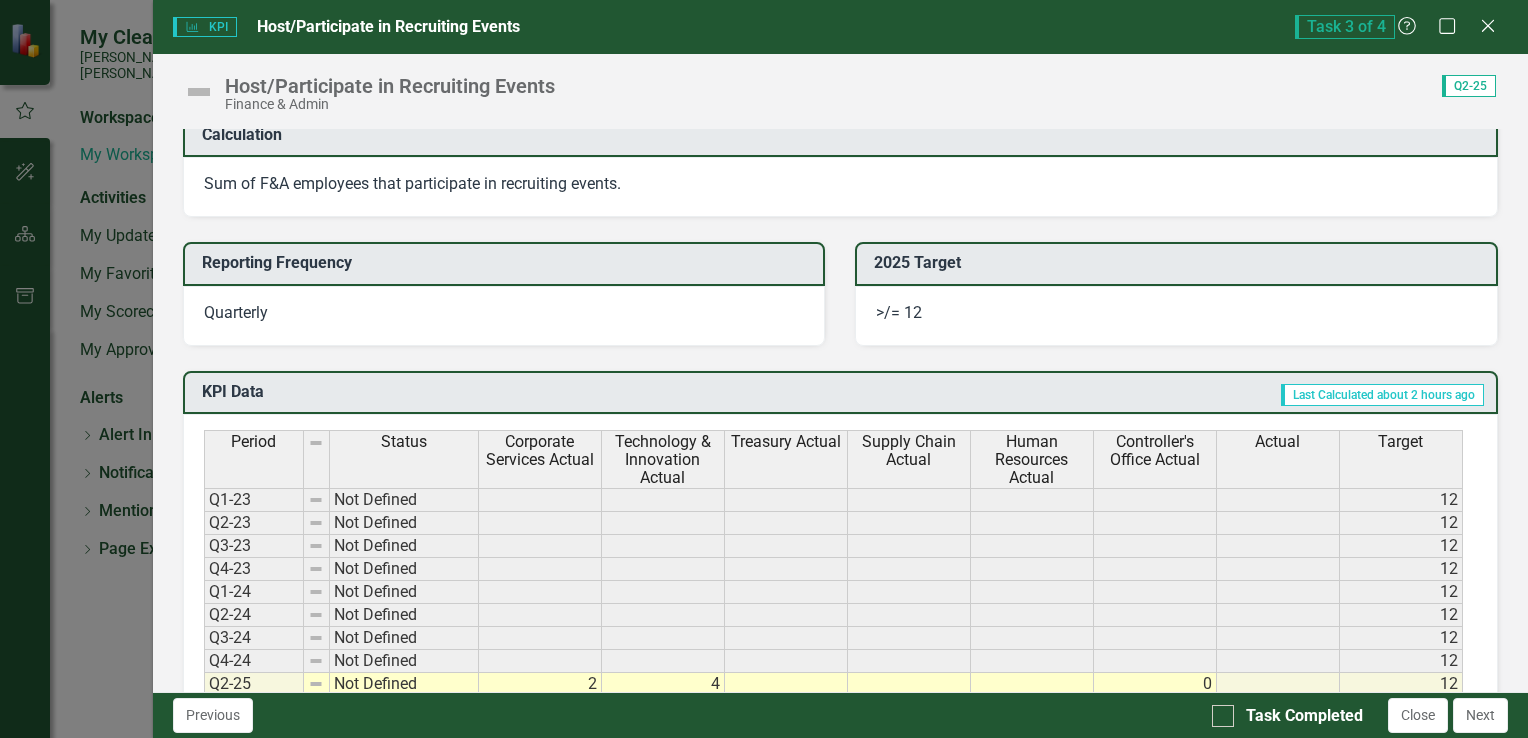 scroll, scrollTop: 872, scrollLeft: 0, axis: vertical 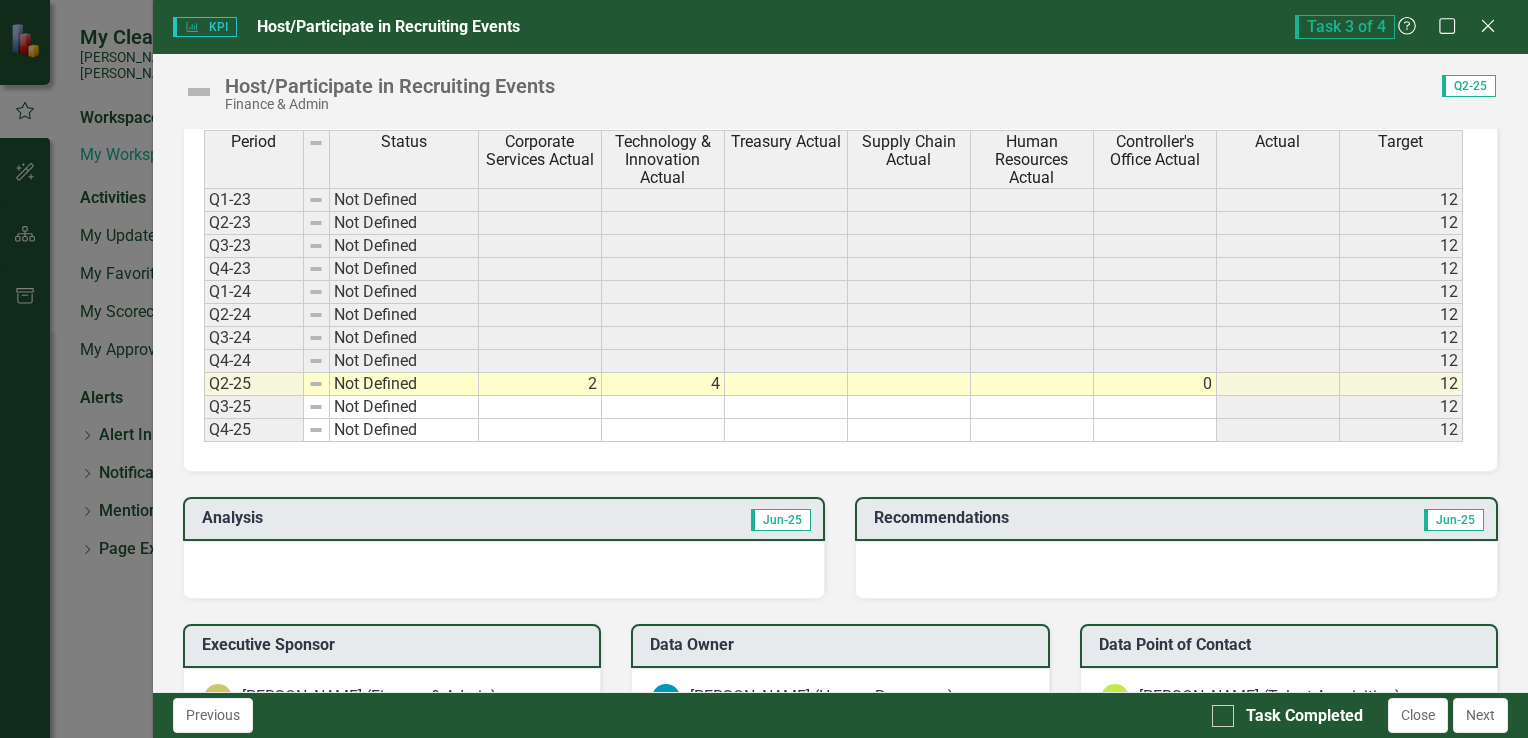 click at bounding box center [909, 384] 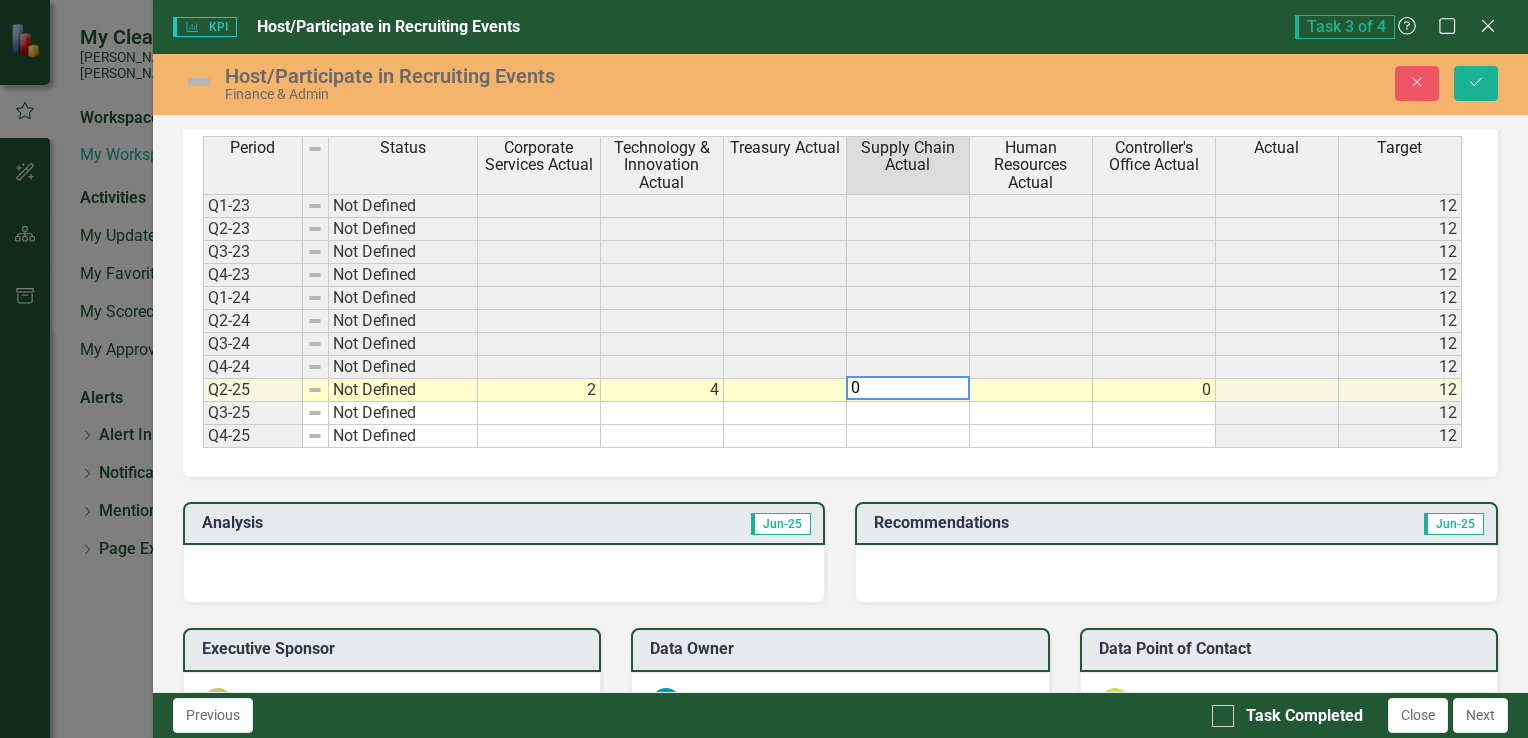 scroll, scrollTop: 876, scrollLeft: 0, axis: vertical 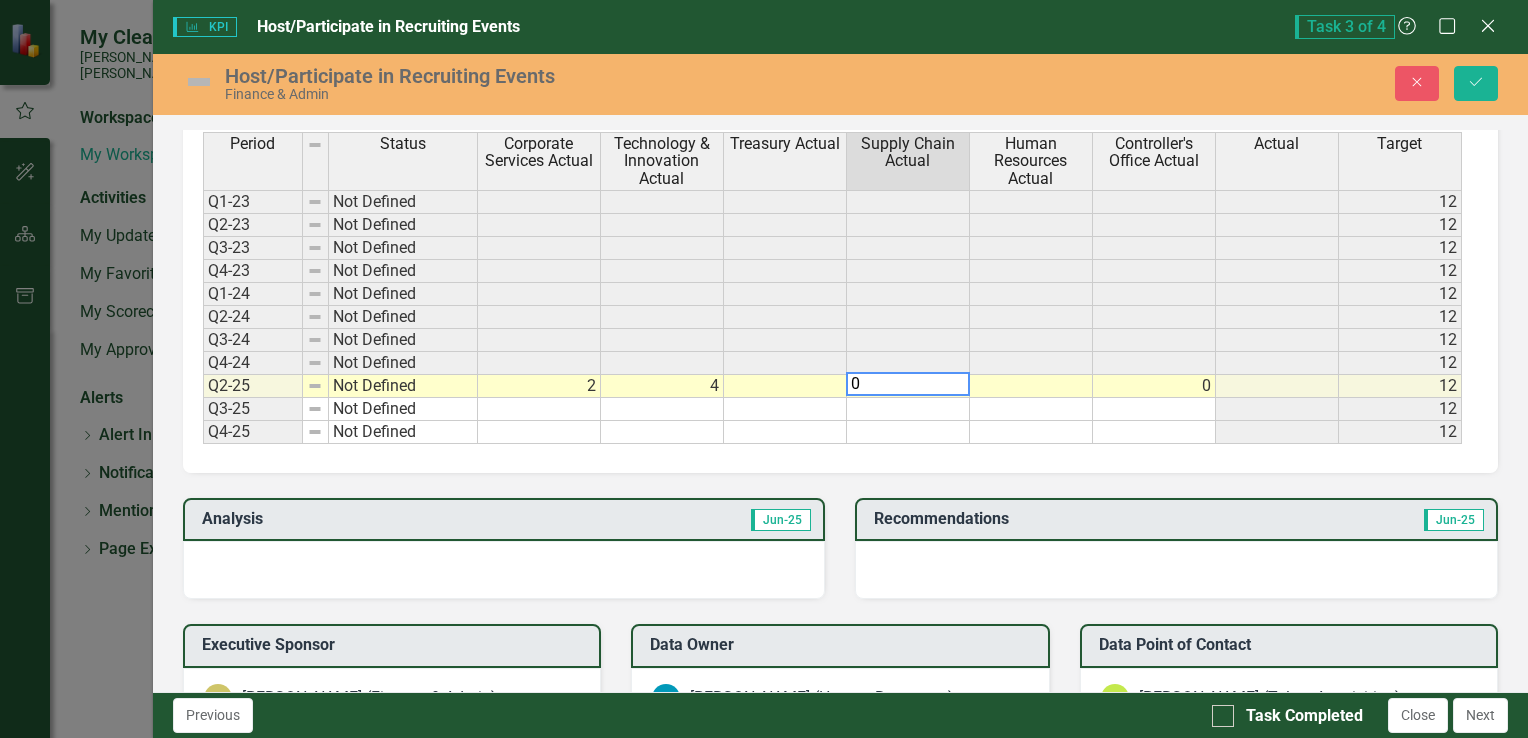 type on "0" 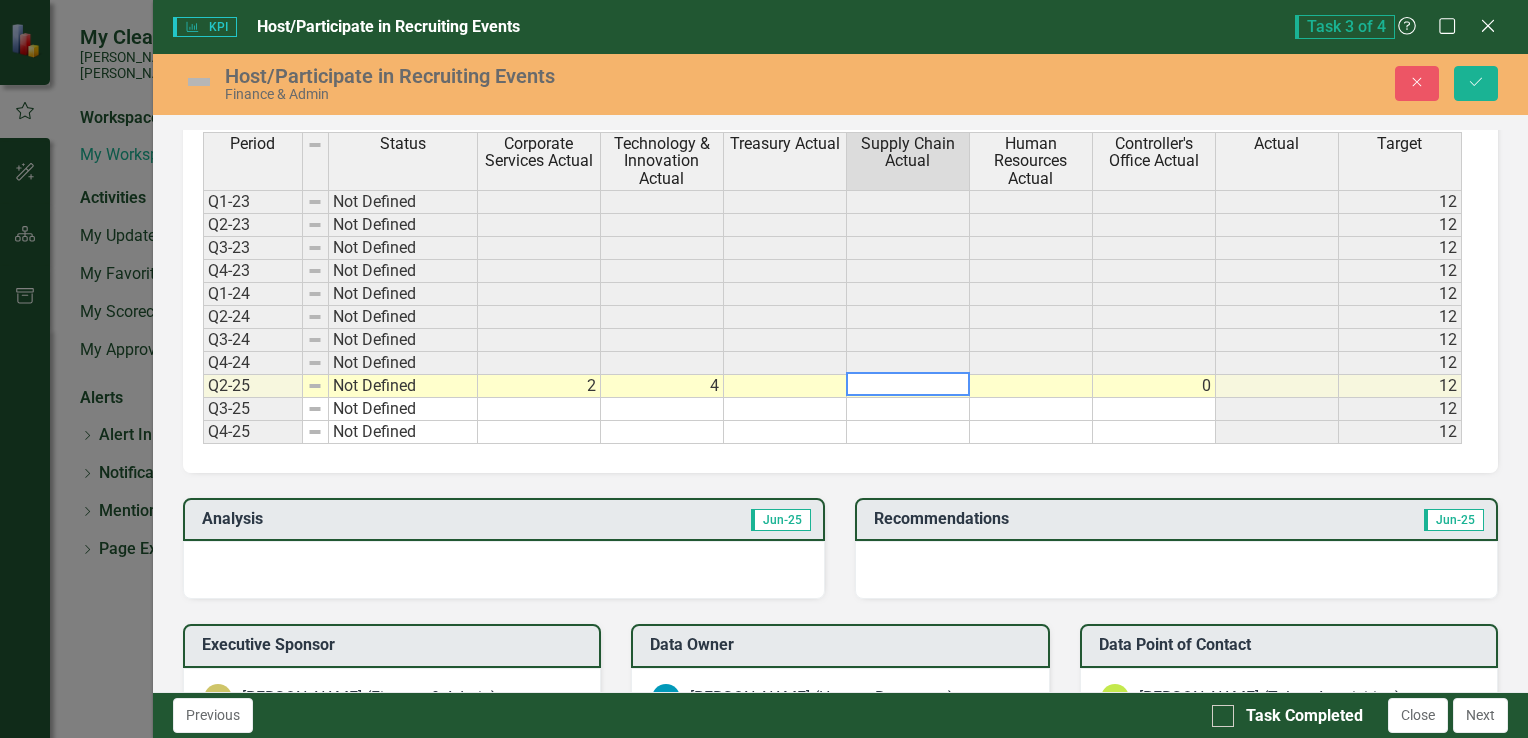 click at bounding box center [1031, 386] 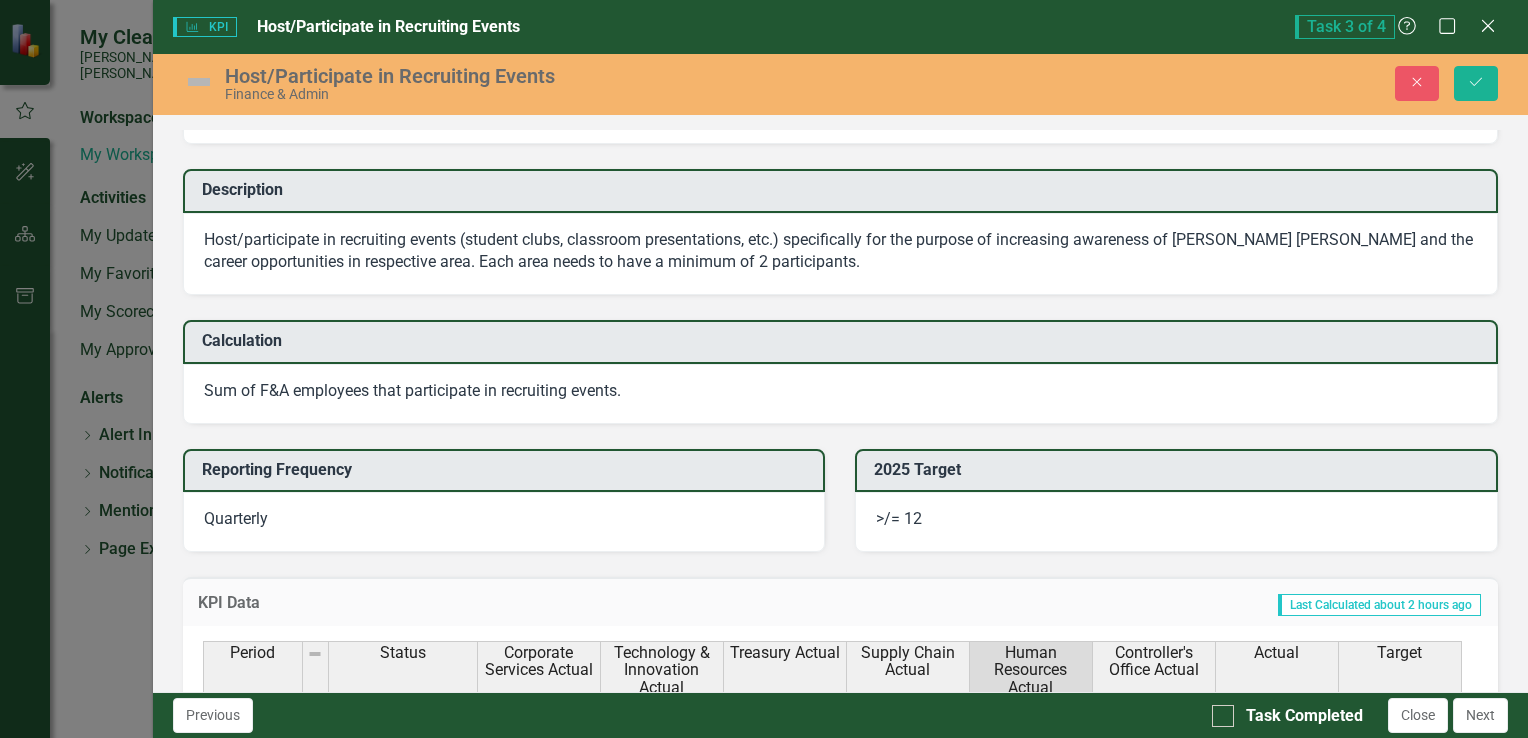 scroll, scrollTop: 300, scrollLeft: 0, axis: vertical 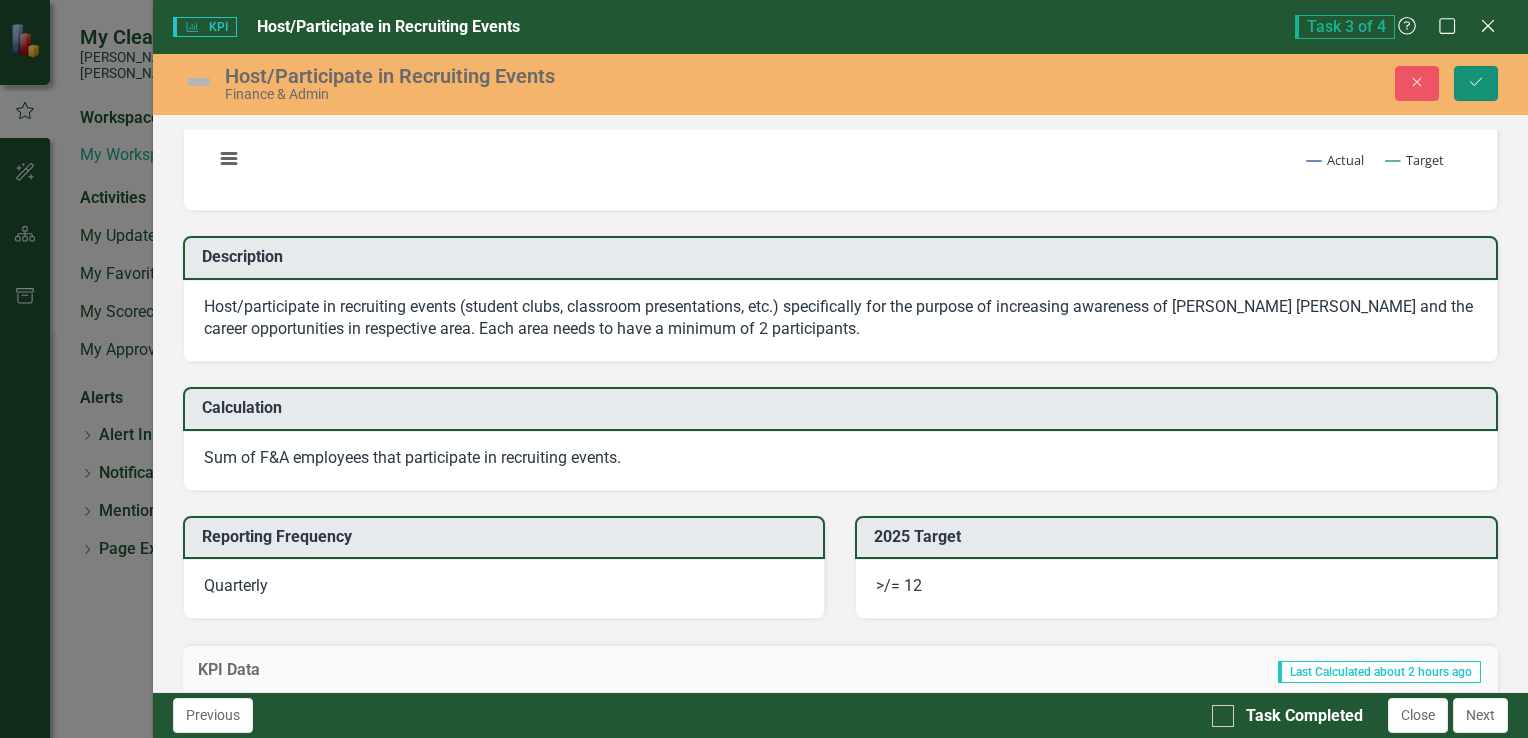click on "Save" at bounding box center (1476, 83) 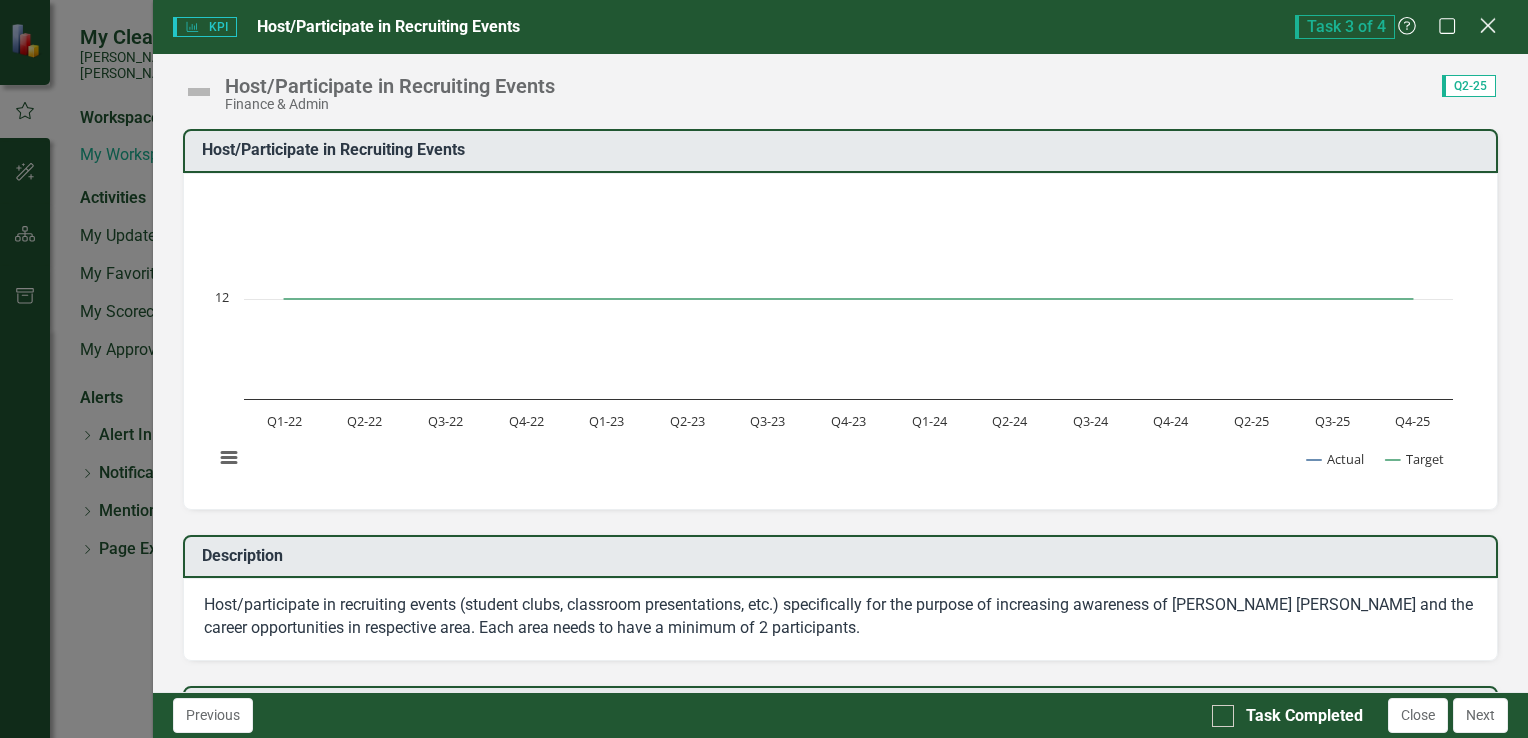 click on "Close" 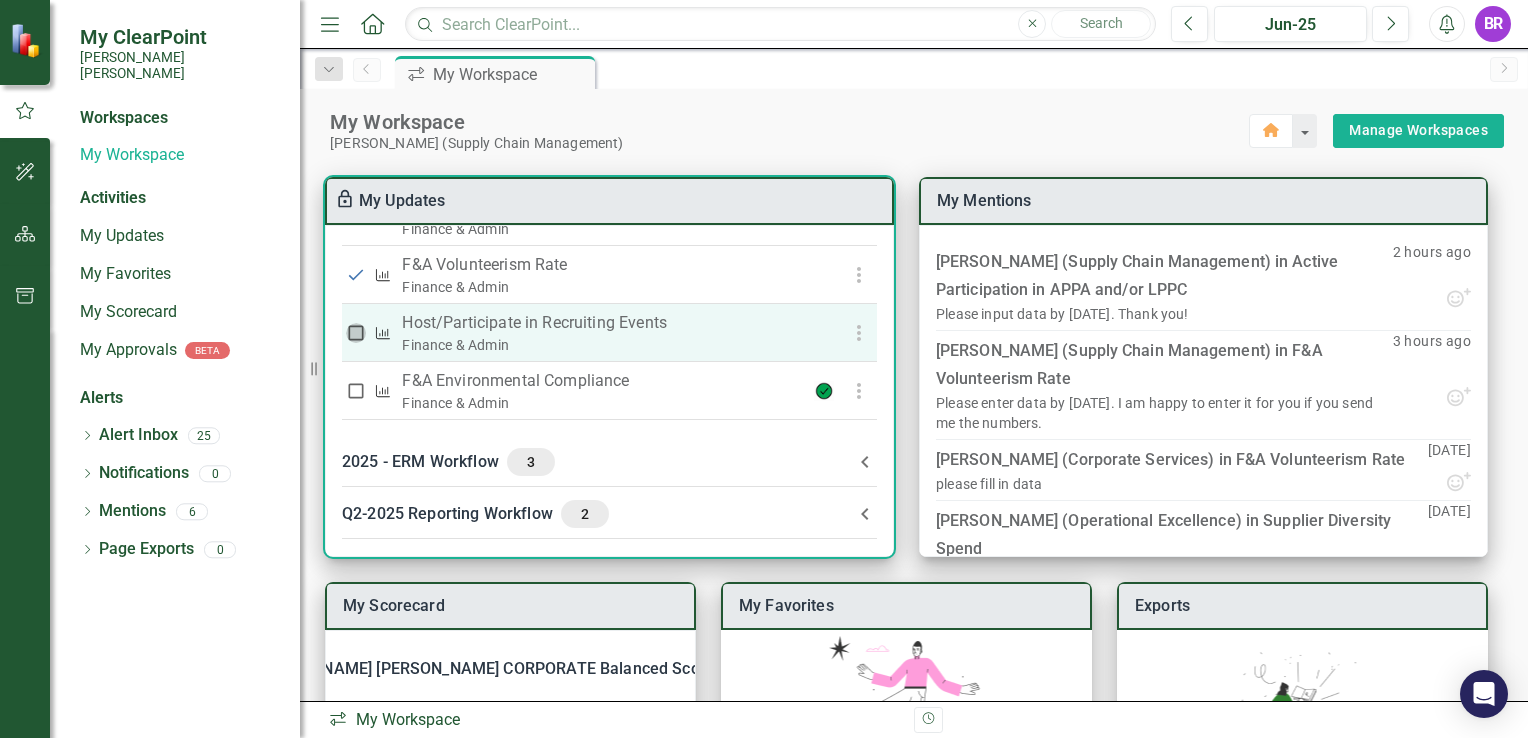 click at bounding box center (356, 333) 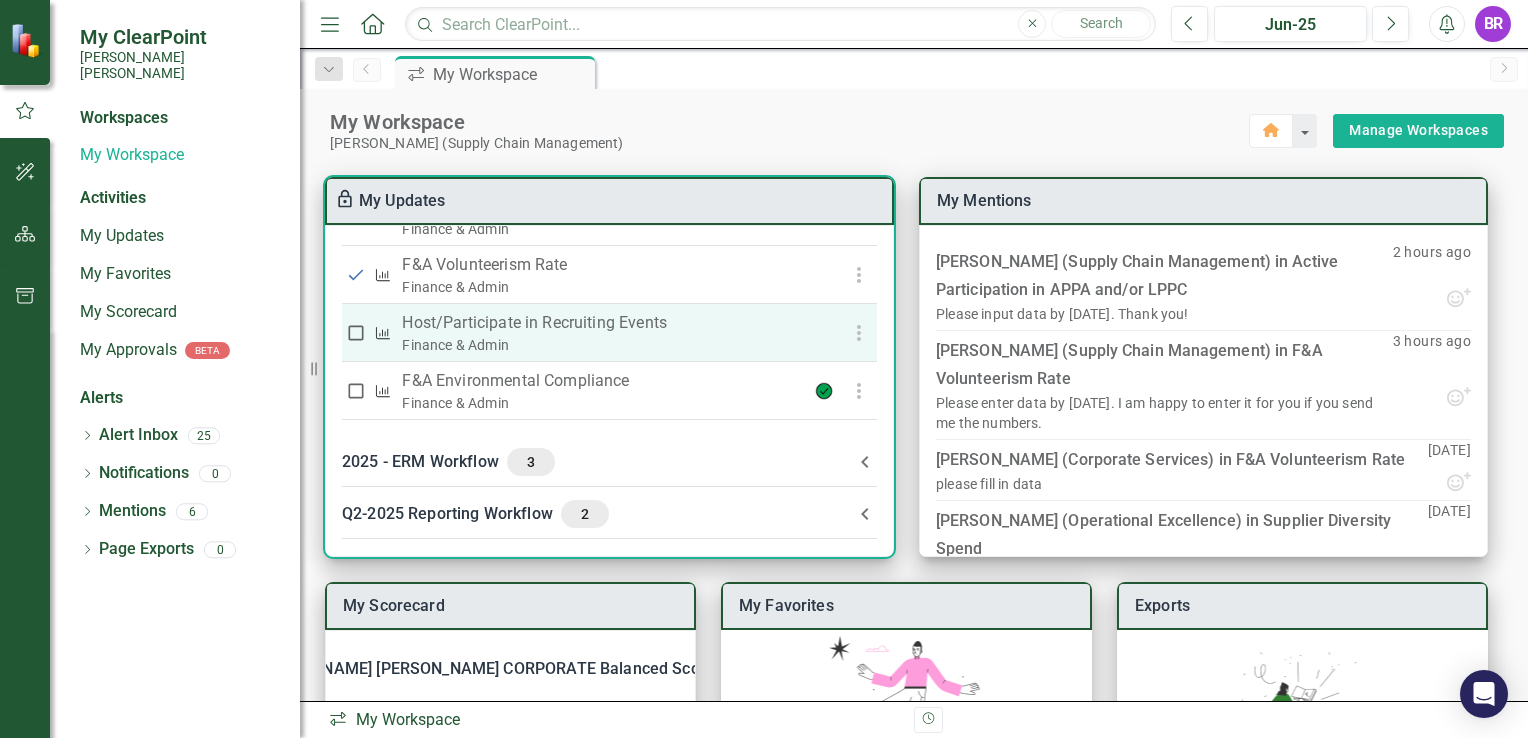 checkbox on "true" 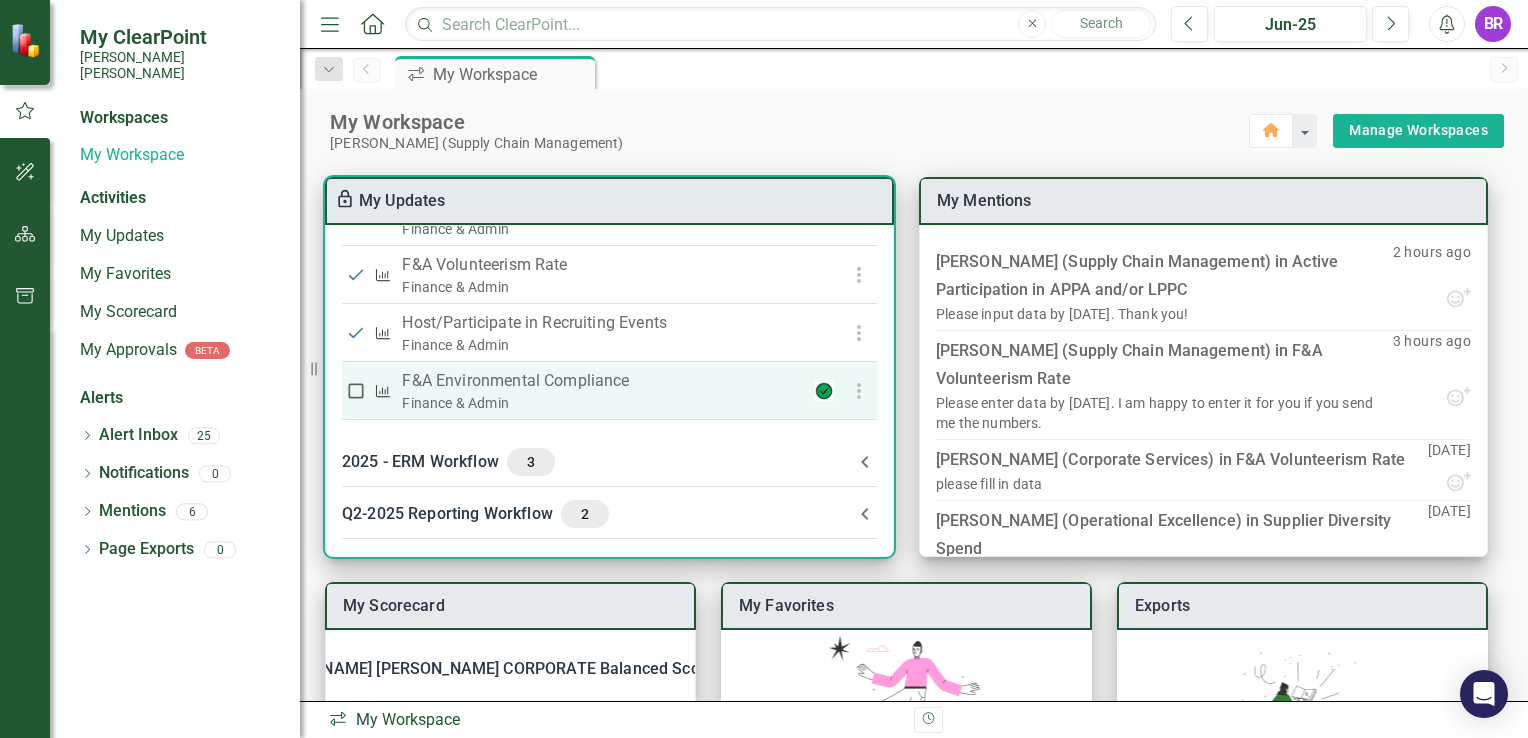 click on "F&A Environmental Compliance" at bounding box center (596, 381) 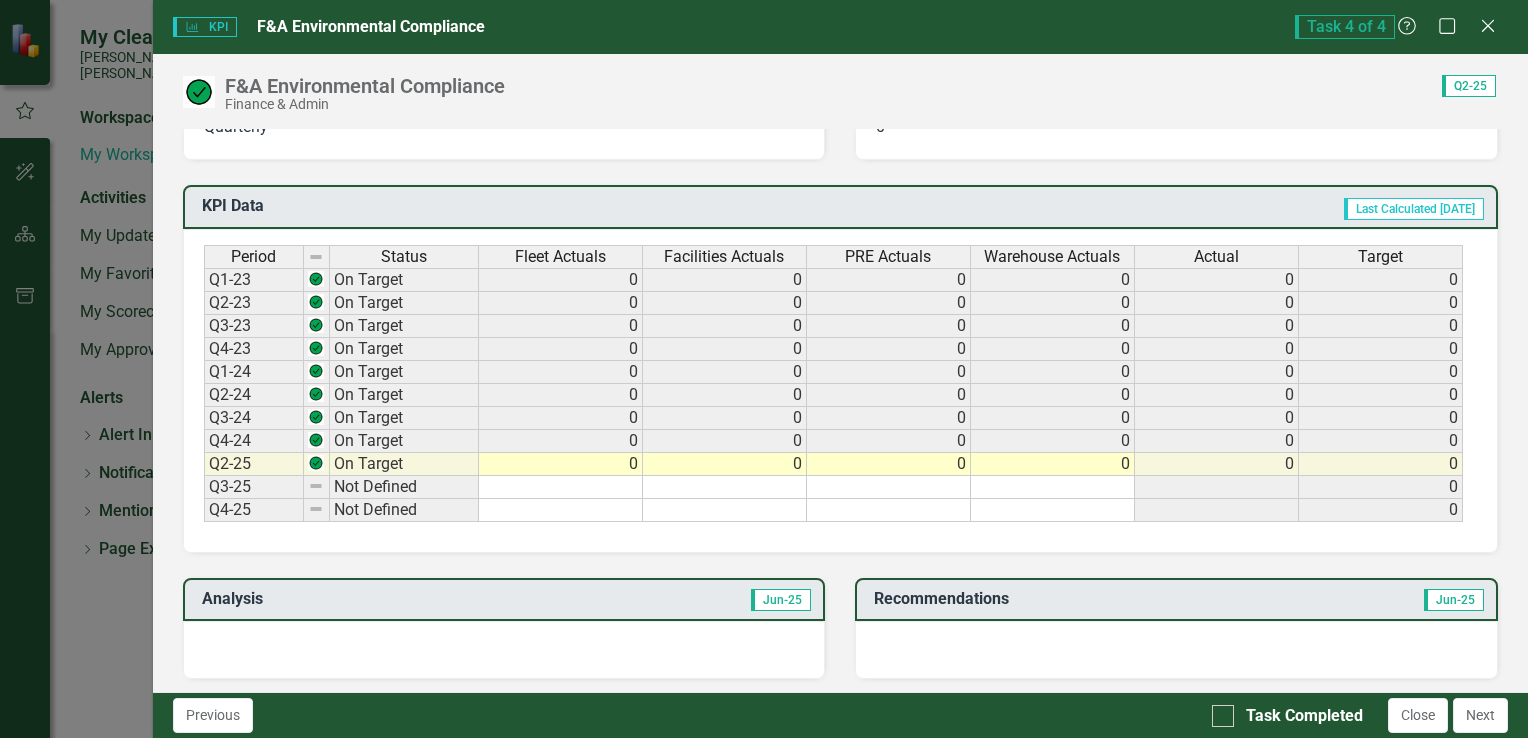 scroll, scrollTop: 700, scrollLeft: 0, axis: vertical 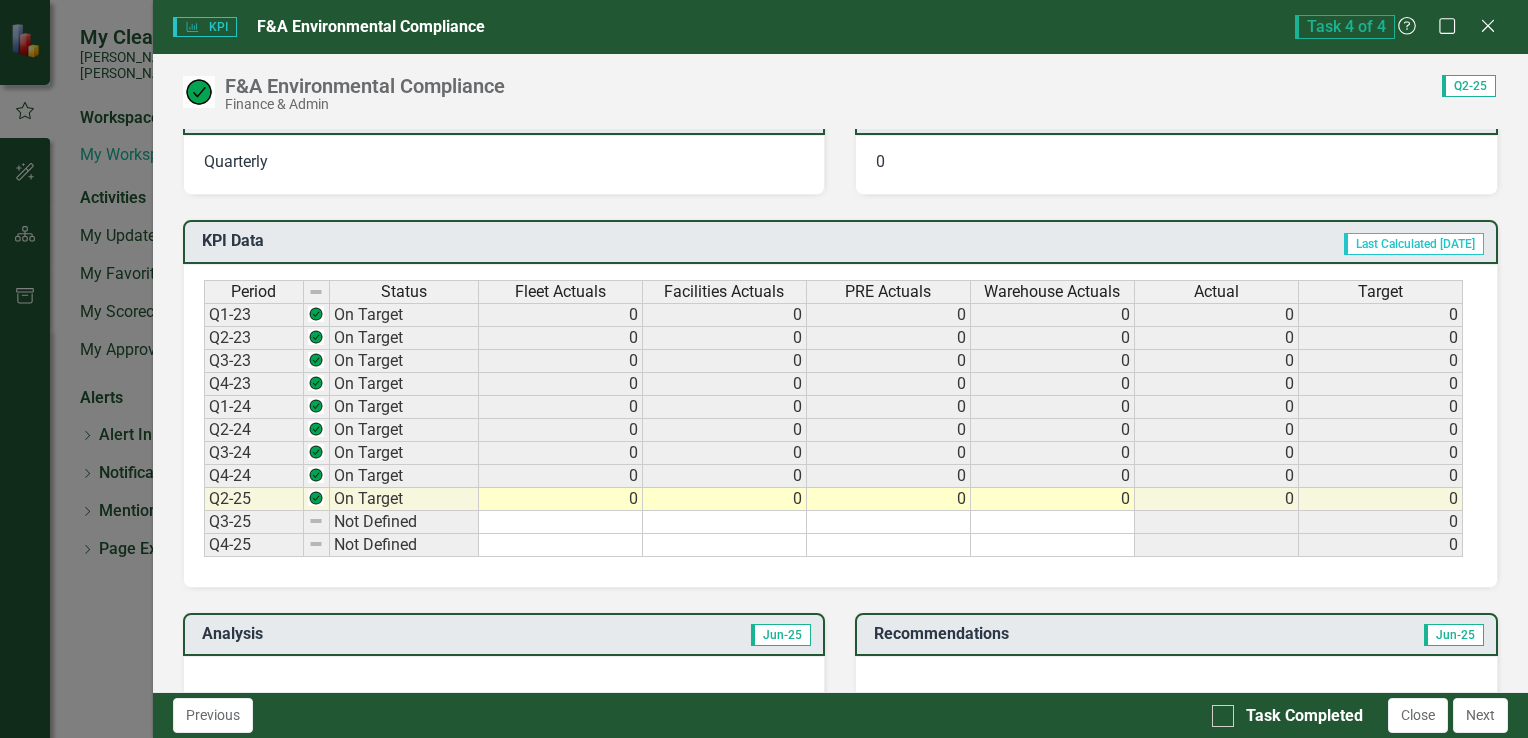 click on "0" at bounding box center (1053, 499) 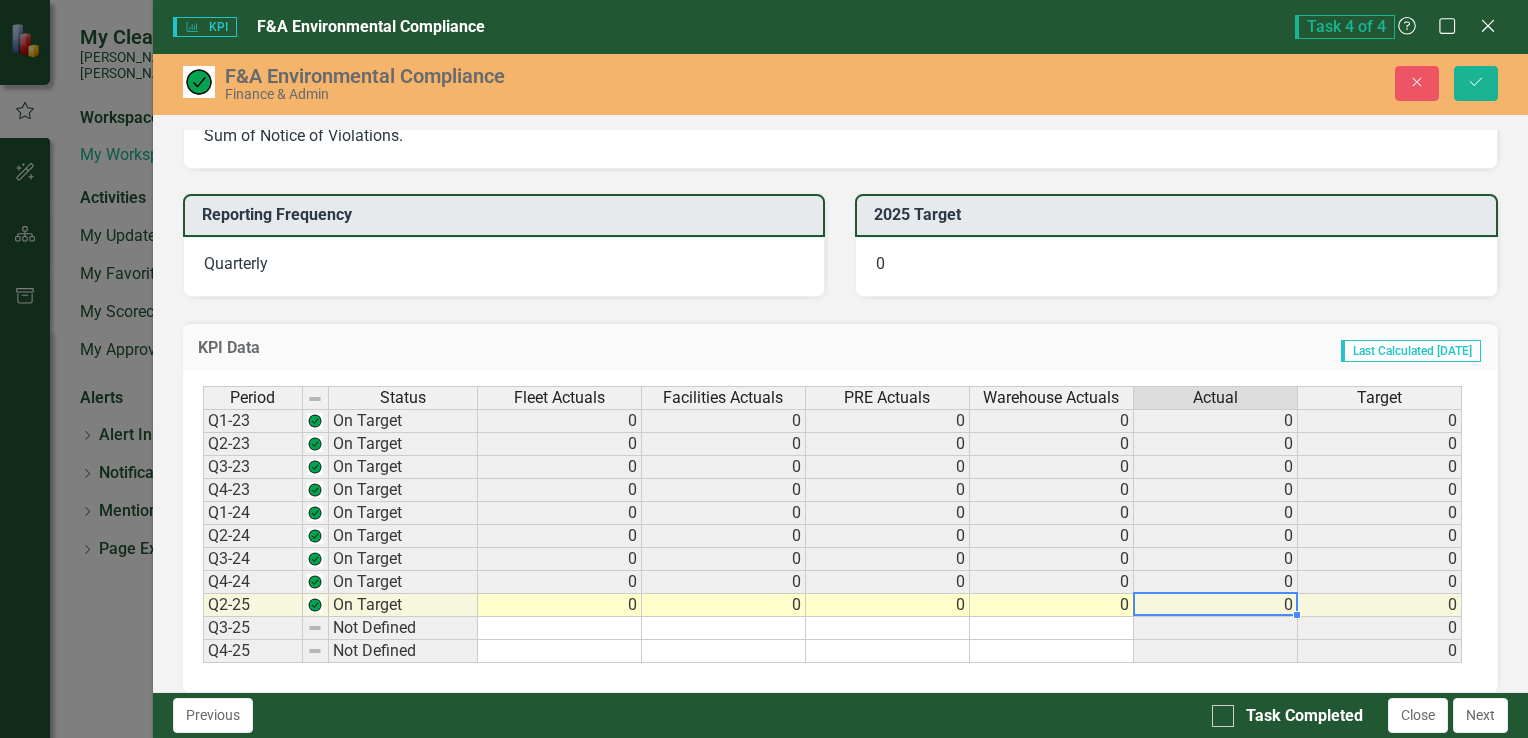 scroll, scrollTop: 600, scrollLeft: 0, axis: vertical 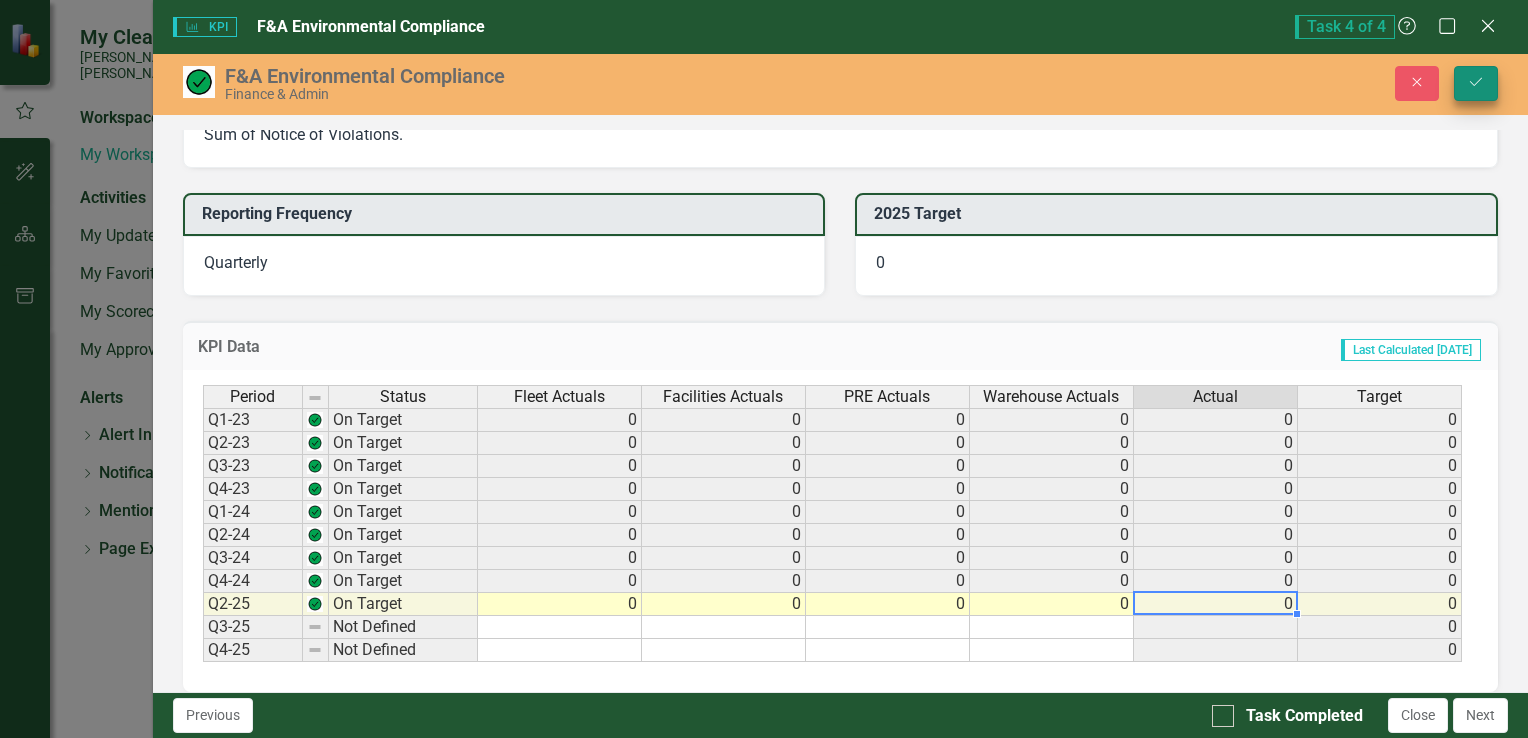 type on "0" 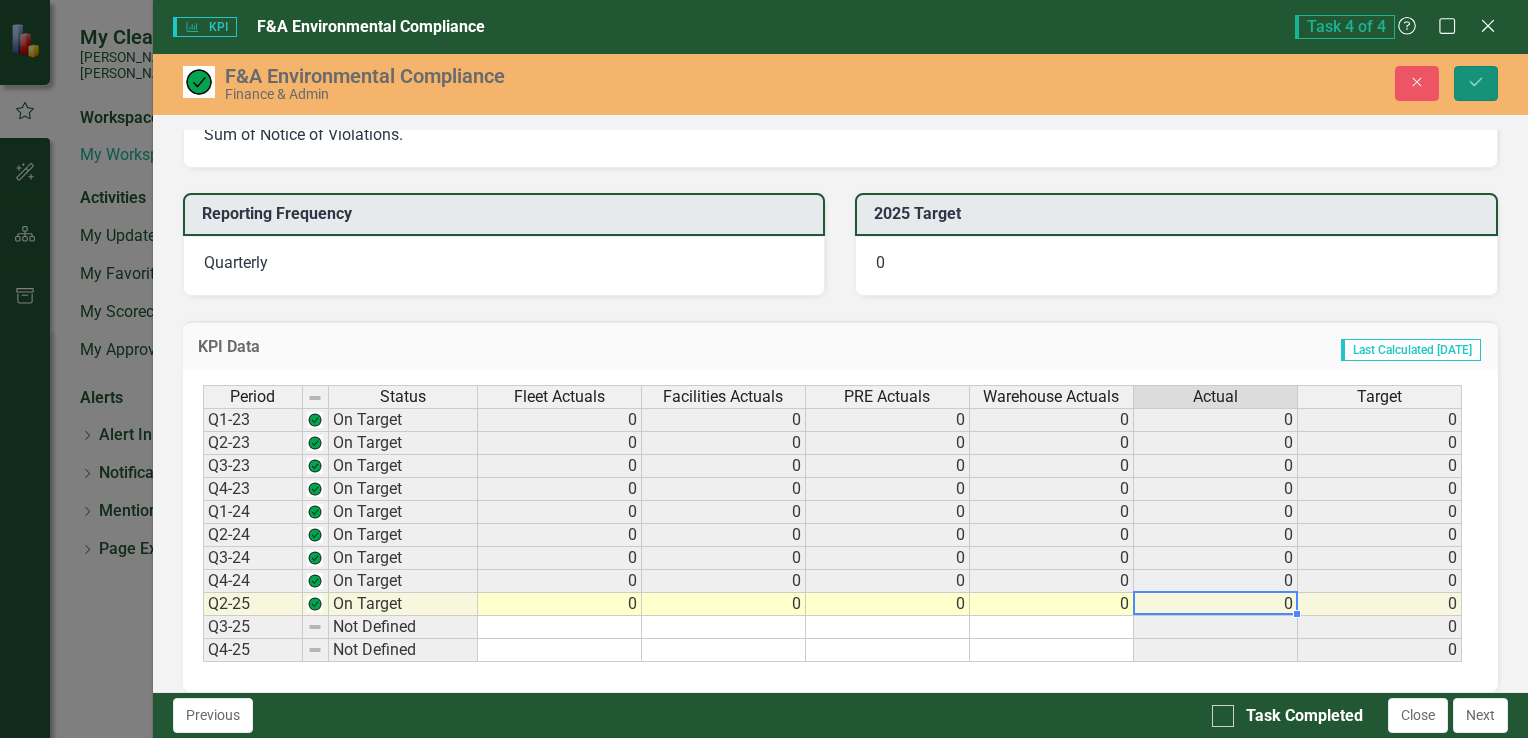 click on "Save" at bounding box center (1476, 83) 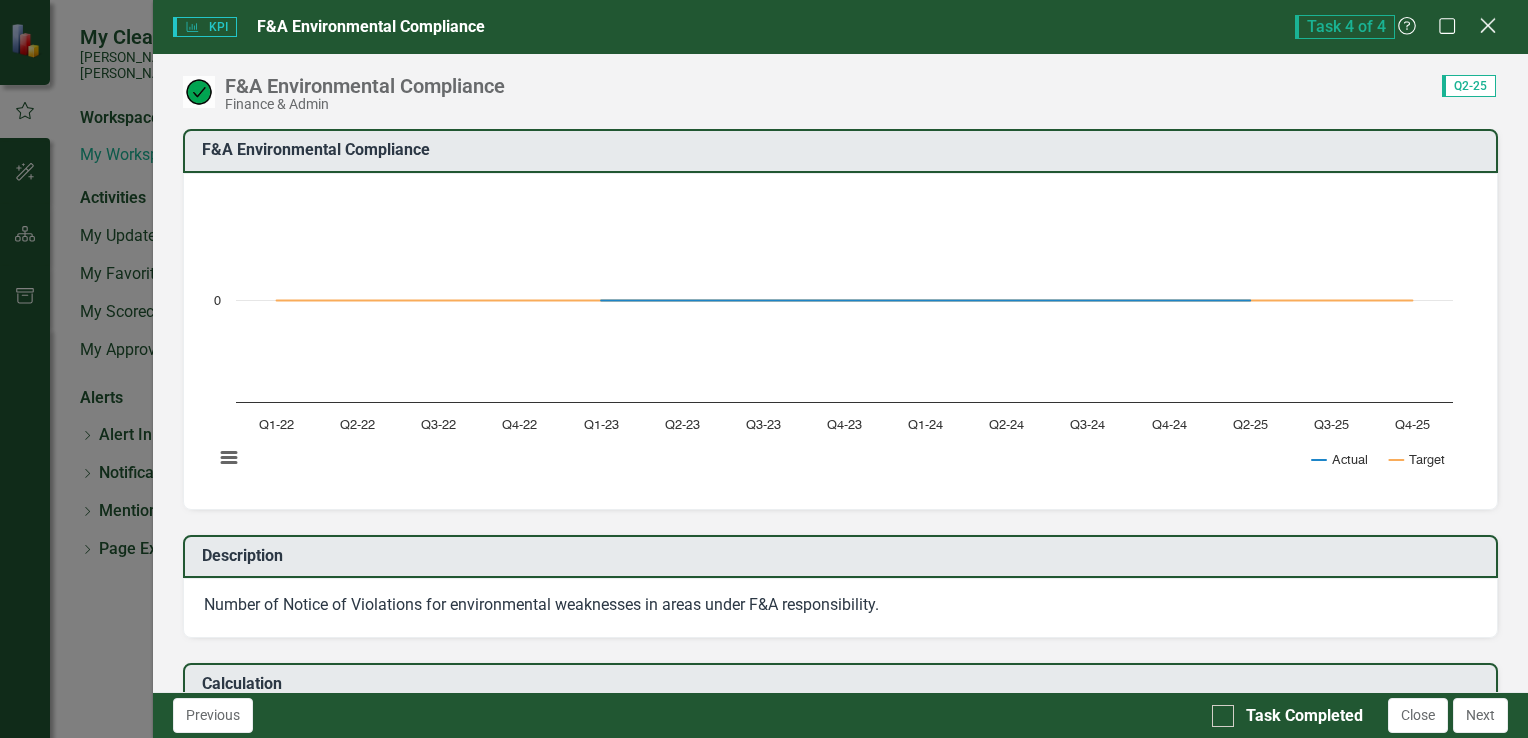 click on "Close" 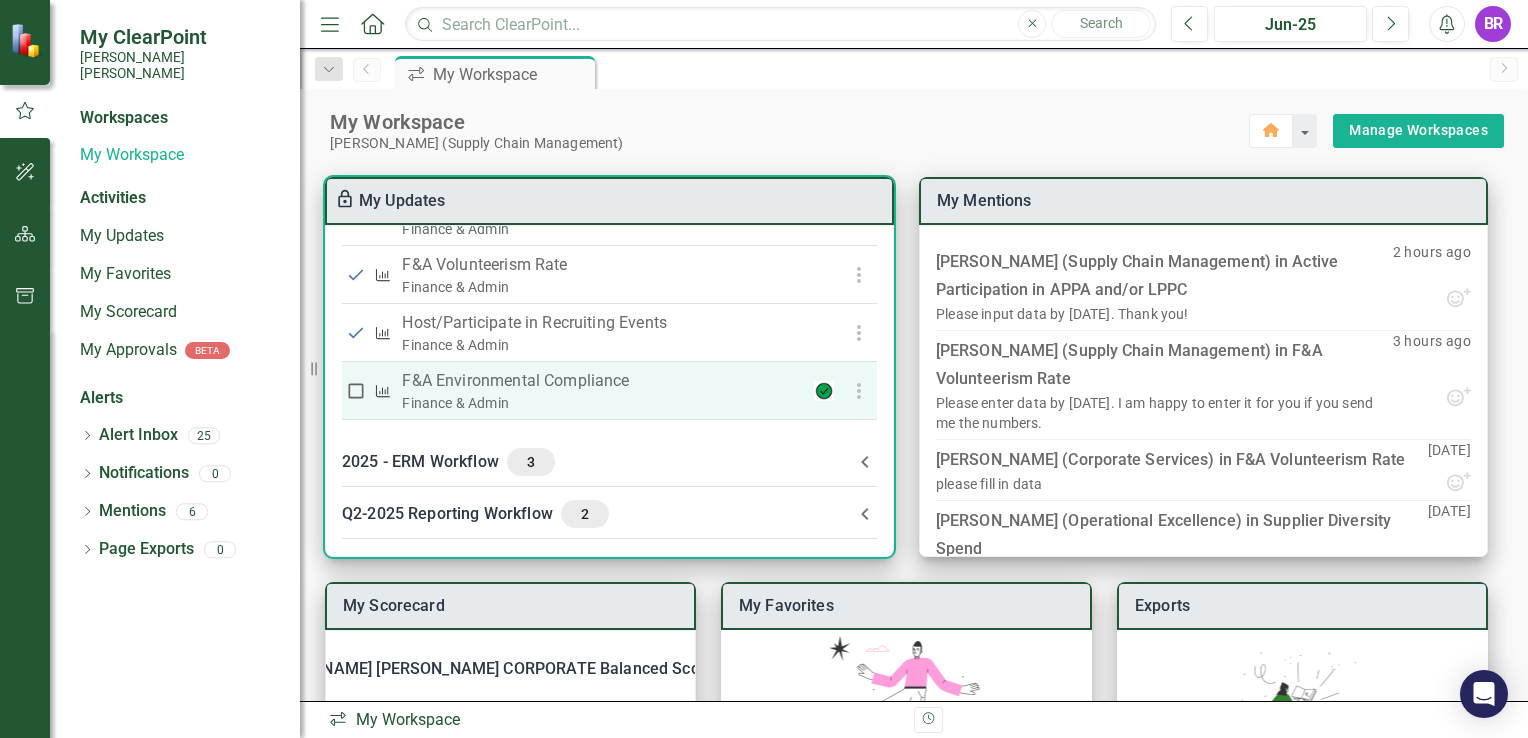click at bounding box center [356, 391] 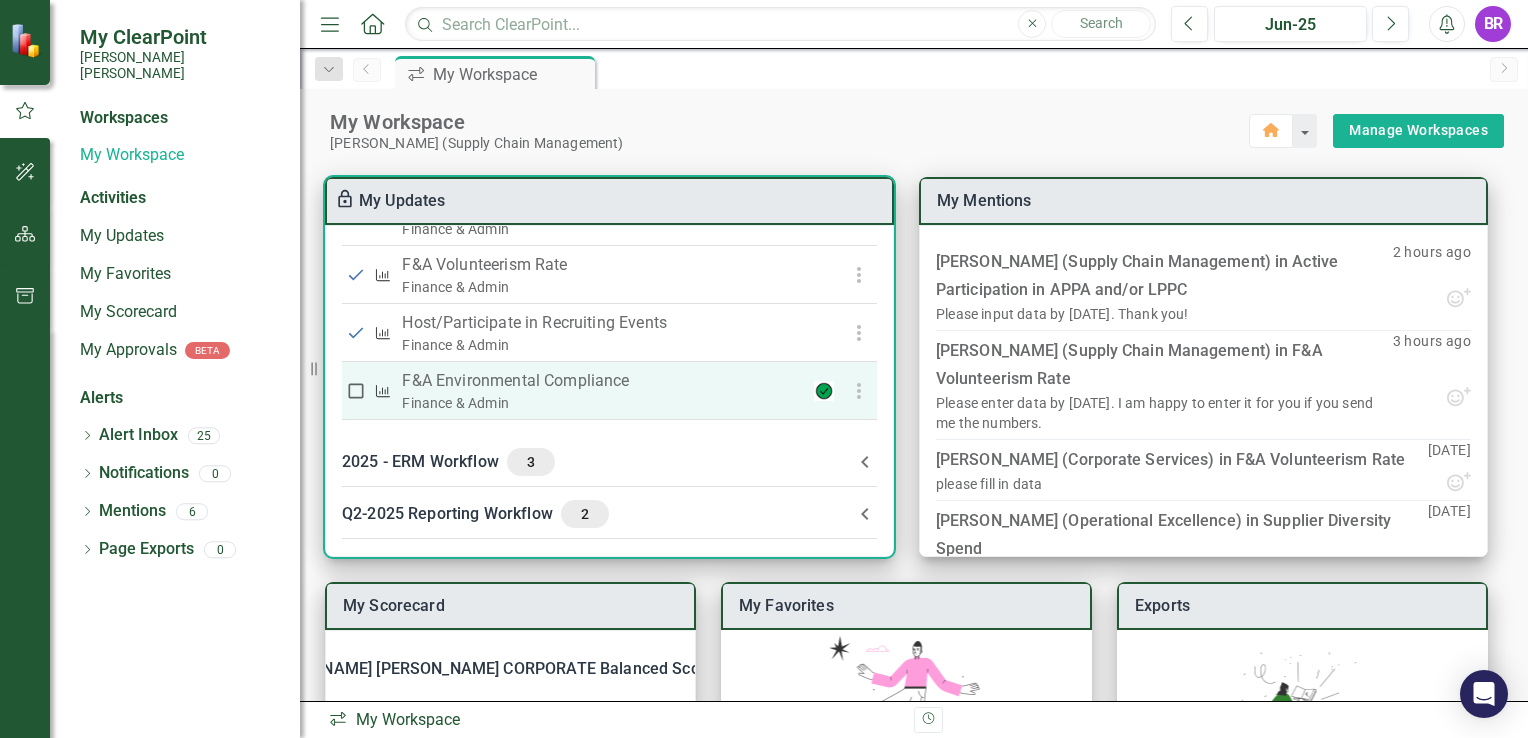 checkbox on "true" 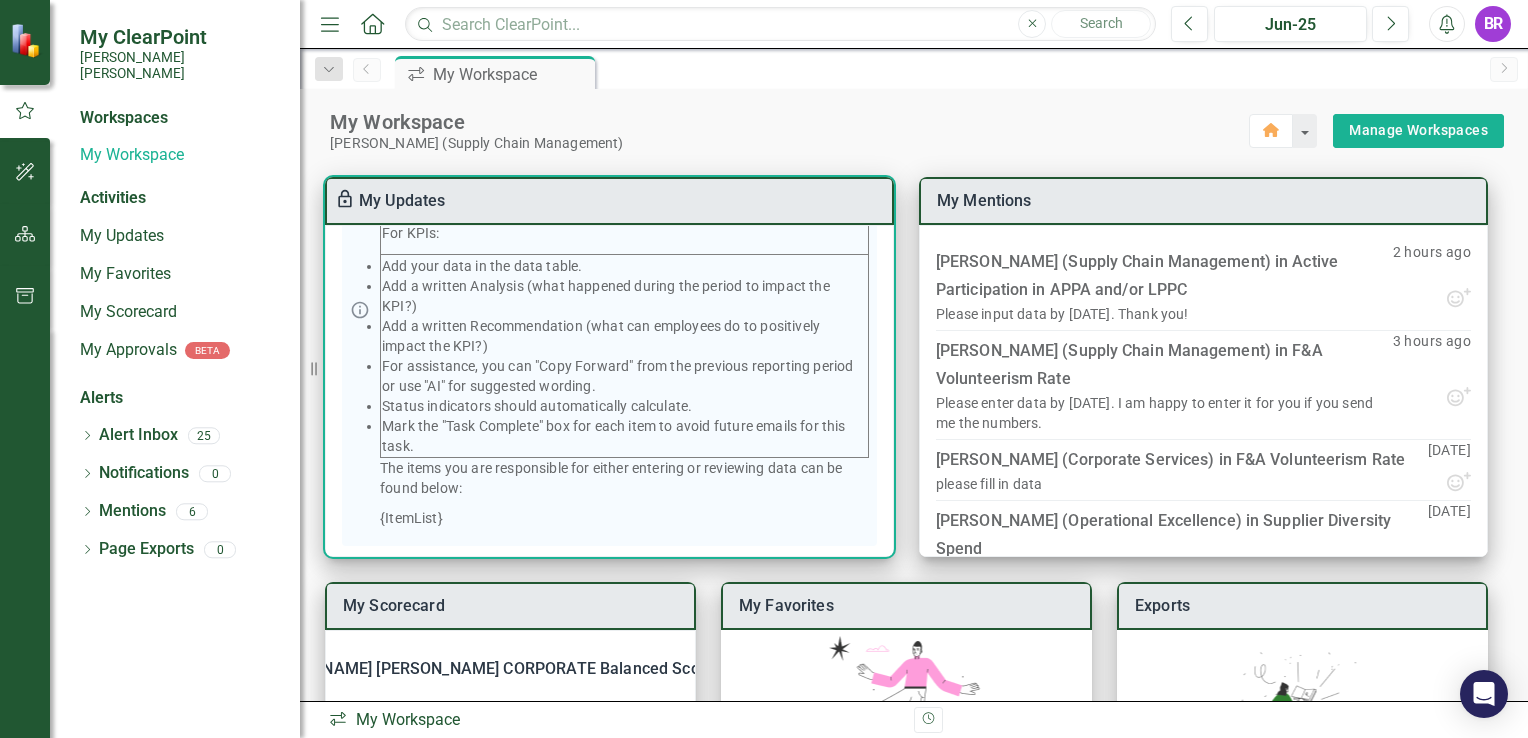 scroll, scrollTop: 0, scrollLeft: 0, axis: both 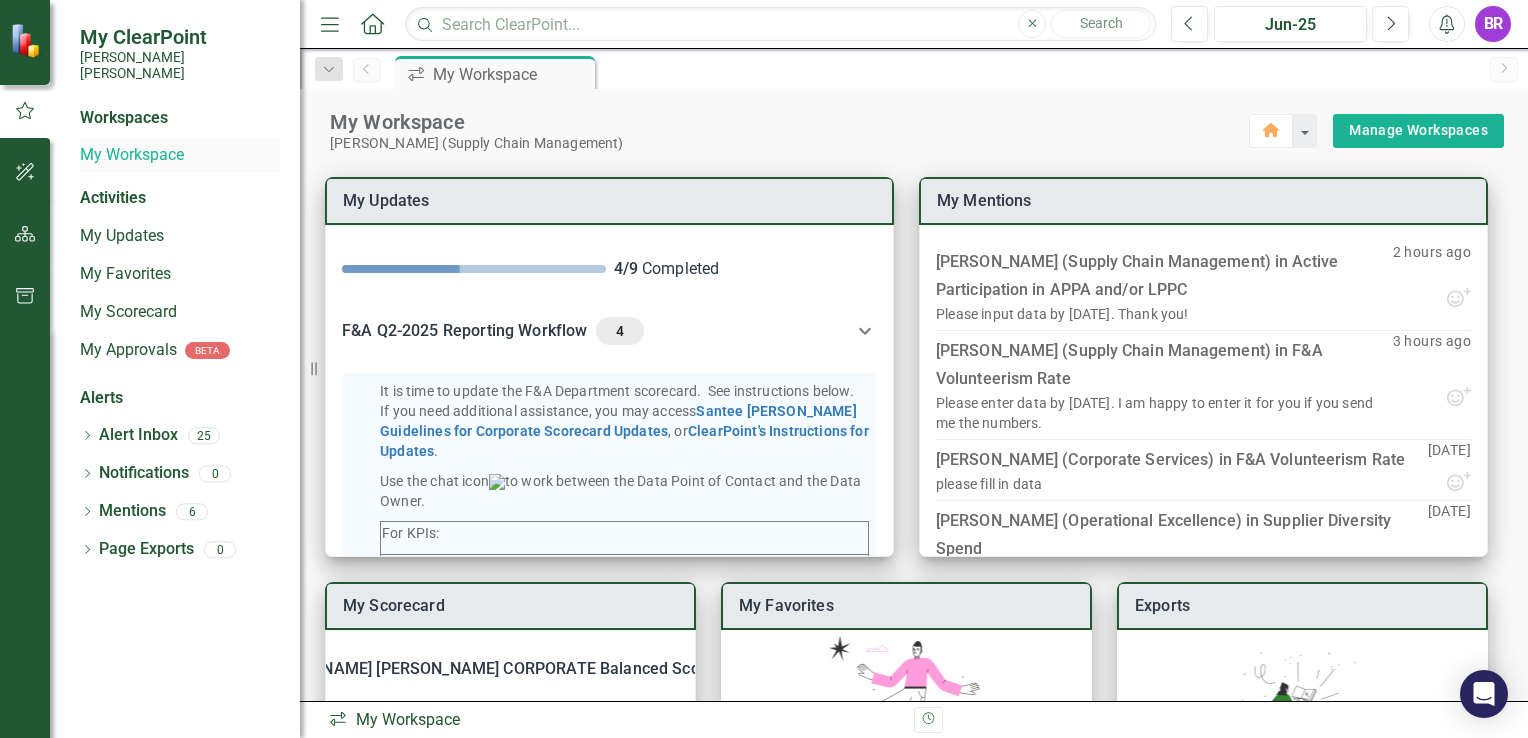 click on "My Workspace" at bounding box center [180, 155] 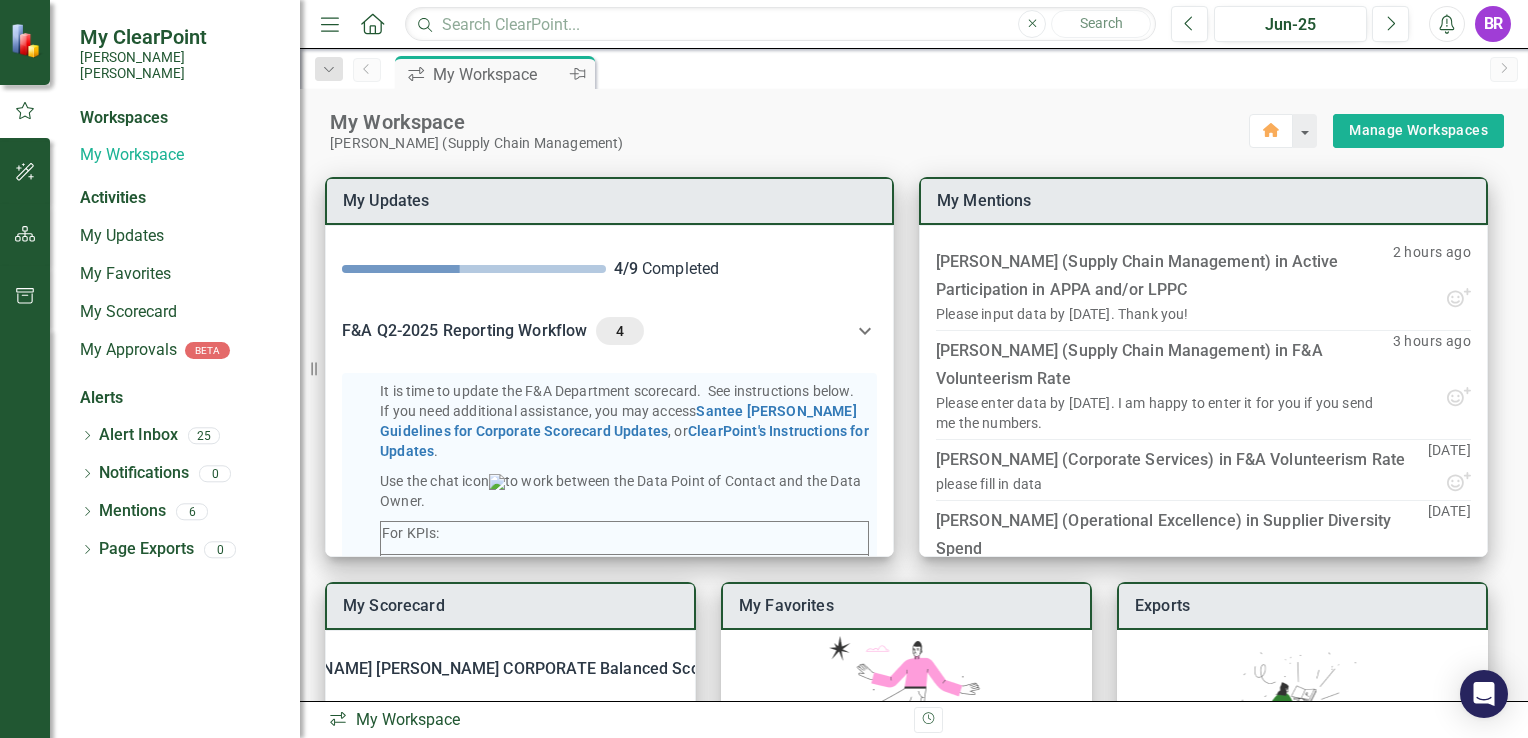 click on "icon.workspace My Workspace Pin" at bounding box center (495, 72) 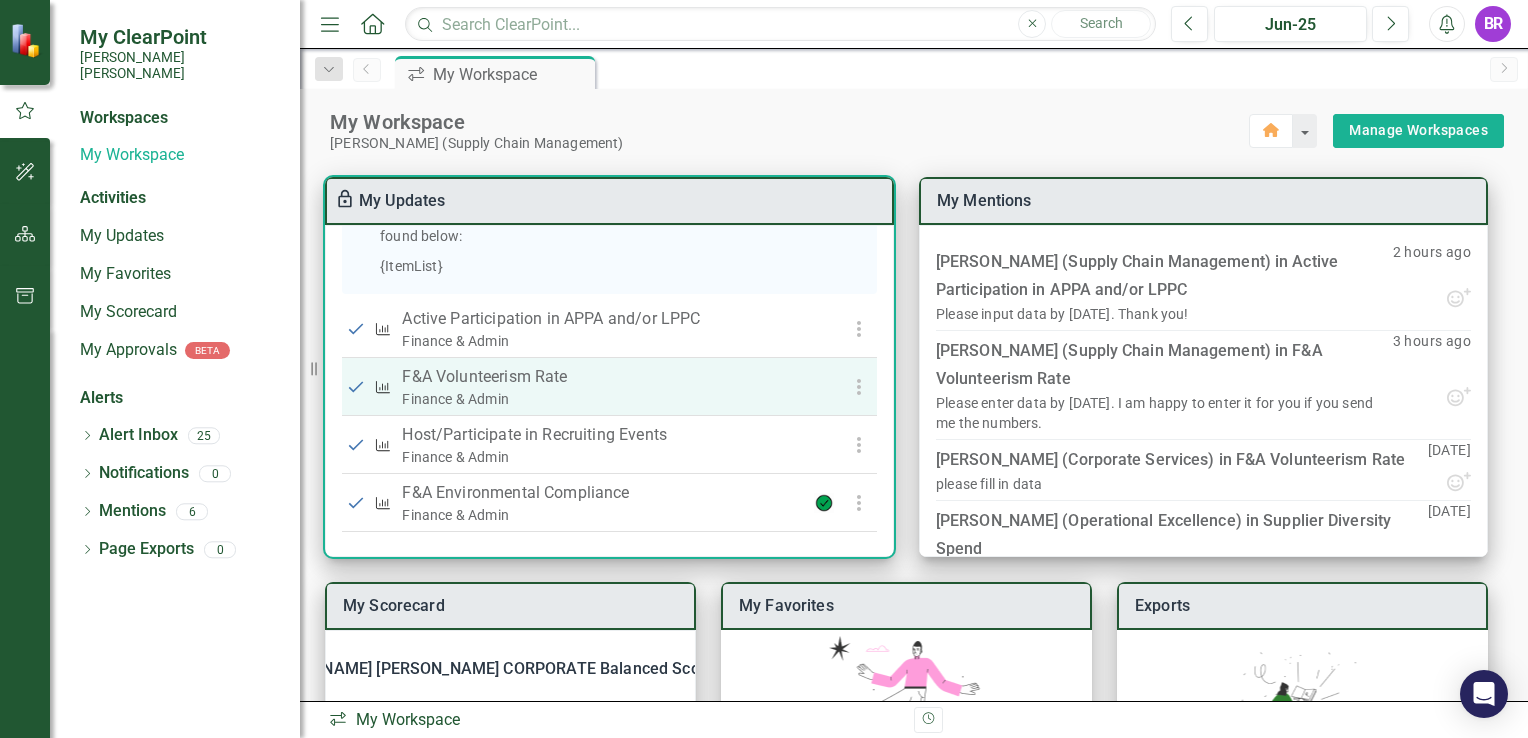 scroll, scrollTop: 684, scrollLeft: 0, axis: vertical 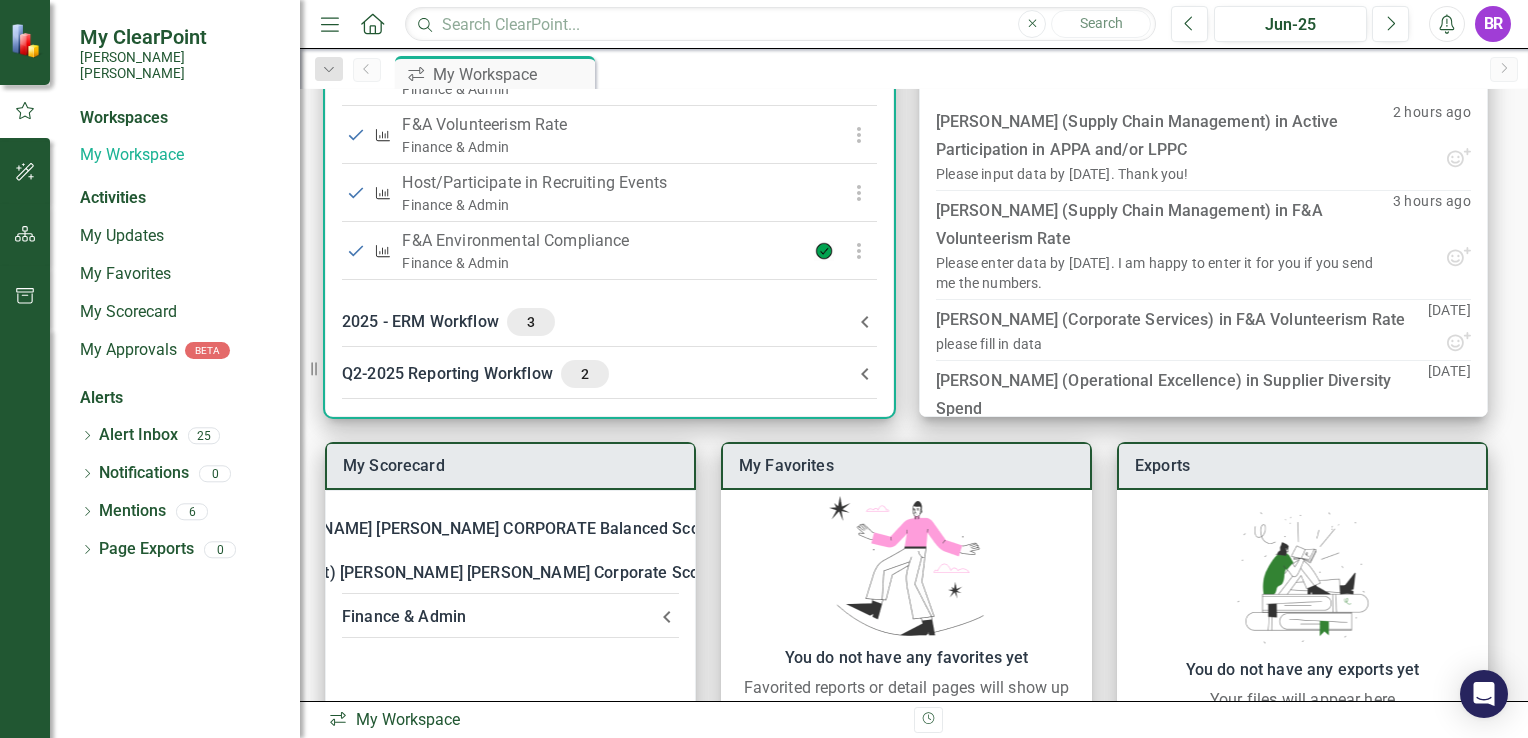 click 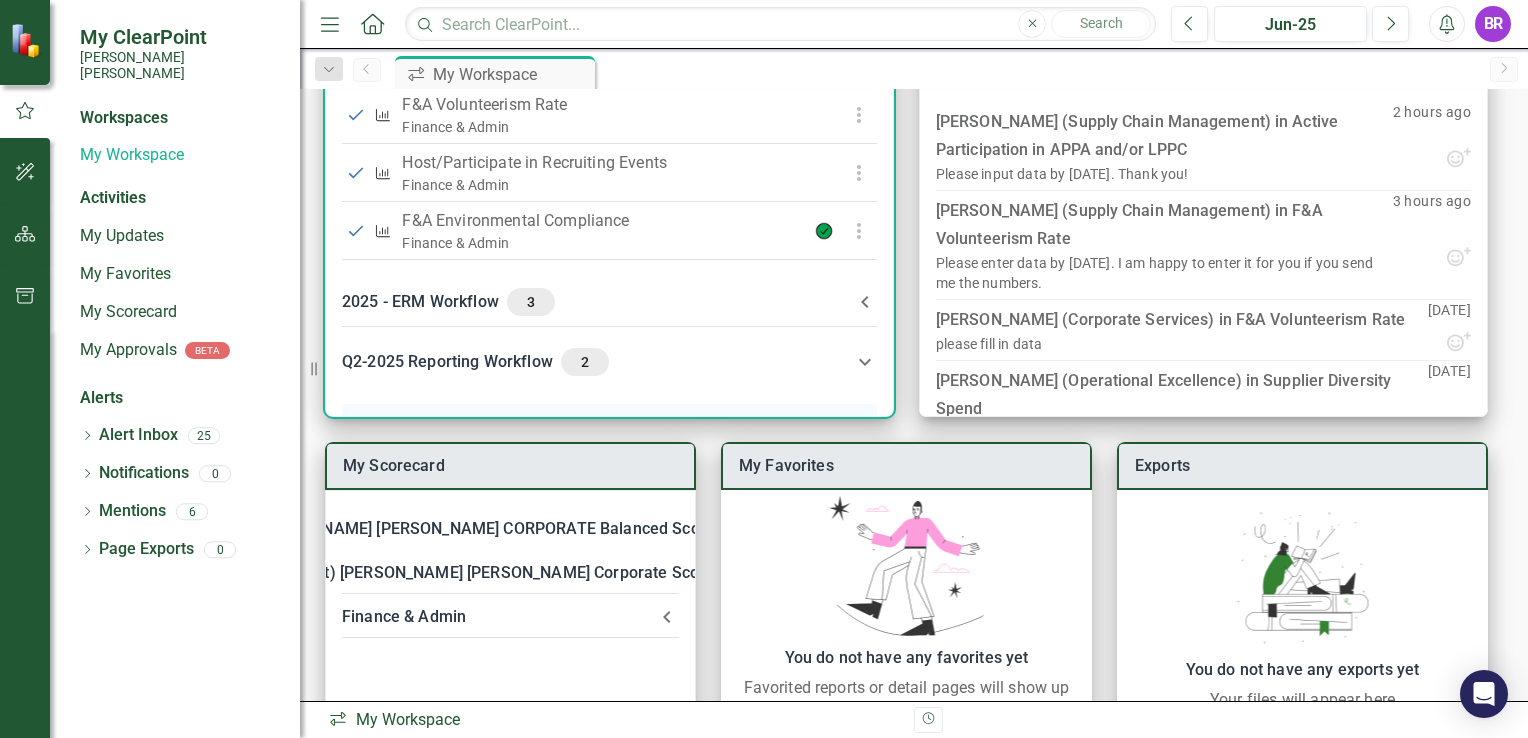 click on "2" at bounding box center (585, 362) 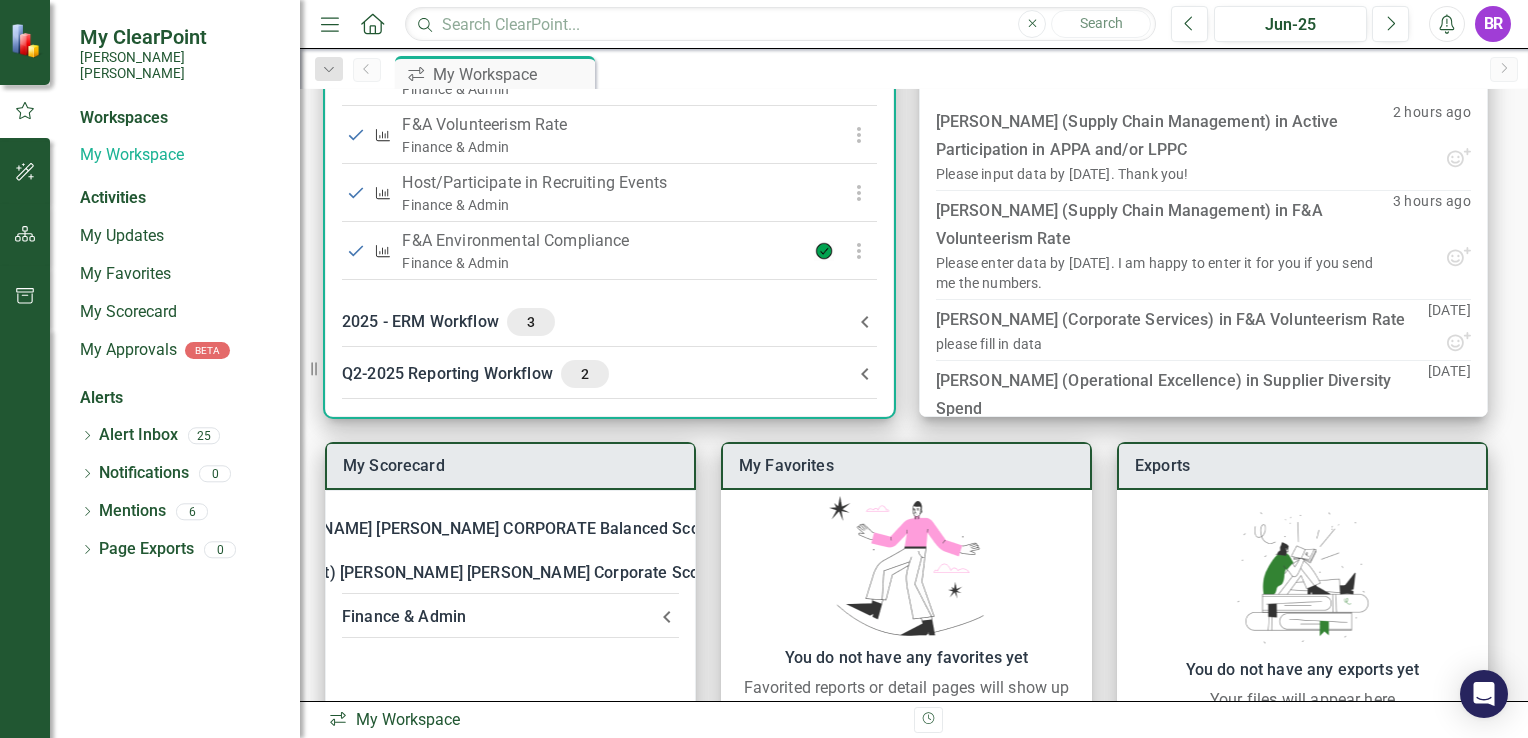 click on "Q2-2025 Reporting Workflow 2" at bounding box center [597, 374] 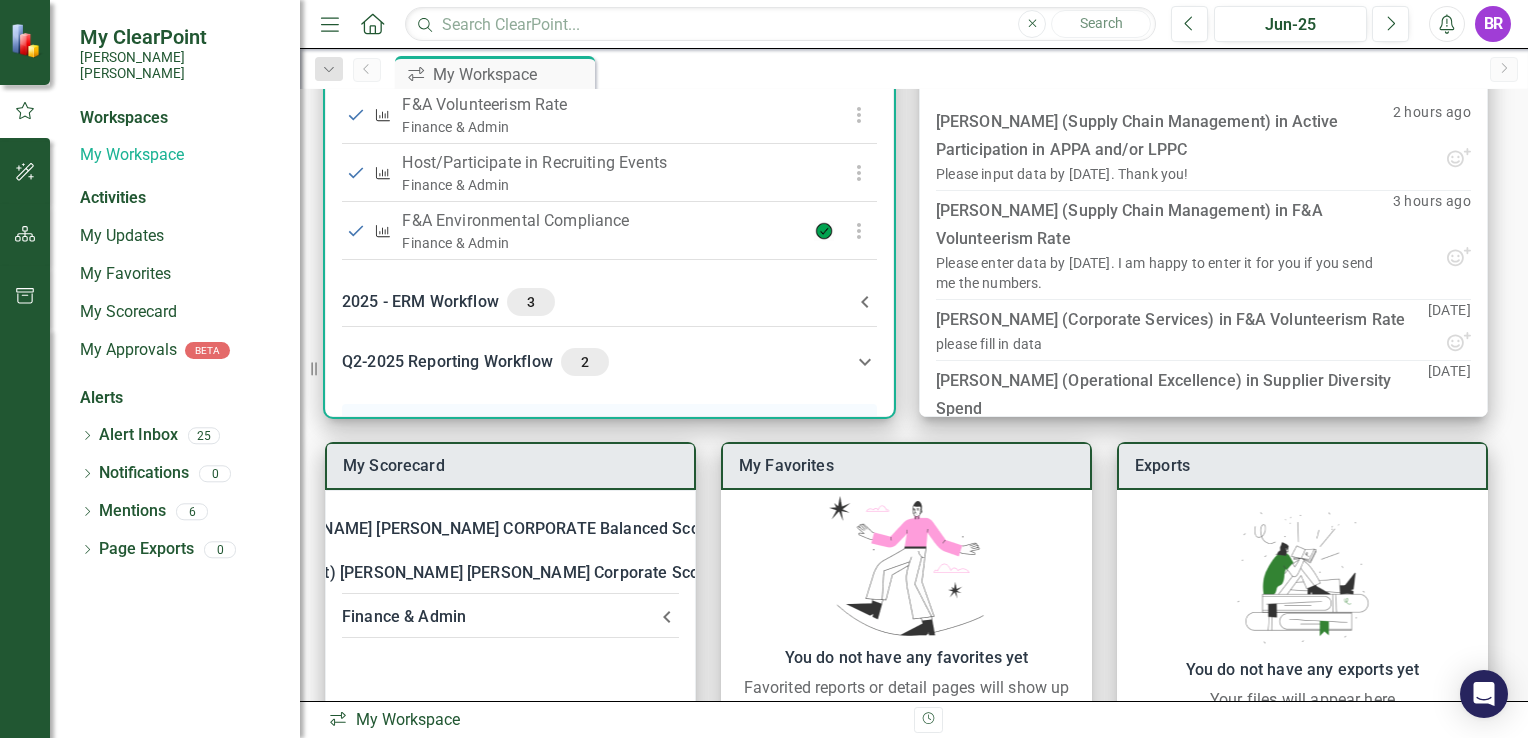 click on "Q2-2025 Reporting Workflow 2" at bounding box center (597, 362) 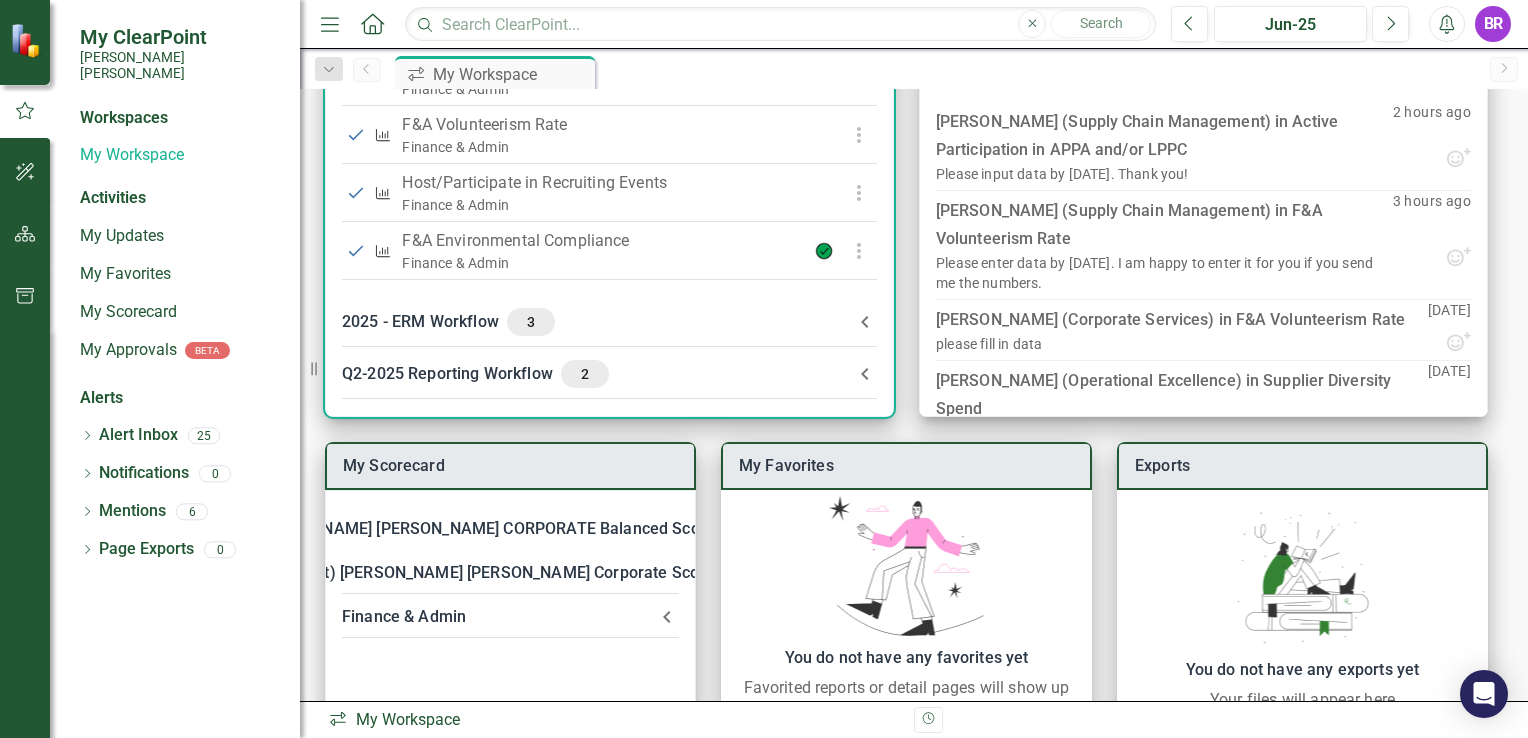 click on "2" at bounding box center [585, 374] 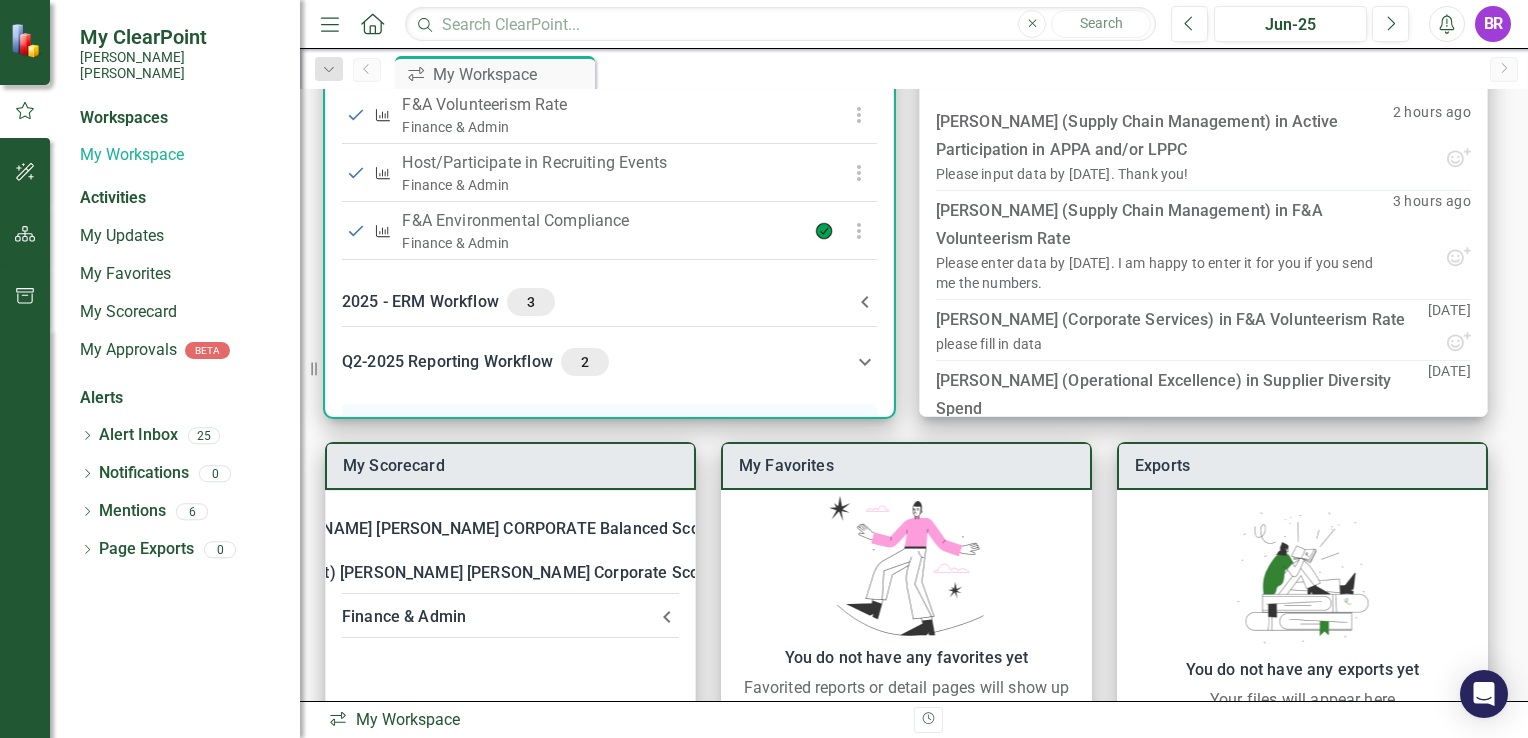 click 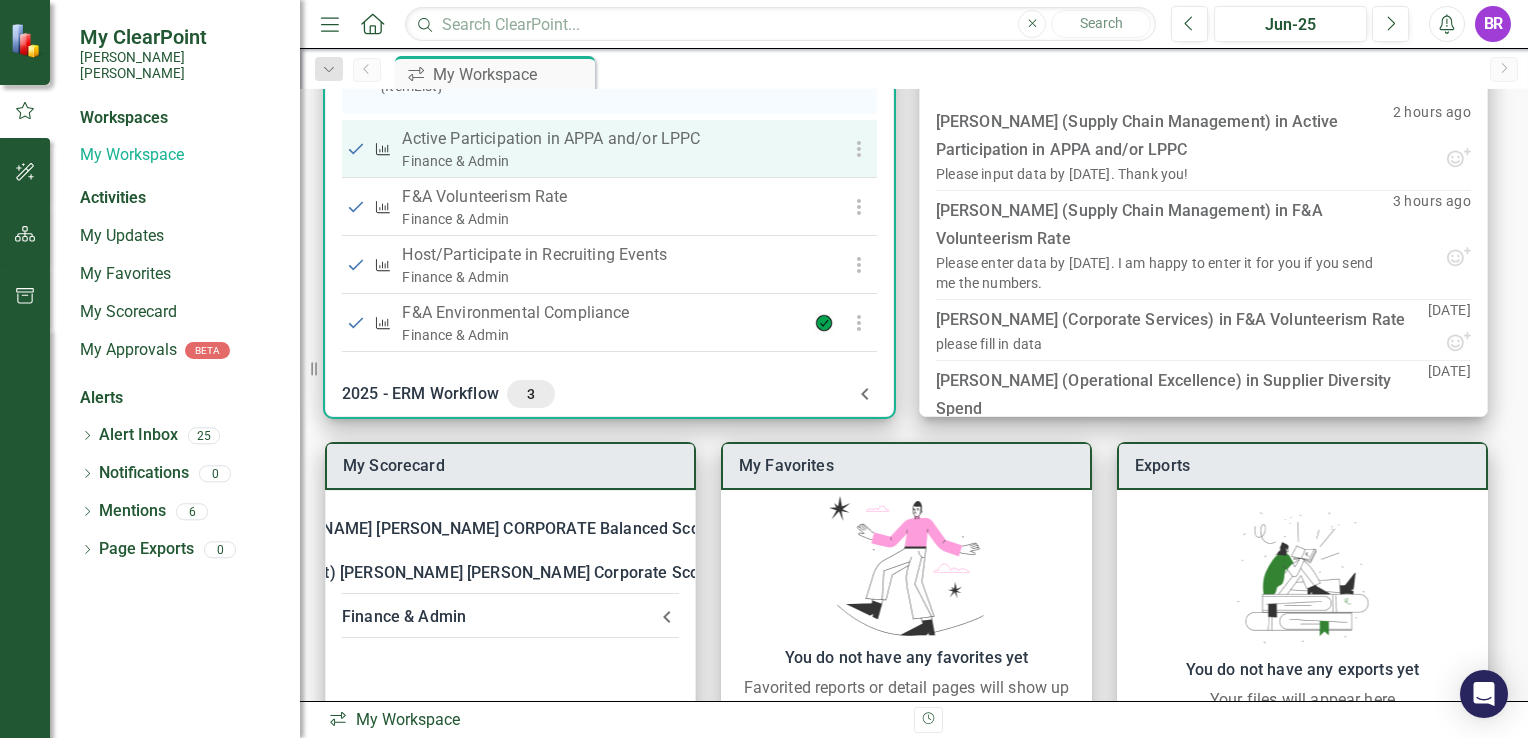 scroll, scrollTop: 684, scrollLeft: 0, axis: vertical 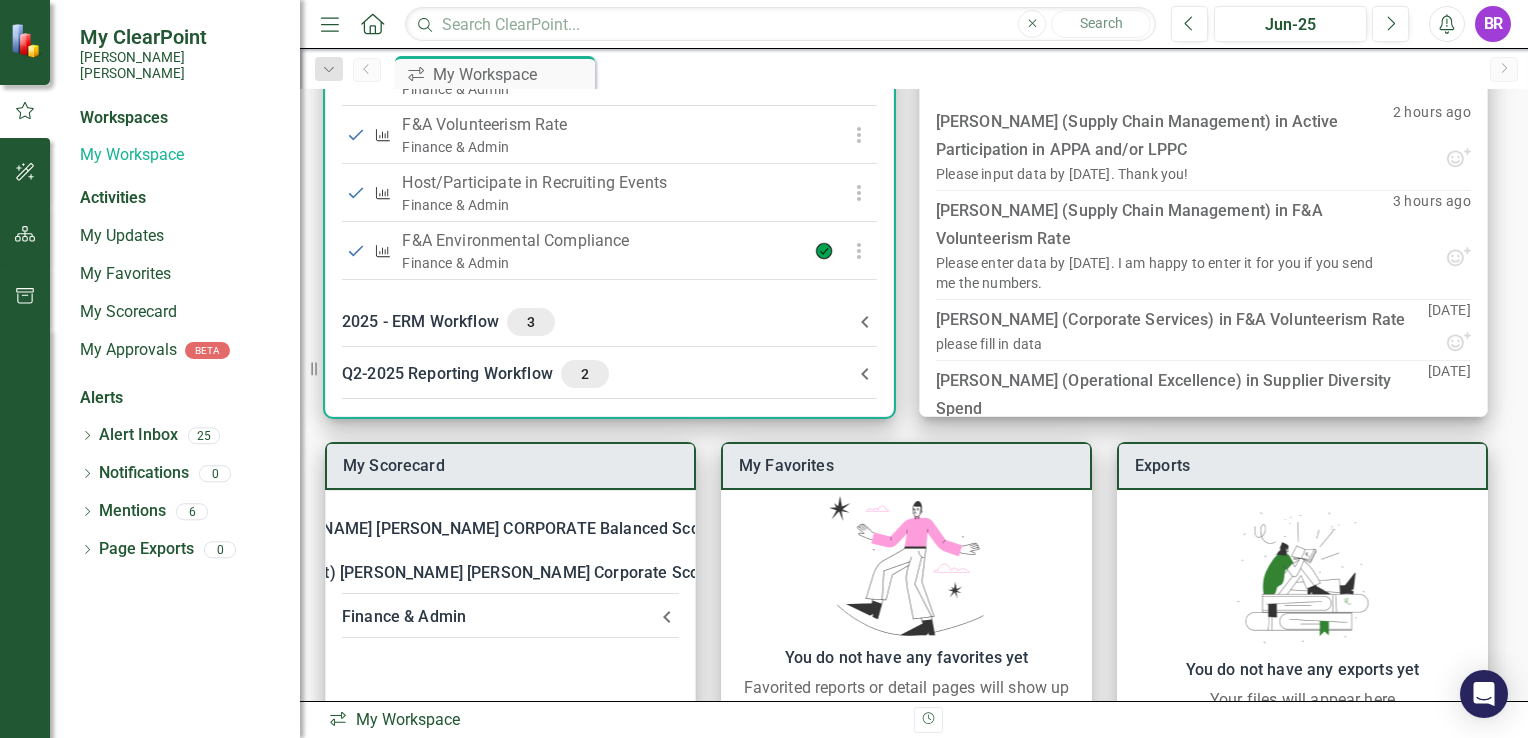 click on "2" at bounding box center (585, 374) 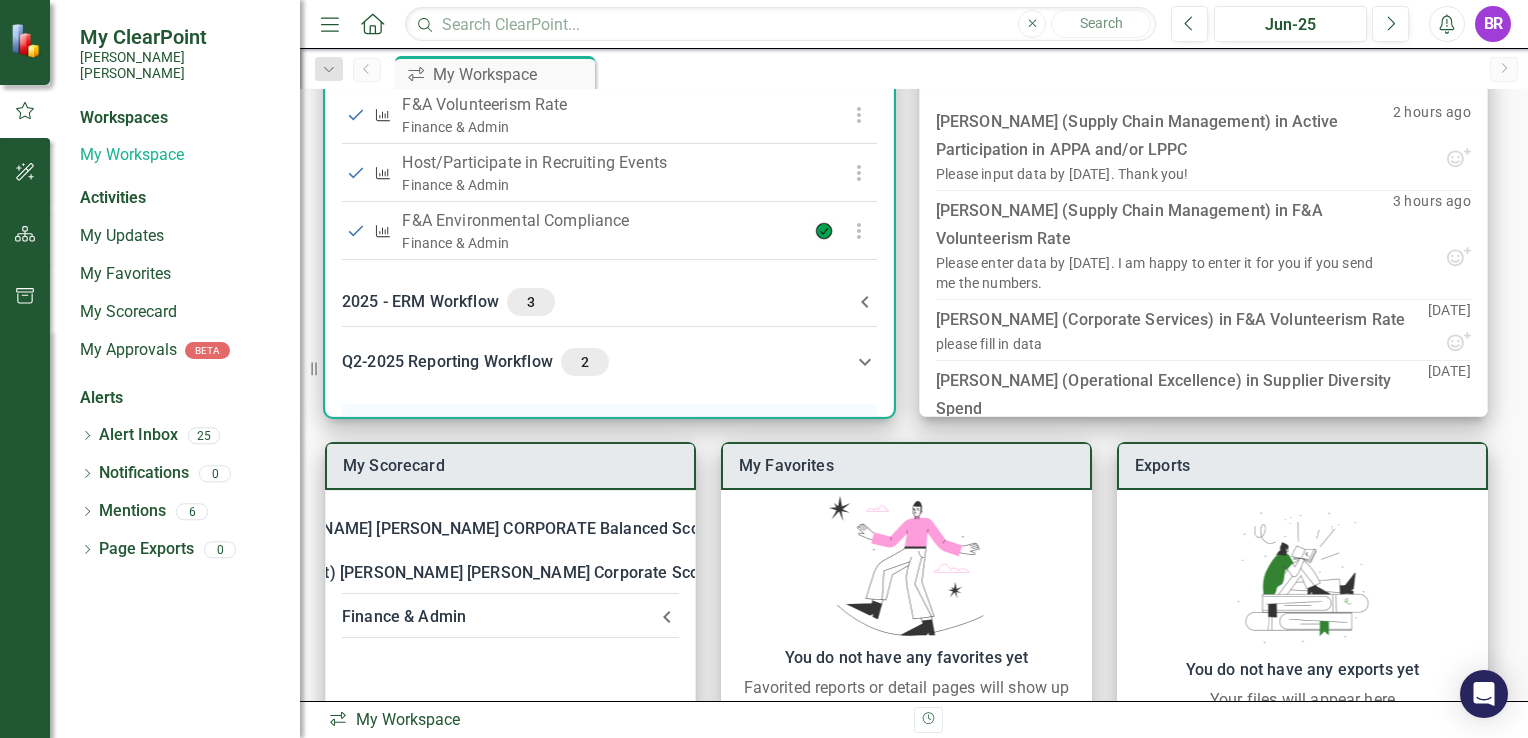 click on "Q2-2025 Reporting Workflow 2" at bounding box center [597, 362] 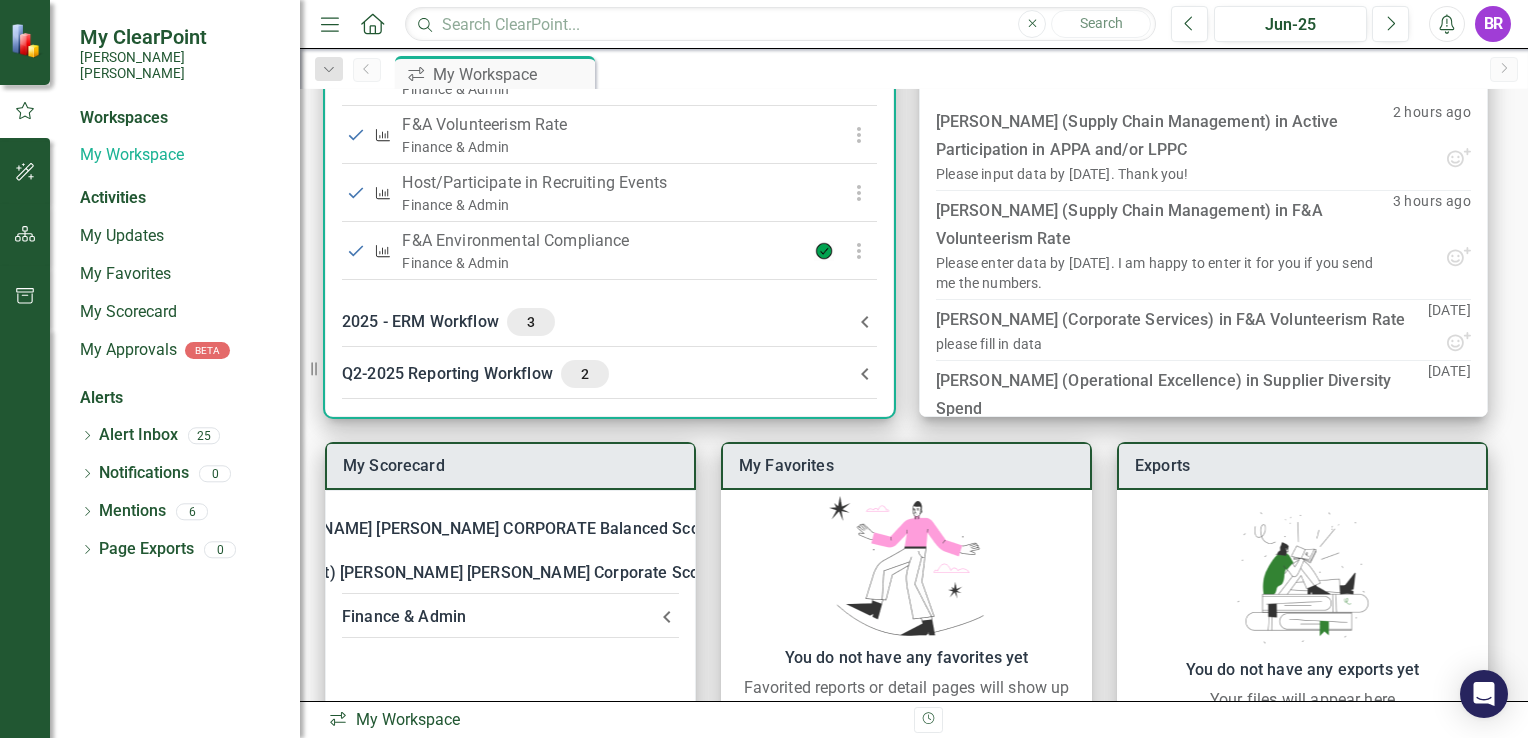 click on "Q2-2025 Reporting Workflow 2" at bounding box center (597, 374) 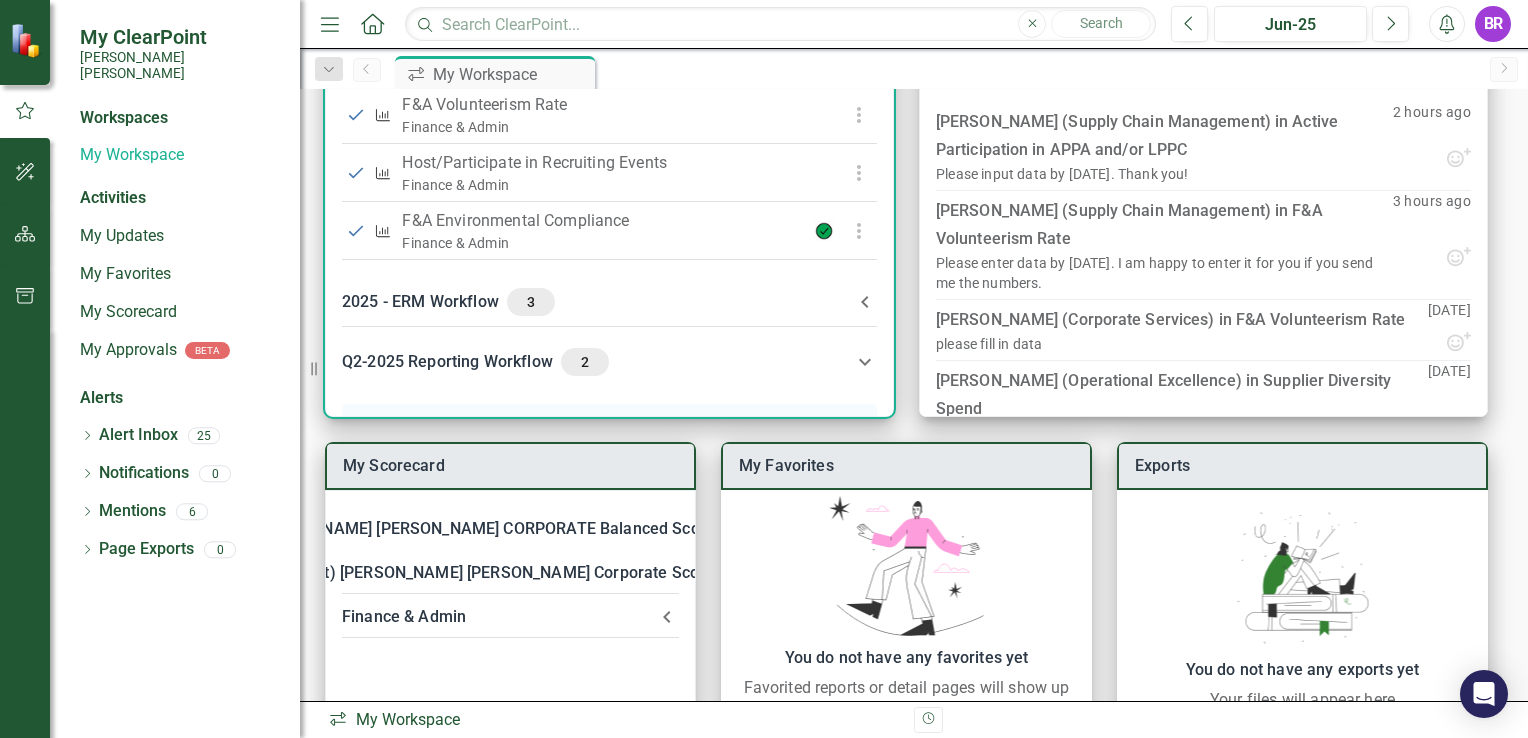 click on "Q2-2025 Reporting Workflow 2" at bounding box center [609, 362] 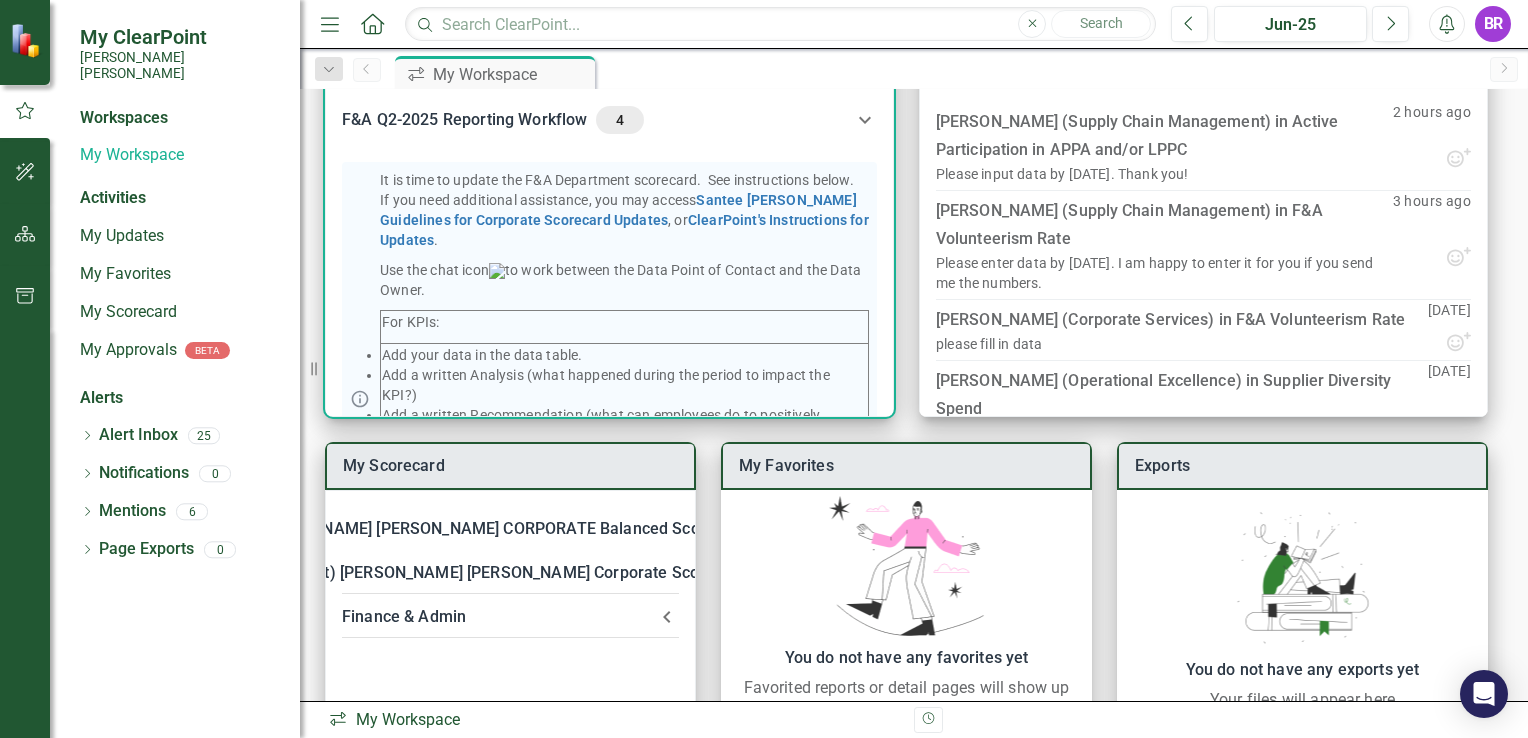 scroll, scrollTop: 0, scrollLeft: 0, axis: both 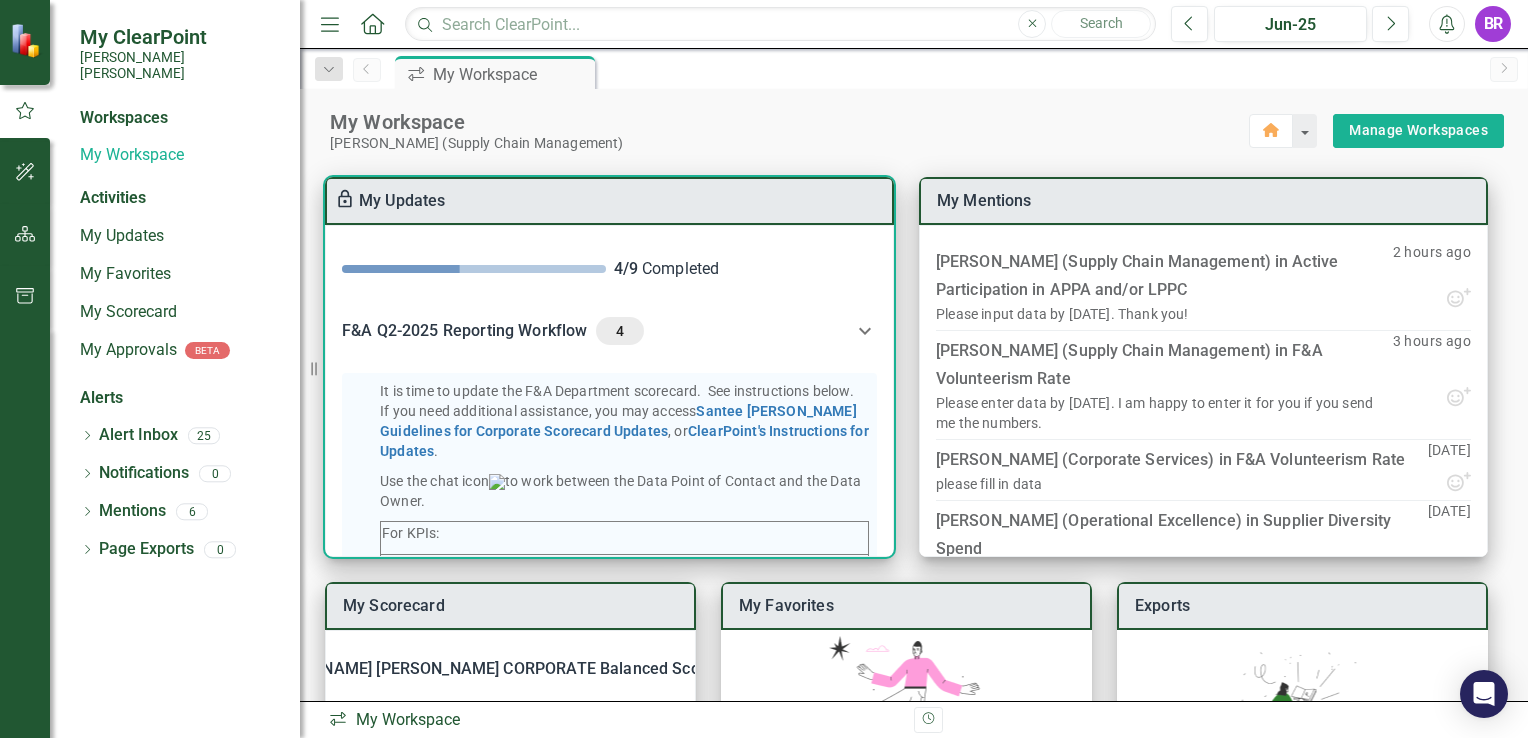 click 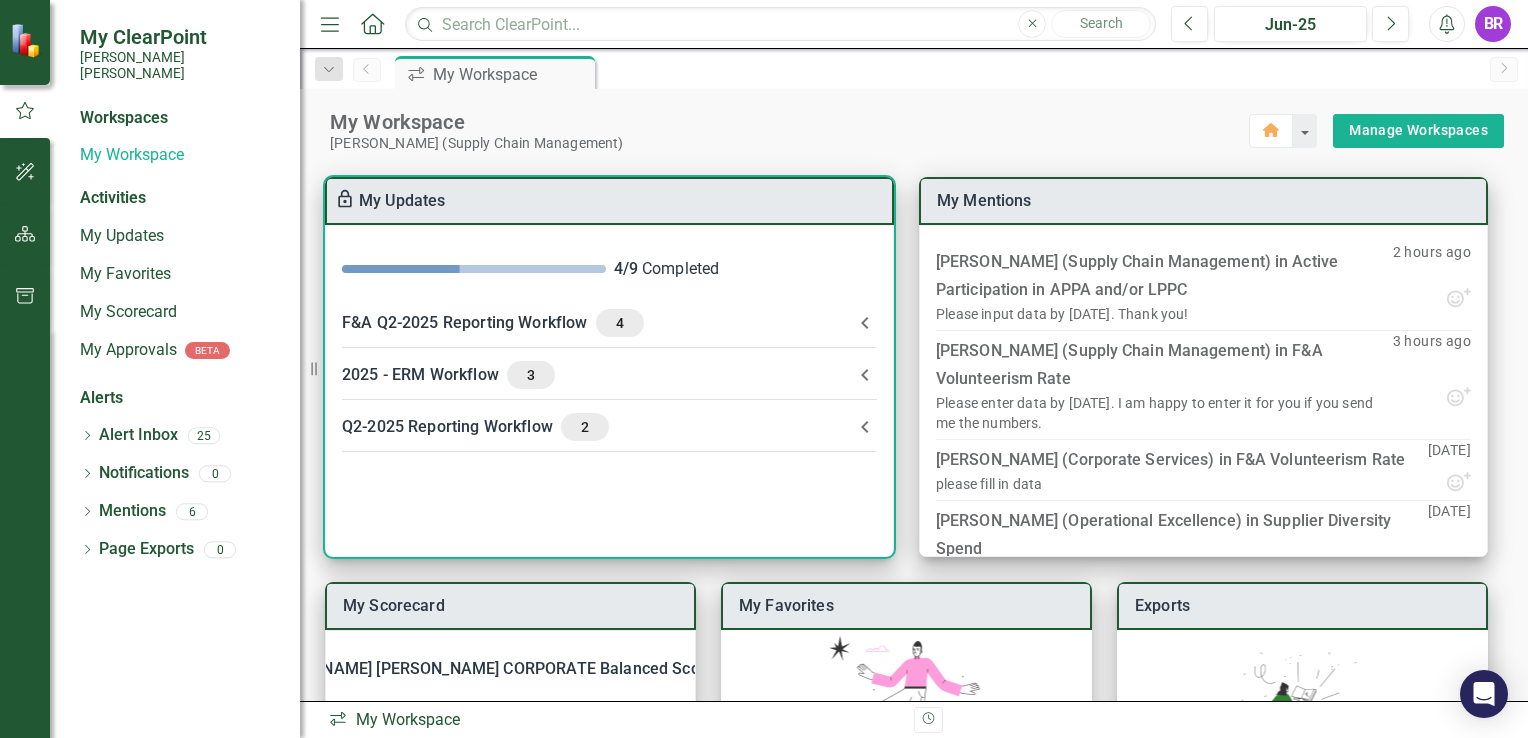 click on "2" at bounding box center (585, 427) 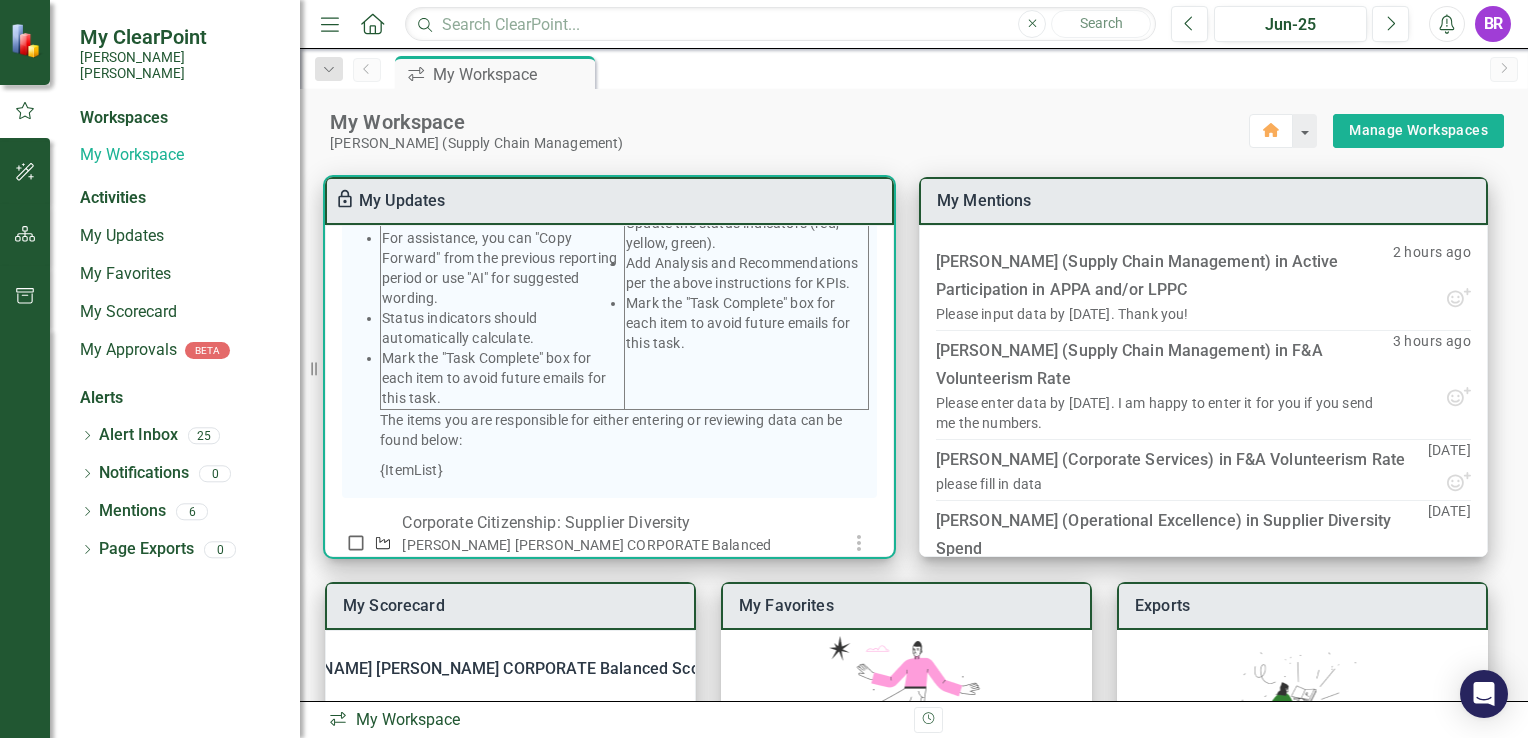 scroll, scrollTop: 668, scrollLeft: 0, axis: vertical 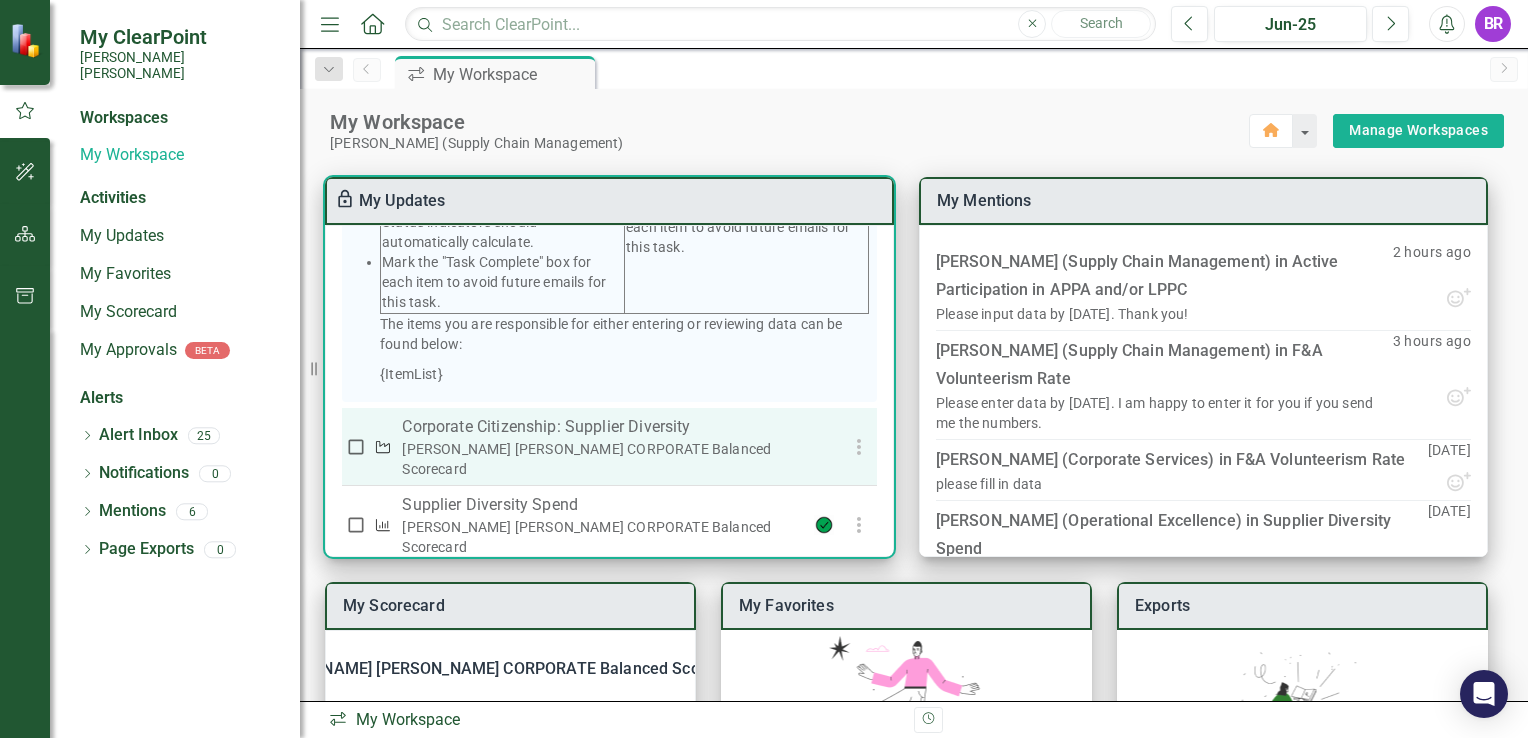 click on "Corporate Citizenship: Supplier Diversity" at bounding box center (601, 427) 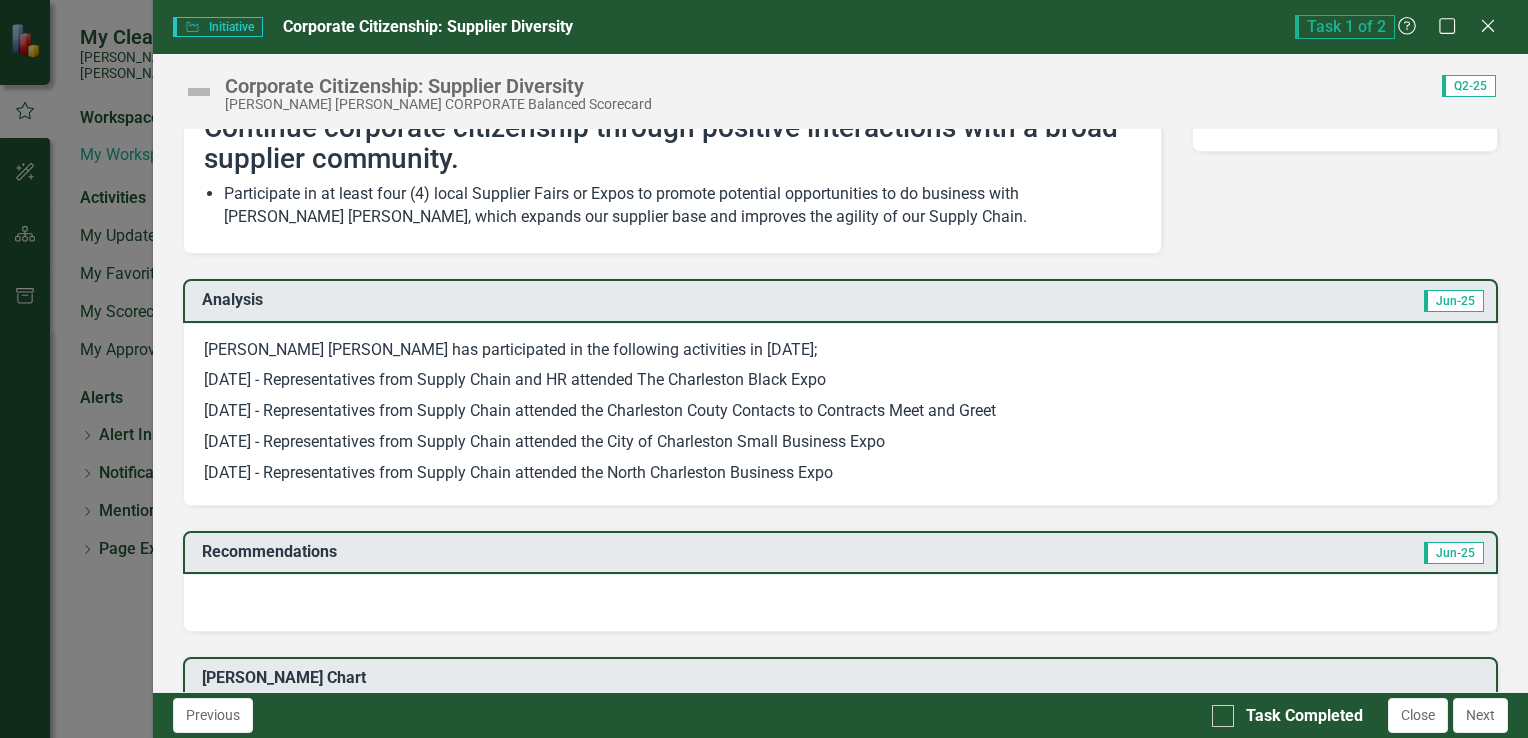 scroll, scrollTop: 200, scrollLeft: 0, axis: vertical 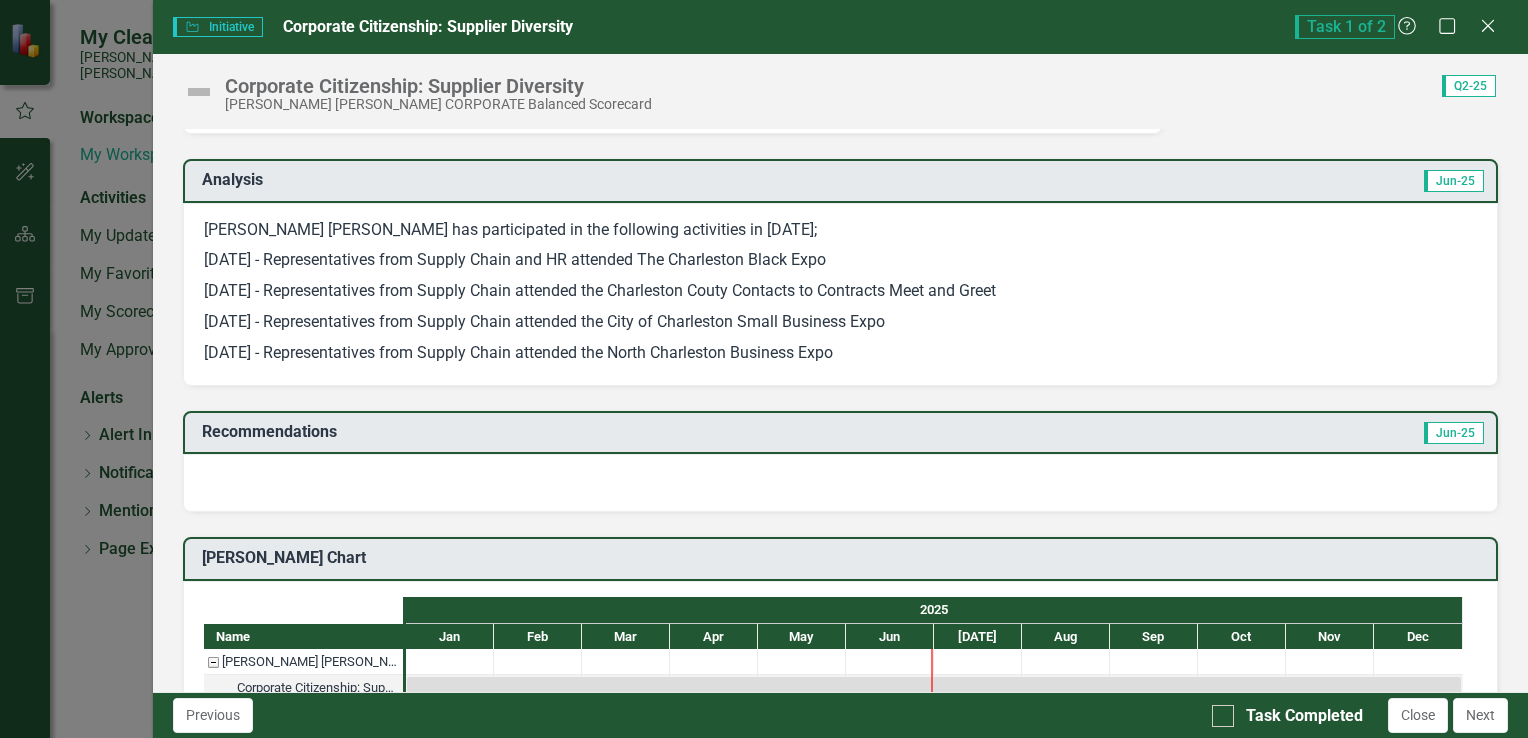 click on "3/27/2025 - Representatives from Supply Chain attended the Charleston Couty Contacts to Contracts Meet and Greet" at bounding box center [840, 291] 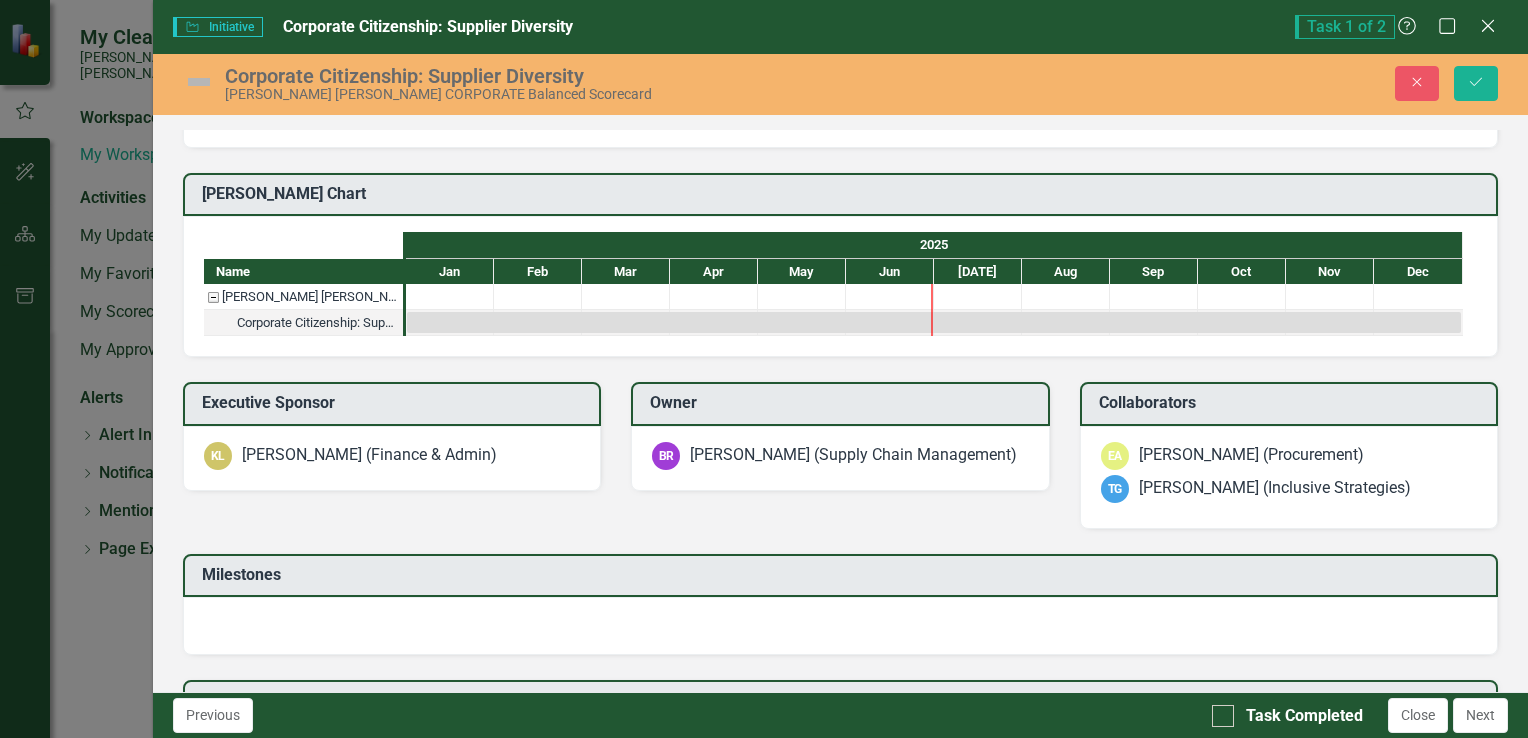 type on "<p>Santee Cooper has participated in the following activities in 2025;</p>
<p>3/8/2025 - Representatives from Supply Chain and HR attended The Charleston Black Expo&nbsp;</p>
<p>3/27/2025 - Representatives from Supply Chain attended the Charleston Couty Contacts to Contracts Meet and Greet</p>
<p>4/1/2025 - Representatives from Supply Chain attended the City of Charleston Small Business Expo</p>
<p>4/23/2025 - Representatives from Supply Chain attended the North Charleston Business Expo</p>" 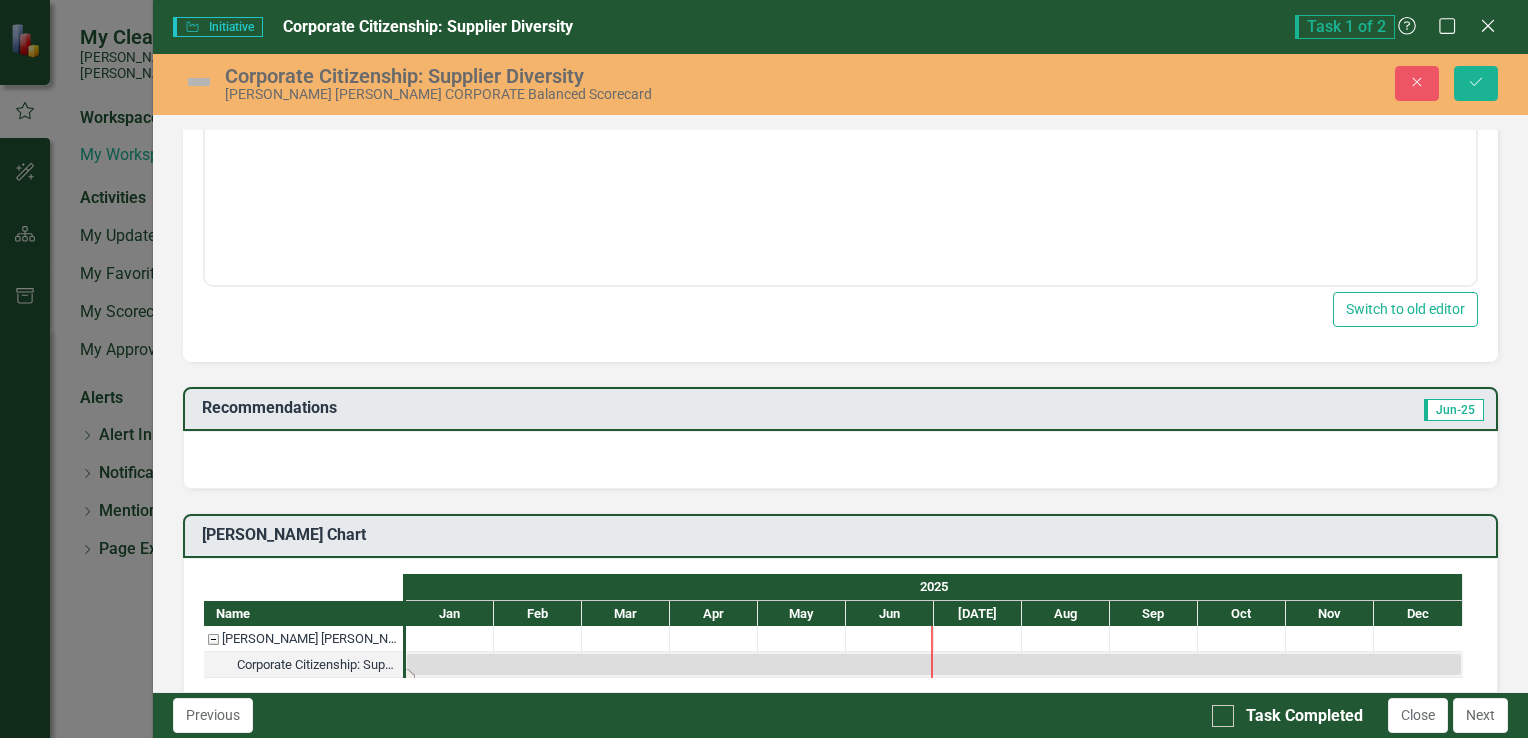 scroll, scrollTop: 884, scrollLeft: 0, axis: vertical 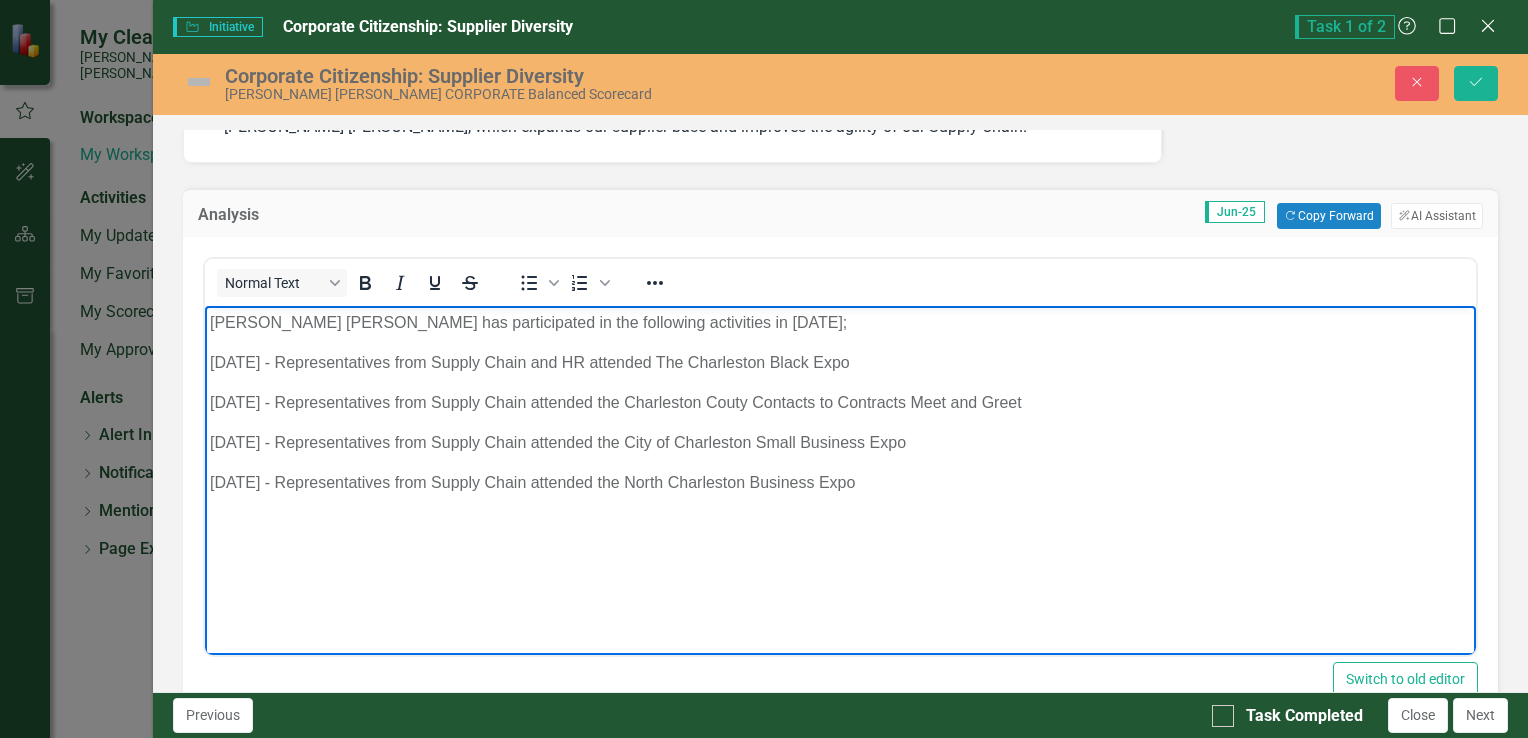 click on "Santee Cooper has participated in the following activities in 2025; 3/8/2025 - Representatives from Supply Chain and HR attended The Charleston Black Expo  3/27/2025 - Representatives from Supply Chain attended the Charleston Couty Contacts to Contracts Meet and Greet 4/1/2025 - Representatives from Supply Chain attended the City of Charleston Small Business Expo 4/23/2025 - Representatives from Supply Chain attended the North Charleston Business Expo" at bounding box center (839, 456) 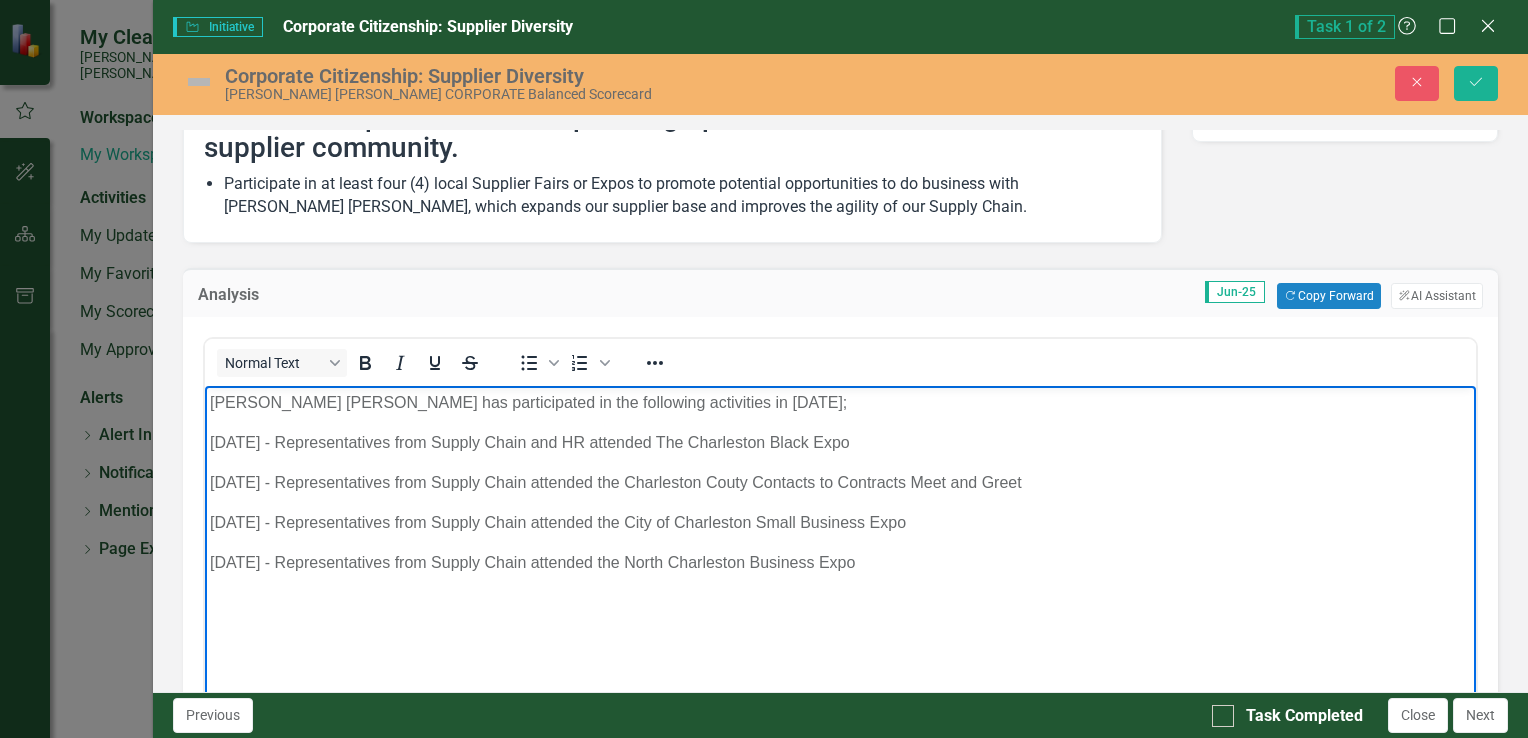 scroll, scrollTop: 200, scrollLeft: 0, axis: vertical 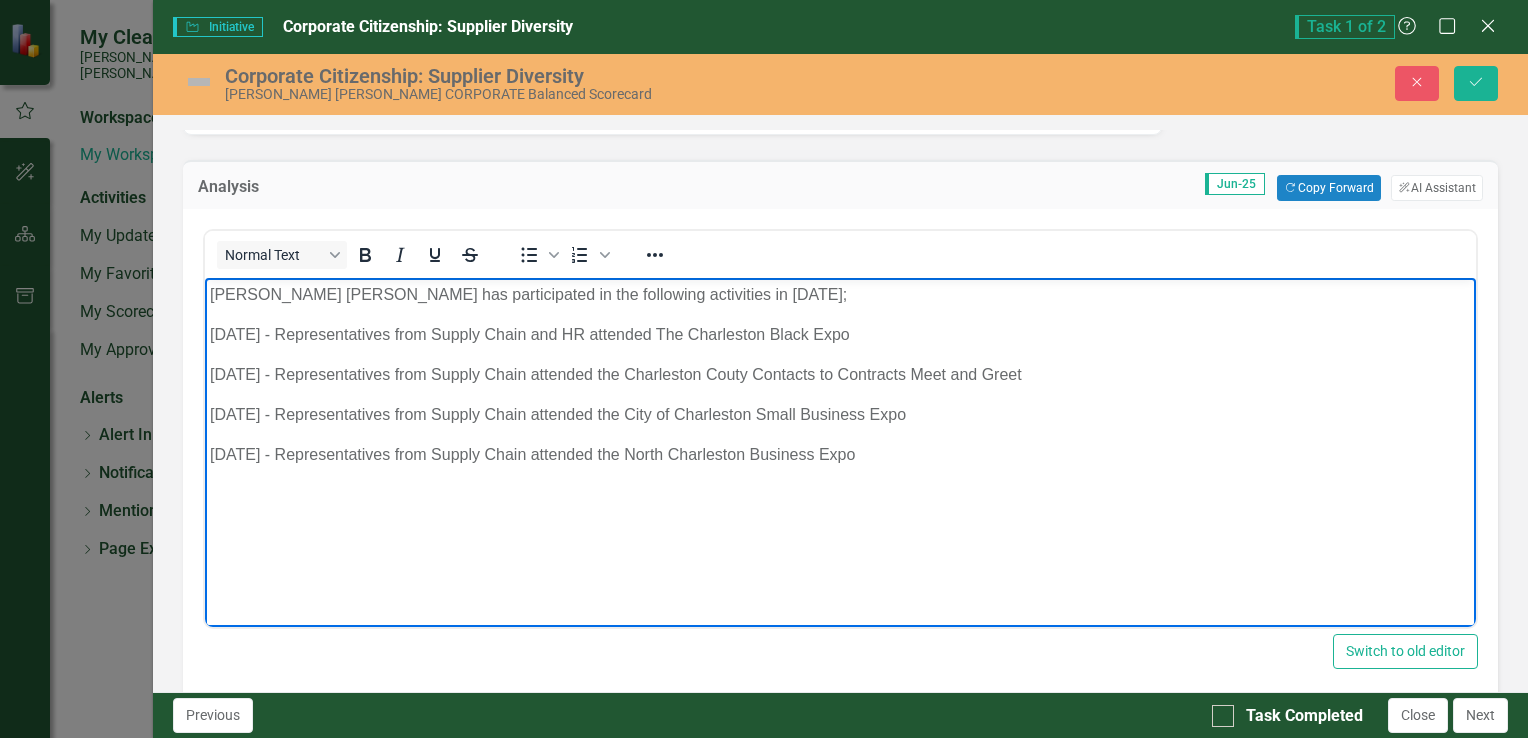click on "3/8/2025 - Representatives from Supply Chain and HR attended The Charleston Black Expo" at bounding box center [839, 335] 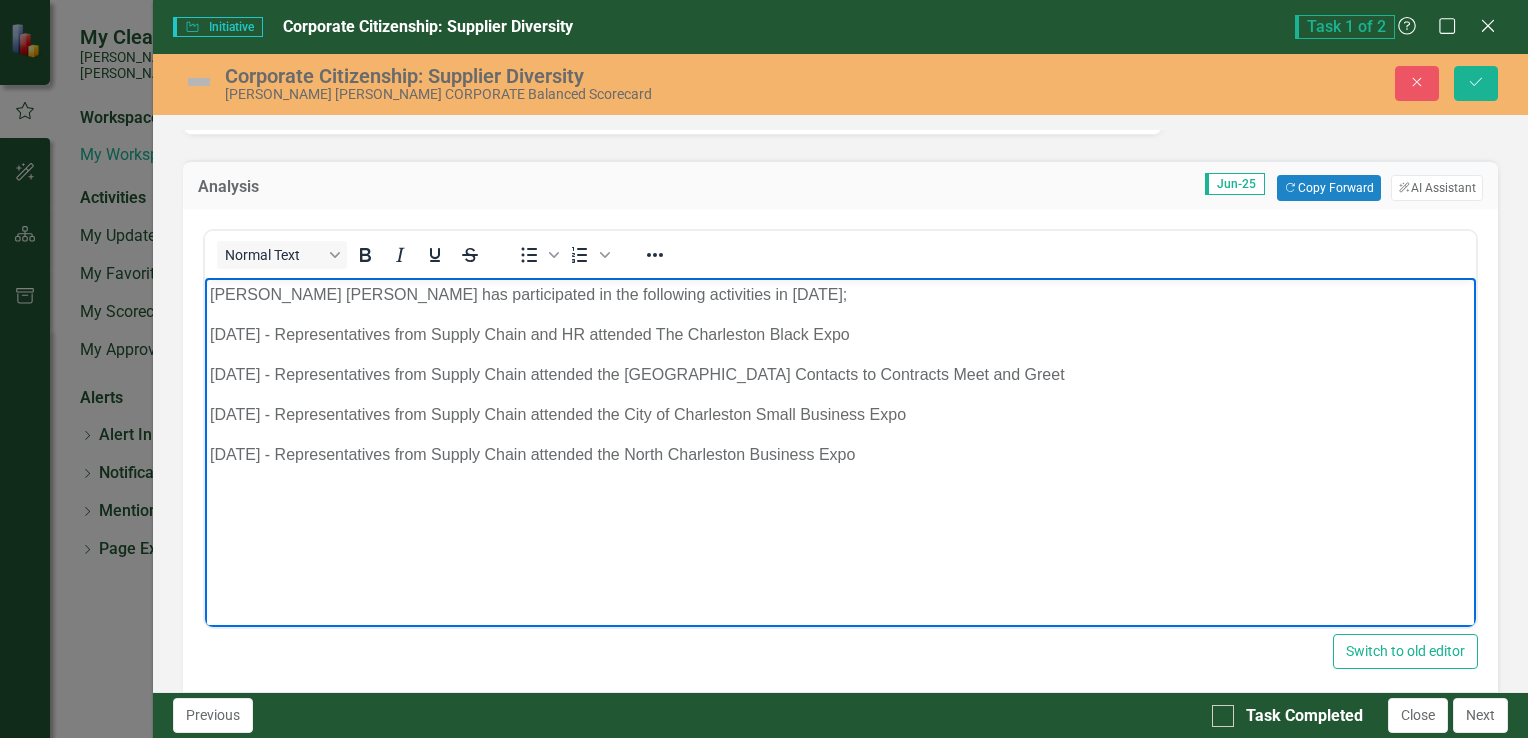click on "3/27/2025 - Representatives from Supply Chain attended the Charleston County Contacts to Contracts Meet and Greet" at bounding box center (839, 375) 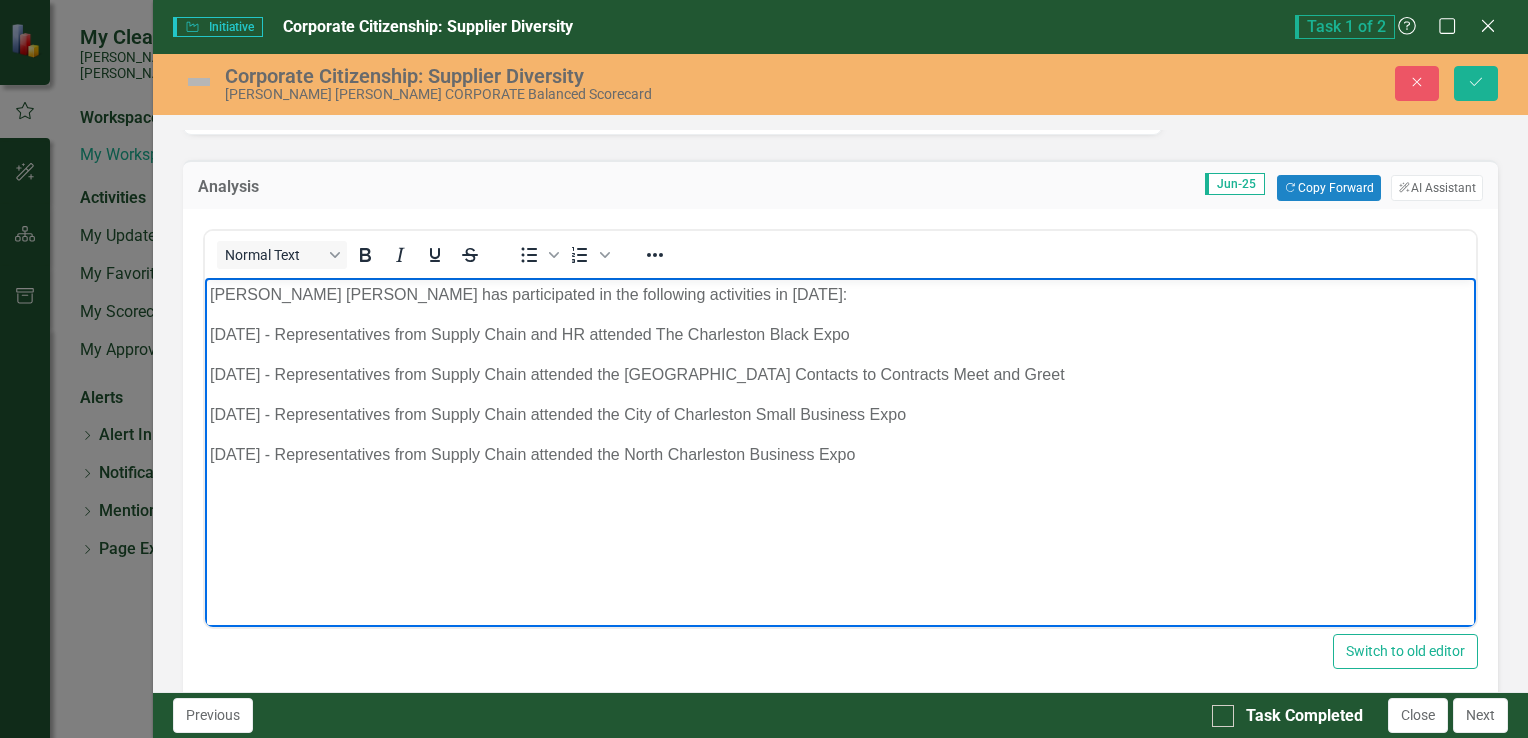 click on "Santee Cooper has participated in the following activities in 2025: 3/8/2025 - Representatives from Supply Chain and HR attended The Charleston Black Expo  3/27/2025 - Representatives from Supply Chain attended the Charleston County Contacts to Contracts Meet and Greet 4/1/2025 - Representatives from Supply Chain attended the City of Charleston Small Business Expo 4/23/2025 - Representatives from Supply Chain attended the North Charleston Business Expo" at bounding box center (839, 428) 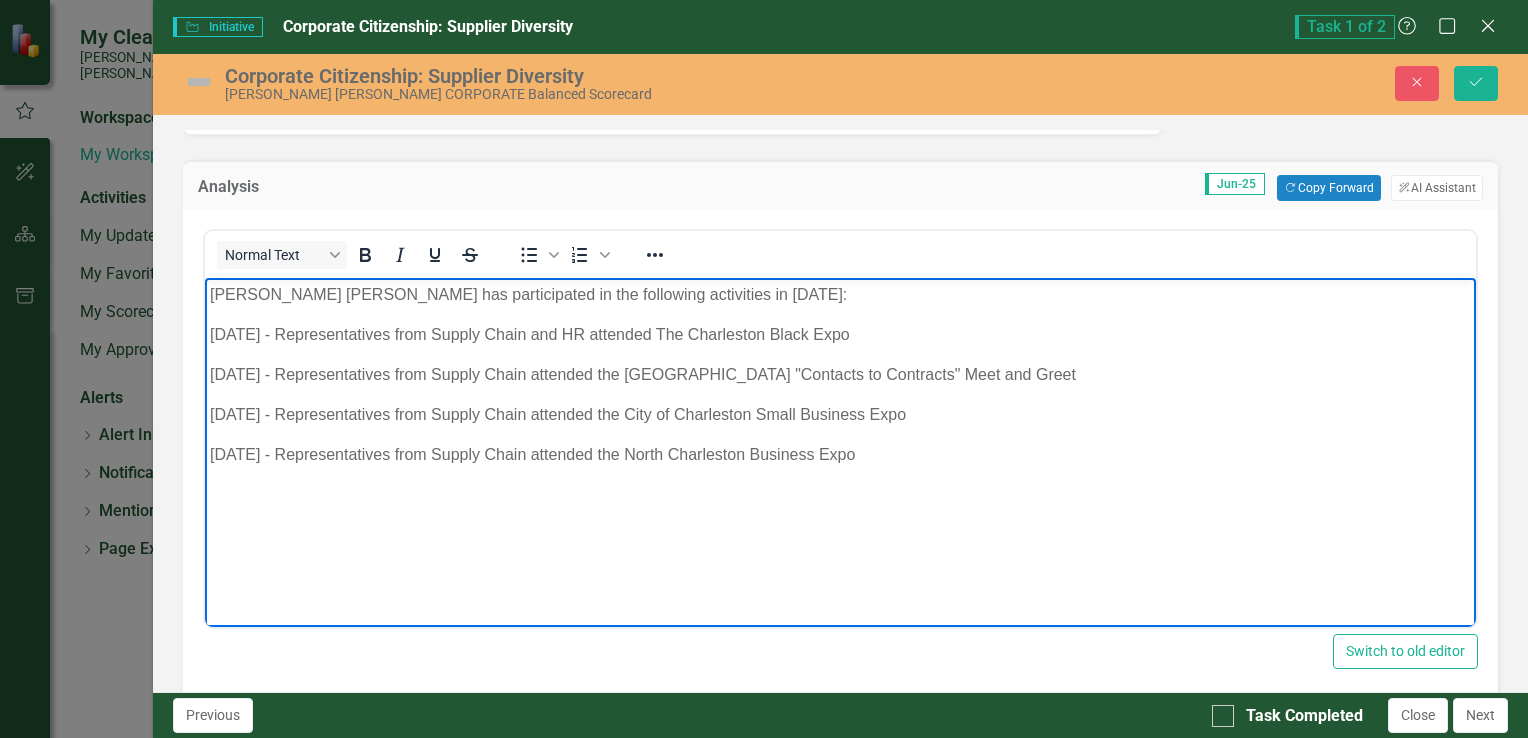 click on "4/23/2025 - Representatives from Supply Chain attended the North Charleston Business Expo" at bounding box center [839, 455] 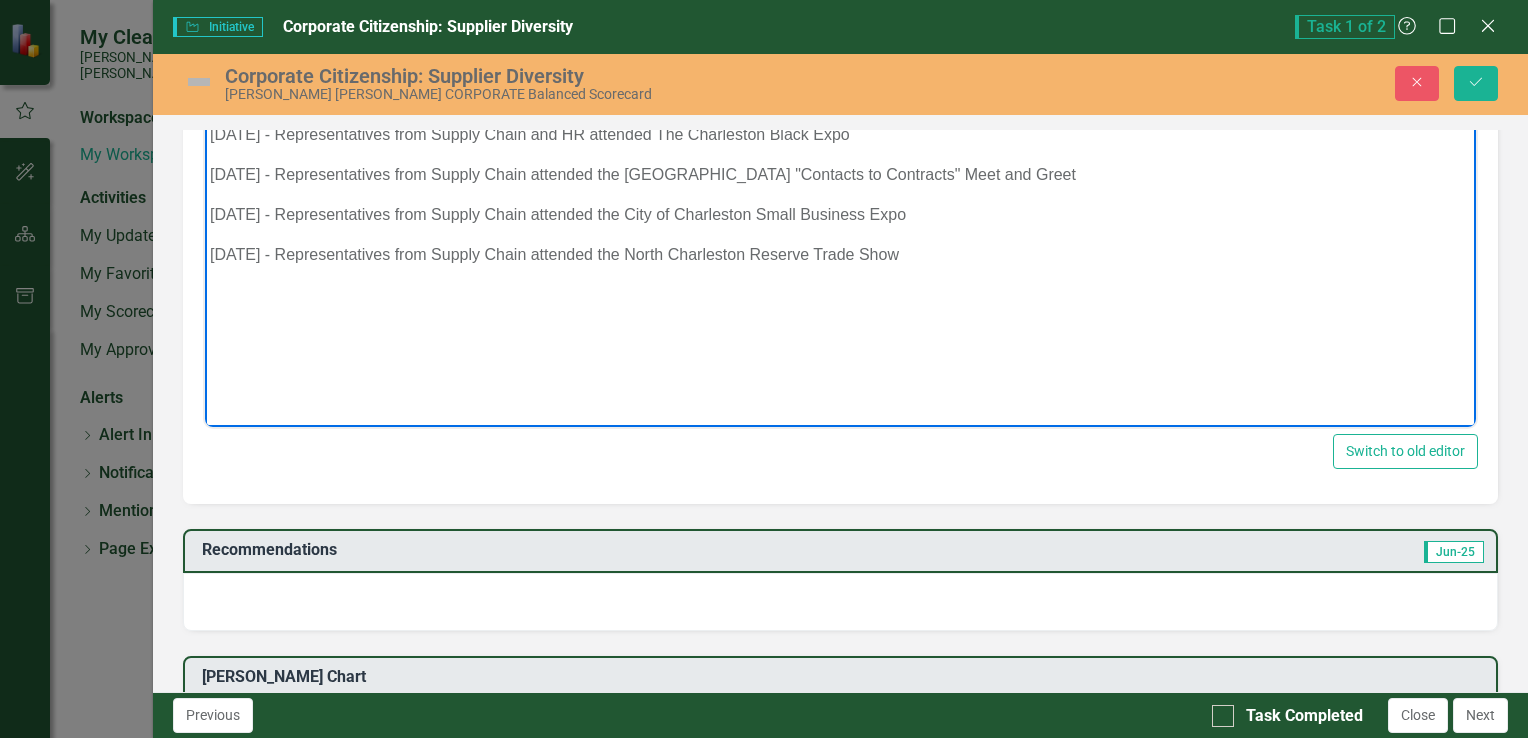 scroll, scrollTop: 0, scrollLeft: 0, axis: both 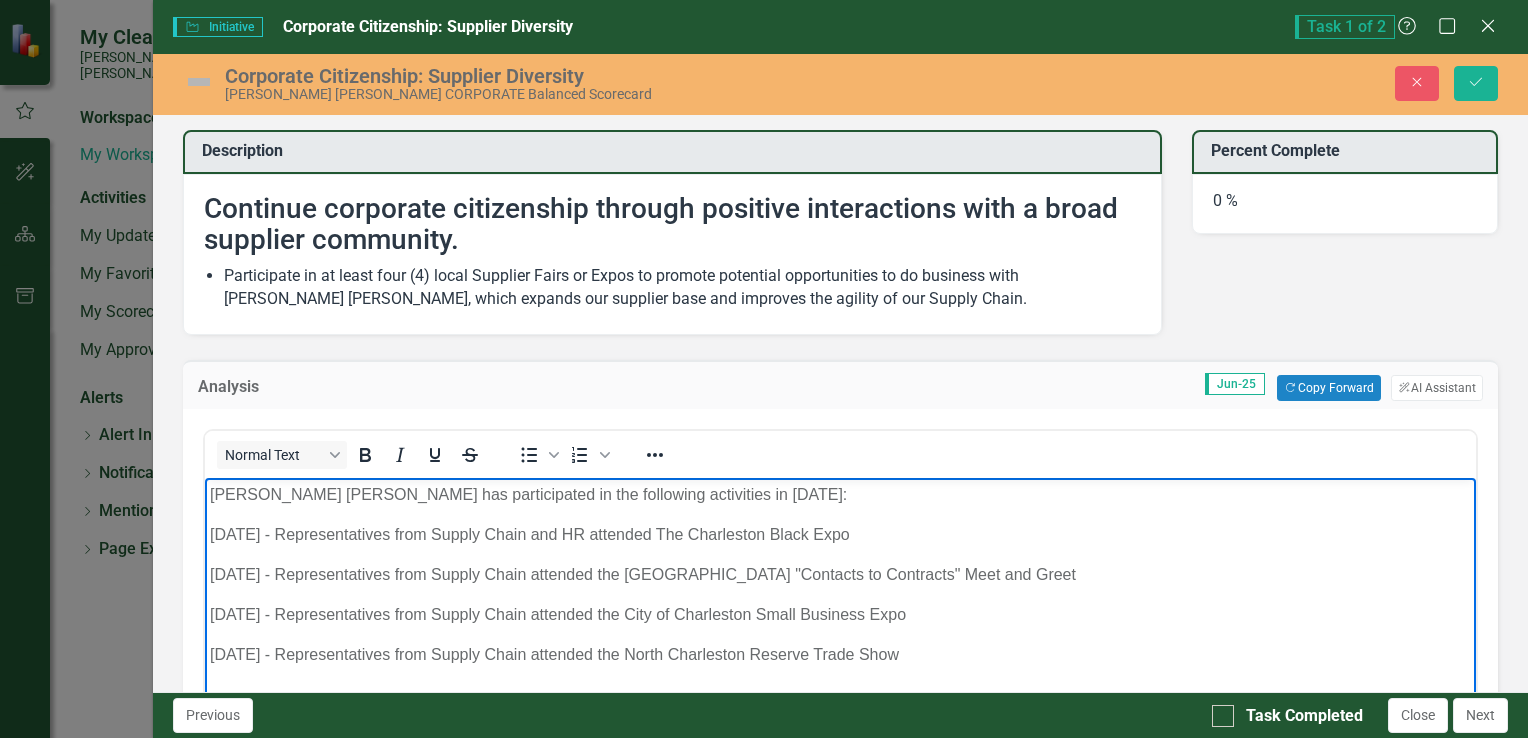 click on "3/8/2025 - Representatives from Supply Chain and HR attended The Charleston Black Expo" at bounding box center (839, 535) 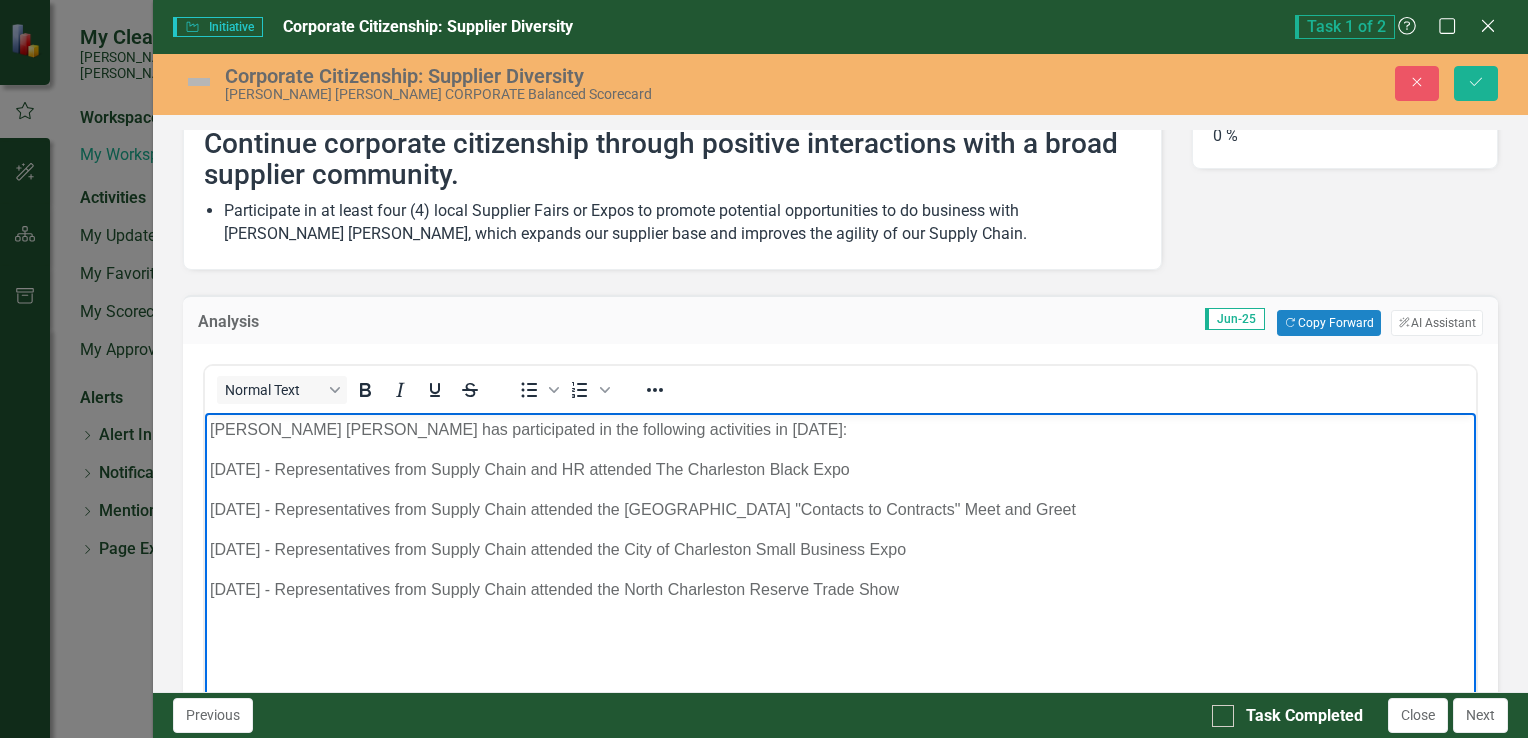 scroll, scrollTop: 100, scrollLeft: 0, axis: vertical 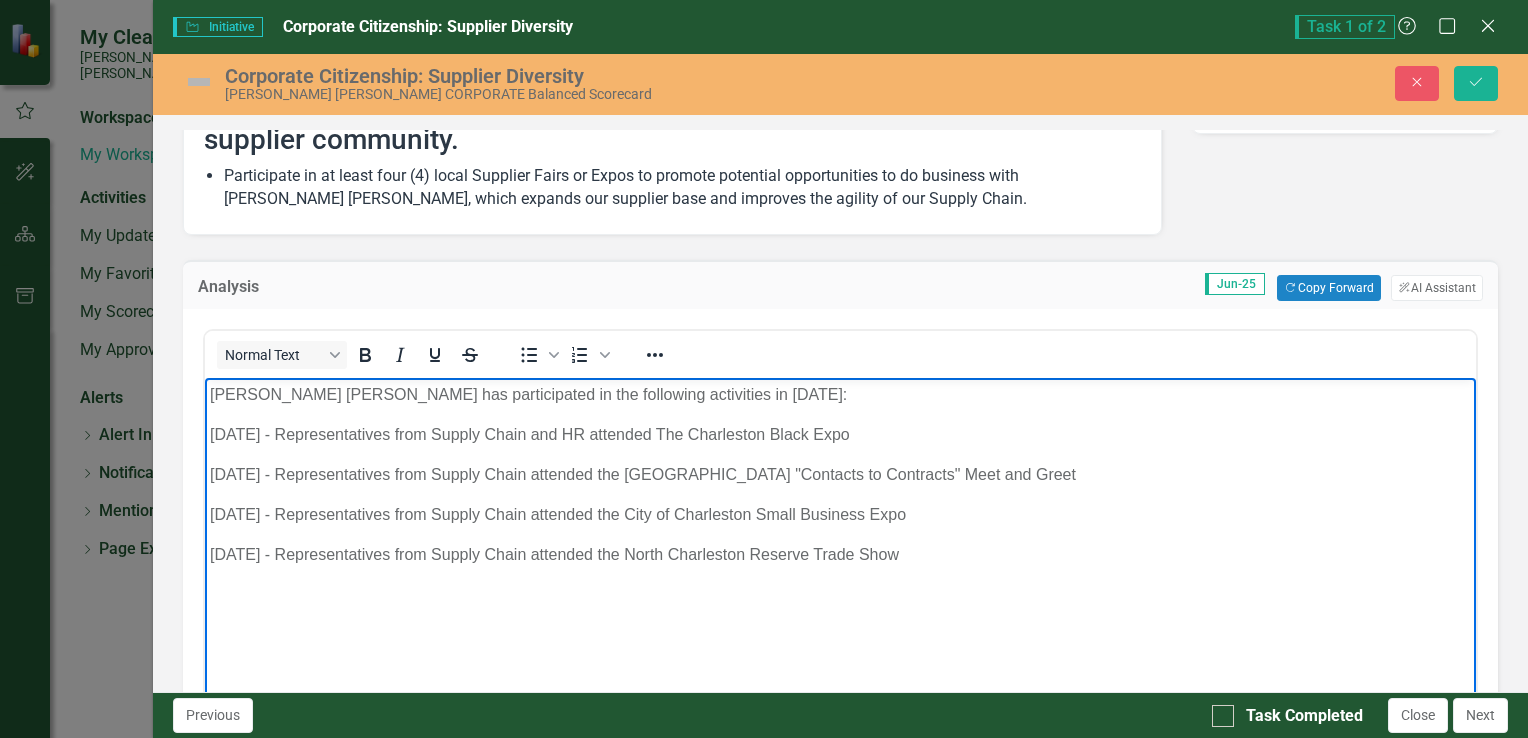 click on "Santee Cooper has participated in the following activities in 2025: 3/8/2025 - Representatives from Supply Chain and HR attended The Charleston Black Expo  3/27/2025 - Representatives from Supply Chain attended the Charleston County "Contacts to Contracts" Meet and Greet 4/1/2025 - Representatives from Supply Chain attended the City of Charleston Small Business Expo 4/23/2025 - Representatives from Supply Chain attended the North Charleston Reserve Trade Show" at bounding box center [839, 528] 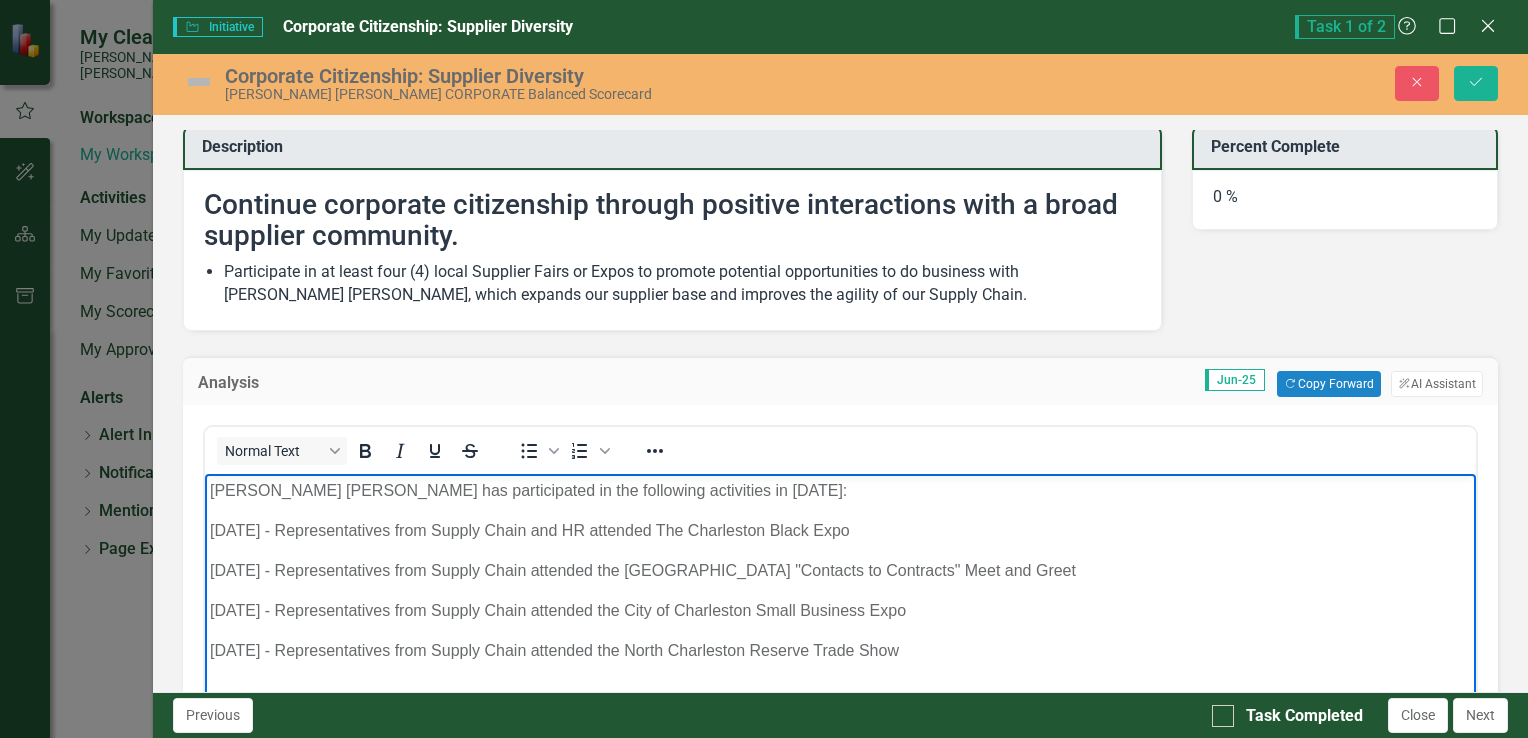 scroll, scrollTop: 0, scrollLeft: 0, axis: both 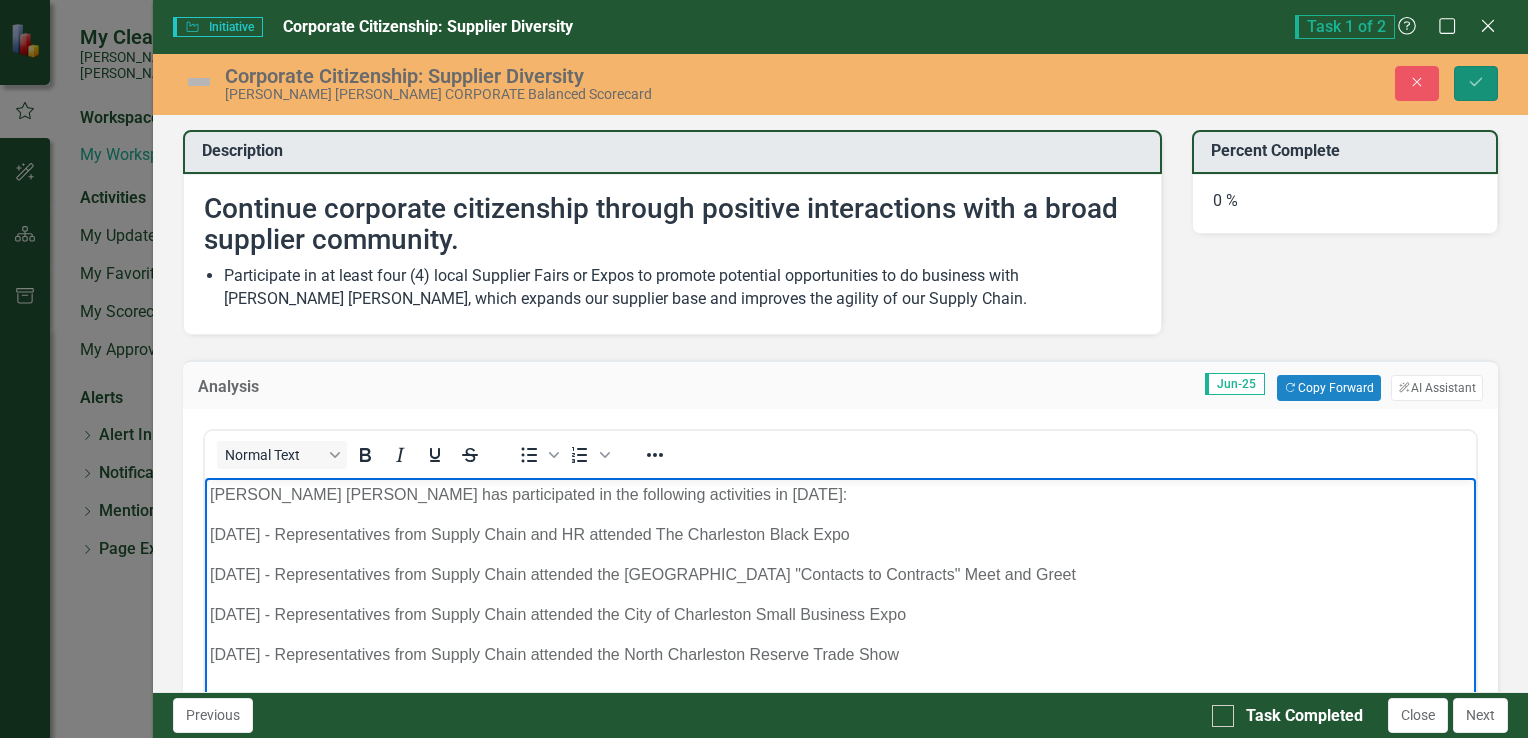 click on "Save" 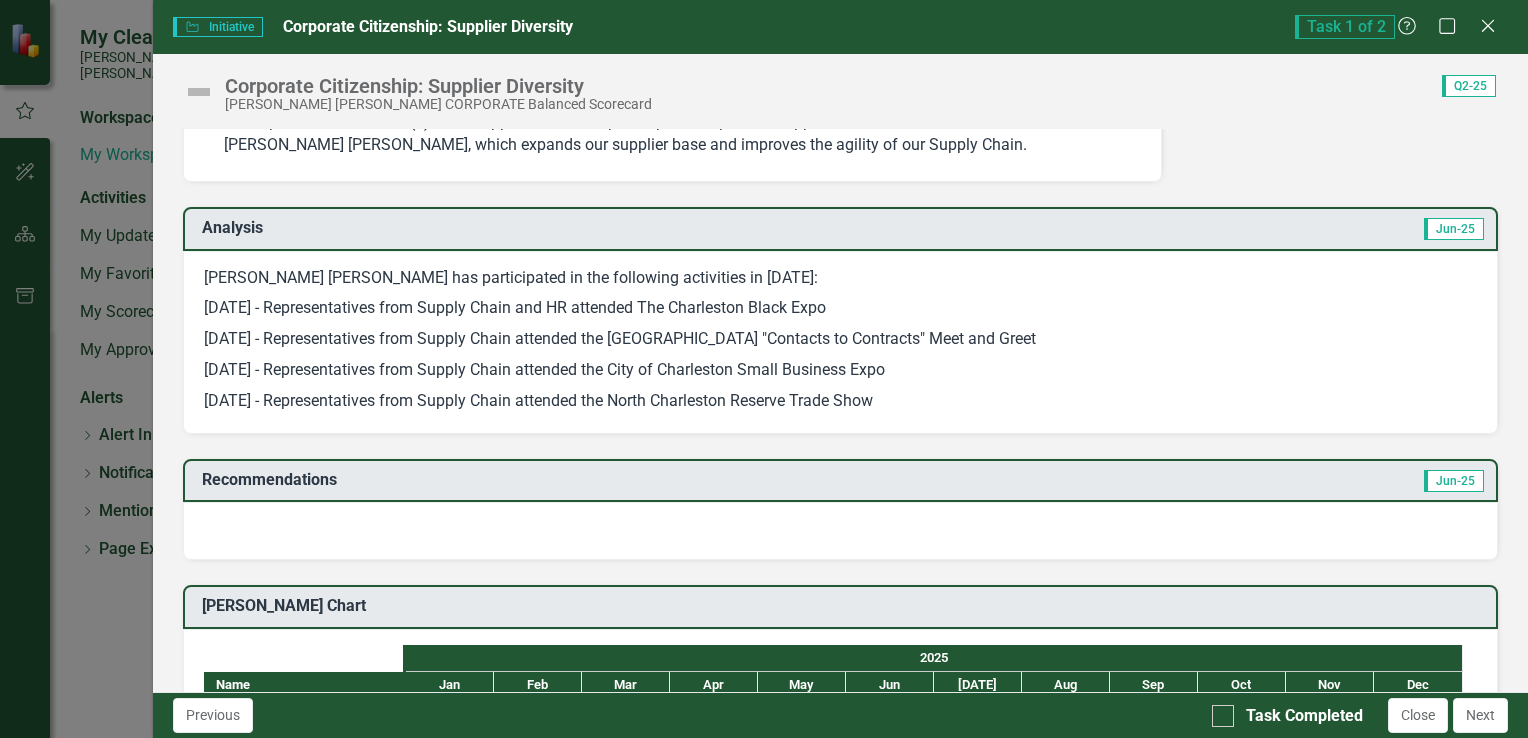 scroll, scrollTop: 0, scrollLeft: 0, axis: both 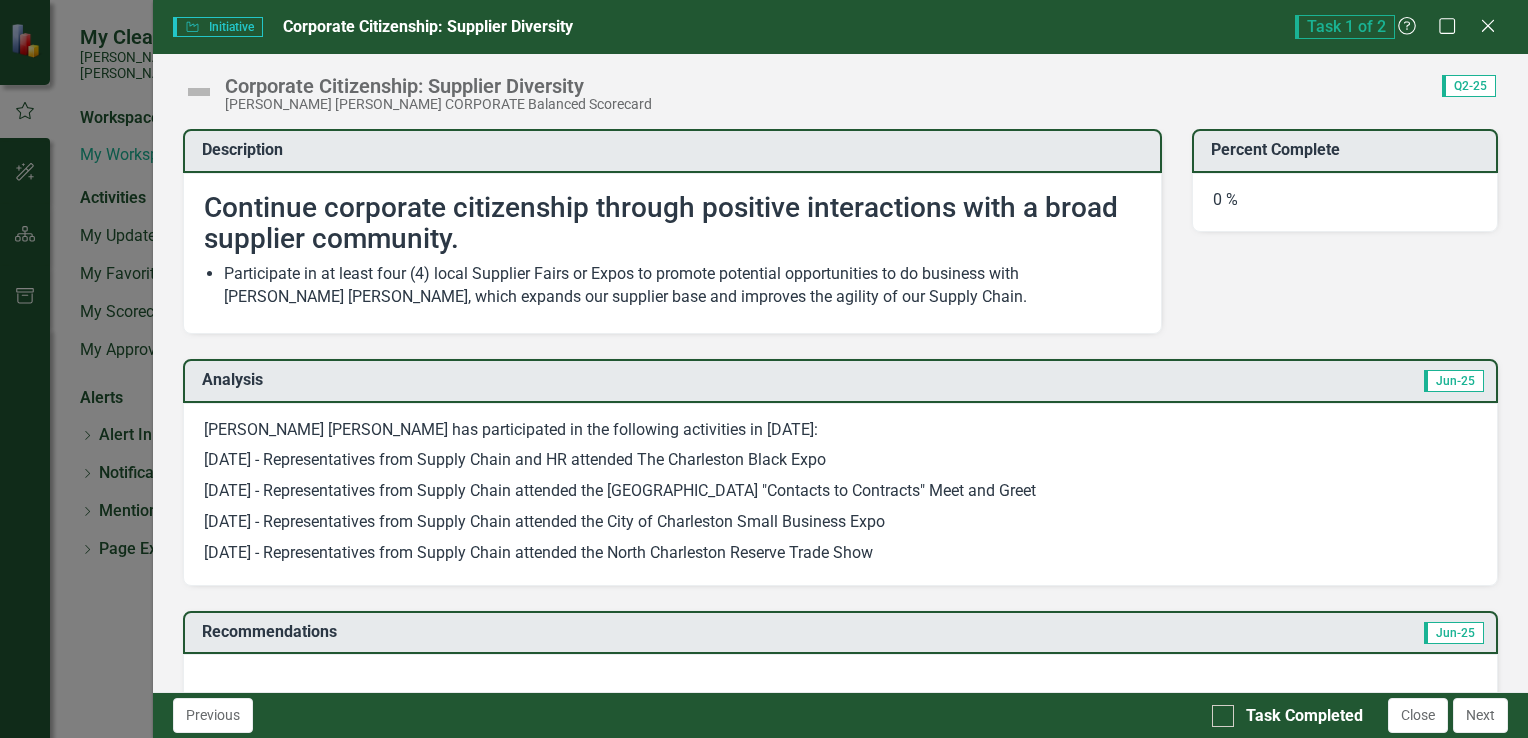 click on "Close" at bounding box center [1488, 27] 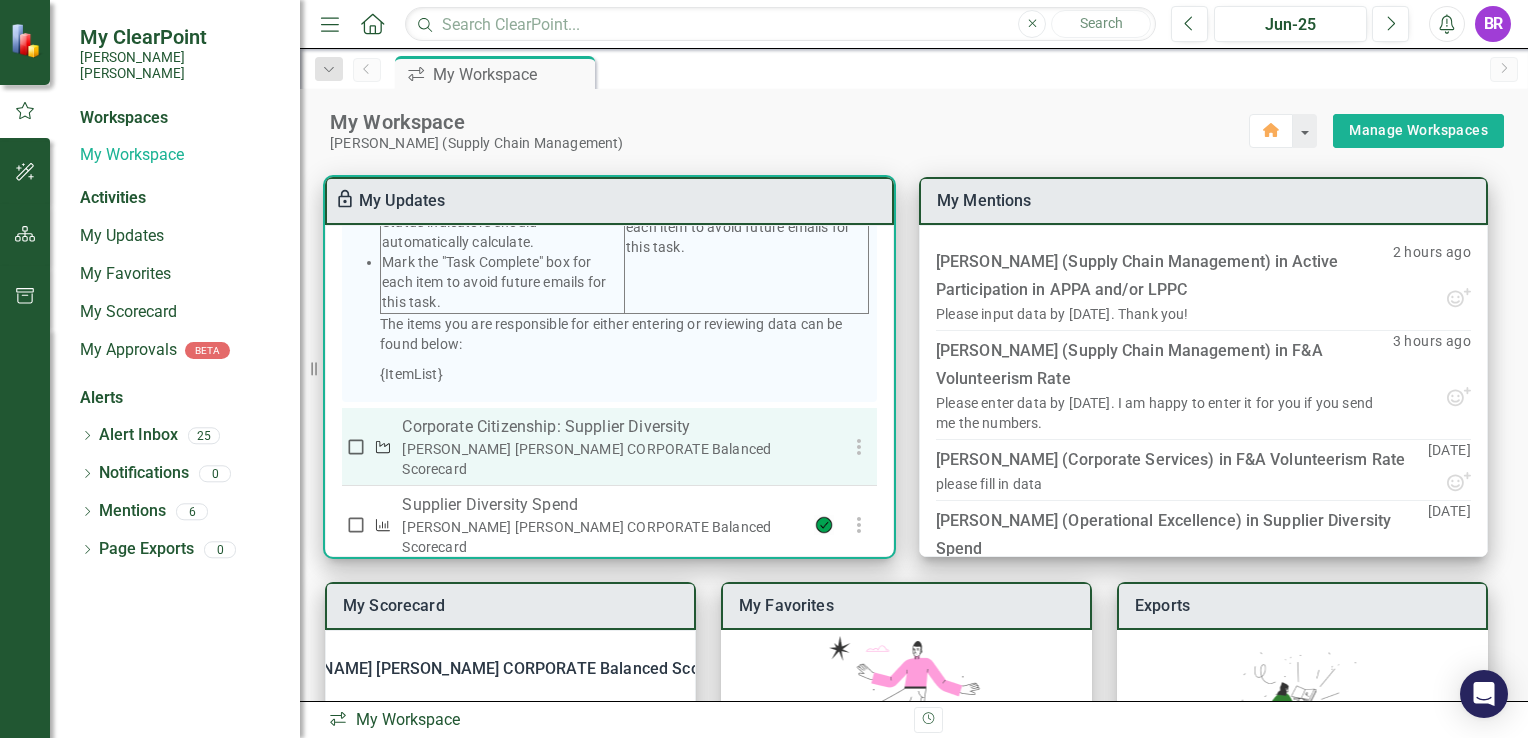 click at bounding box center [356, 447] 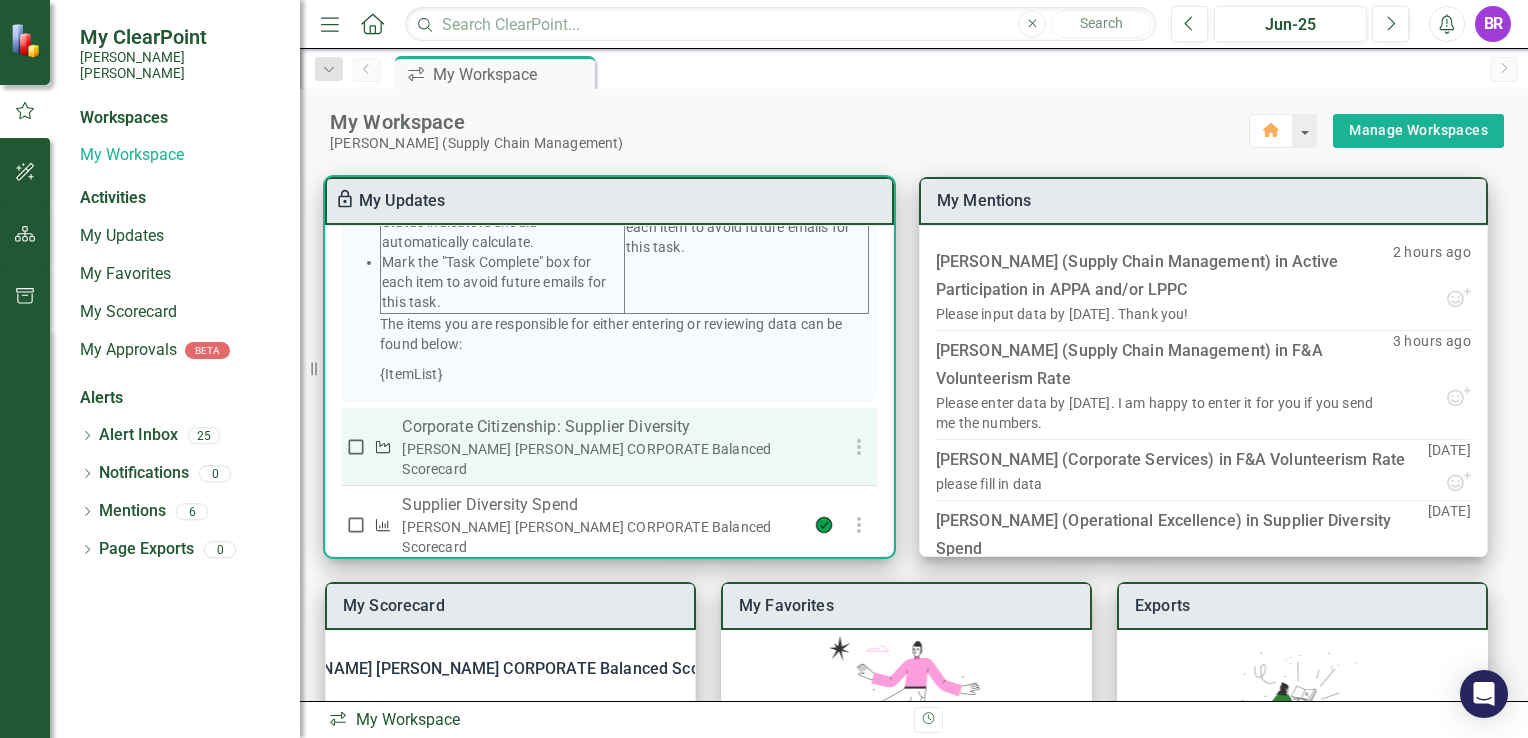 checkbox on "true" 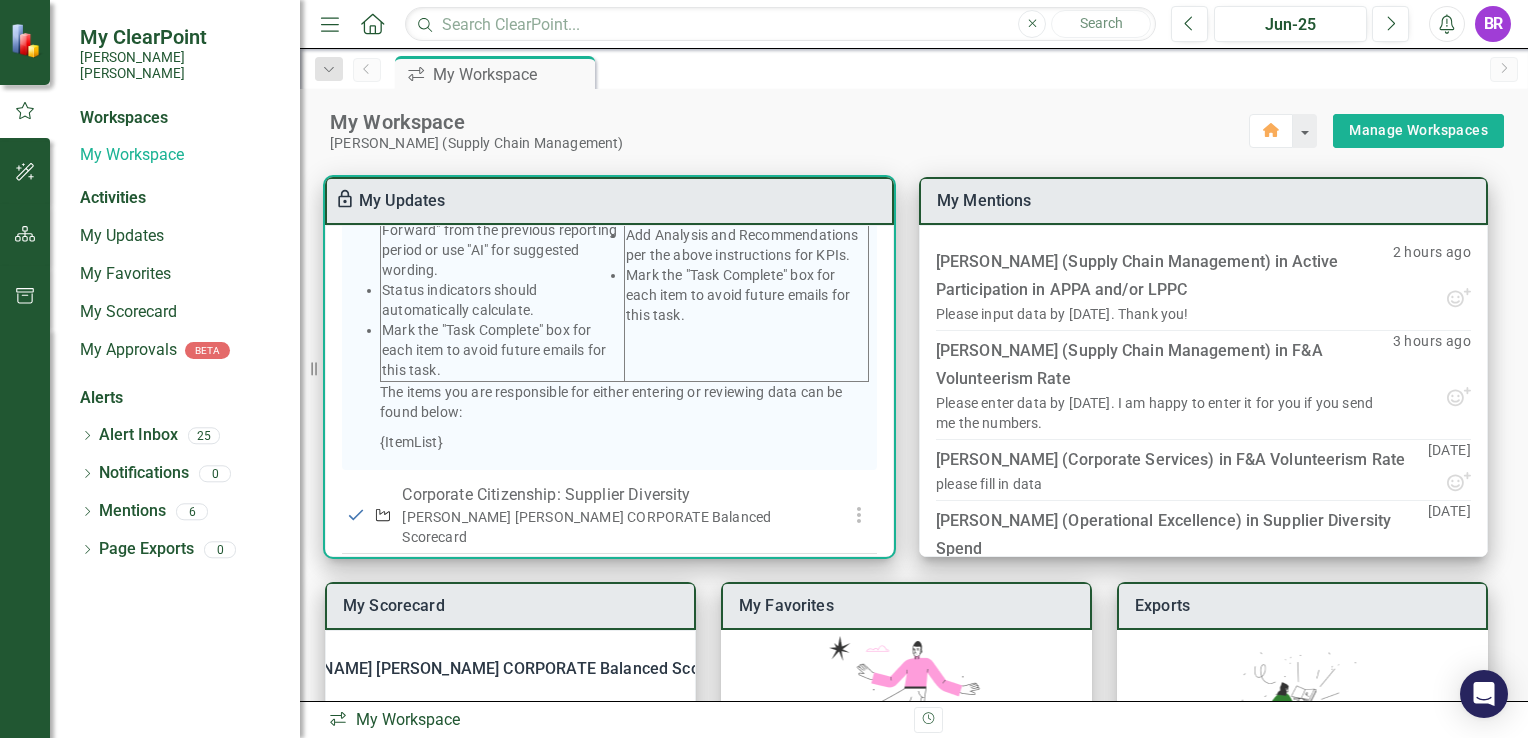 scroll, scrollTop: 668, scrollLeft: 0, axis: vertical 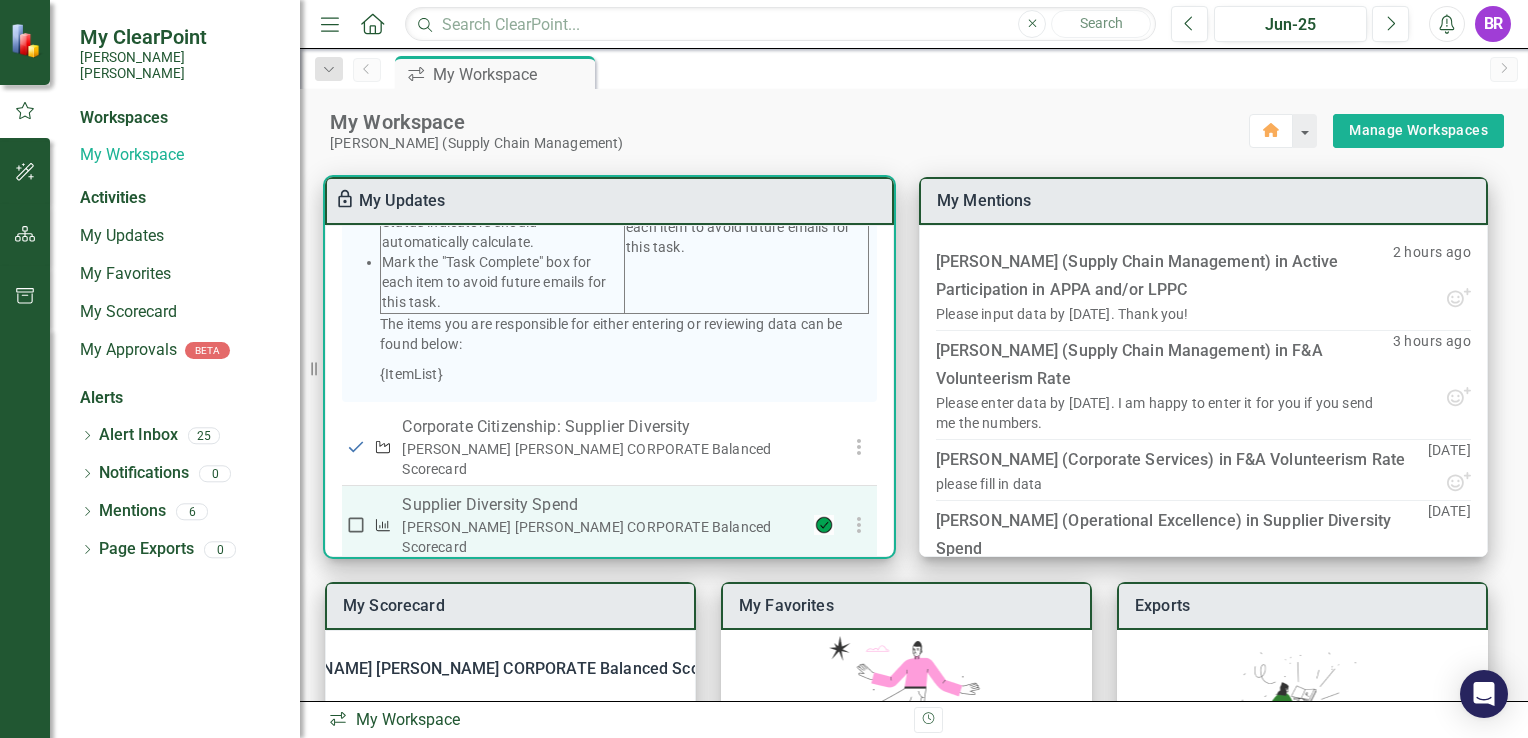 click on "Supplier Diversity Spend" at bounding box center [601, 505] 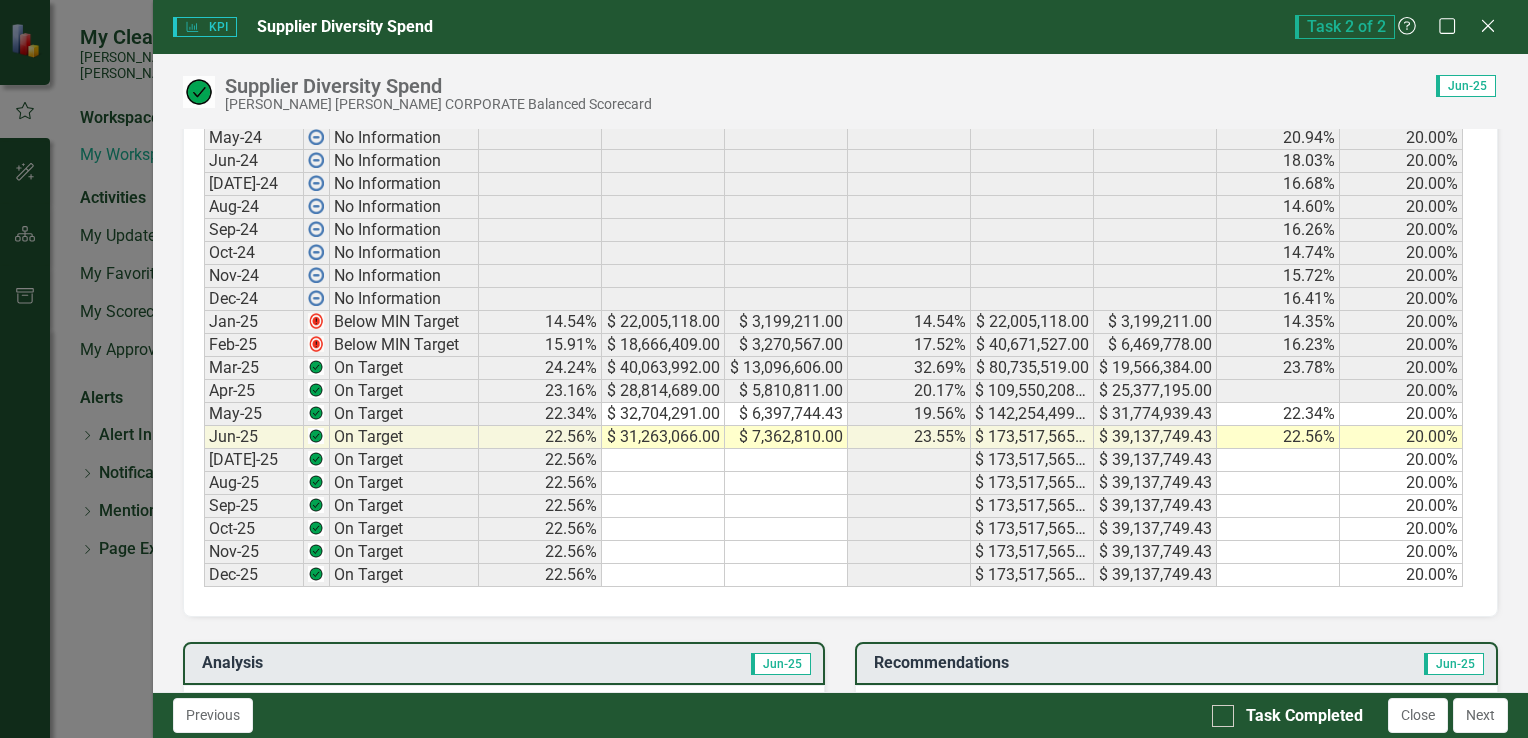 scroll, scrollTop: 1000, scrollLeft: 0, axis: vertical 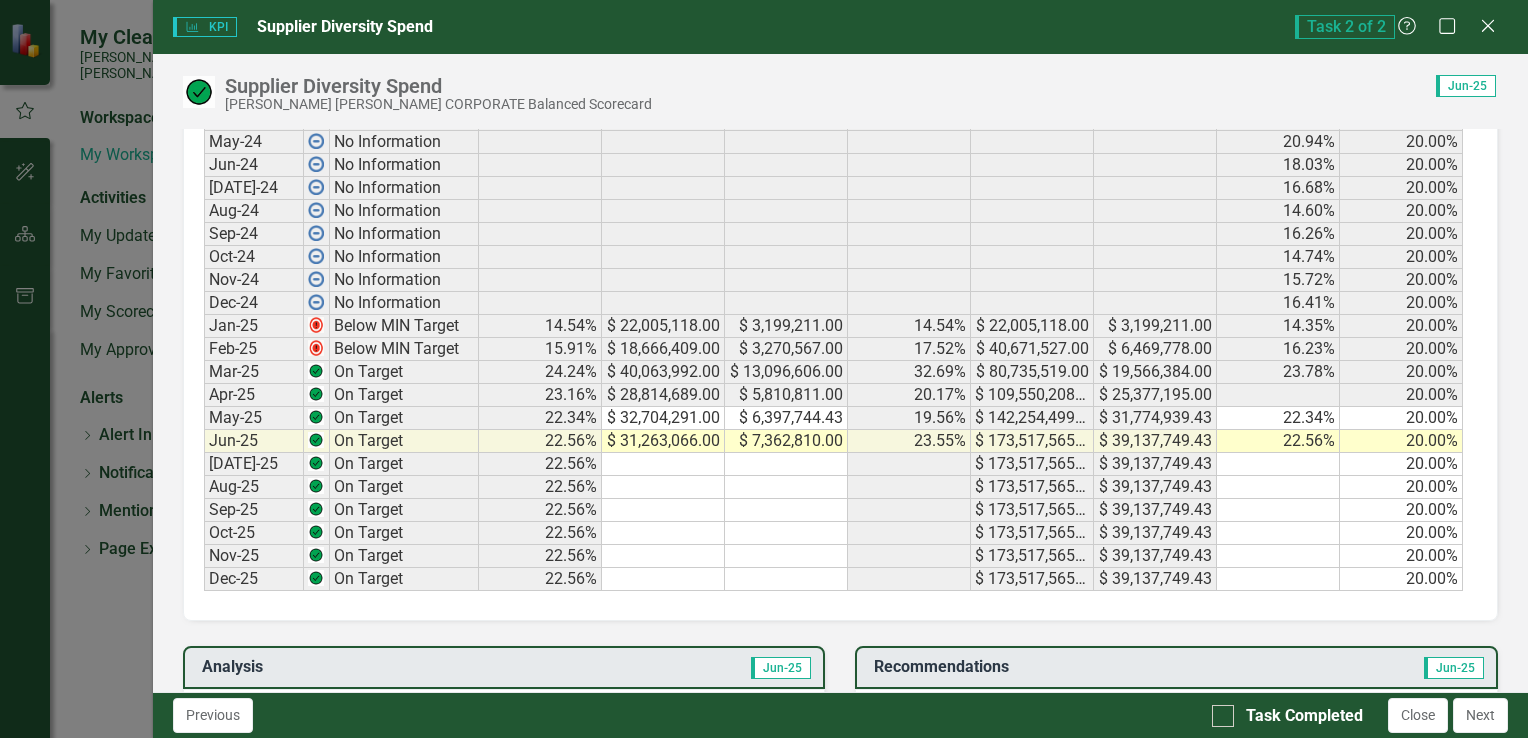 click at bounding box center [1278, 510] 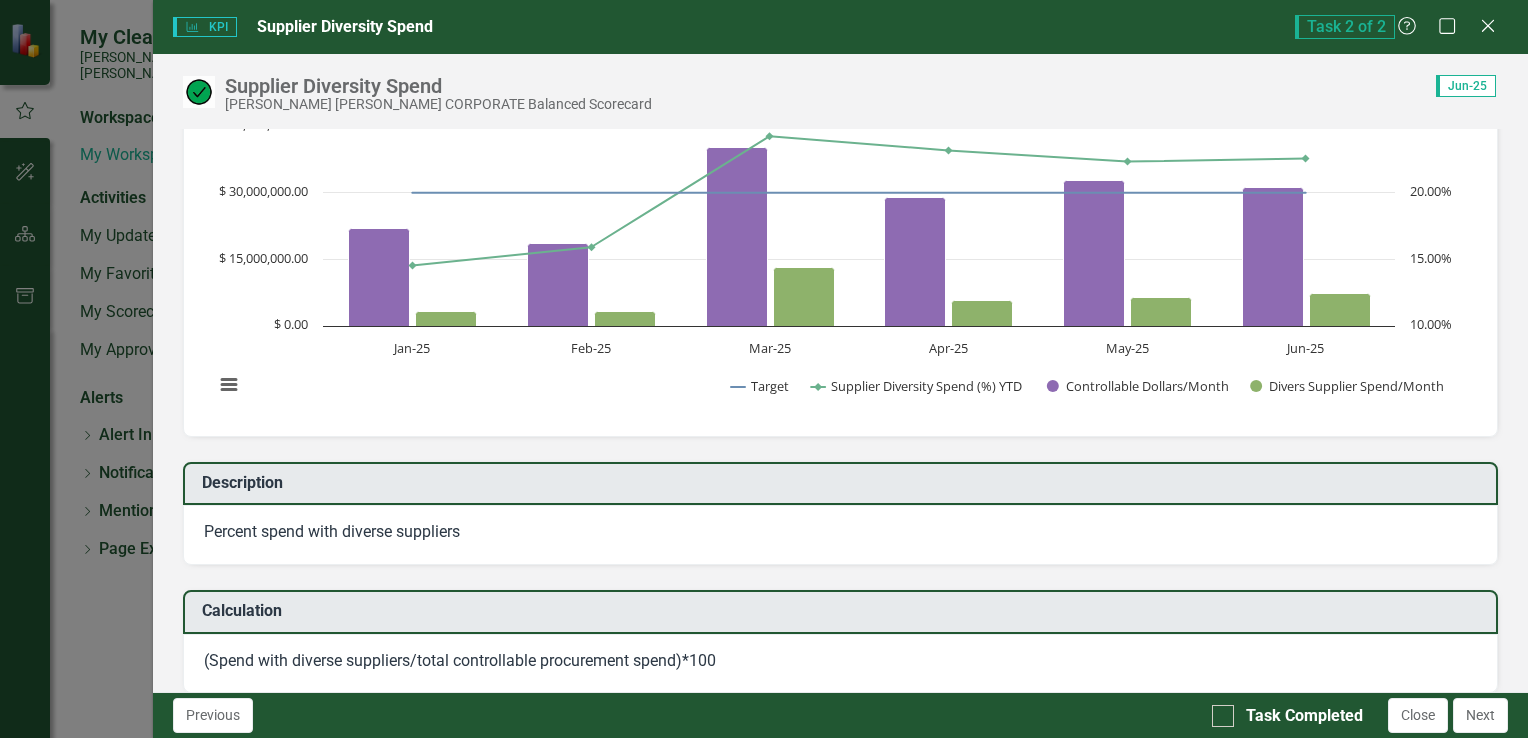 scroll, scrollTop: 0, scrollLeft: 0, axis: both 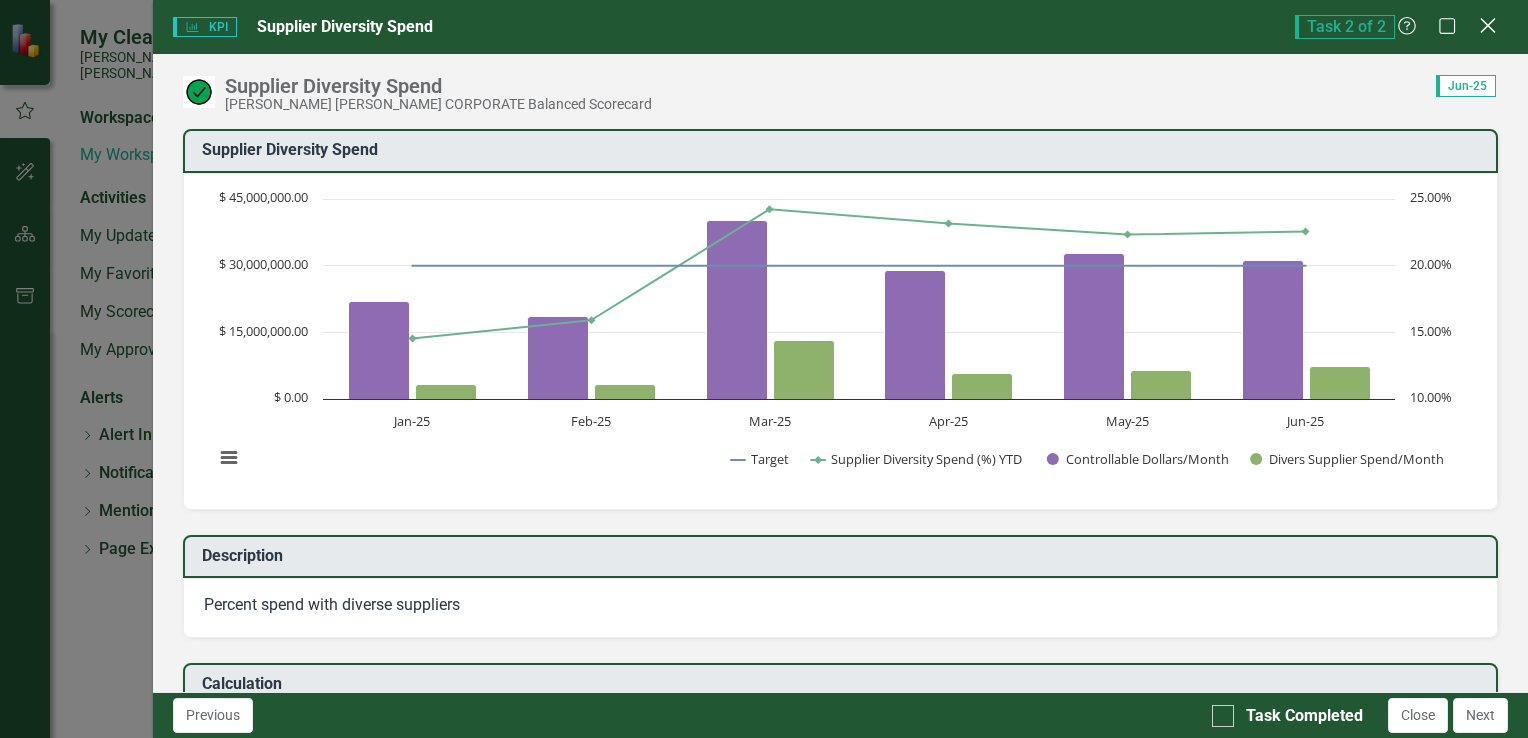 click on "Close" 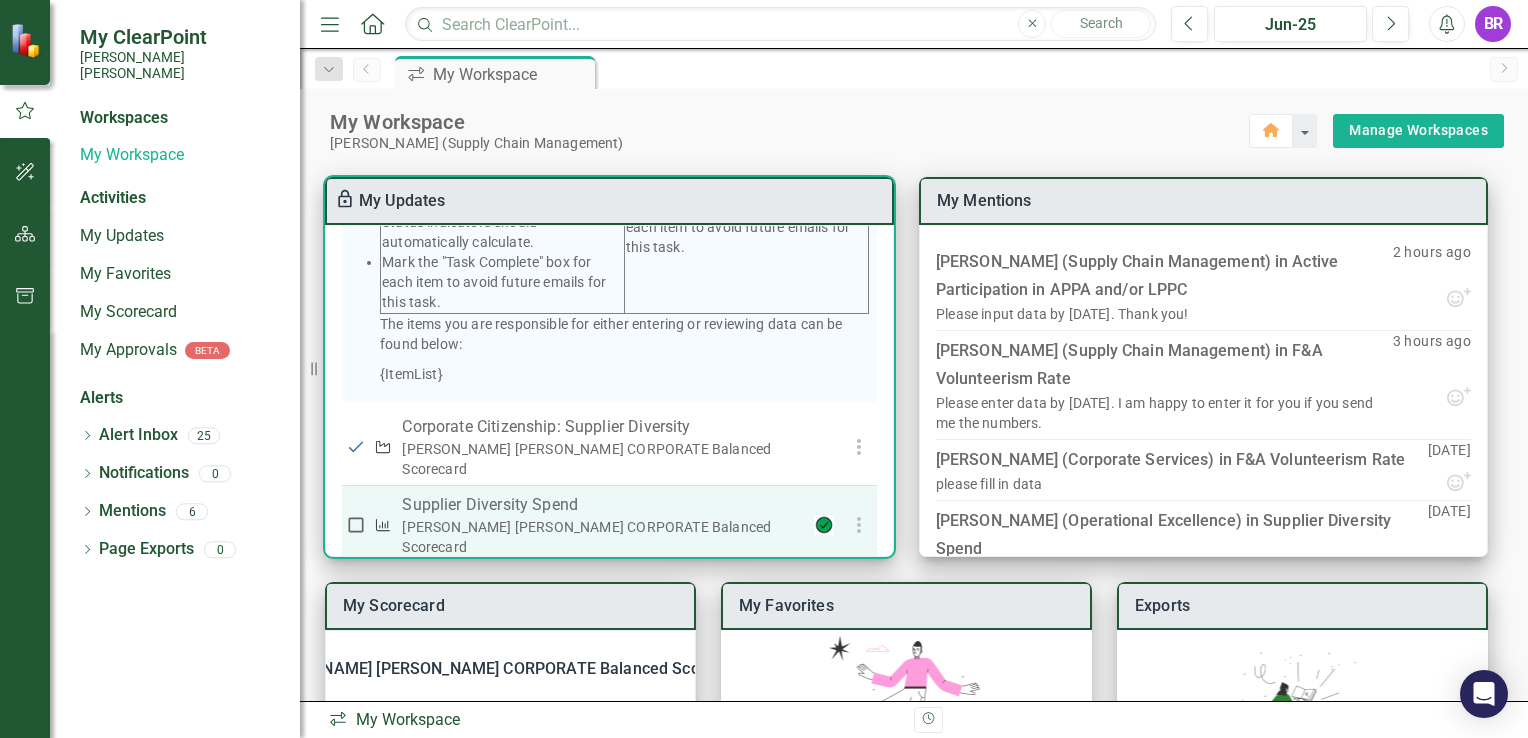 click at bounding box center [356, 525] 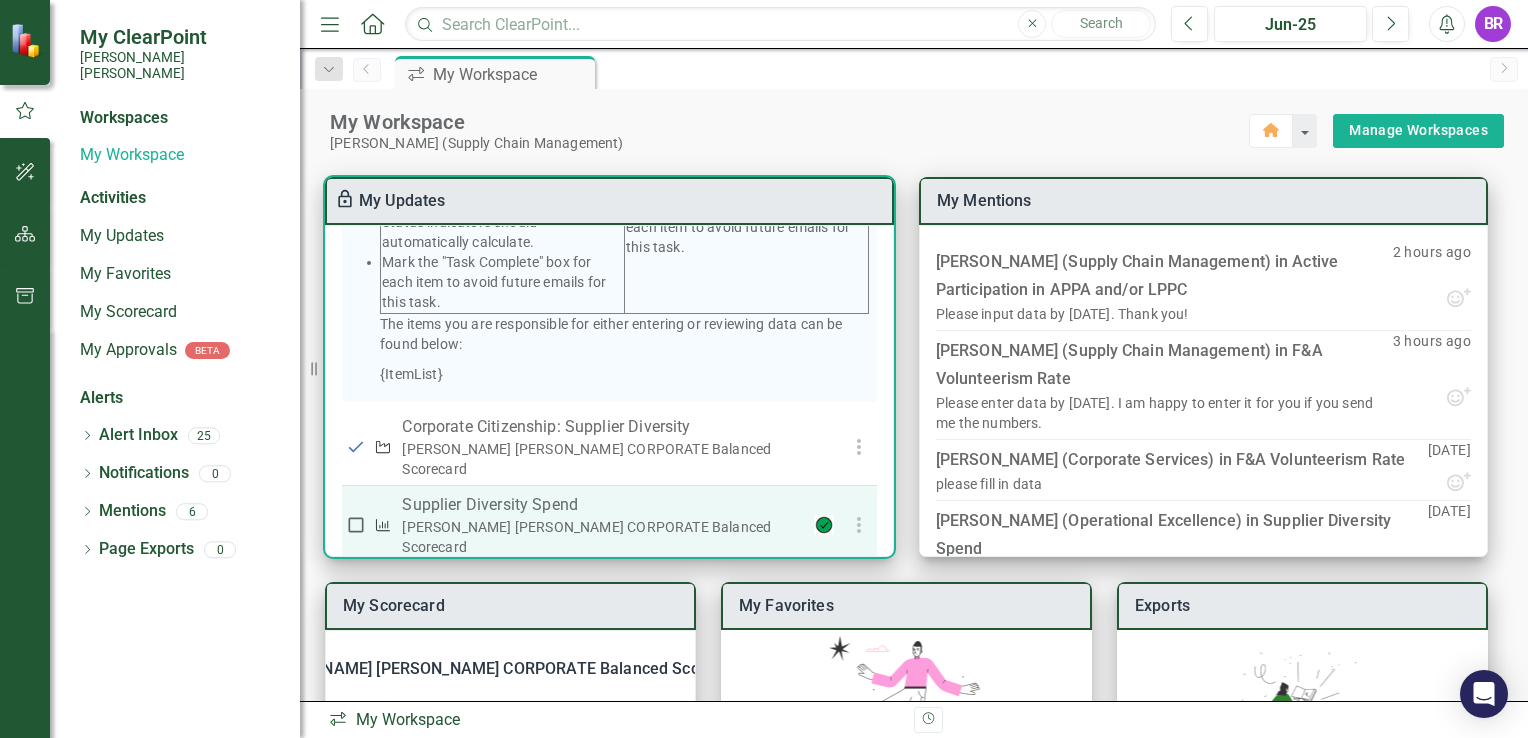 checkbox on "true" 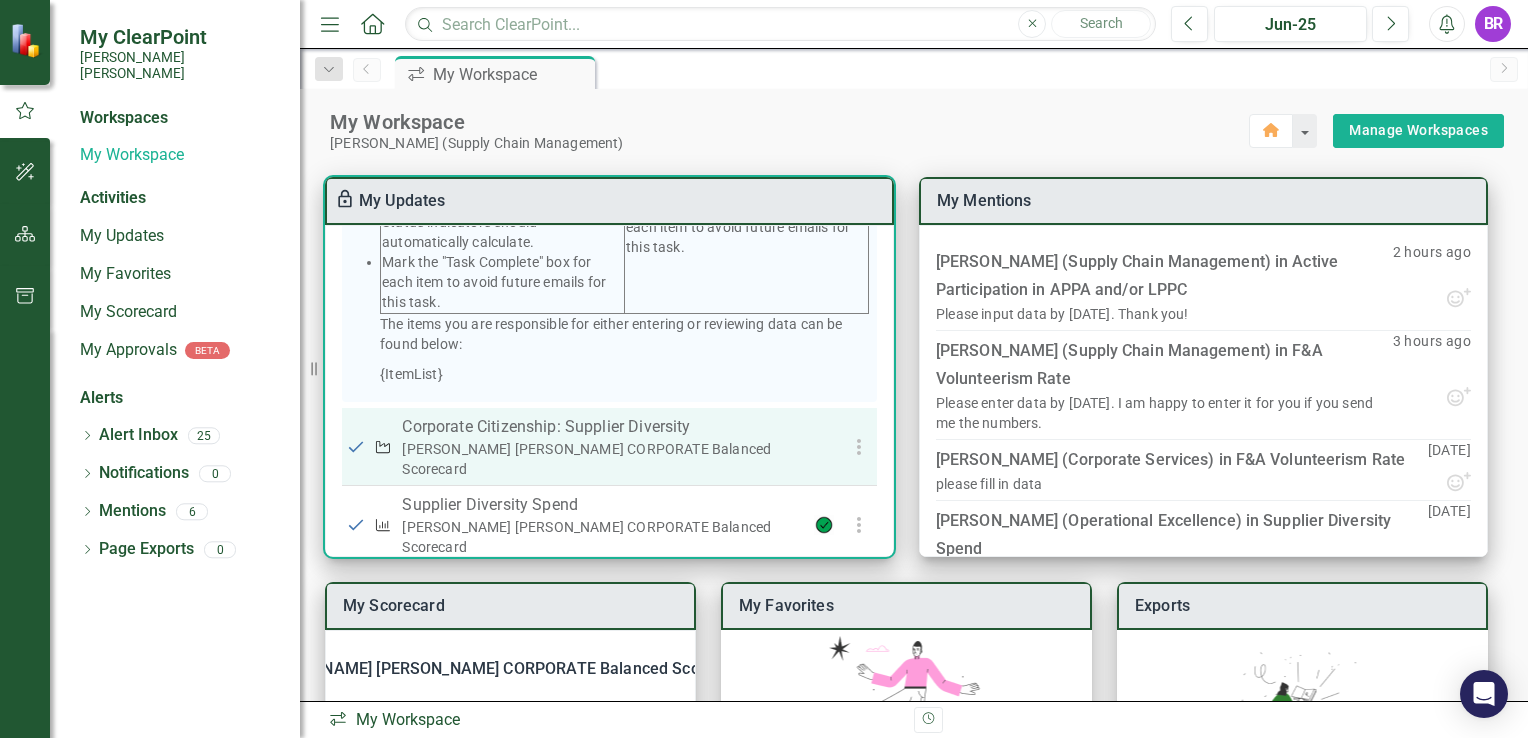 scroll, scrollTop: 168, scrollLeft: 0, axis: vertical 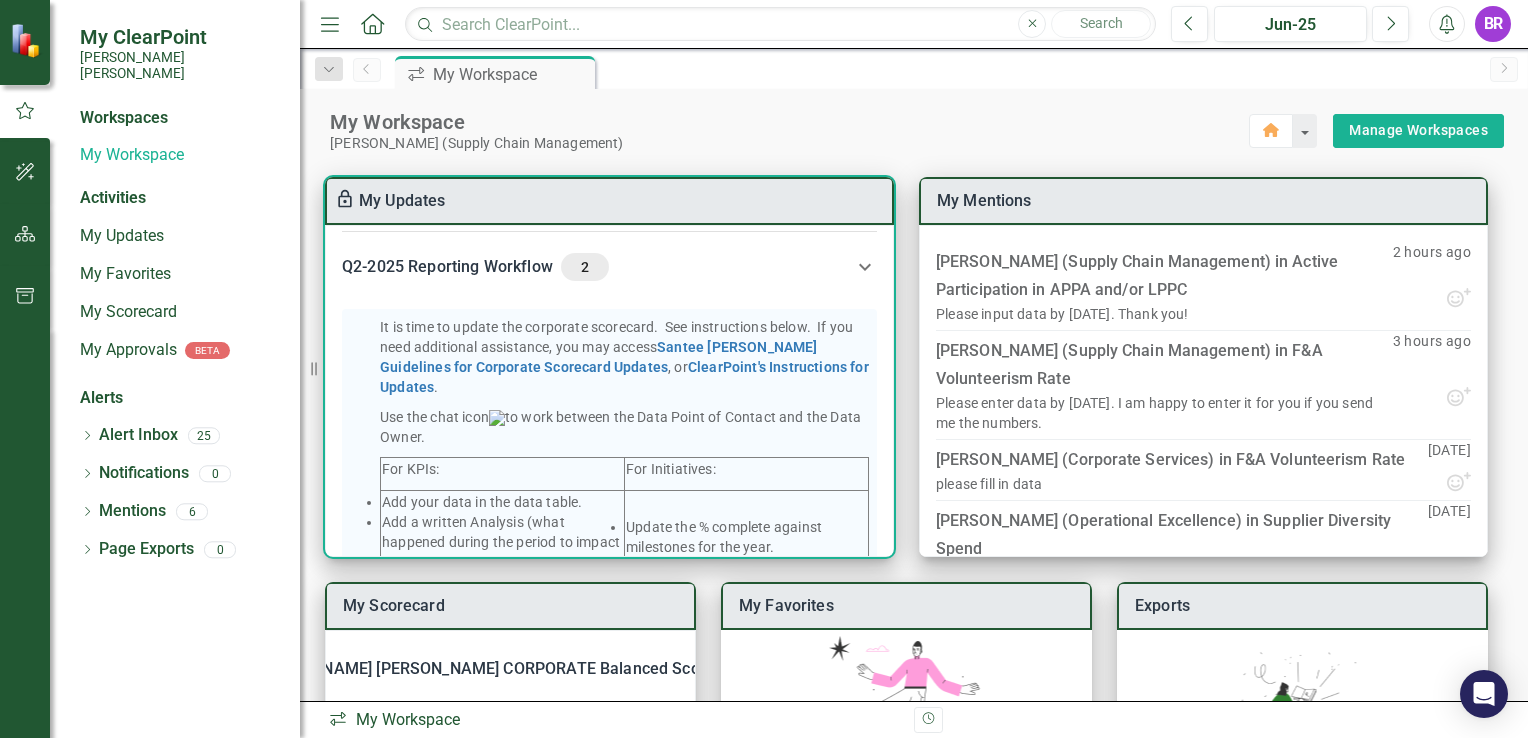 click 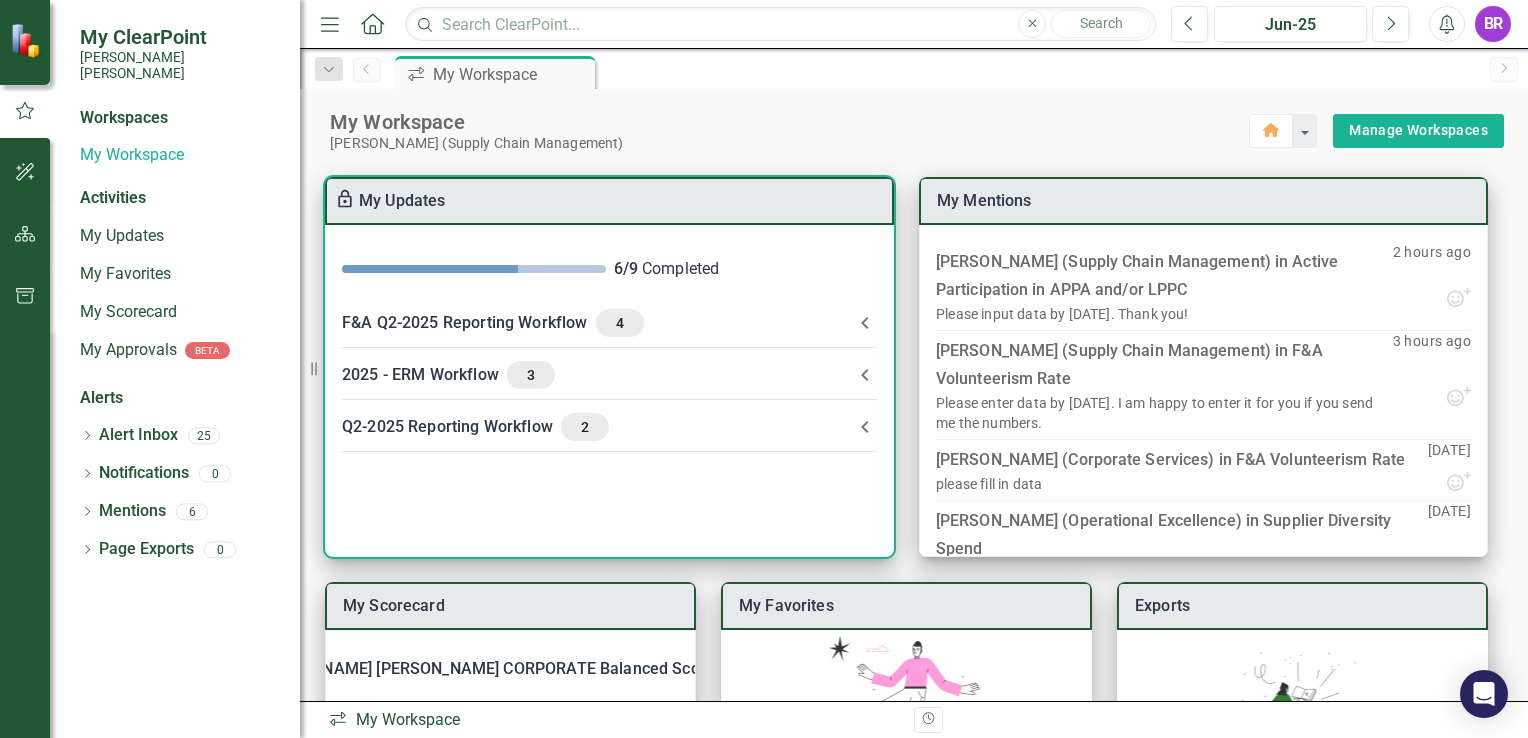 scroll, scrollTop: 0, scrollLeft: 0, axis: both 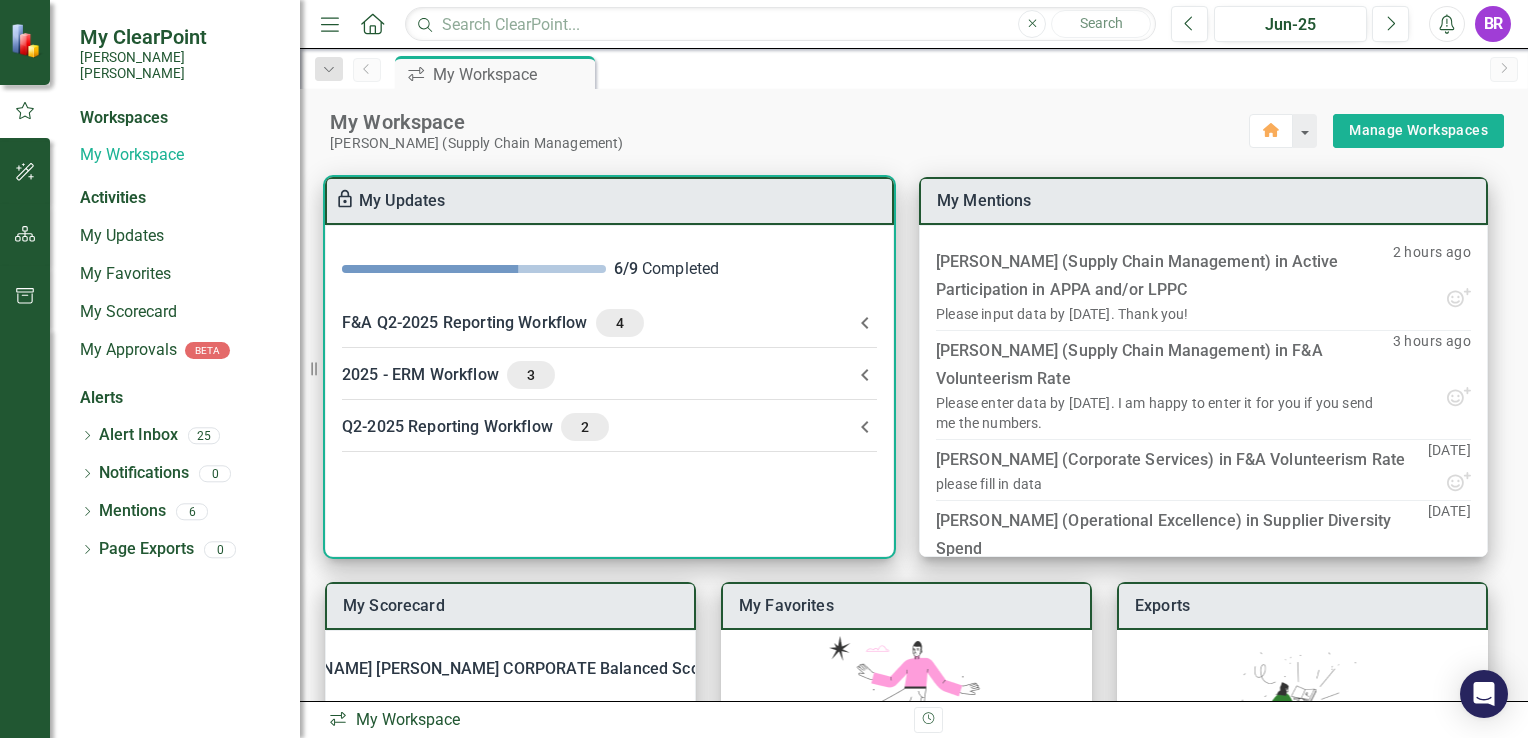 click 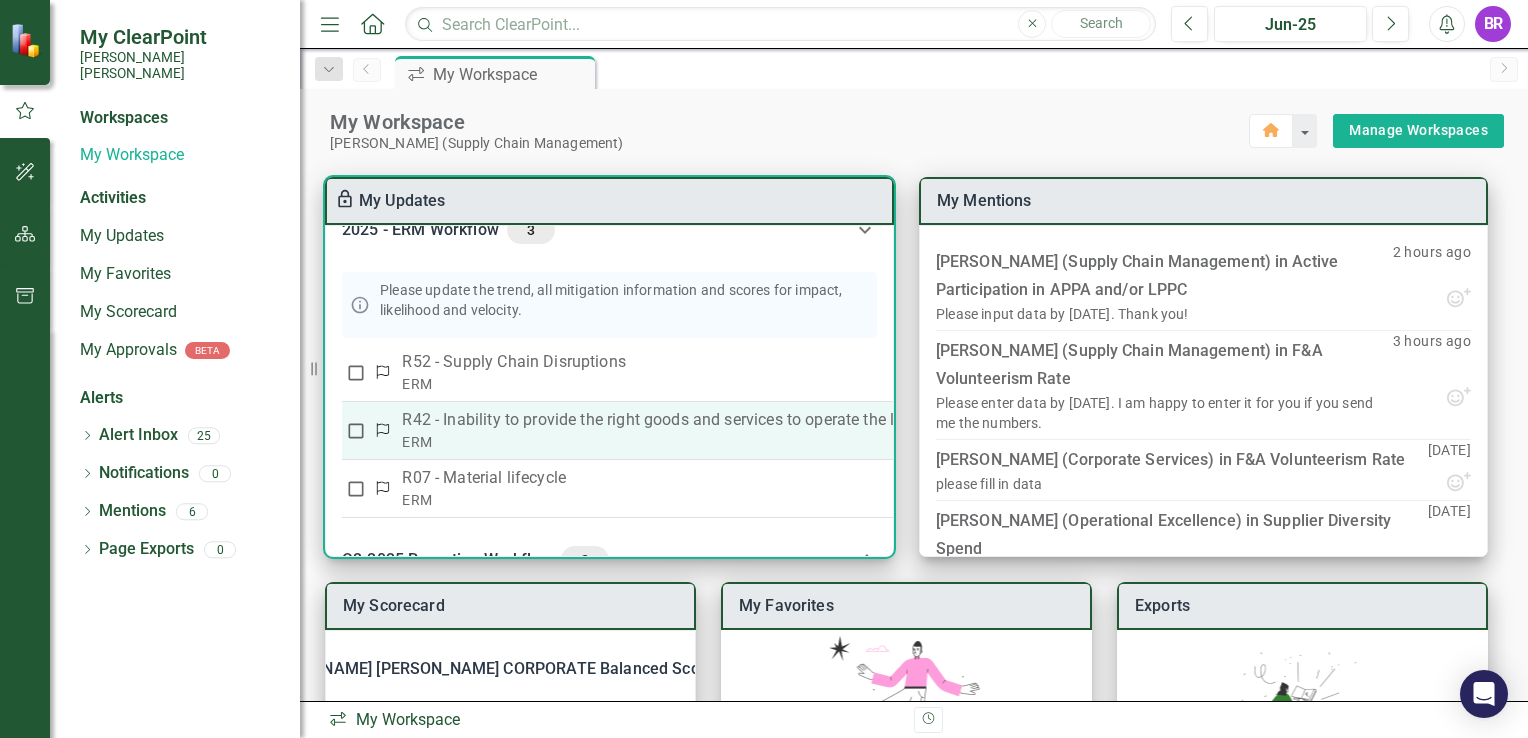 scroll, scrollTop: 204, scrollLeft: 0, axis: vertical 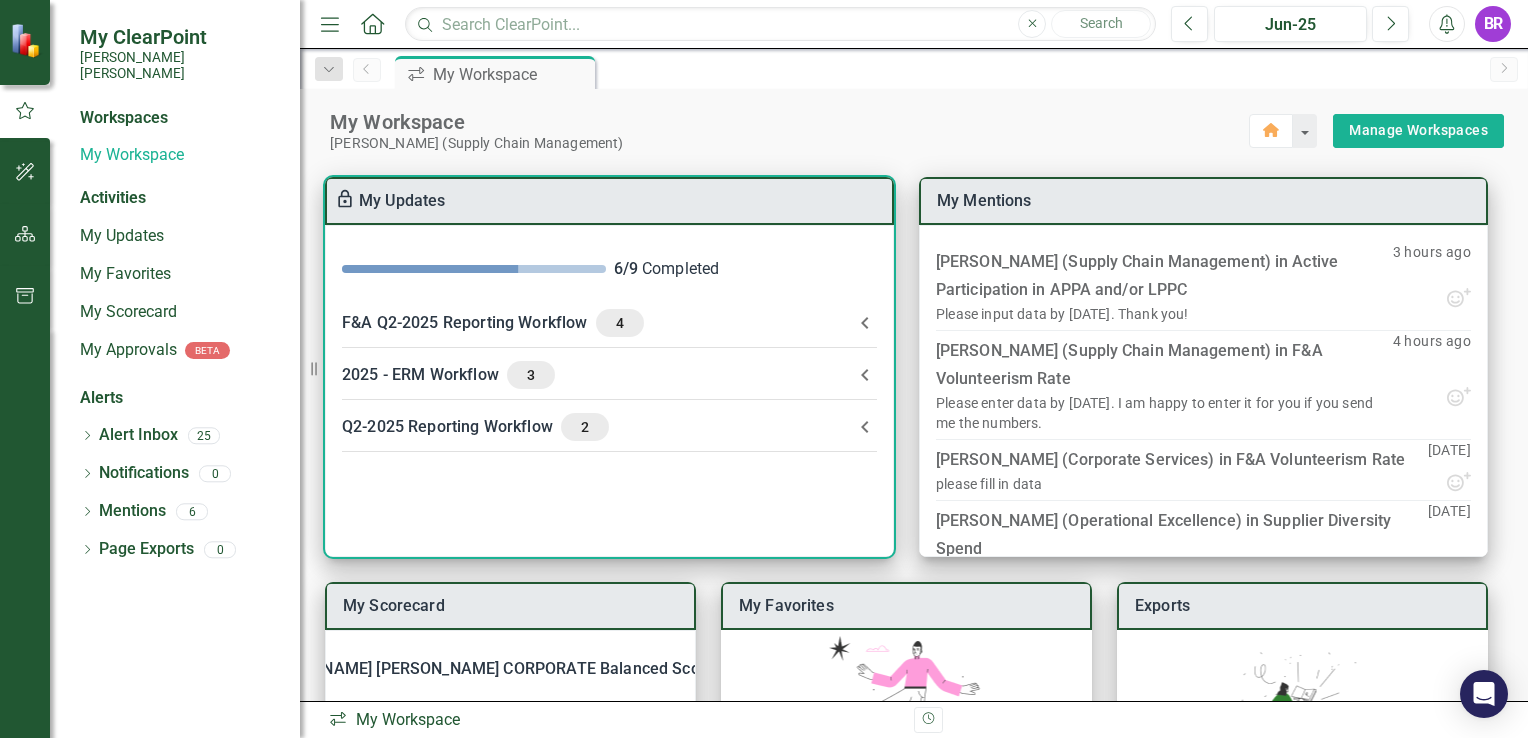 click on "2025 - ERM Workflow 3" at bounding box center [597, 375] 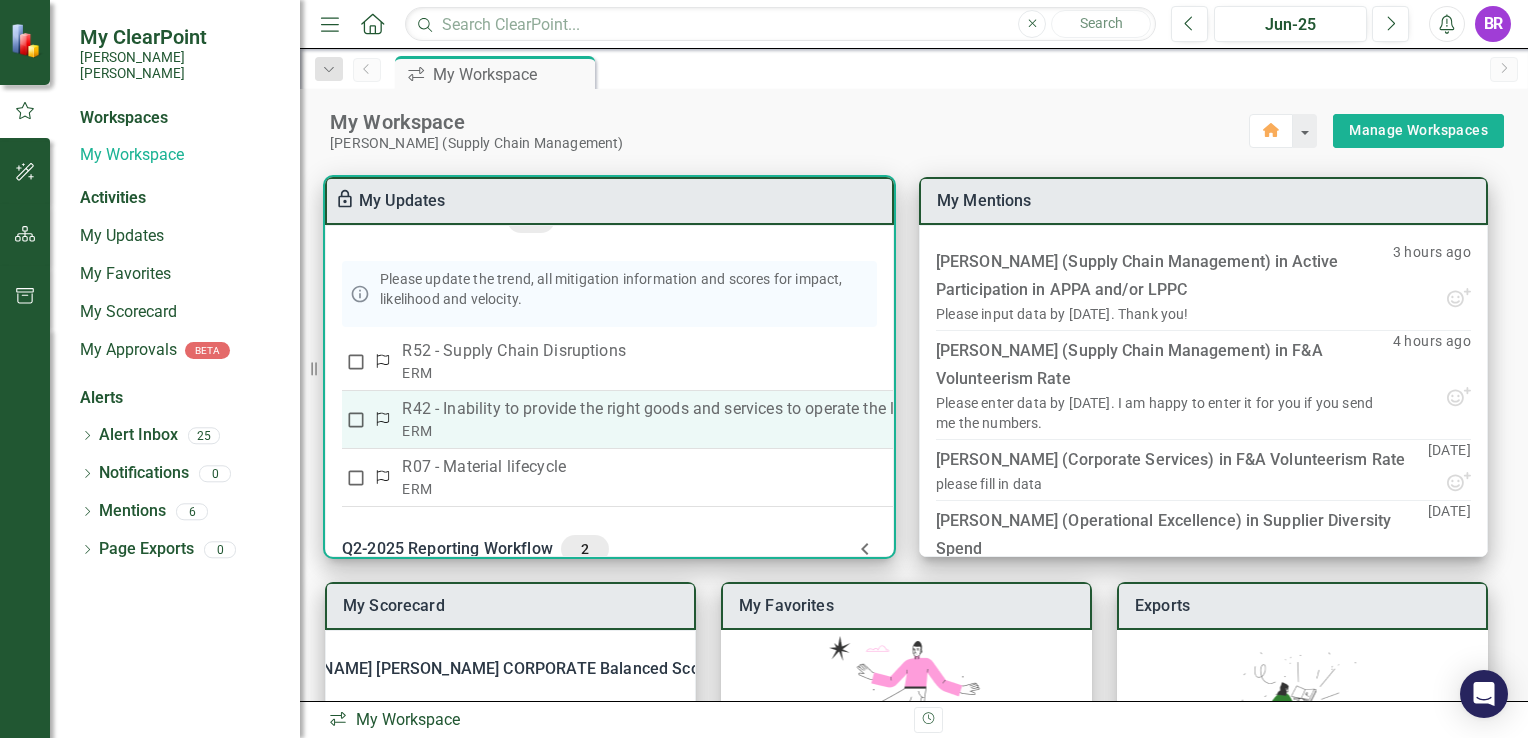 scroll, scrollTop: 200, scrollLeft: 0, axis: vertical 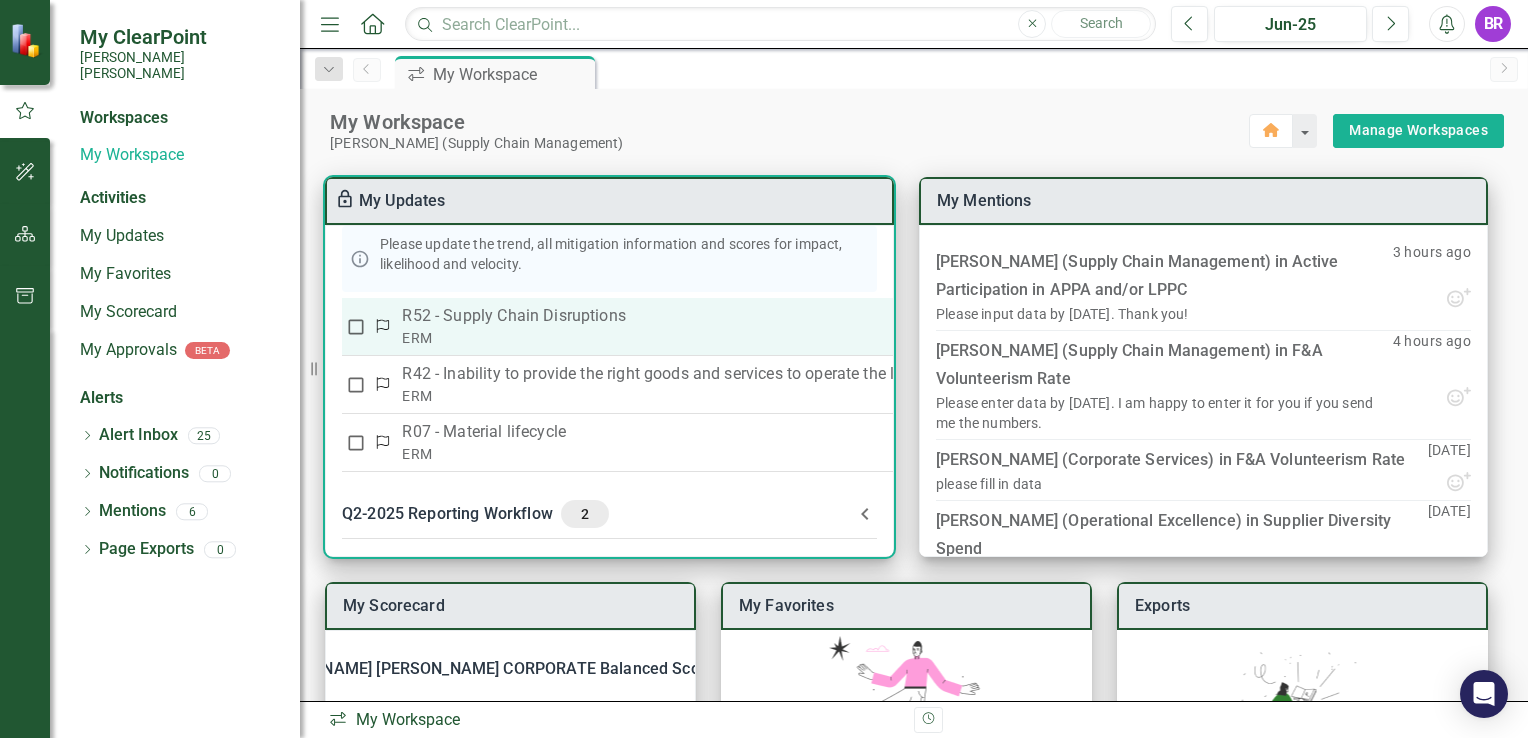 click on "R52 - Supply Chain Disruptions" at bounding box center [726, 316] 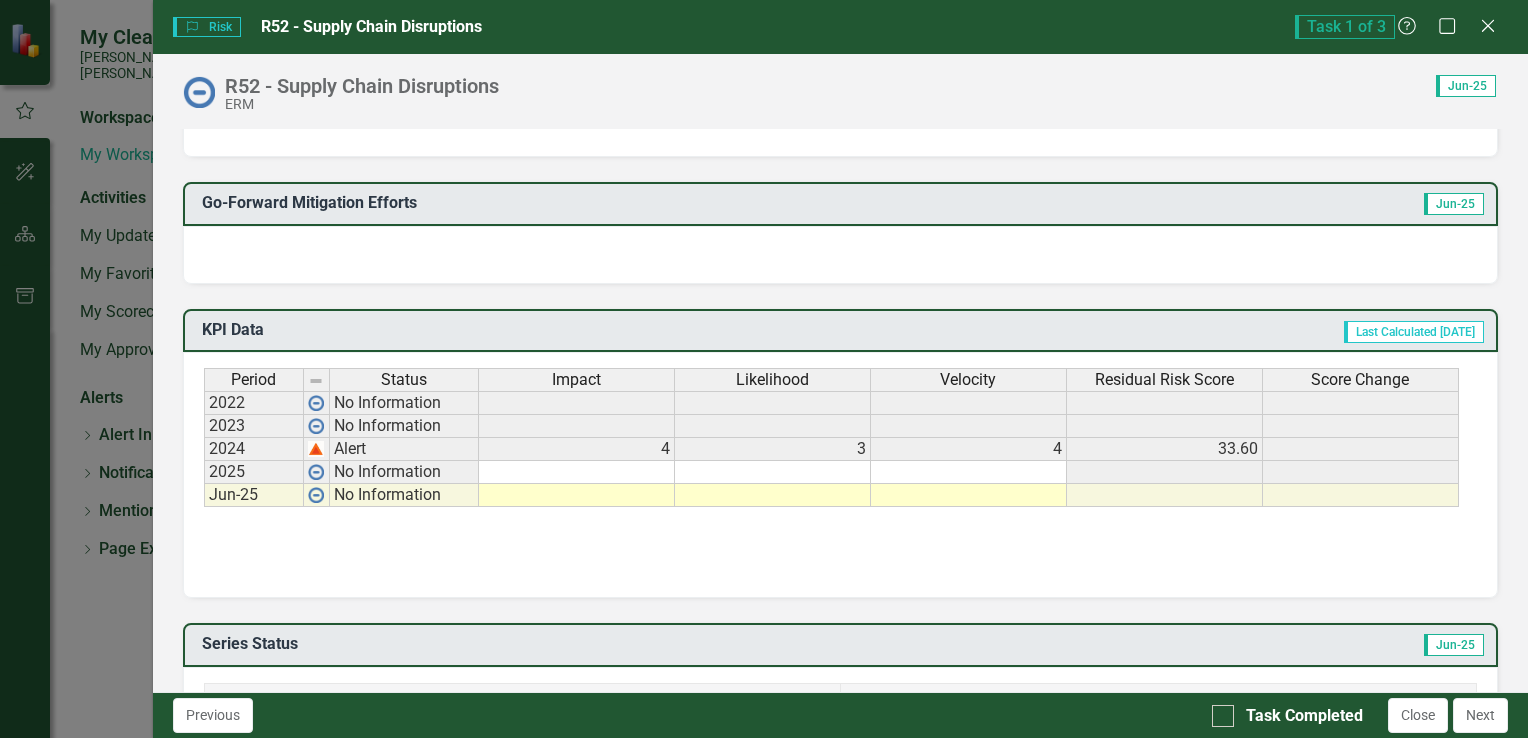 scroll, scrollTop: 800, scrollLeft: 0, axis: vertical 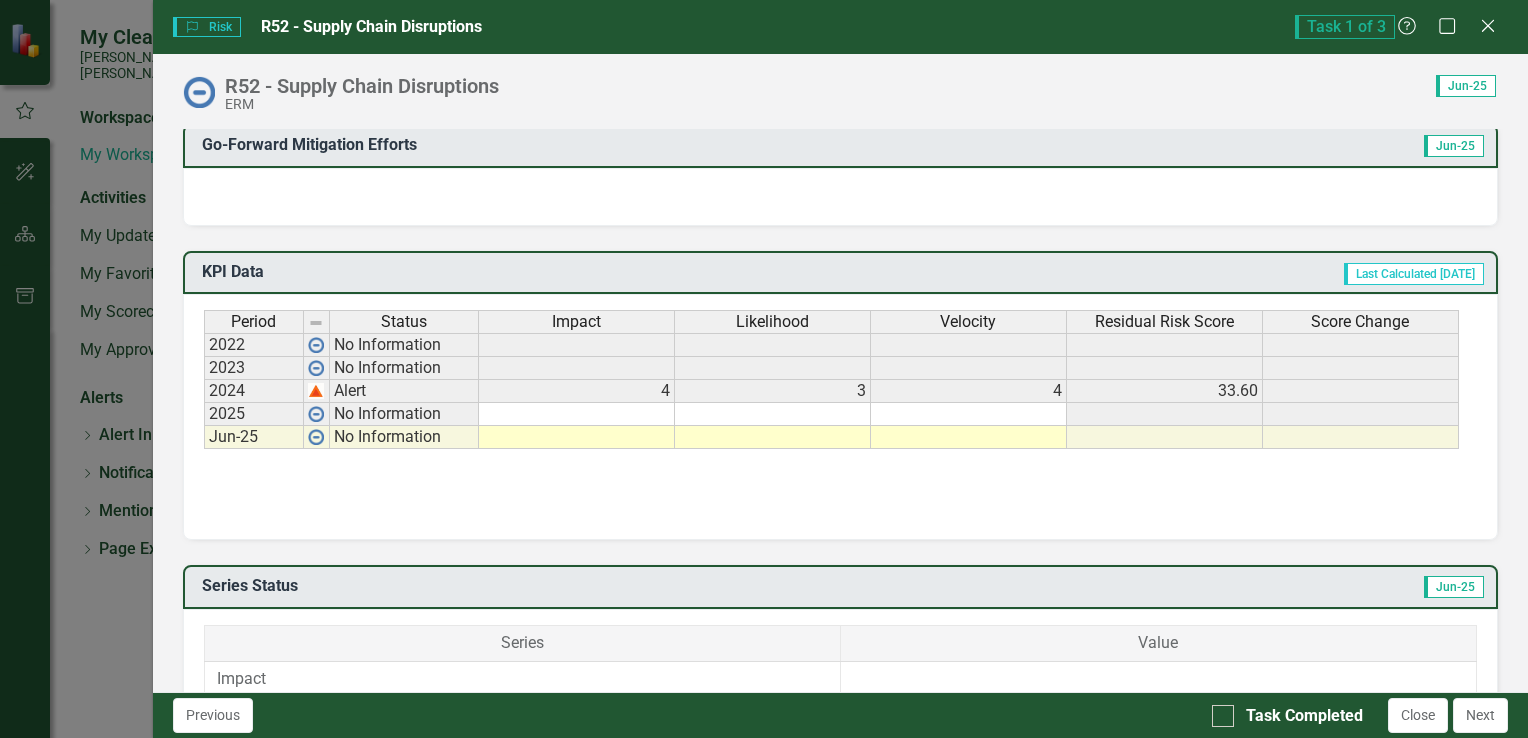click at bounding box center [577, 437] 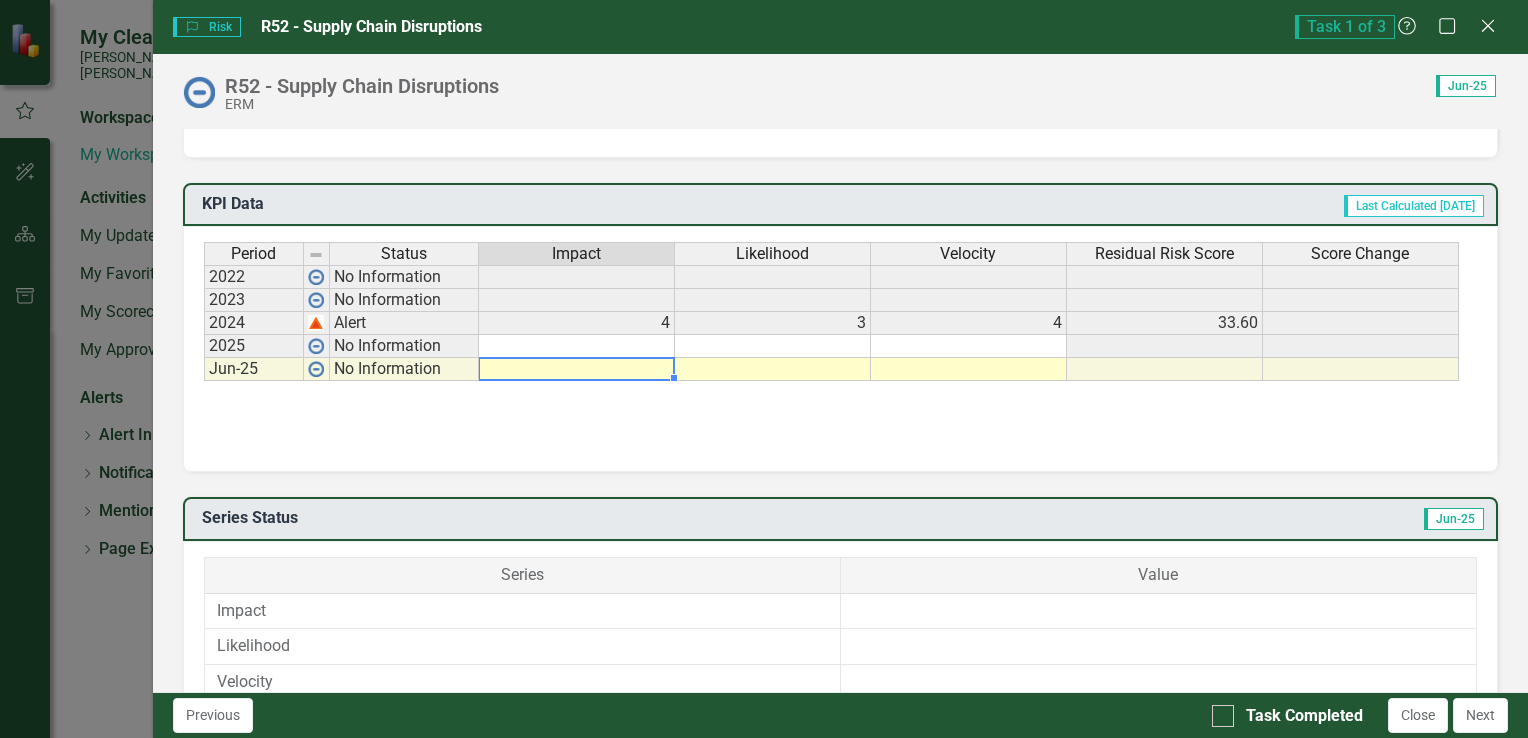 scroll, scrollTop: 800, scrollLeft: 0, axis: vertical 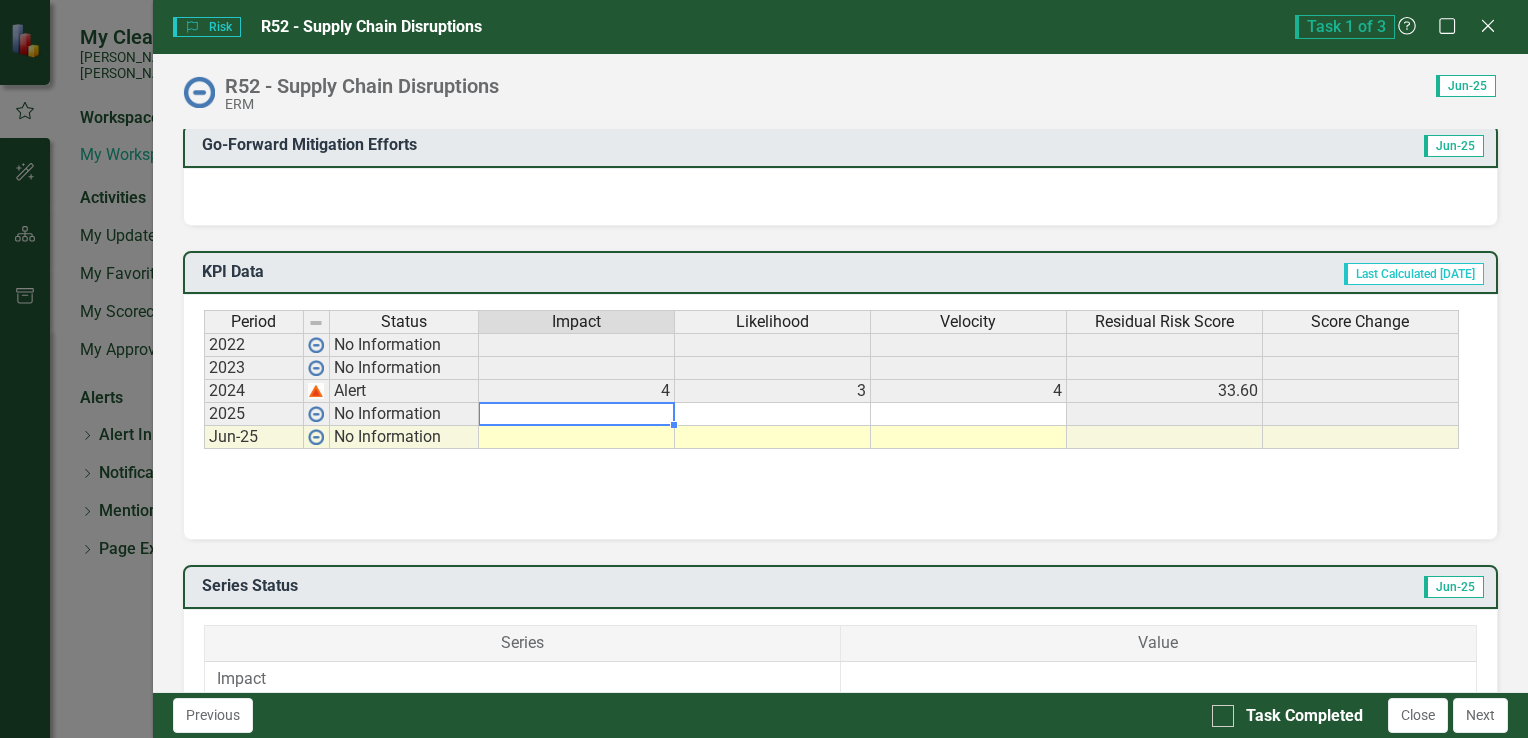 click at bounding box center (577, 414) 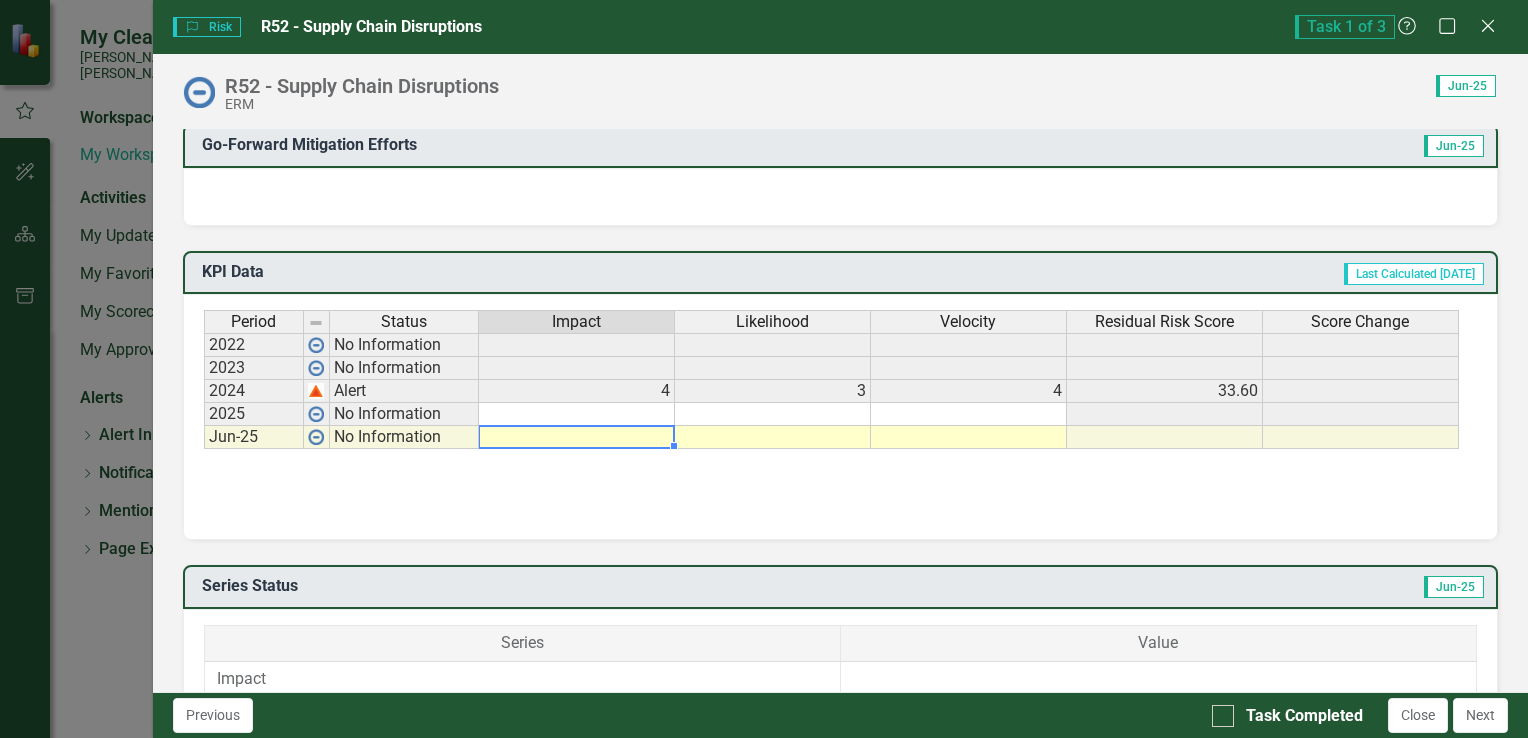 click at bounding box center (577, 437) 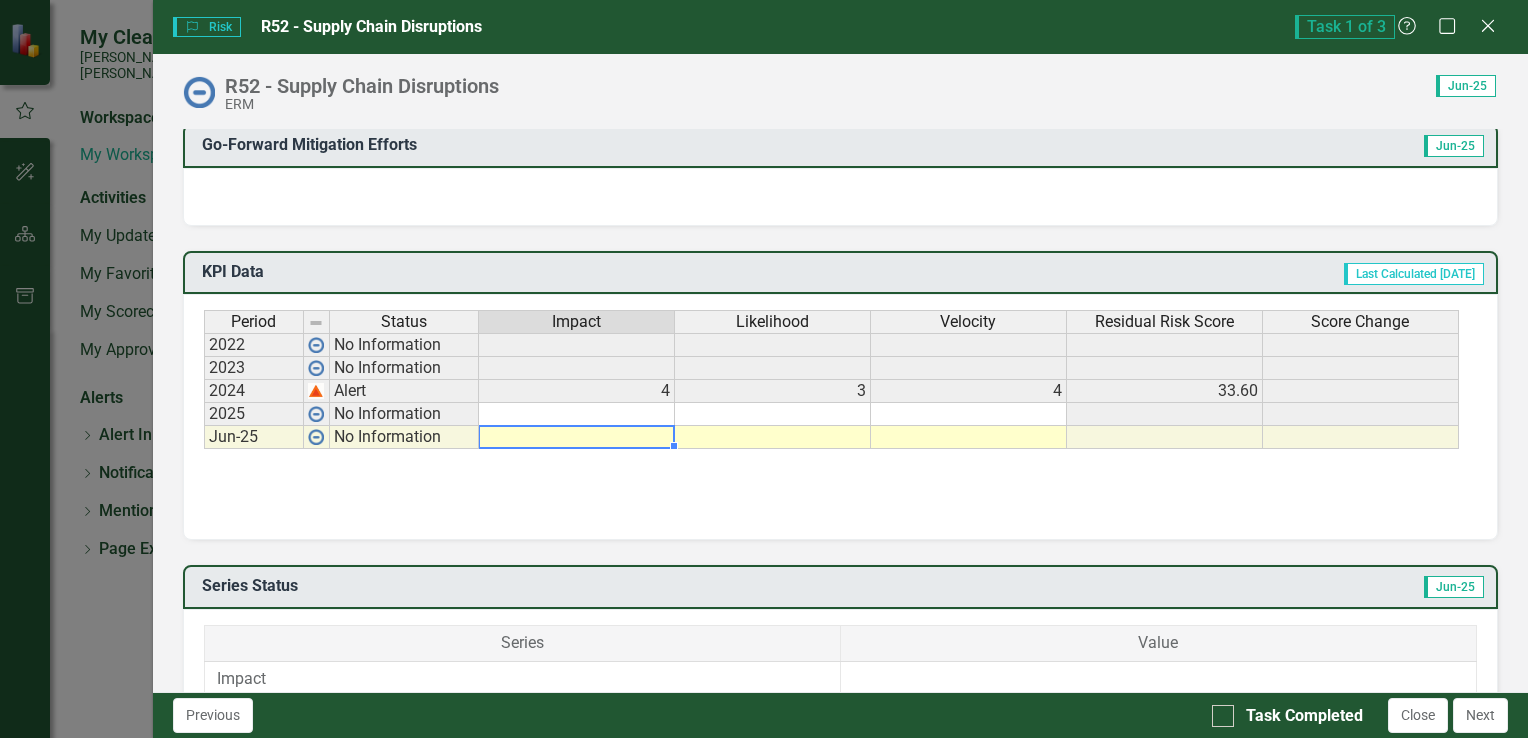 type on "4" 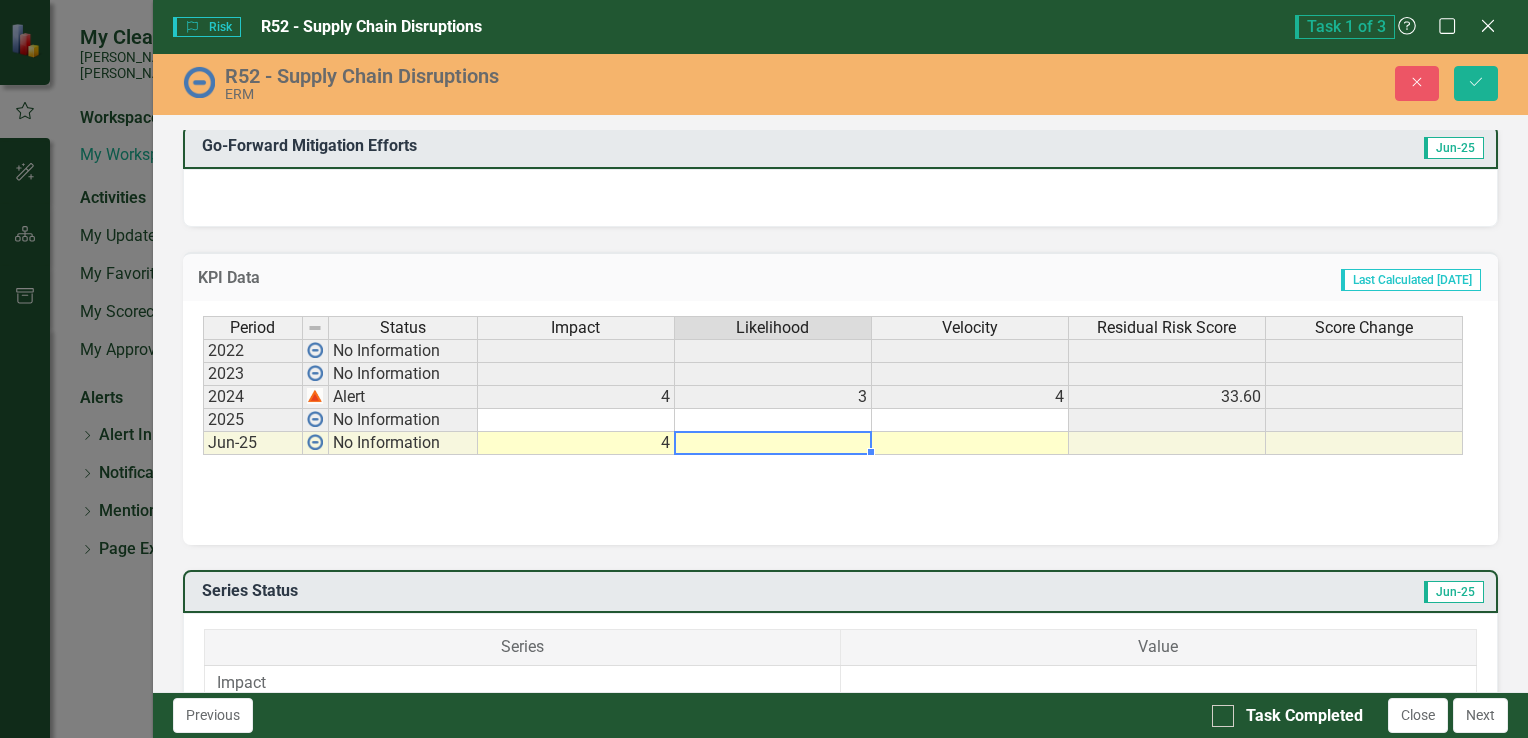 type on "3" 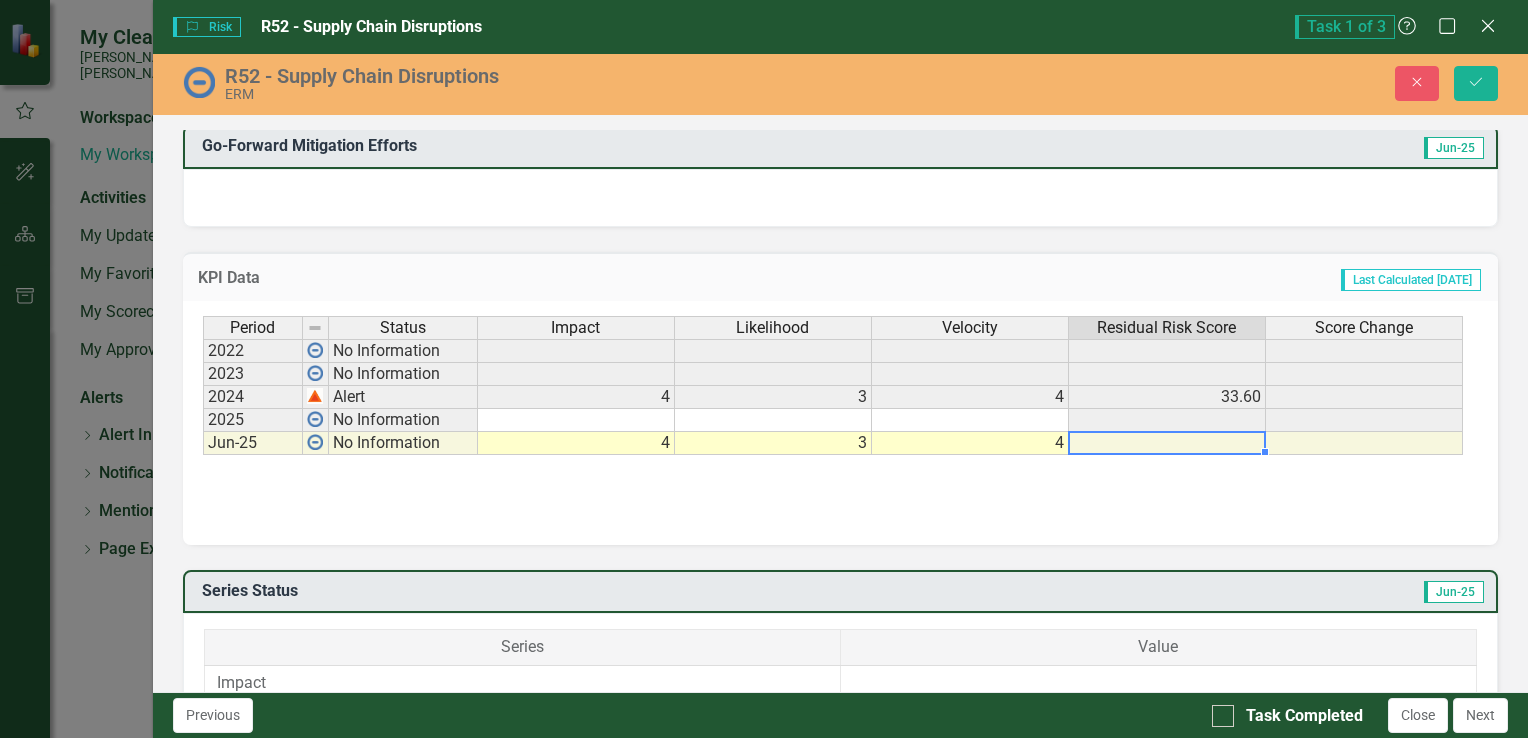 type on "4" 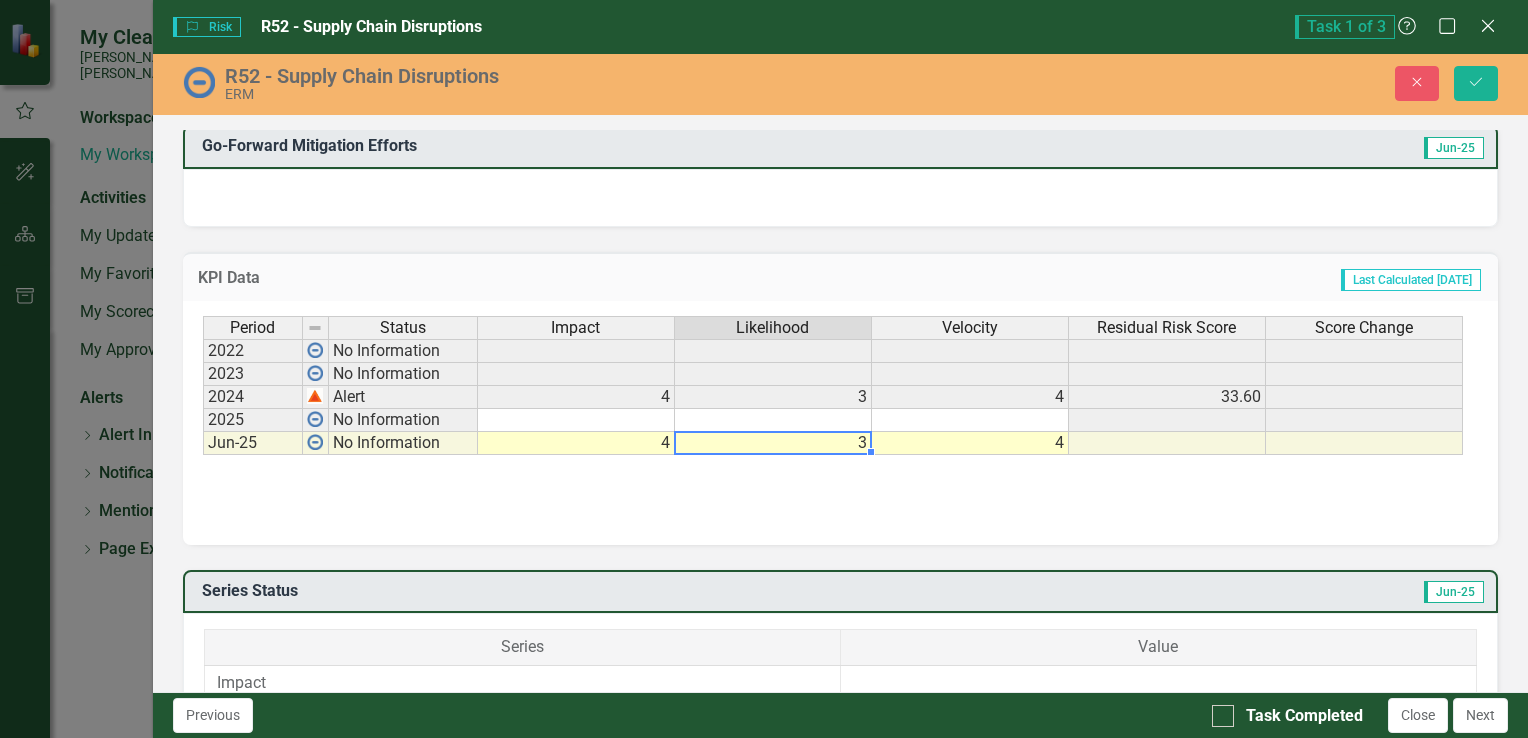 click on "4" at bounding box center [970, 443] 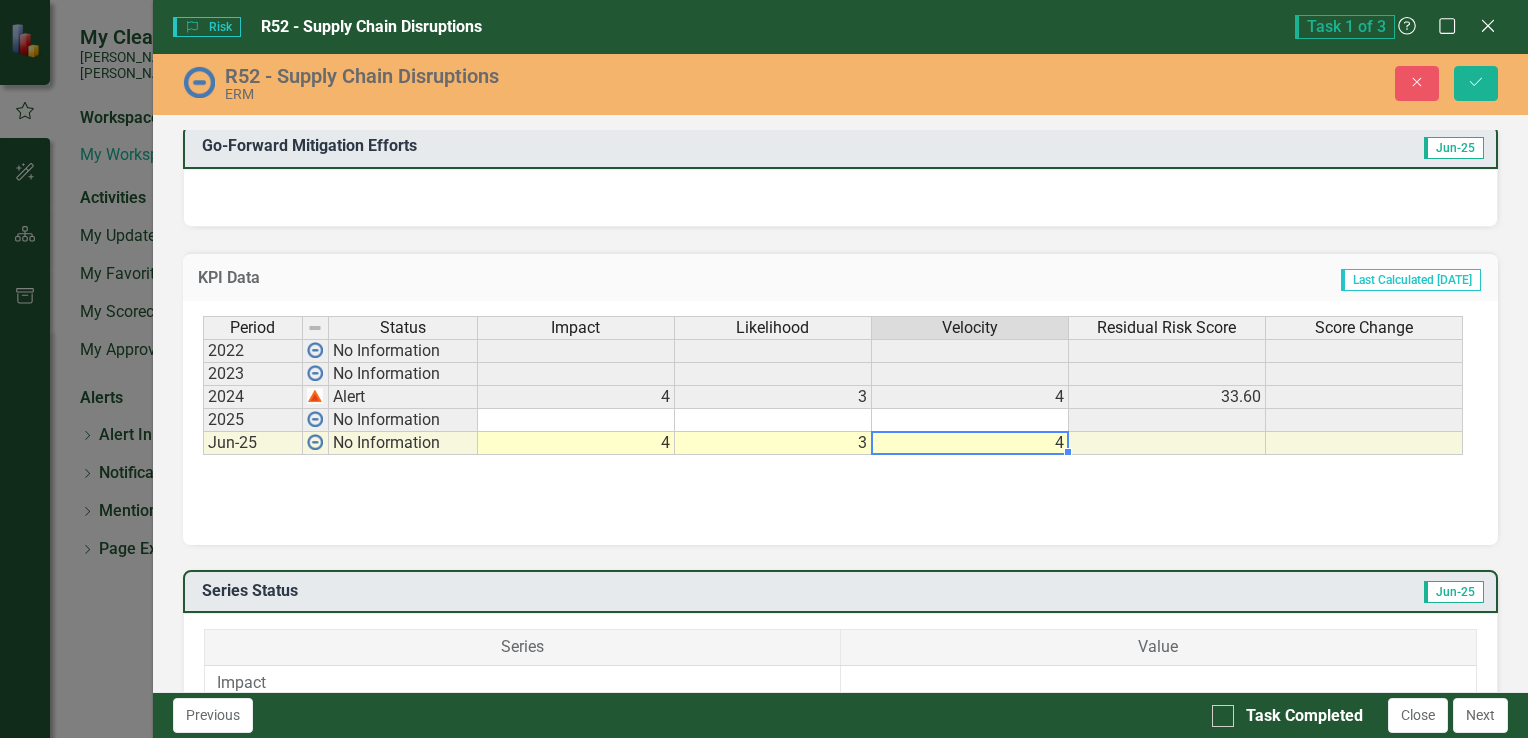 click at bounding box center (1167, 443) 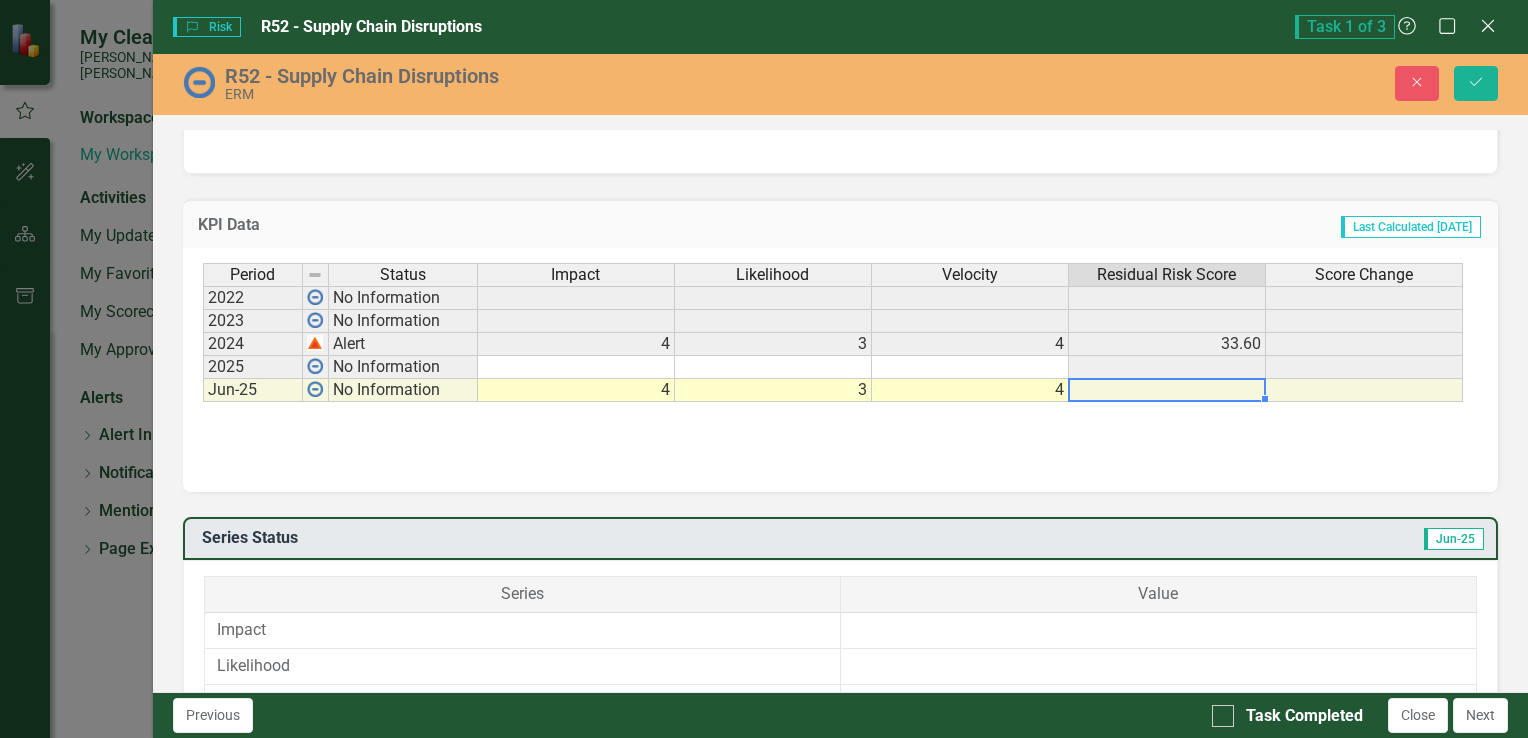 scroll, scrollTop: 851, scrollLeft: 0, axis: vertical 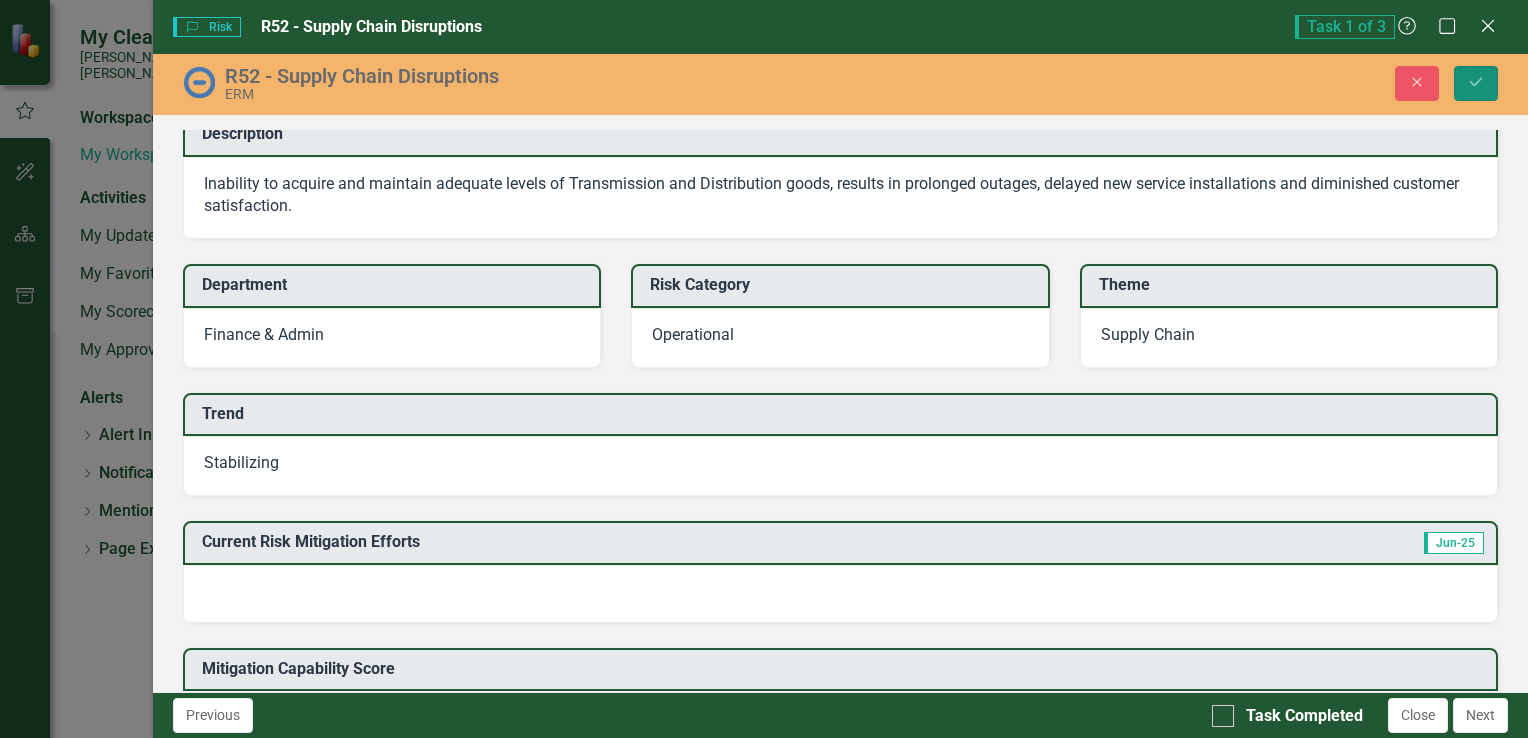 click on "Save" at bounding box center (1476, 83) 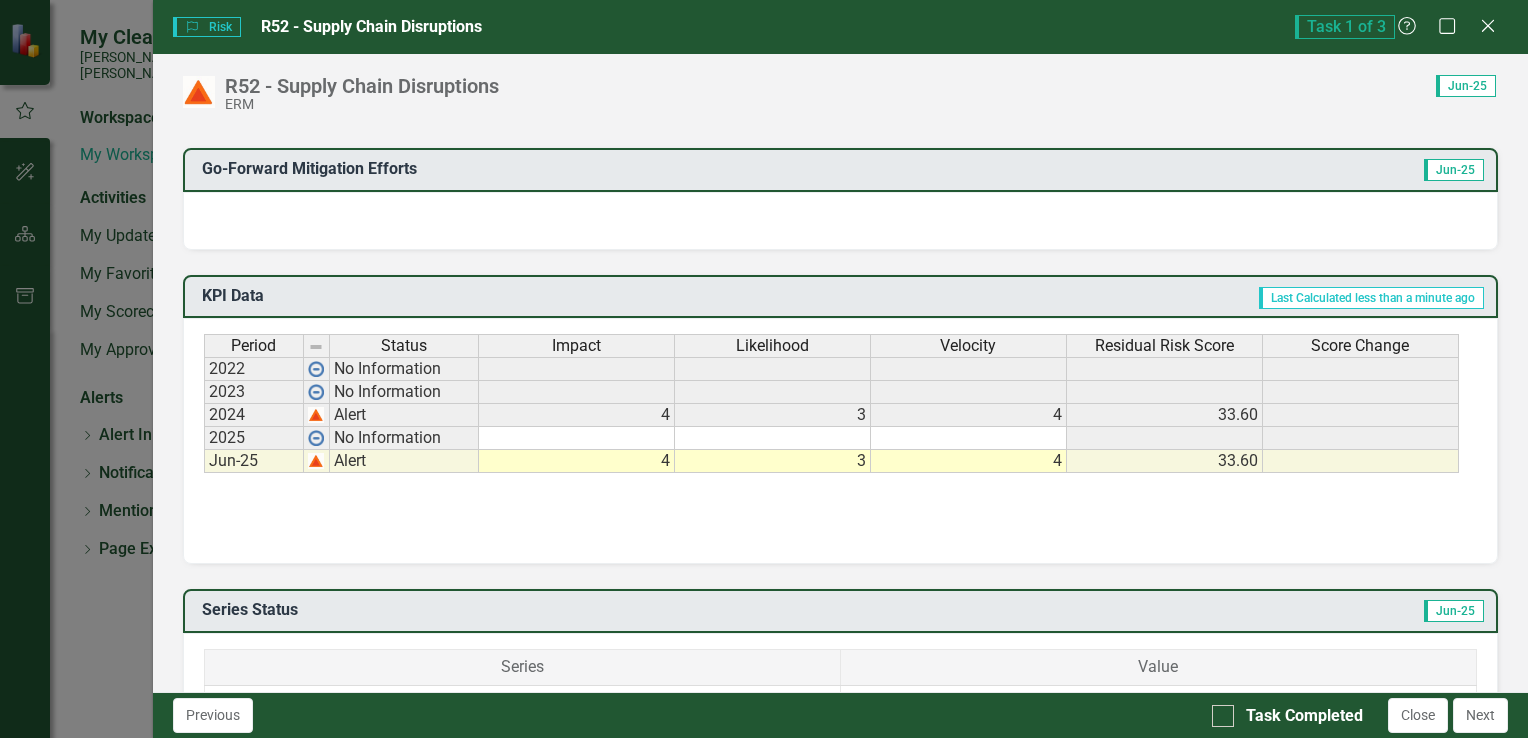 scroll, scrollTop: 646, scrollLeft: 0, axis: vertical 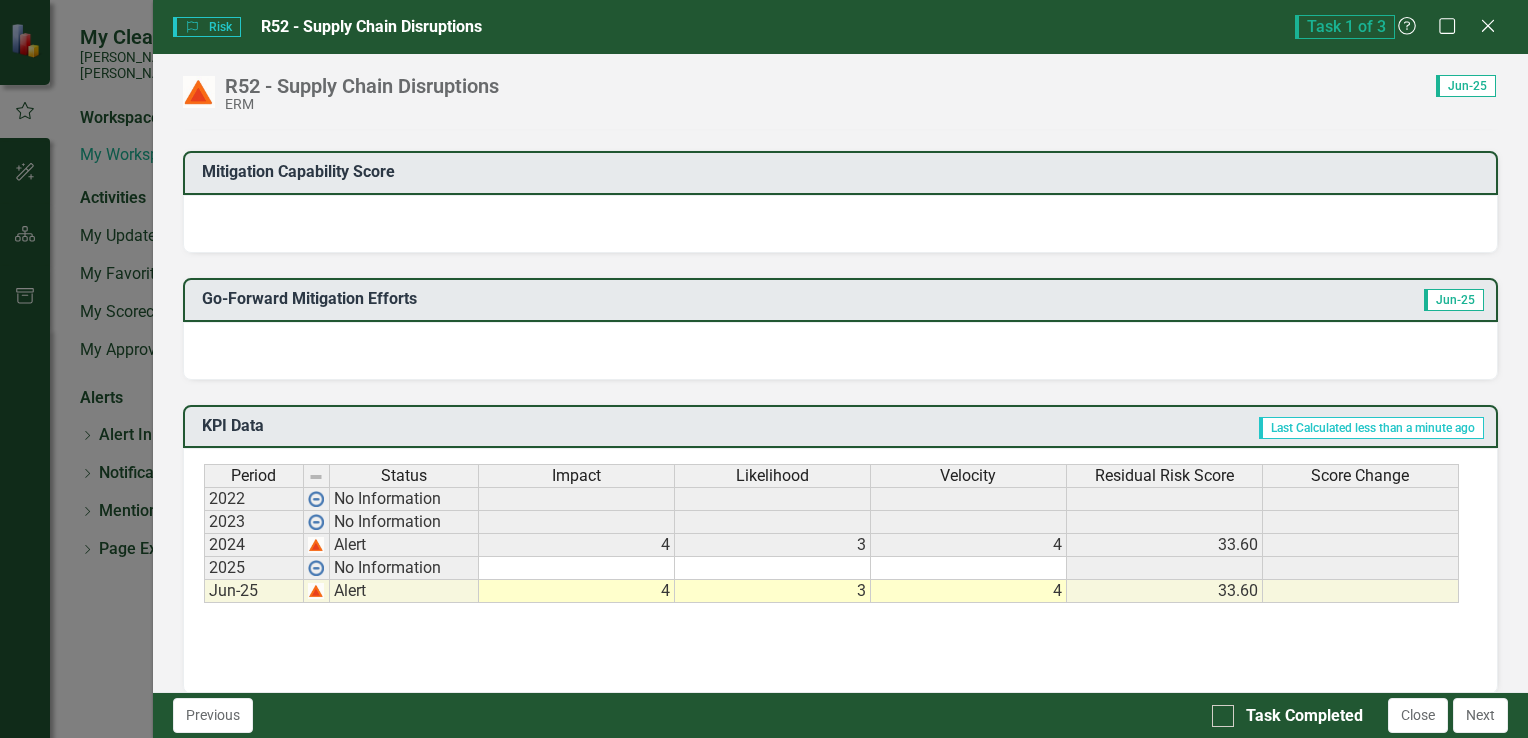 click at bounding box center [316, 591] 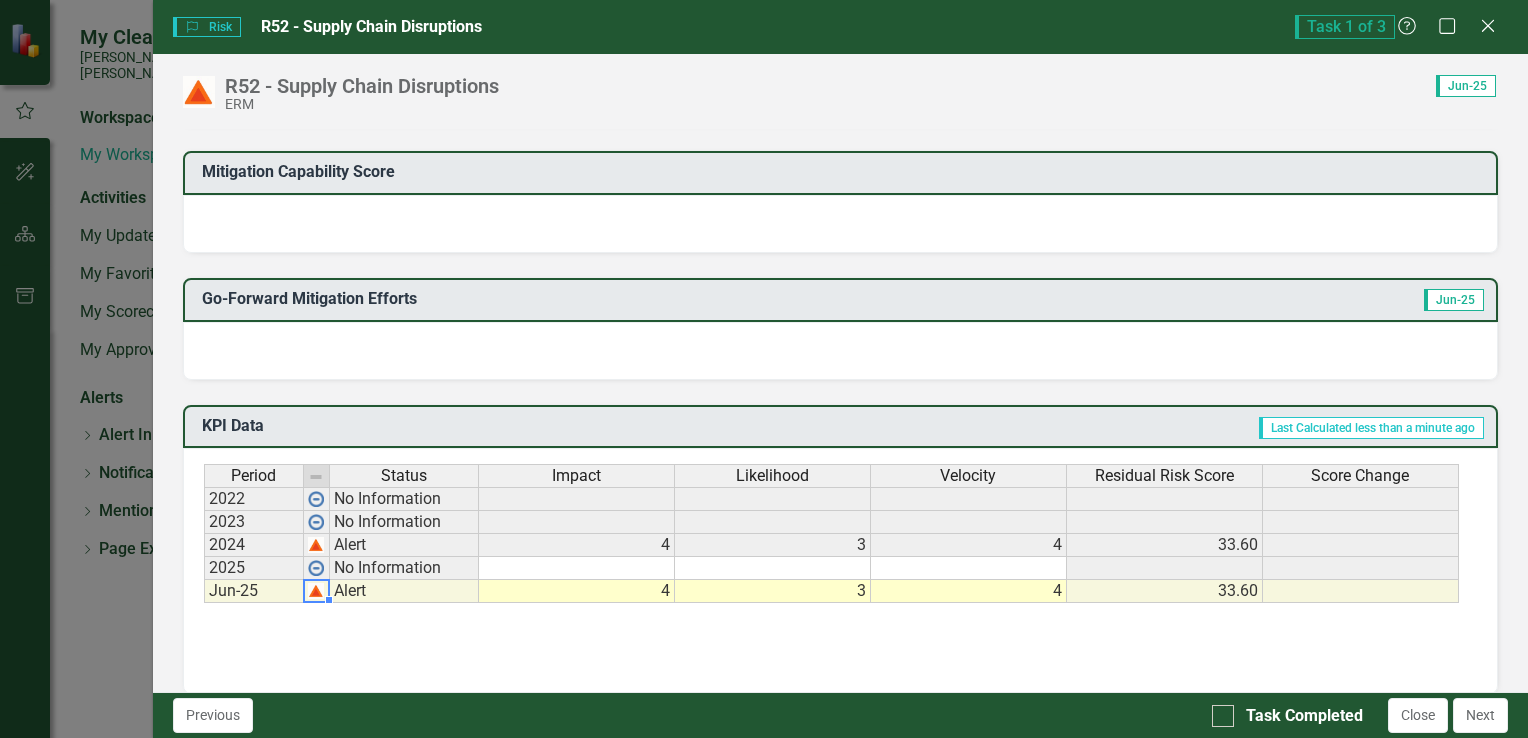 click at bounding box center (316, 591) 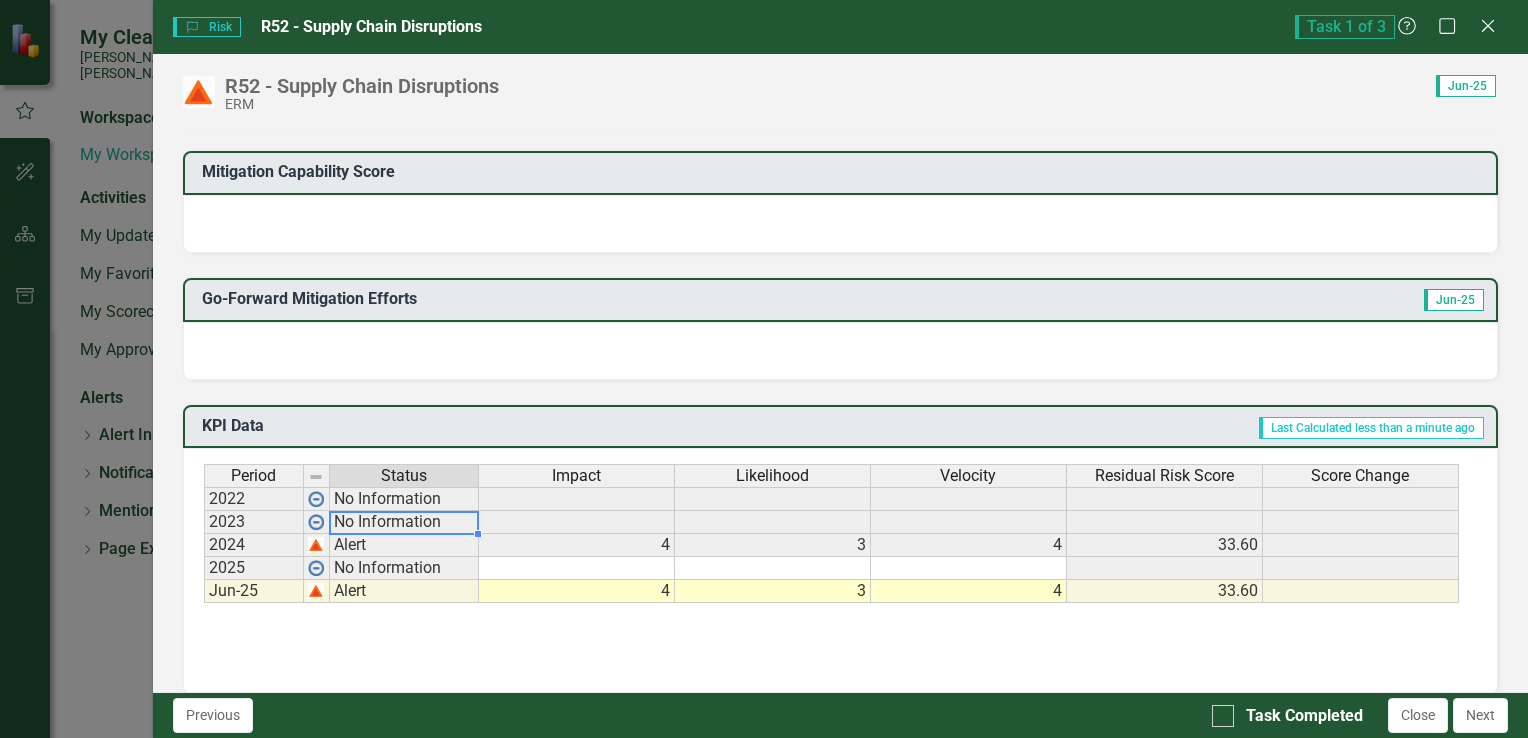 click on "Period Status 2022 No Information 2023 No Information 2024 Alert 2025 No Information Jun-25 Alert" at bounding box center (204, 533) 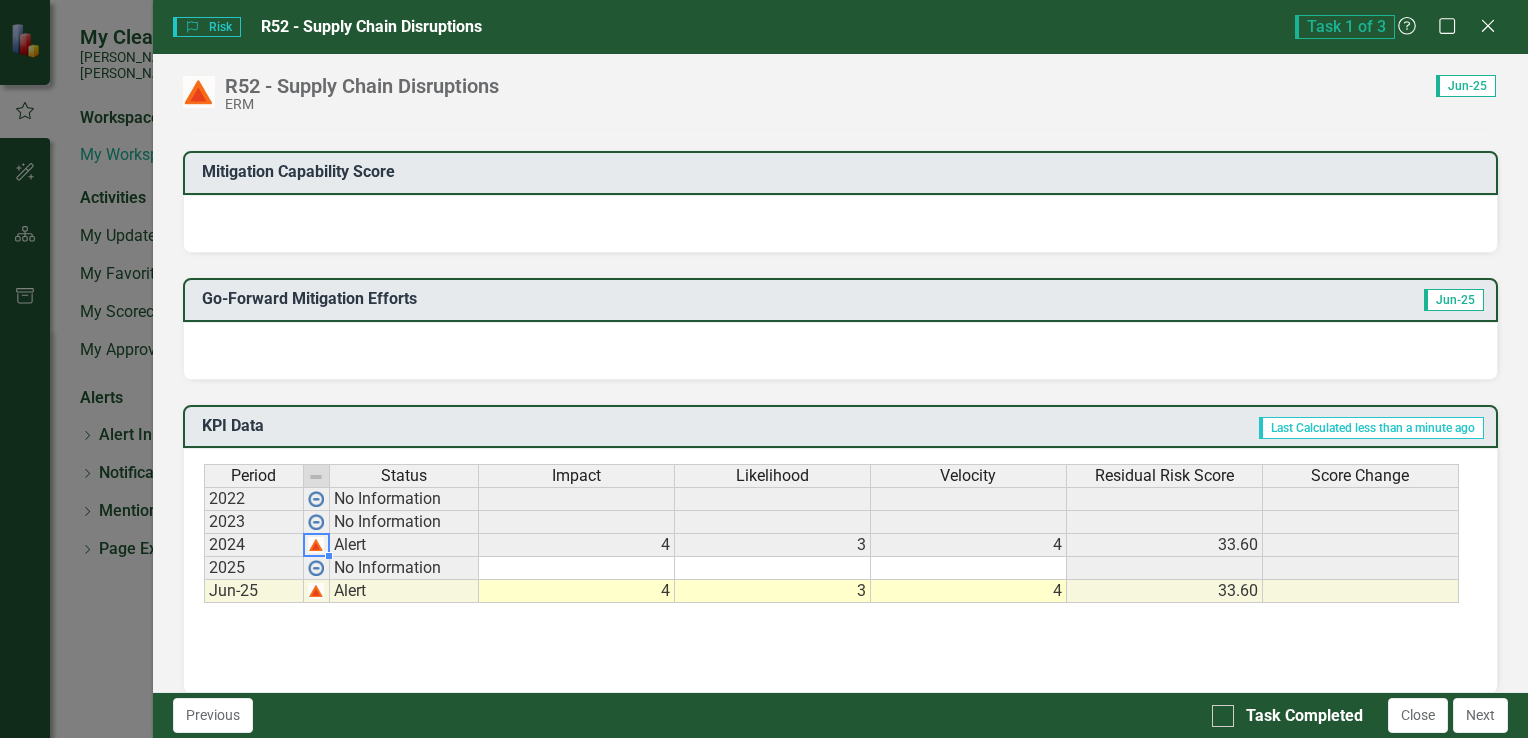 click at bounding box center (316, 545) 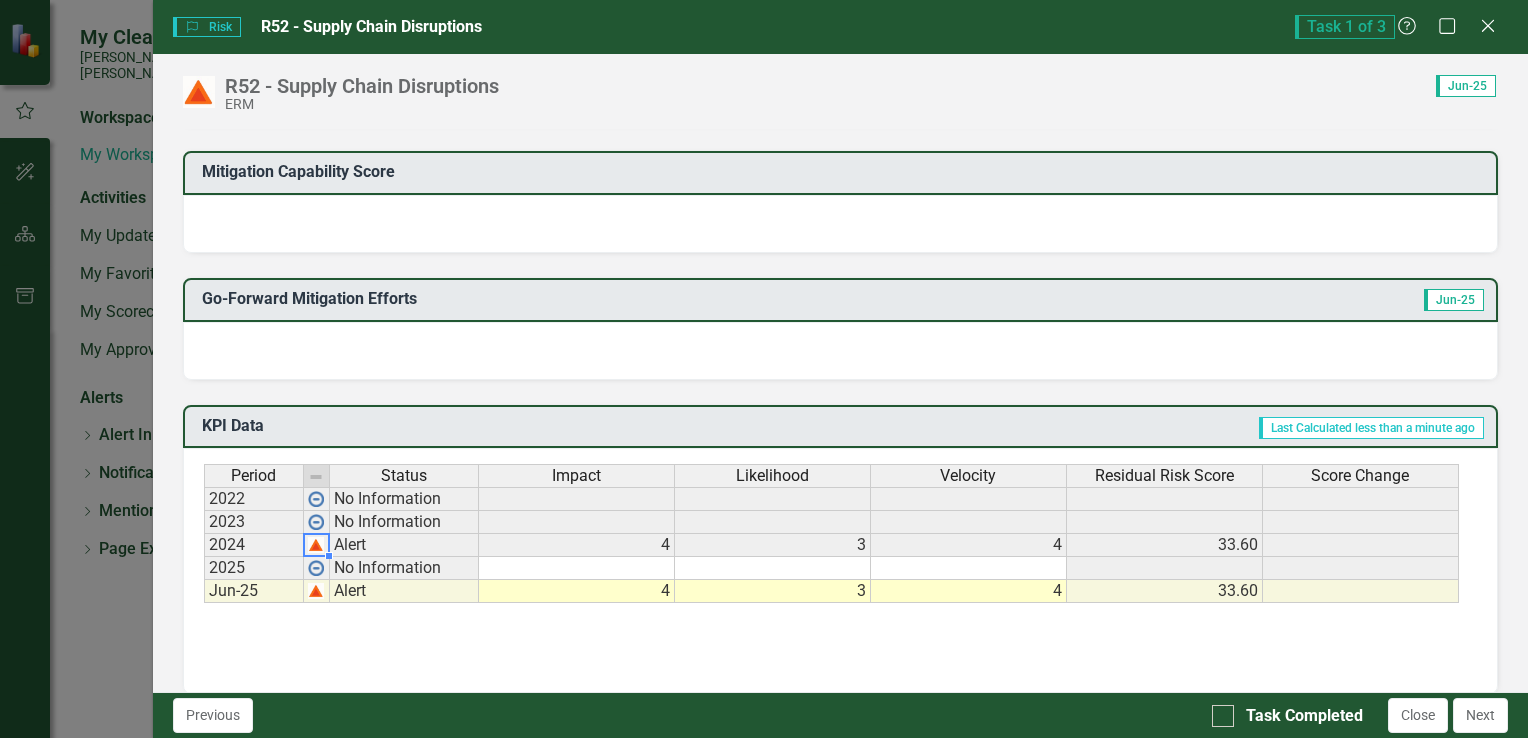 click on "Period Status Impact Likelihood Velocity Residual Risk Score Score Change 2022 No Information 2023 No Information 2024 Alert 4 3 4 33.60 2025 No Information Jun-25 Alert 4 3 4 33.60 Period Status Impact Likelihood Velocity Residual Risk Score Score Change Period Status 2022 No Information 2023 No Information 2024 Alert 2025 No Information Jun-25 Alert Period Status" at bounding box center [840, 564] 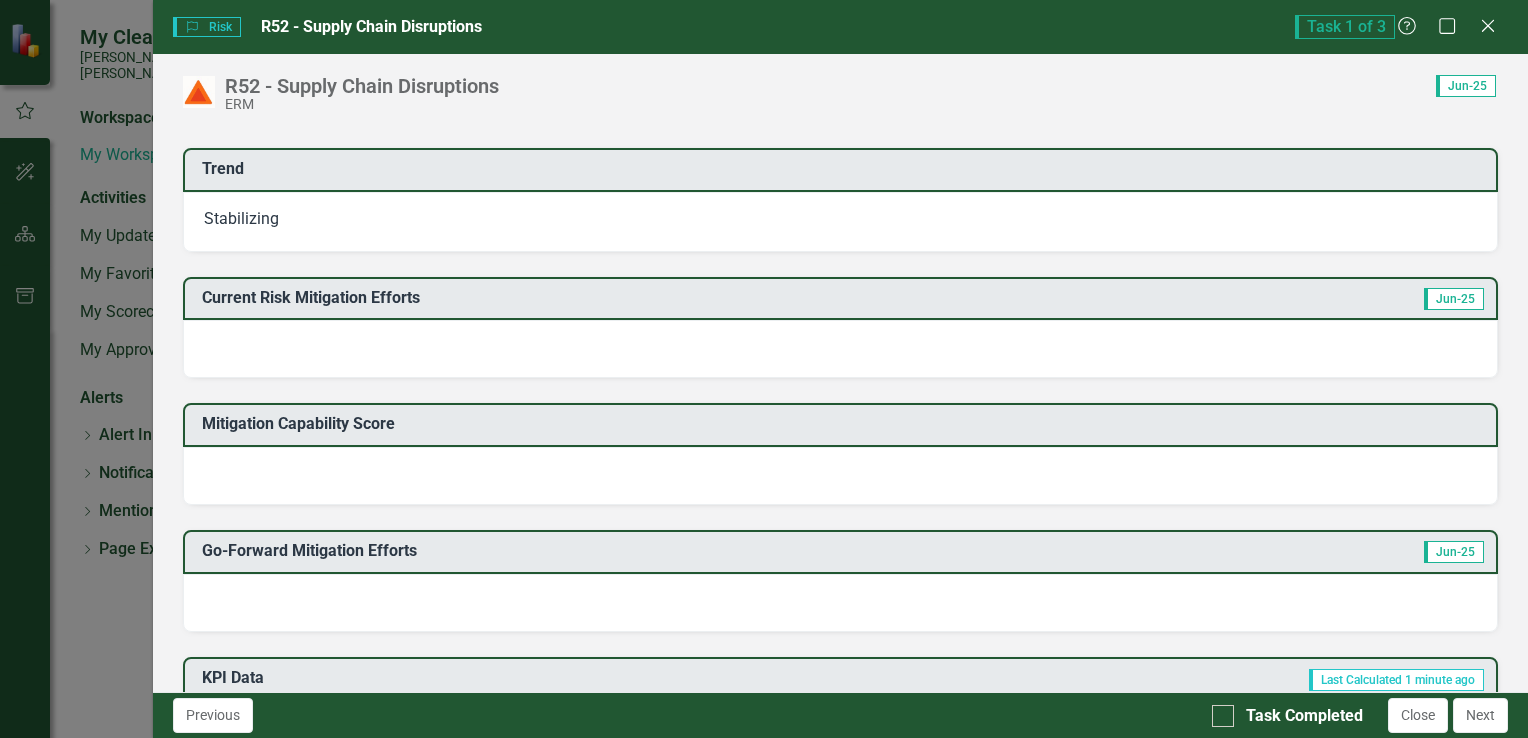 scroll, scrollTop: 400, scrollLeft: 0, axis: vertical 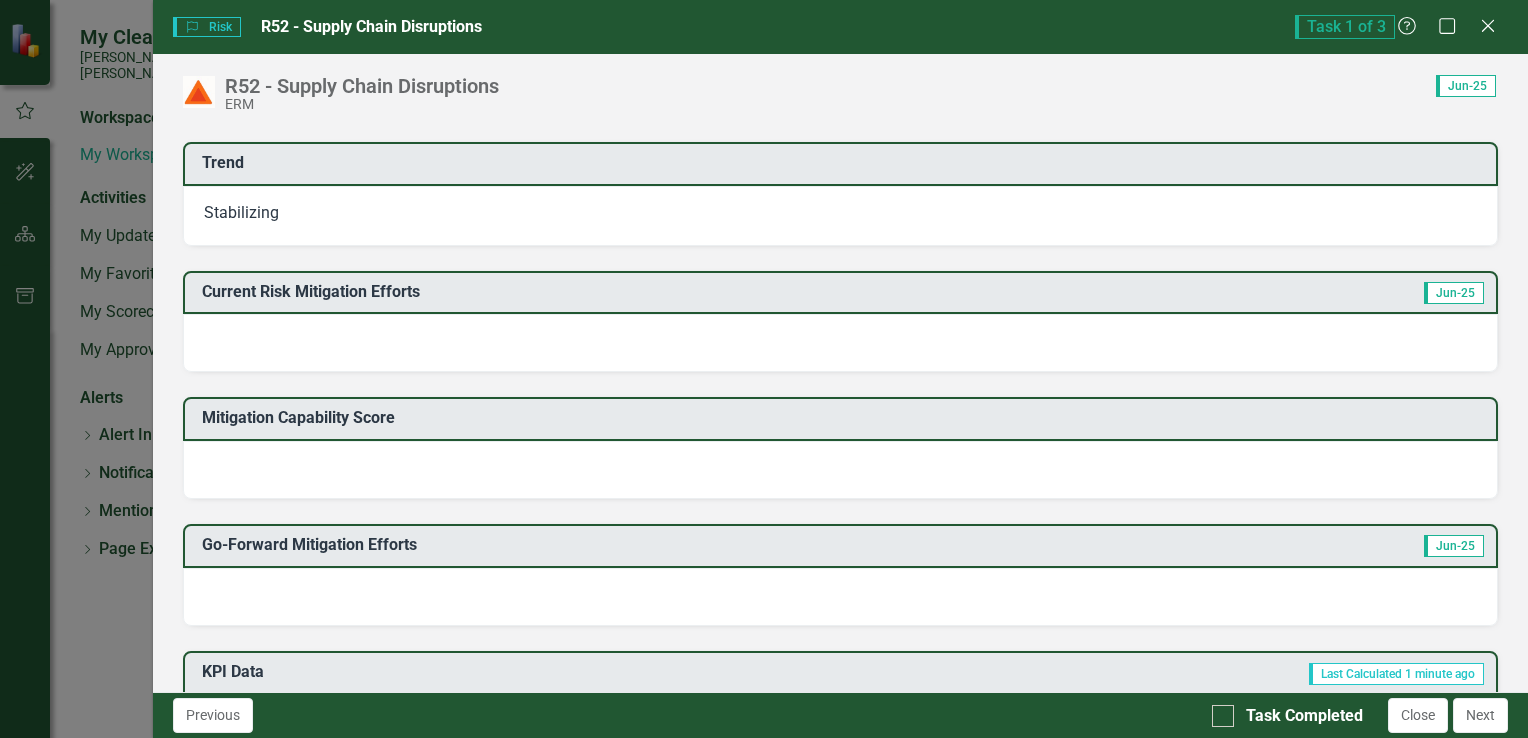 click on "Trend" at bounding box center [844, 165] 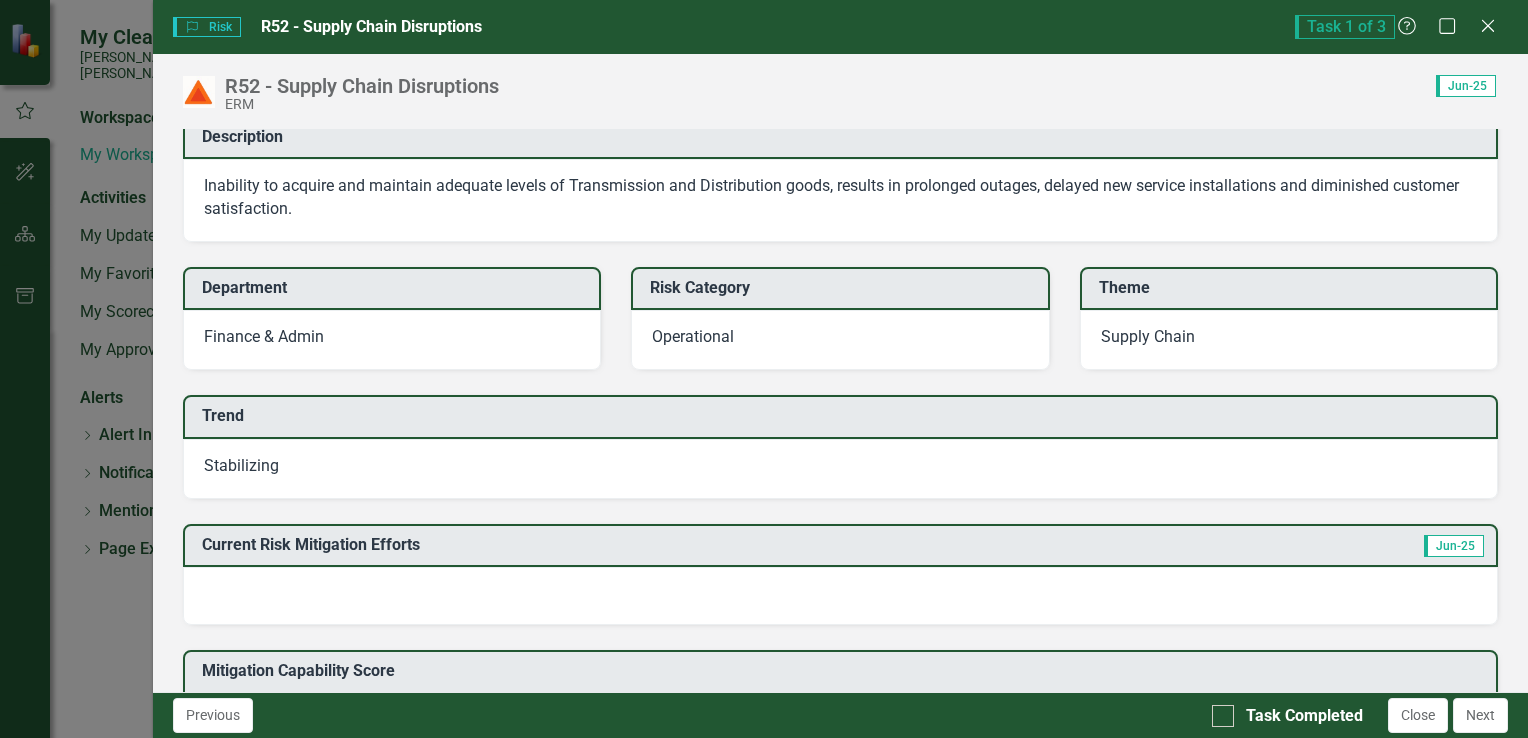 scroll, scrollTop: 0, scrollLeft: 0, axis: both 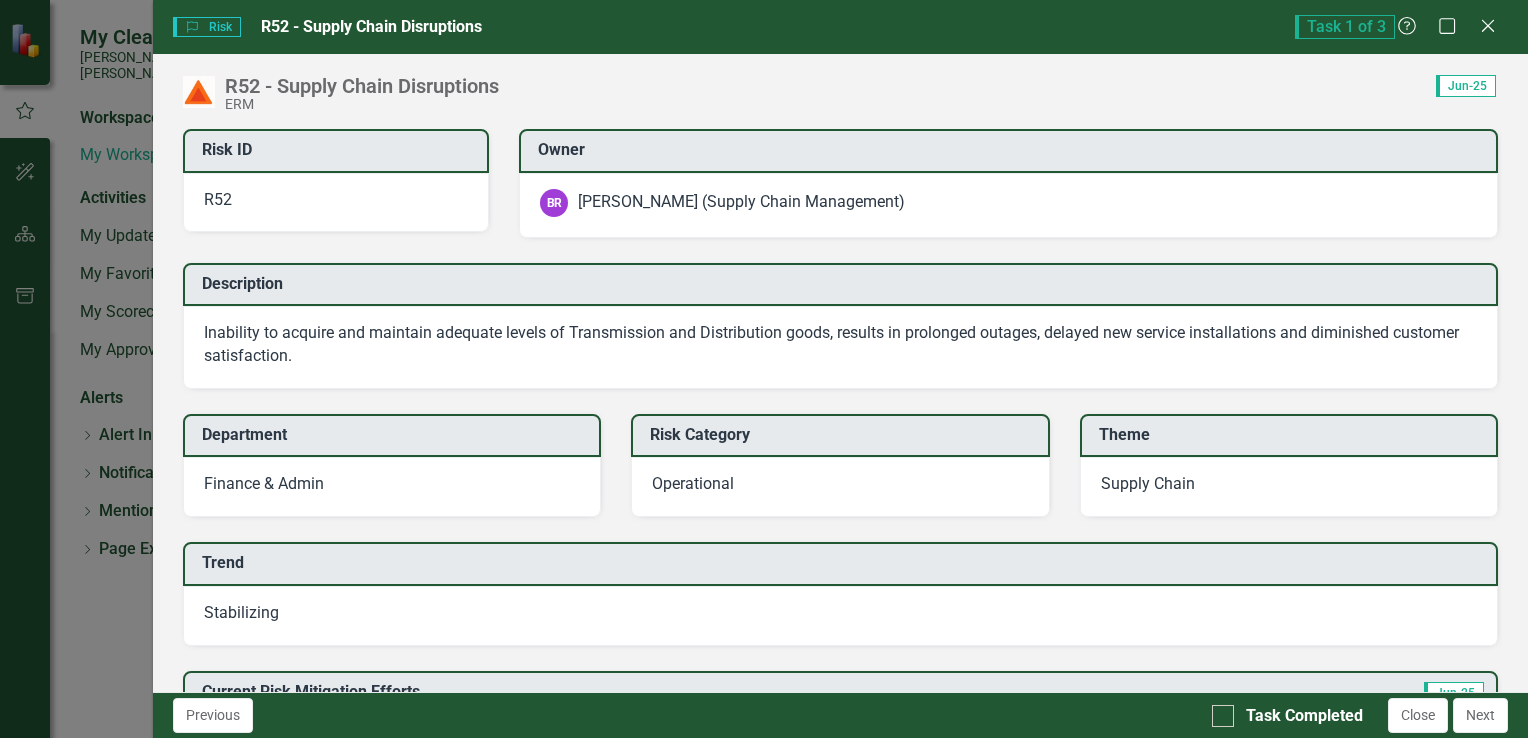 click on "Operational" at bounding box center (840, 487) 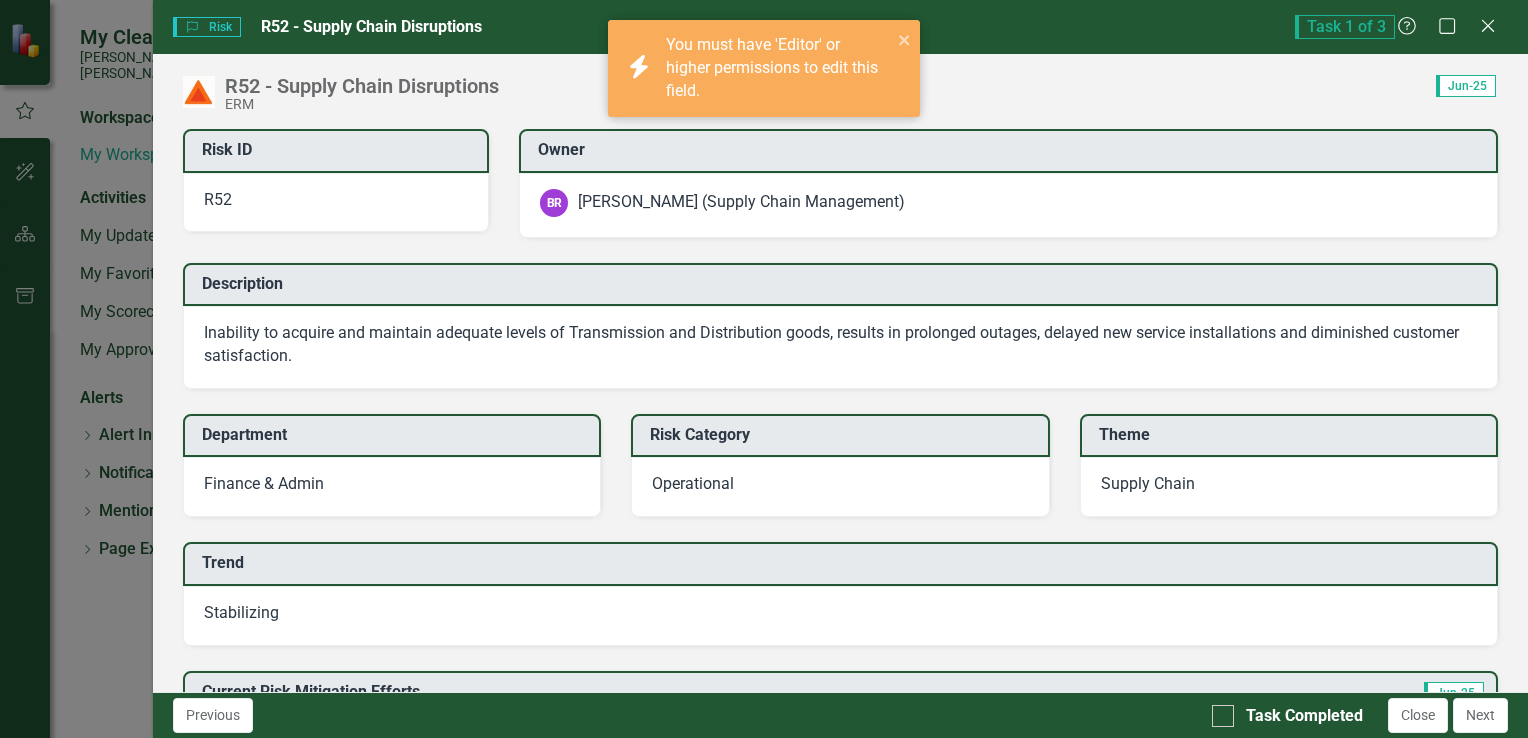 click on "Operational" at bounding box center (840, 487) 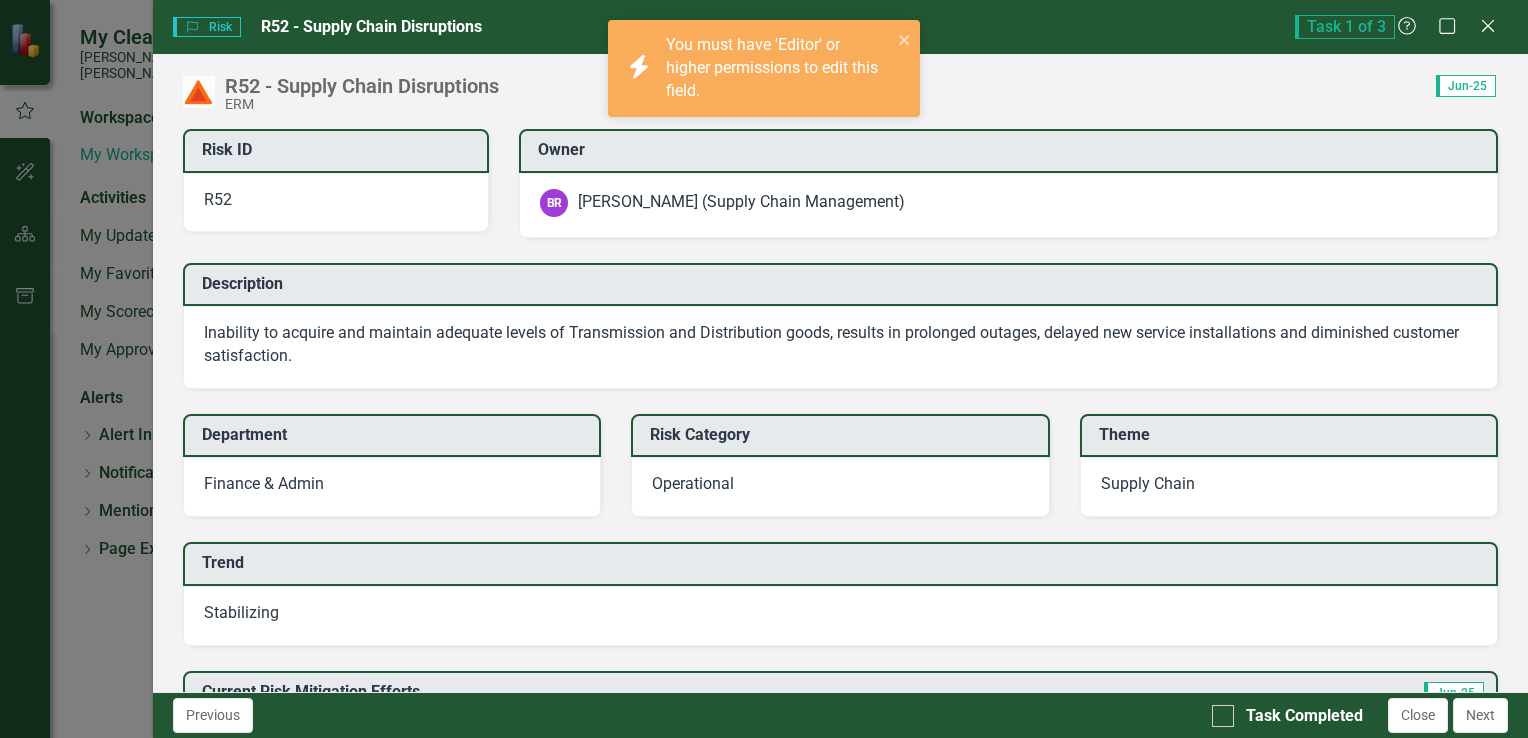 click at bounding box center [905, 39] 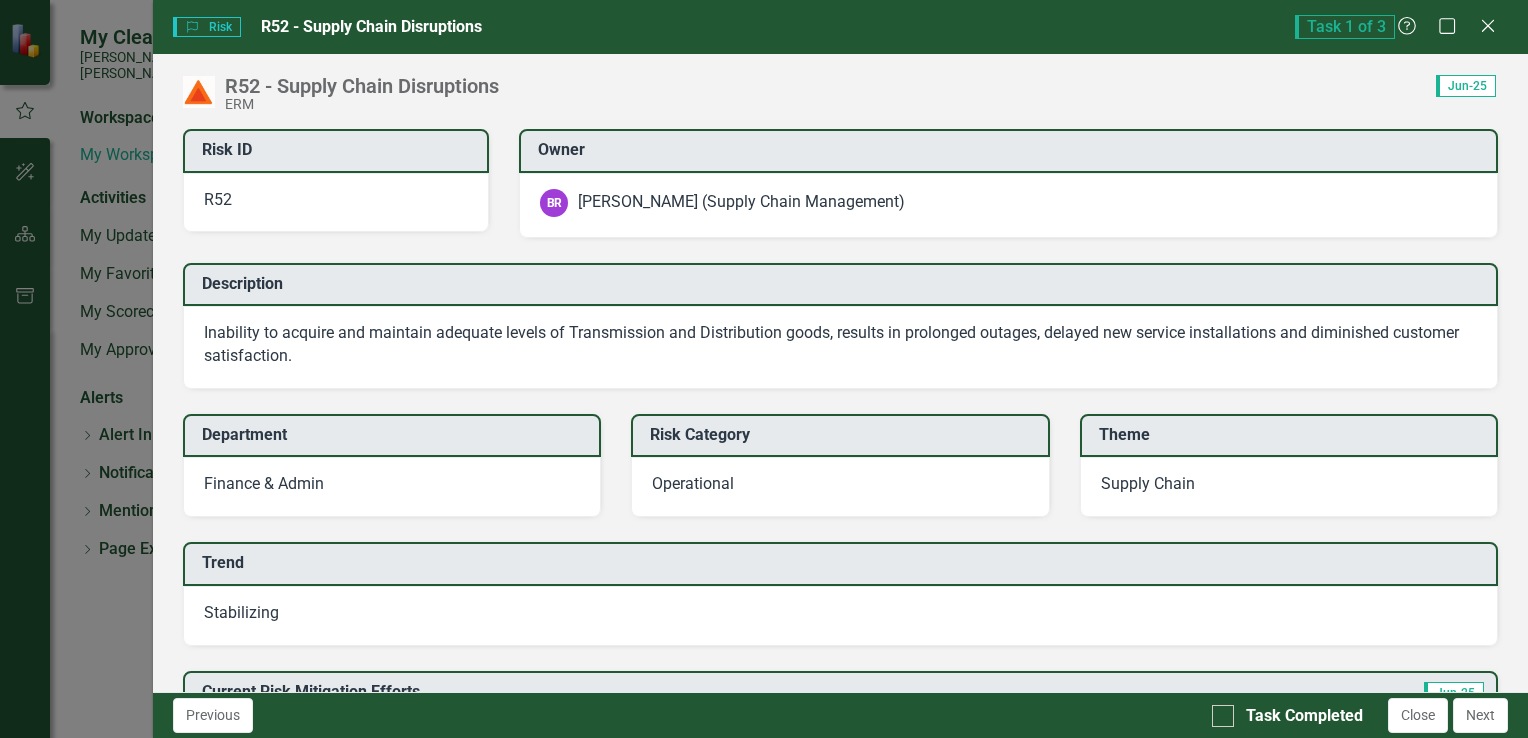 click on "Close" 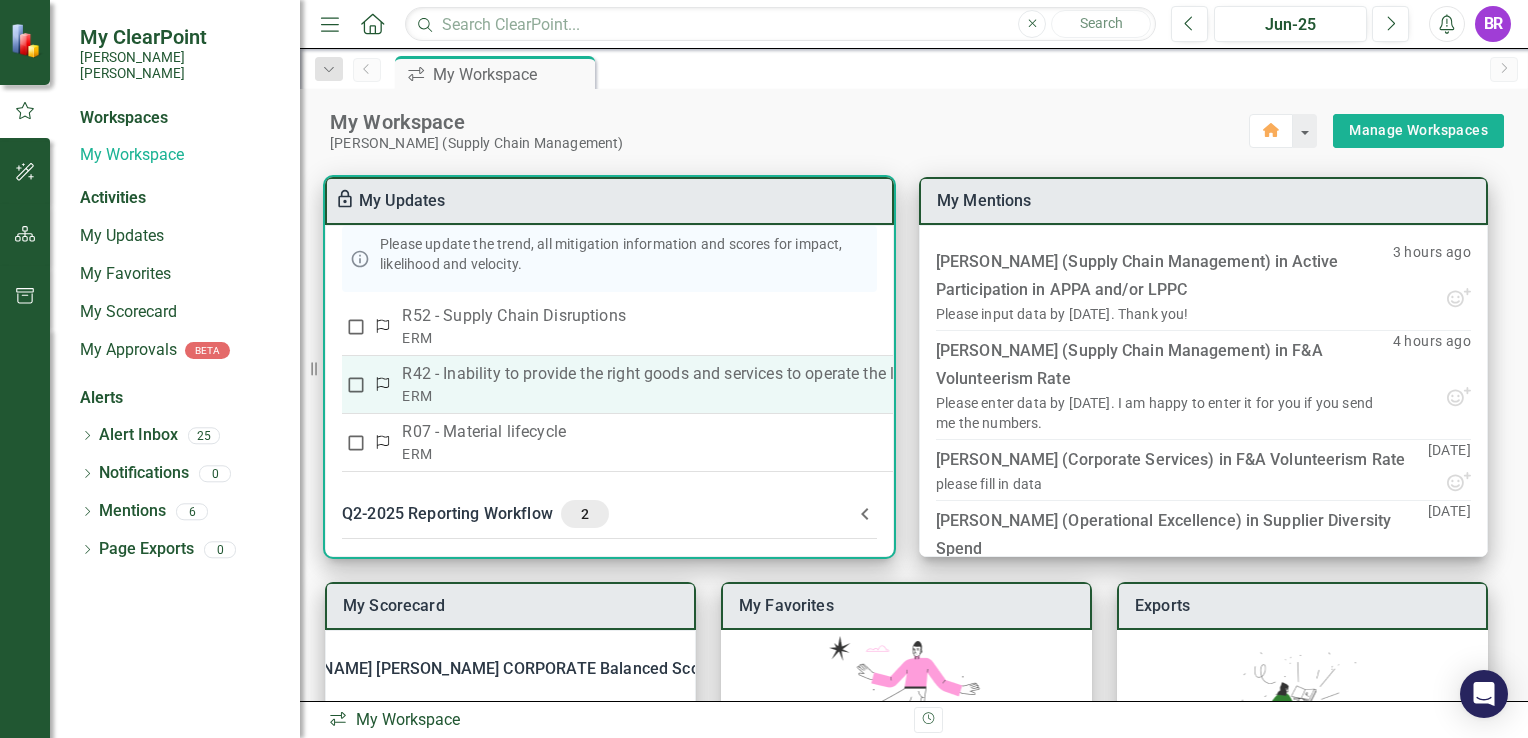 scroll, scrollTop: 204, scrollLeft: 0, axis: vertical 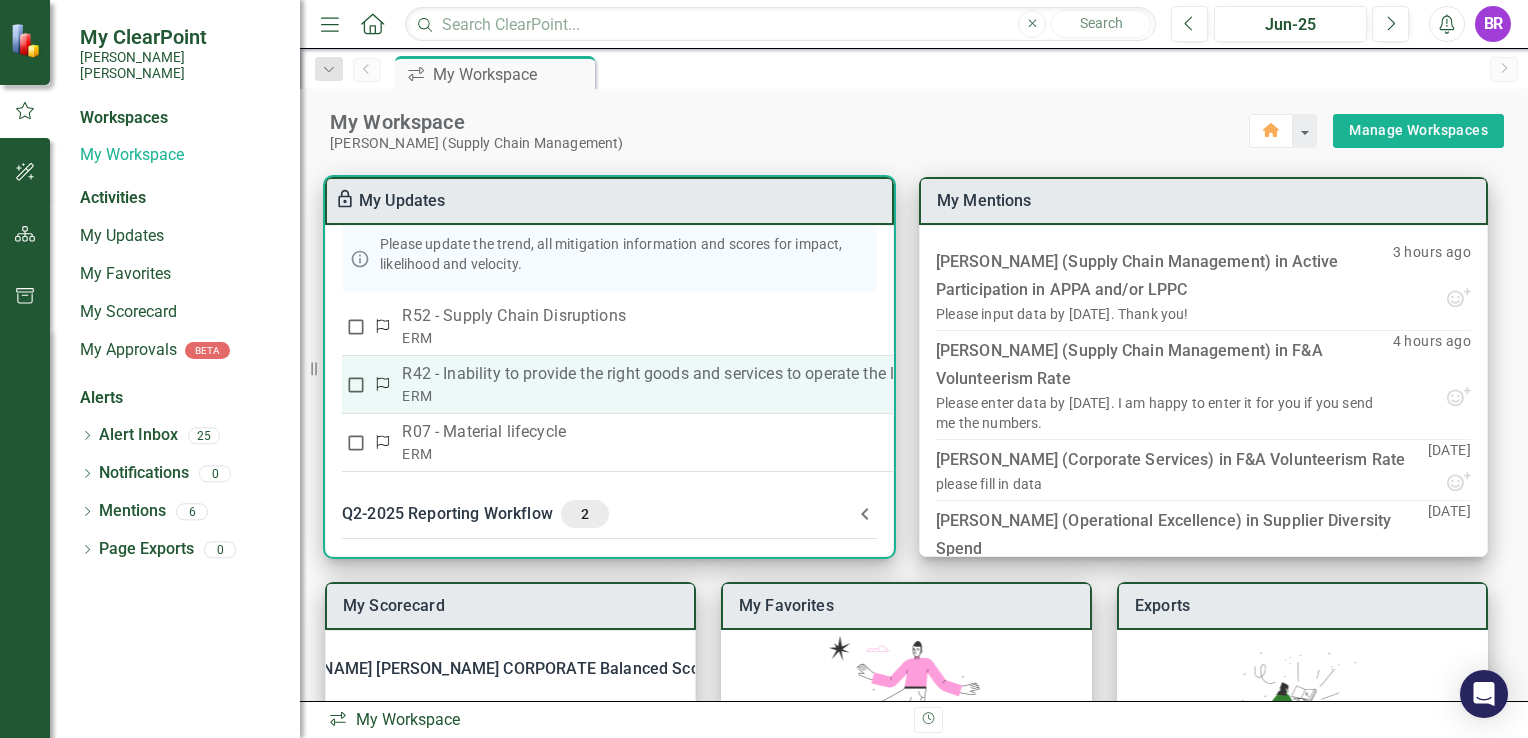 click on "R42 - Inability to provide the right goods and services to operate the lowest evaluated cost." at bounding box center (726, 374) 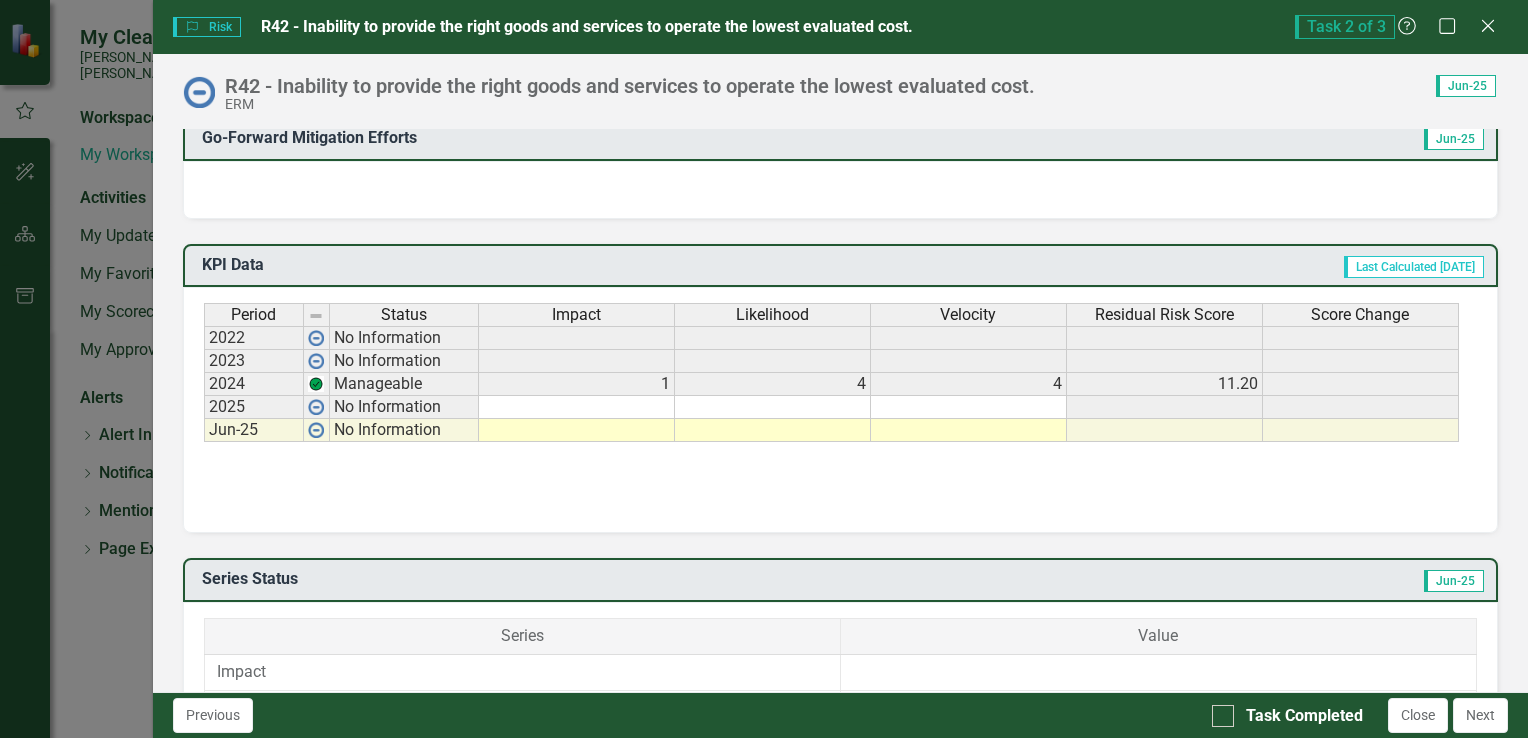 scroll, scrollTop: 800, scrollLeft: 0, axis: vertical 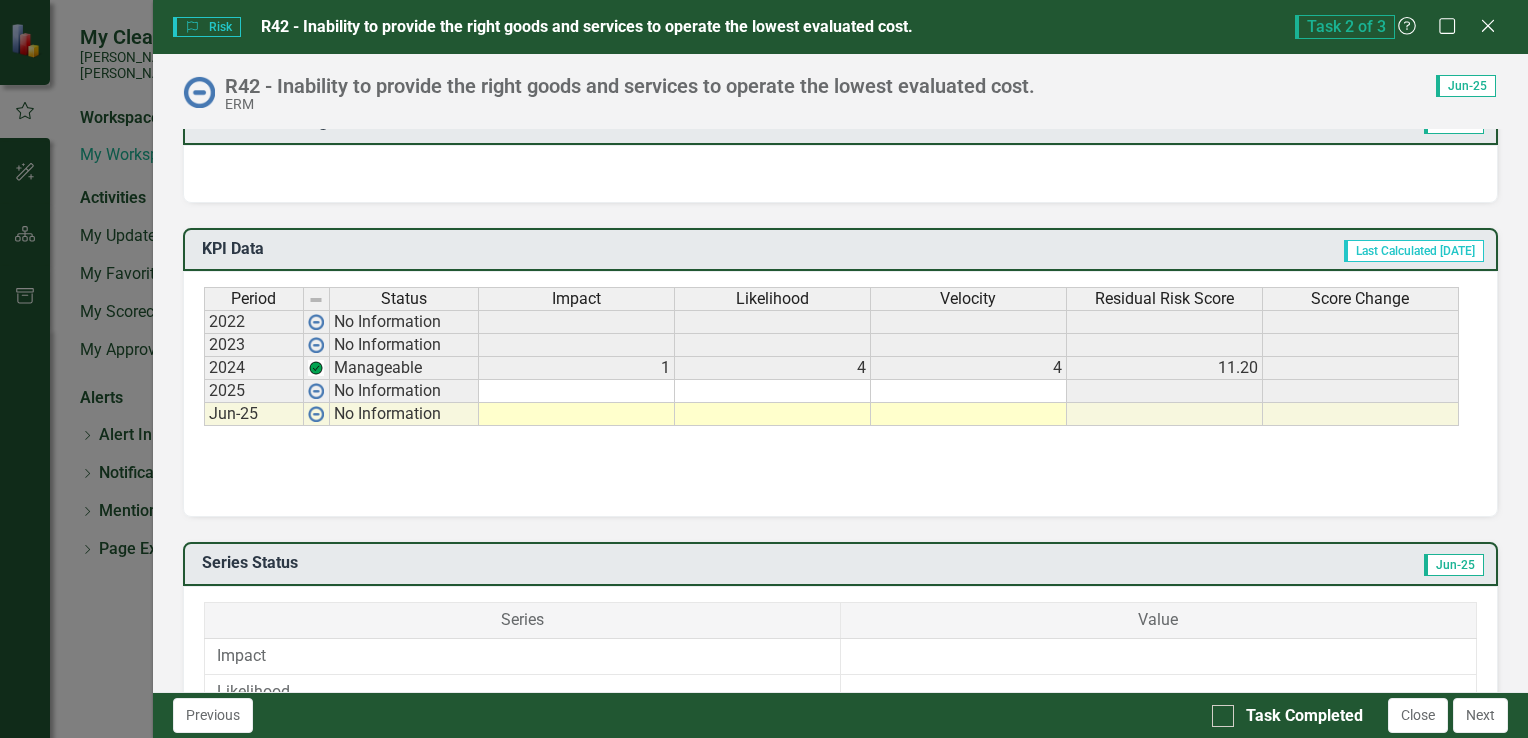 click at bounding box center [577, 414] 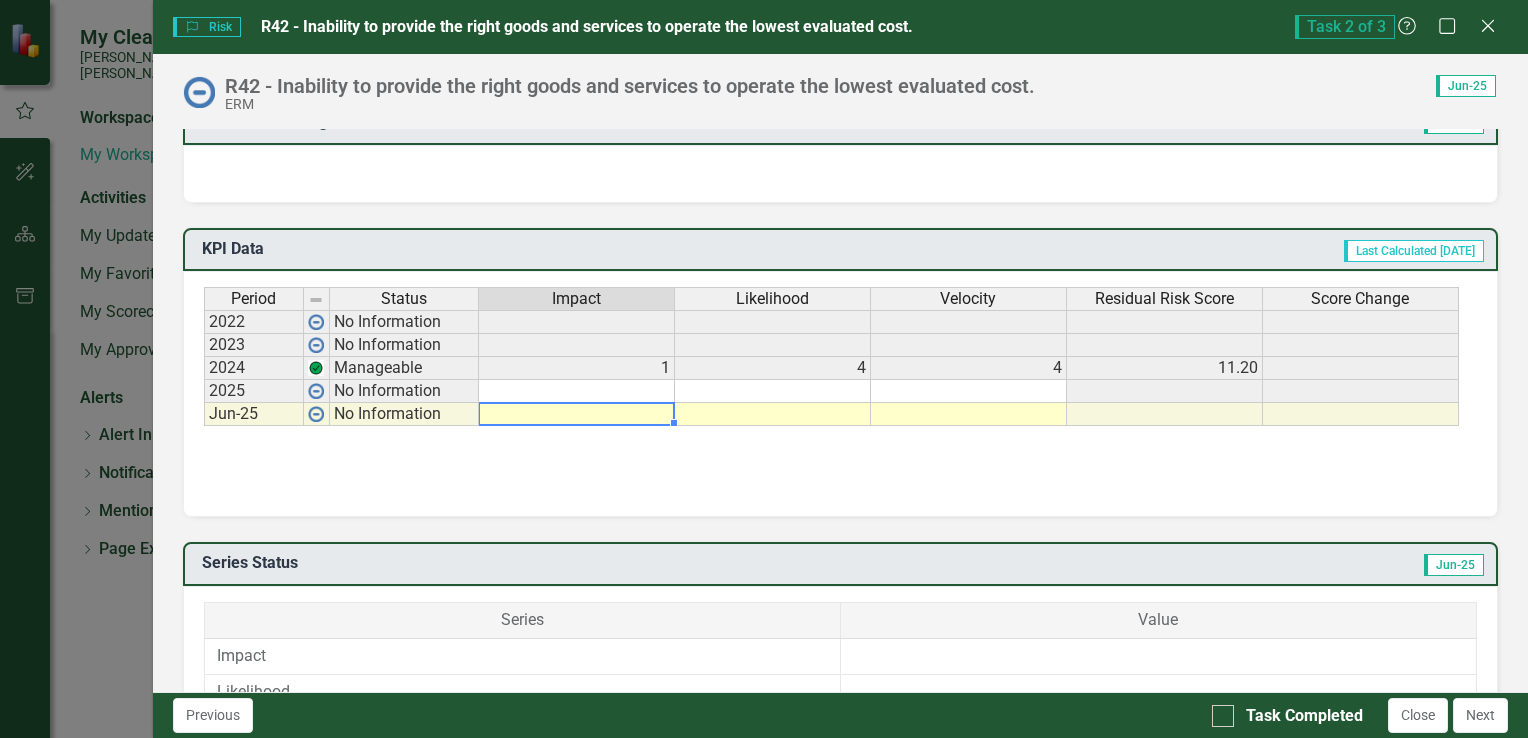 type on "4" 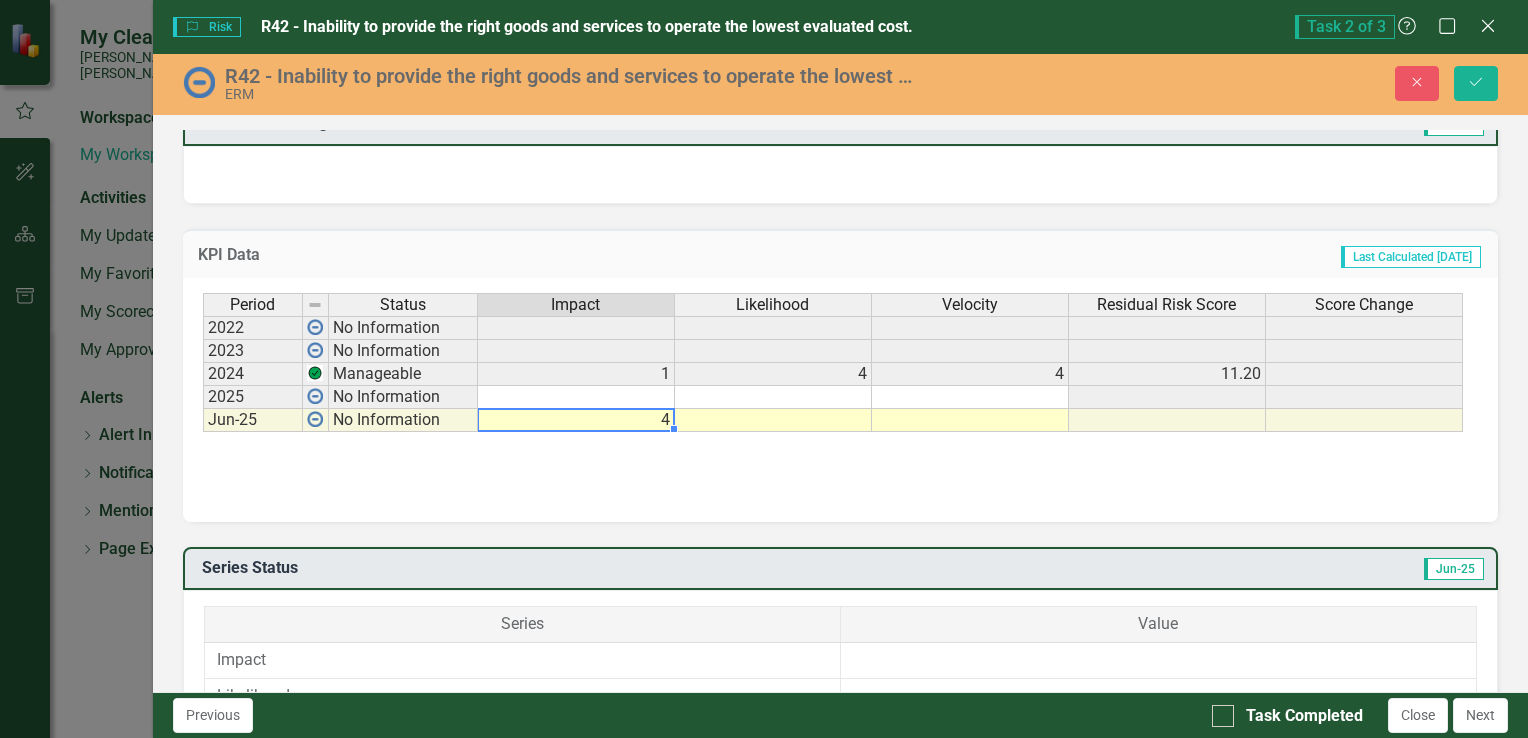 type on "1" 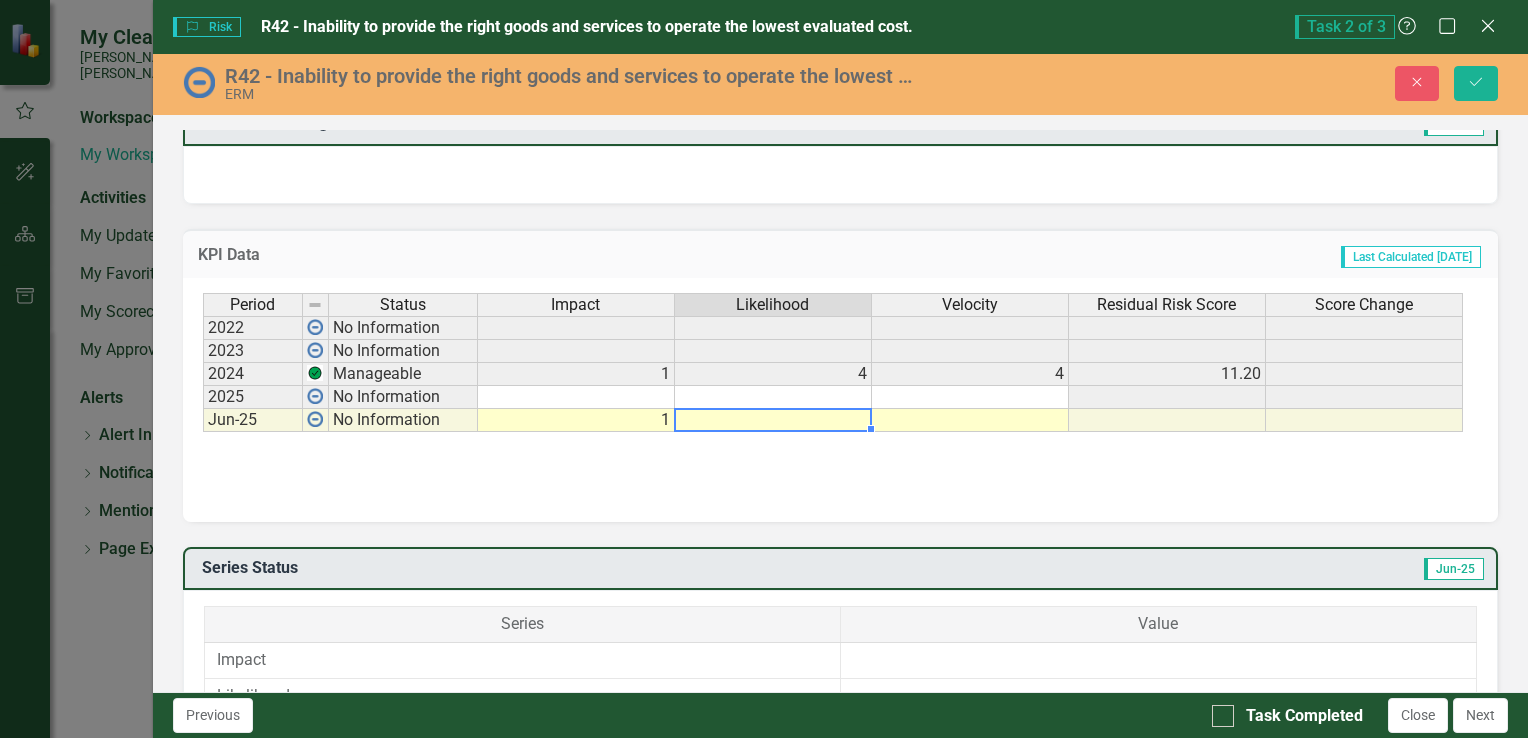 type on "4" 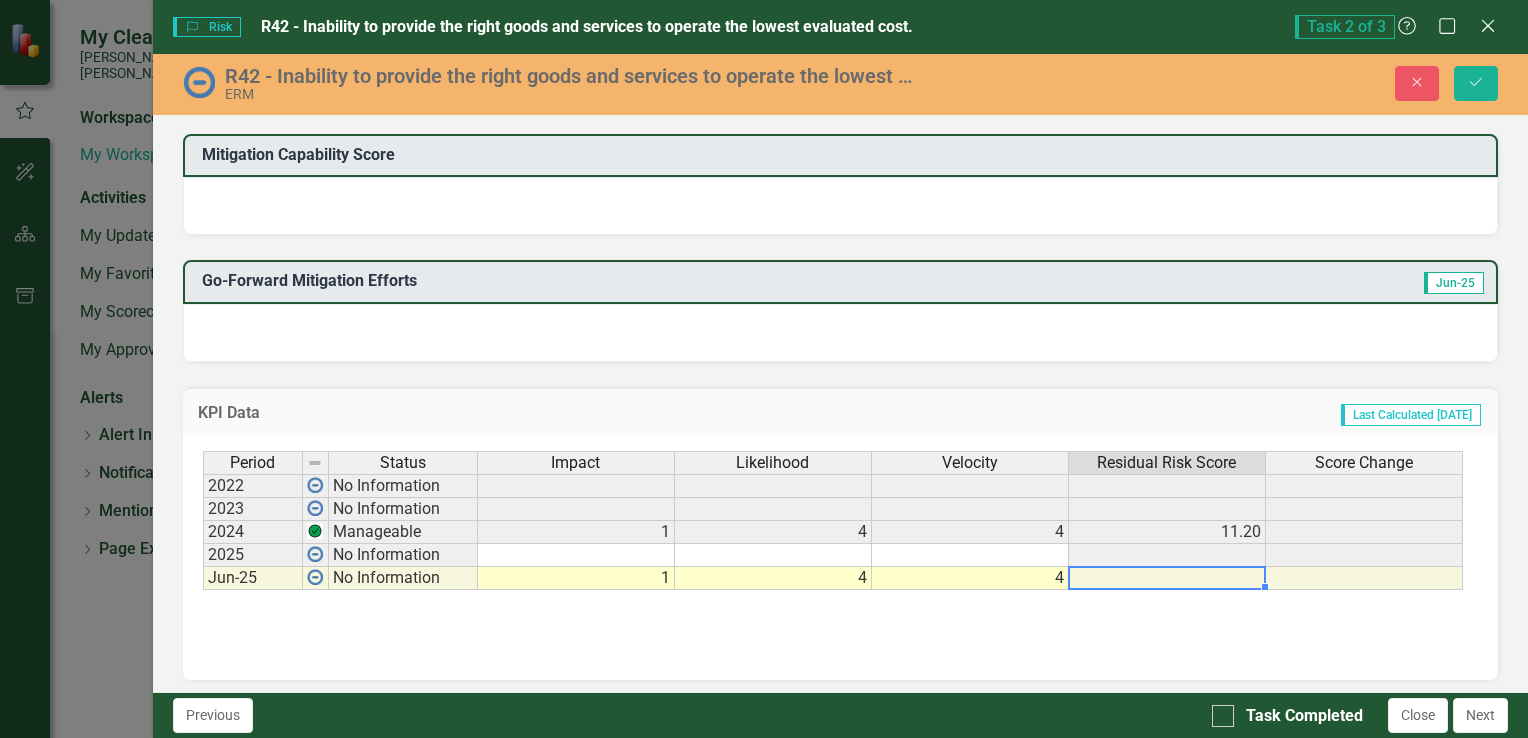 scroll, scrollTop: 400, scrollLeft: 0, axis: vertical 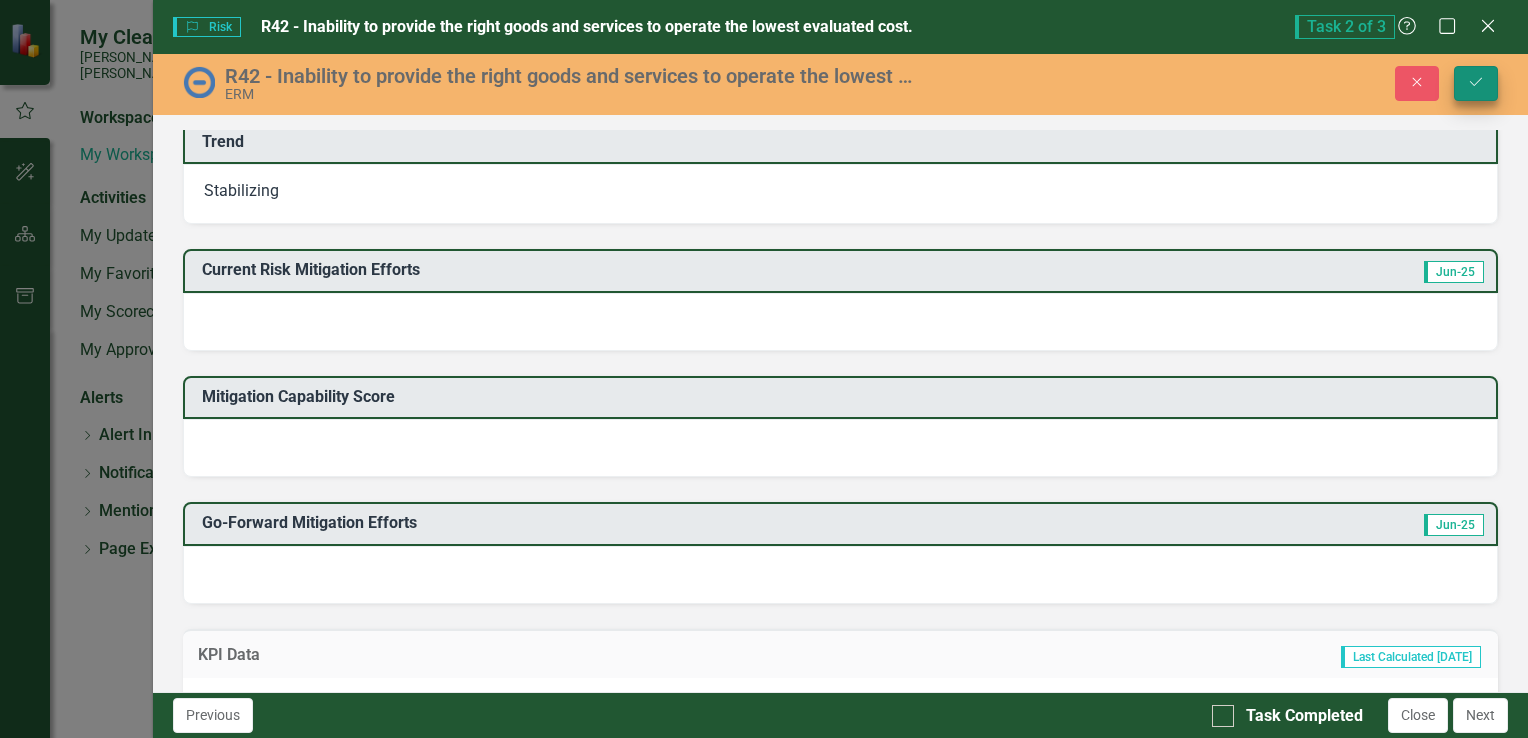 type on "4" 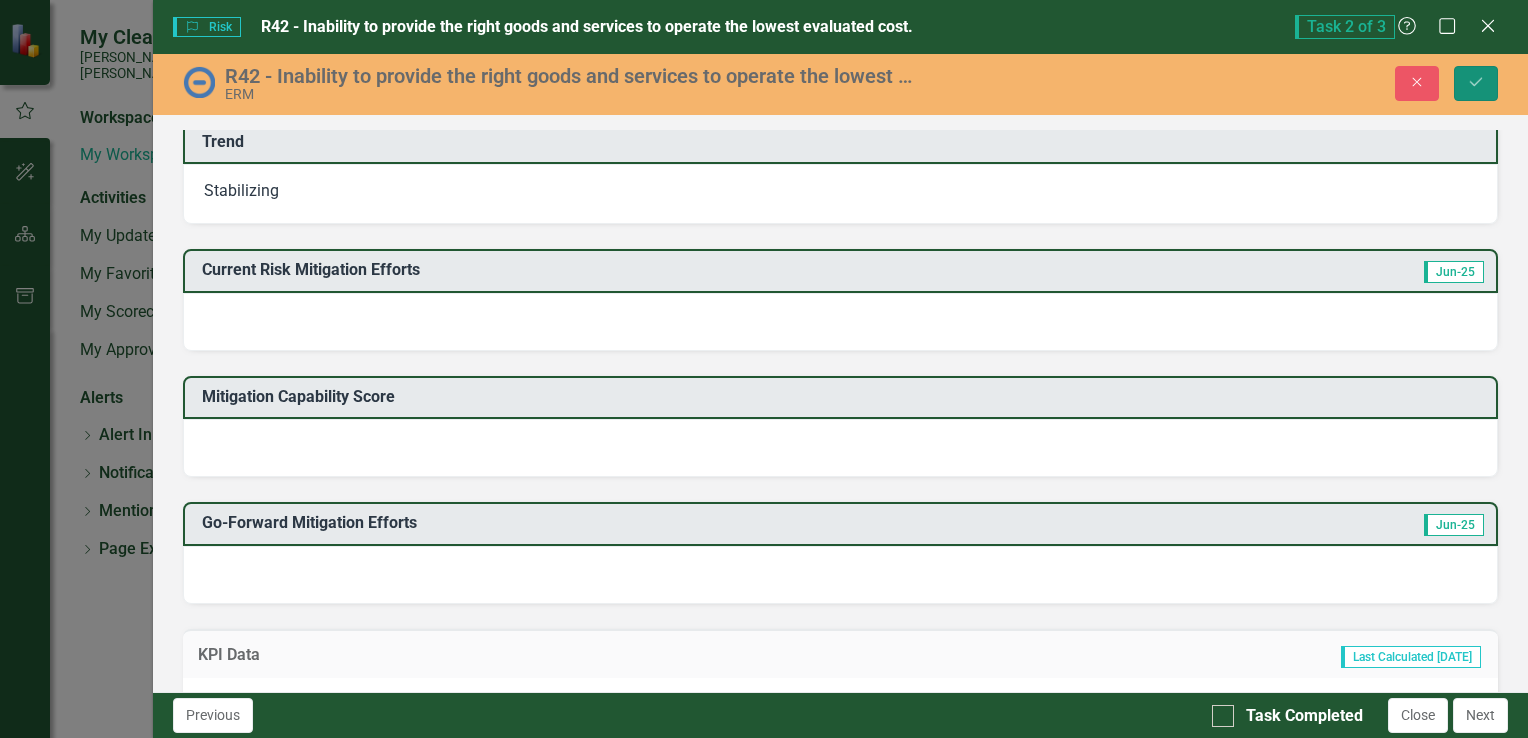 click on "Save" at bounding box center (1476, 83) 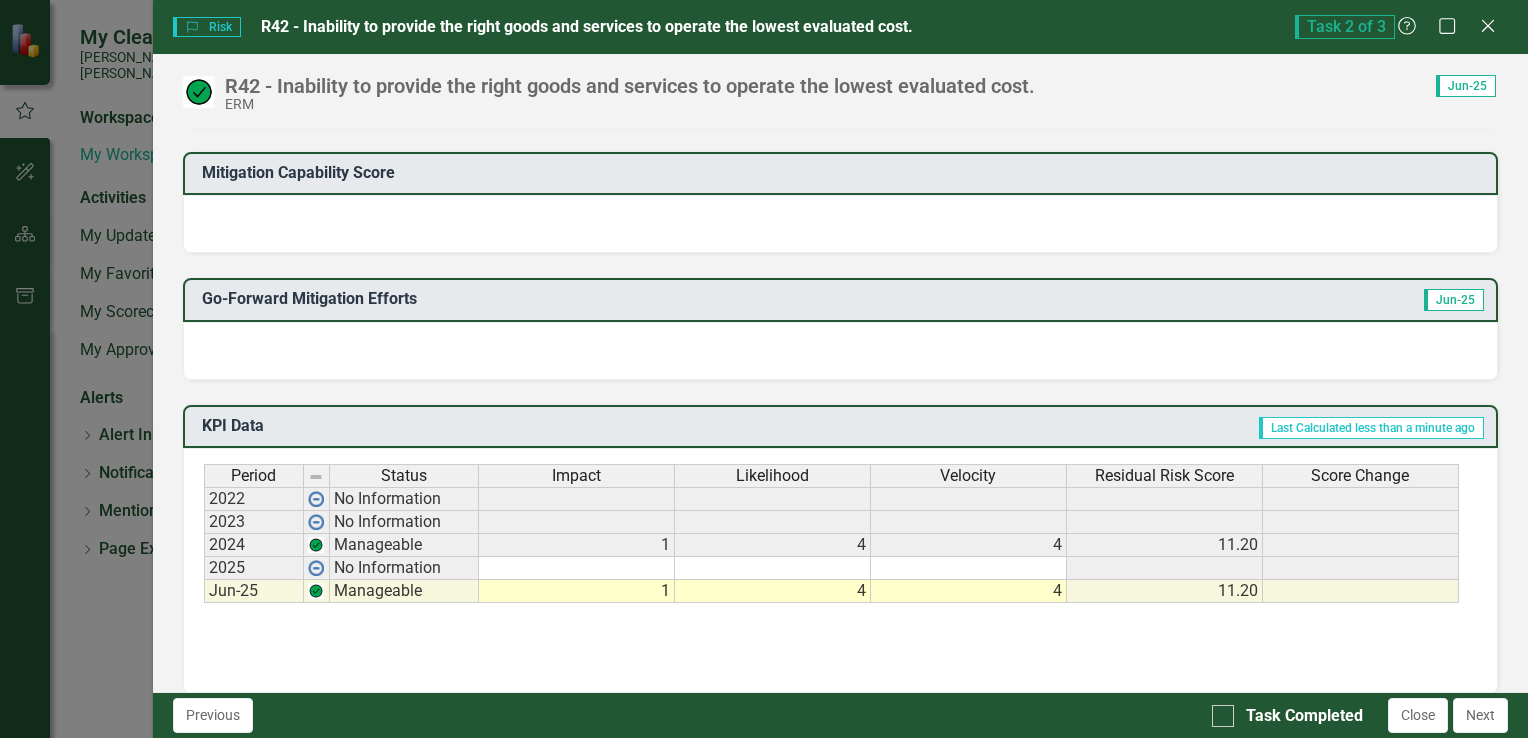 scroll, scrollTop: 0, scrollLeft: 0, axis: both 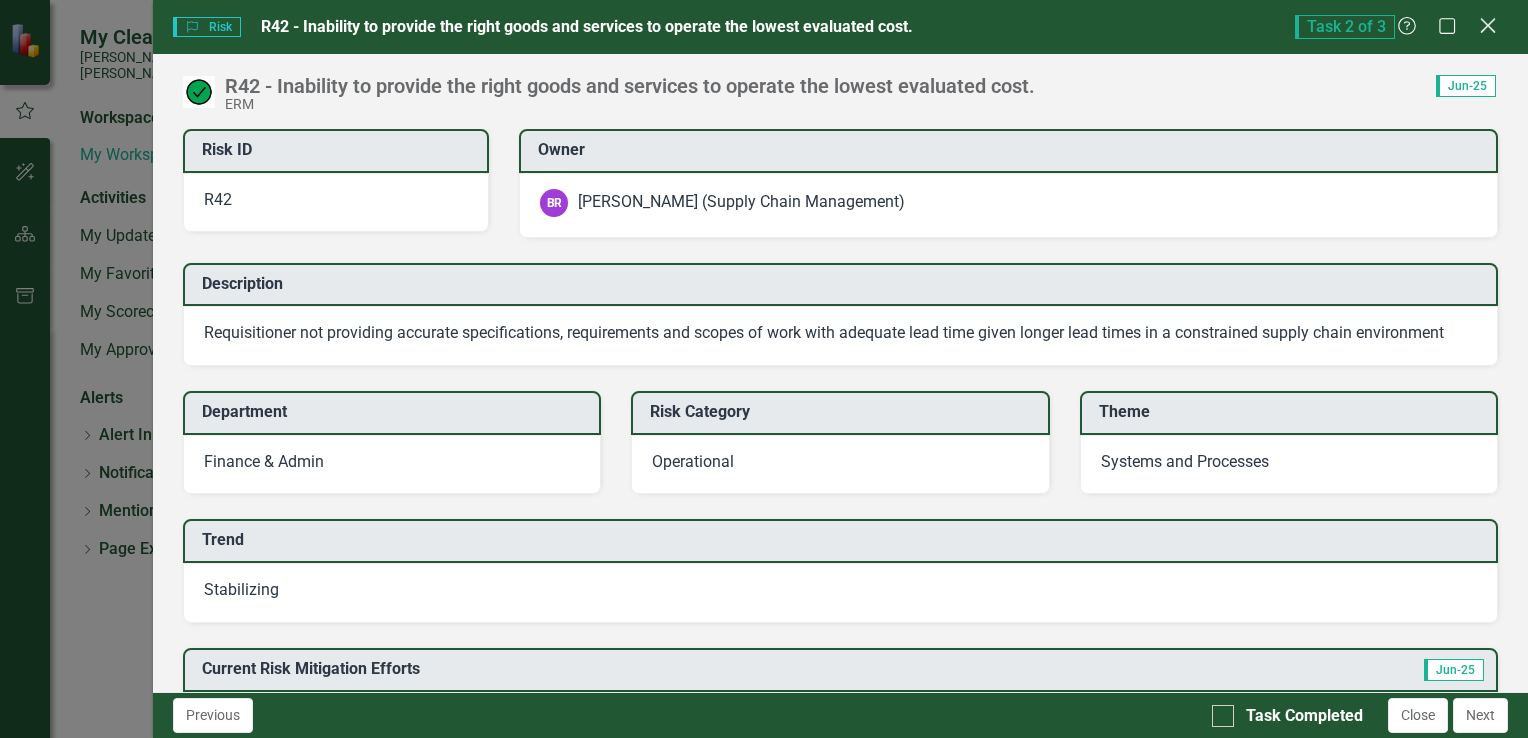 click on "Close" 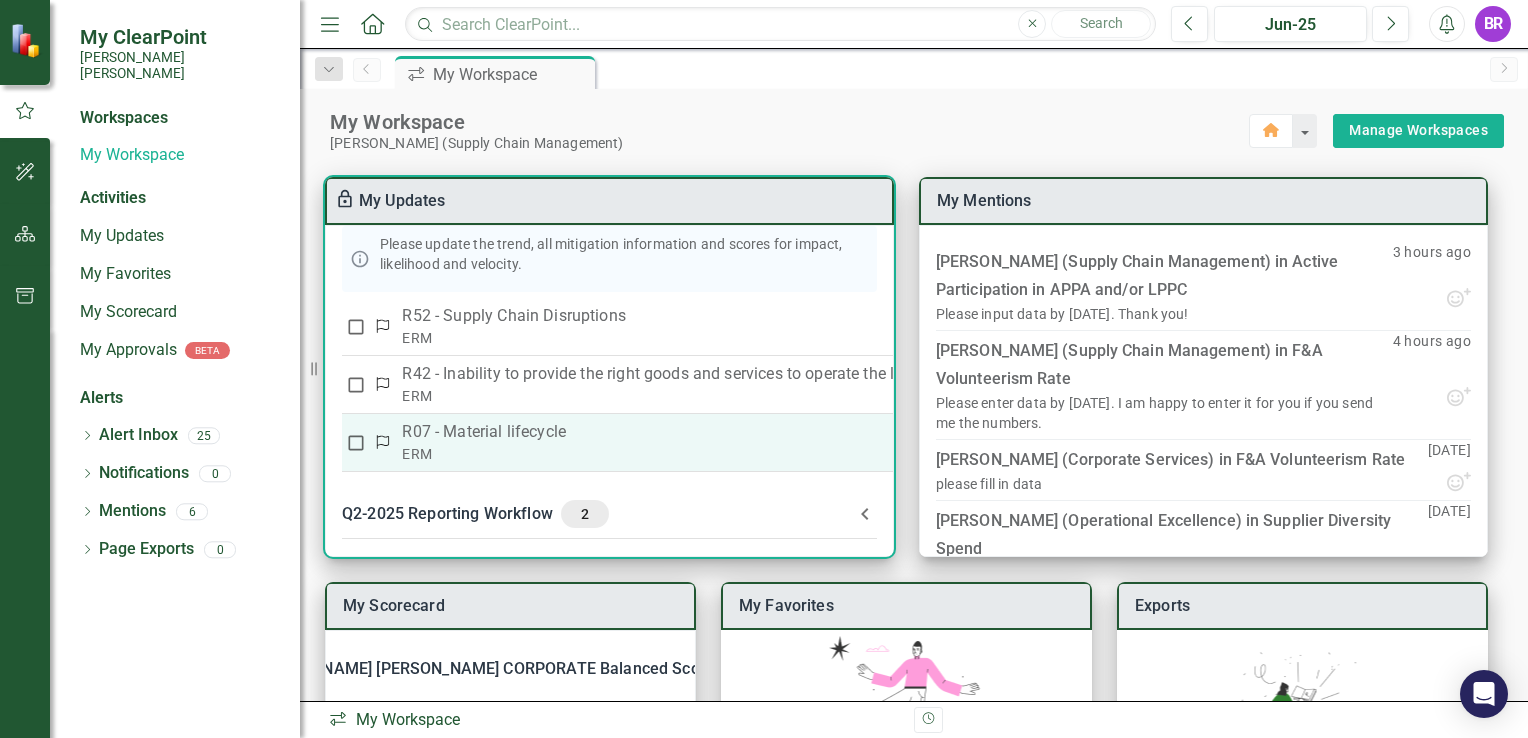 click on "R07 - Material lifecycle" at bounding box center (726, 432) 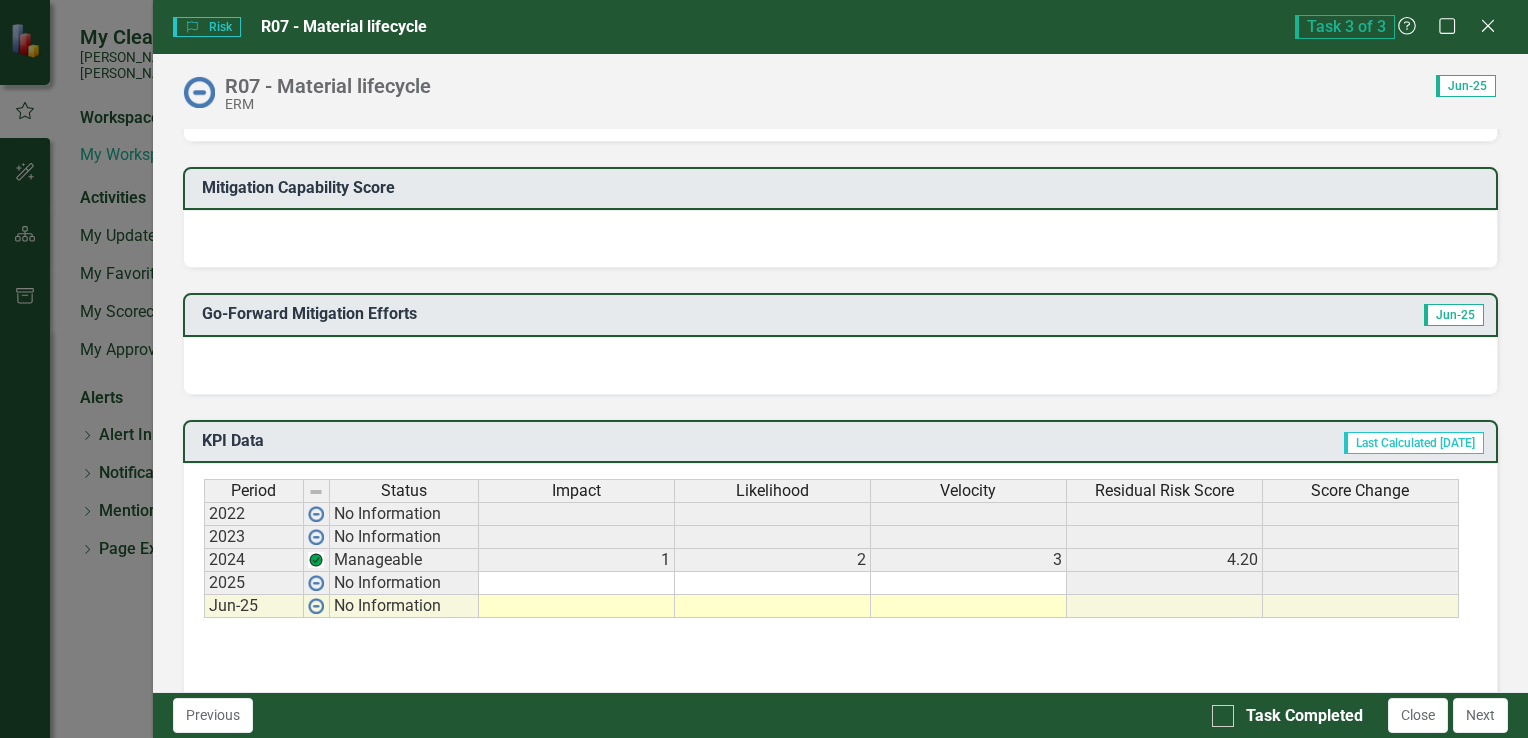 scroll, scrollTop: 800, scrollLeft: 0, axis: vertical 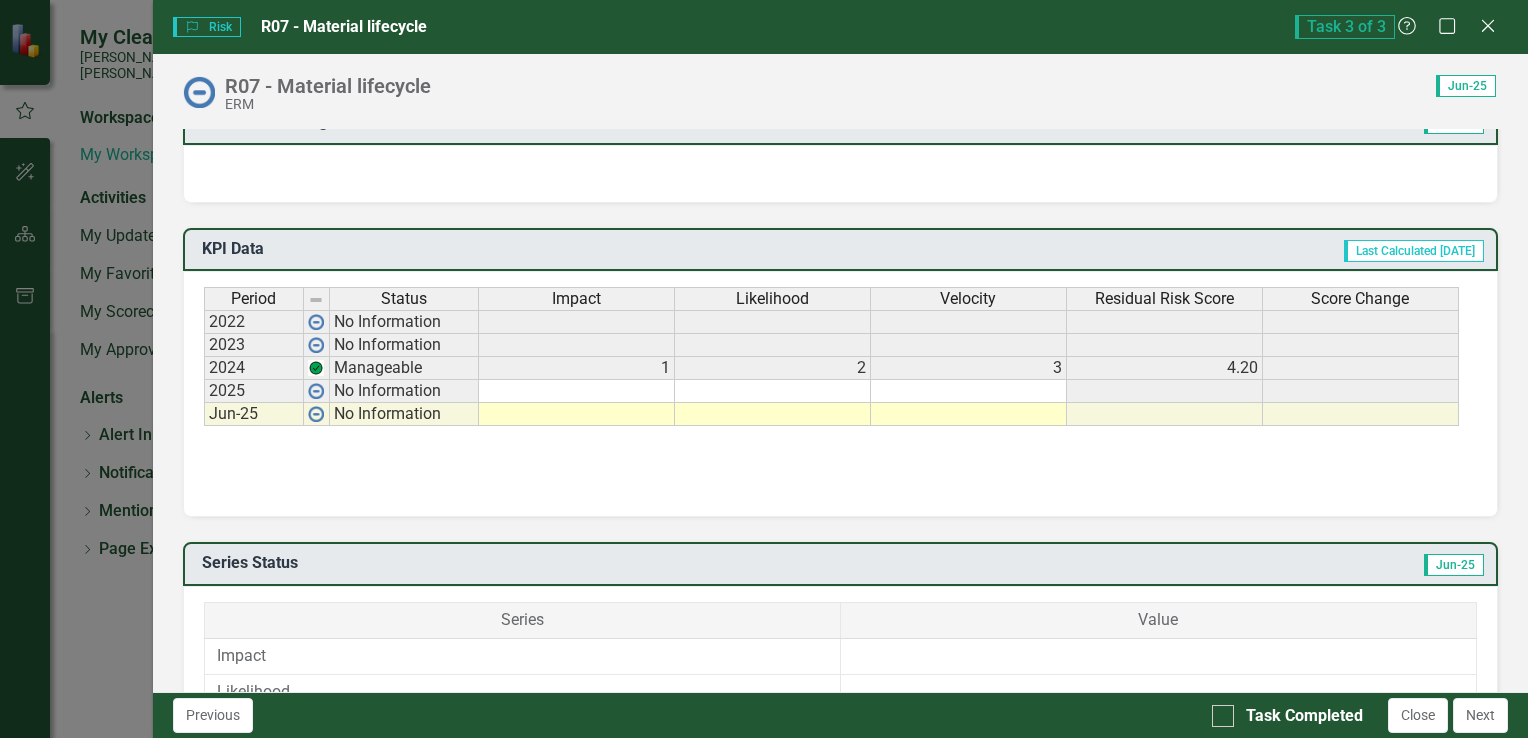 click at bounding box center (577, 414) 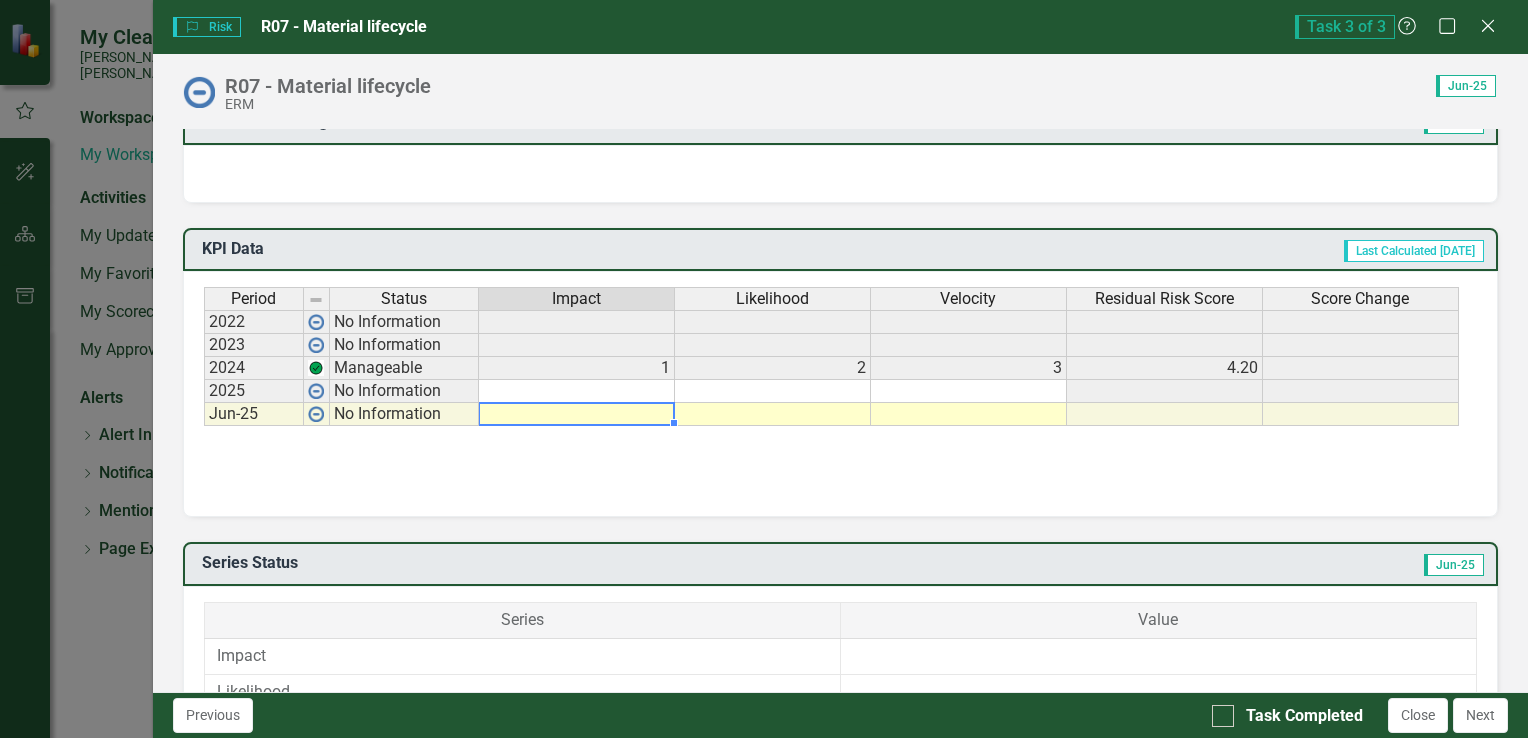 type on "1" 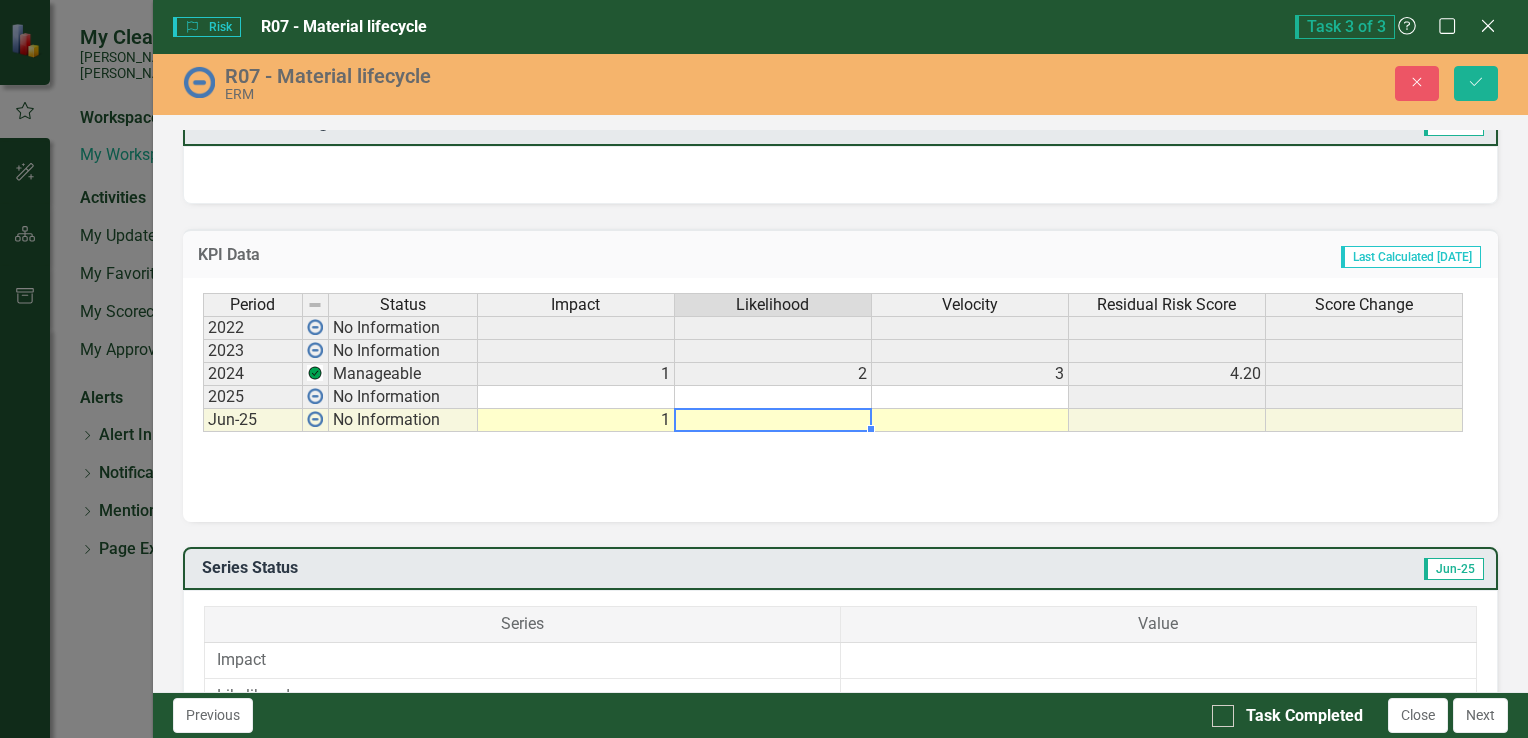 type on "2" 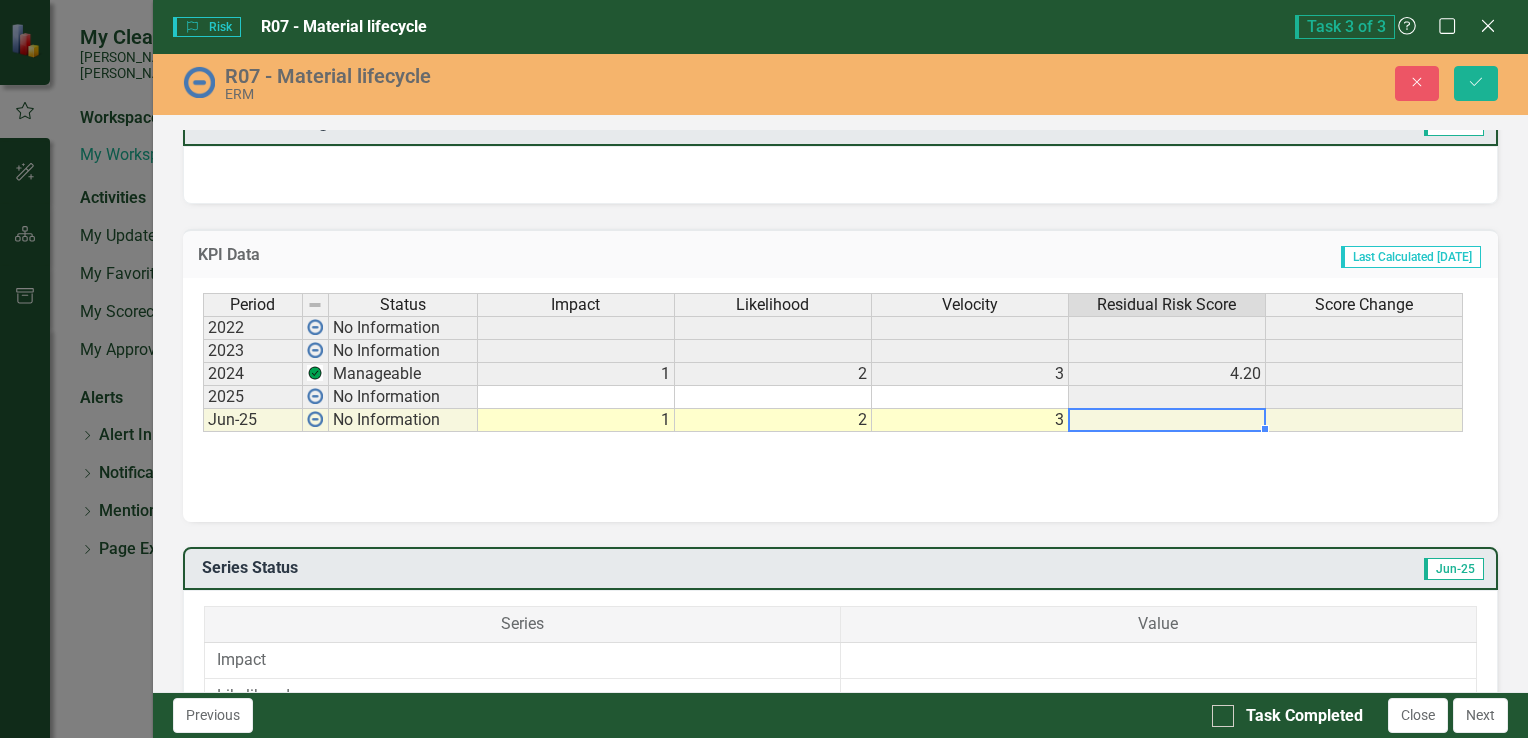 type on "3" 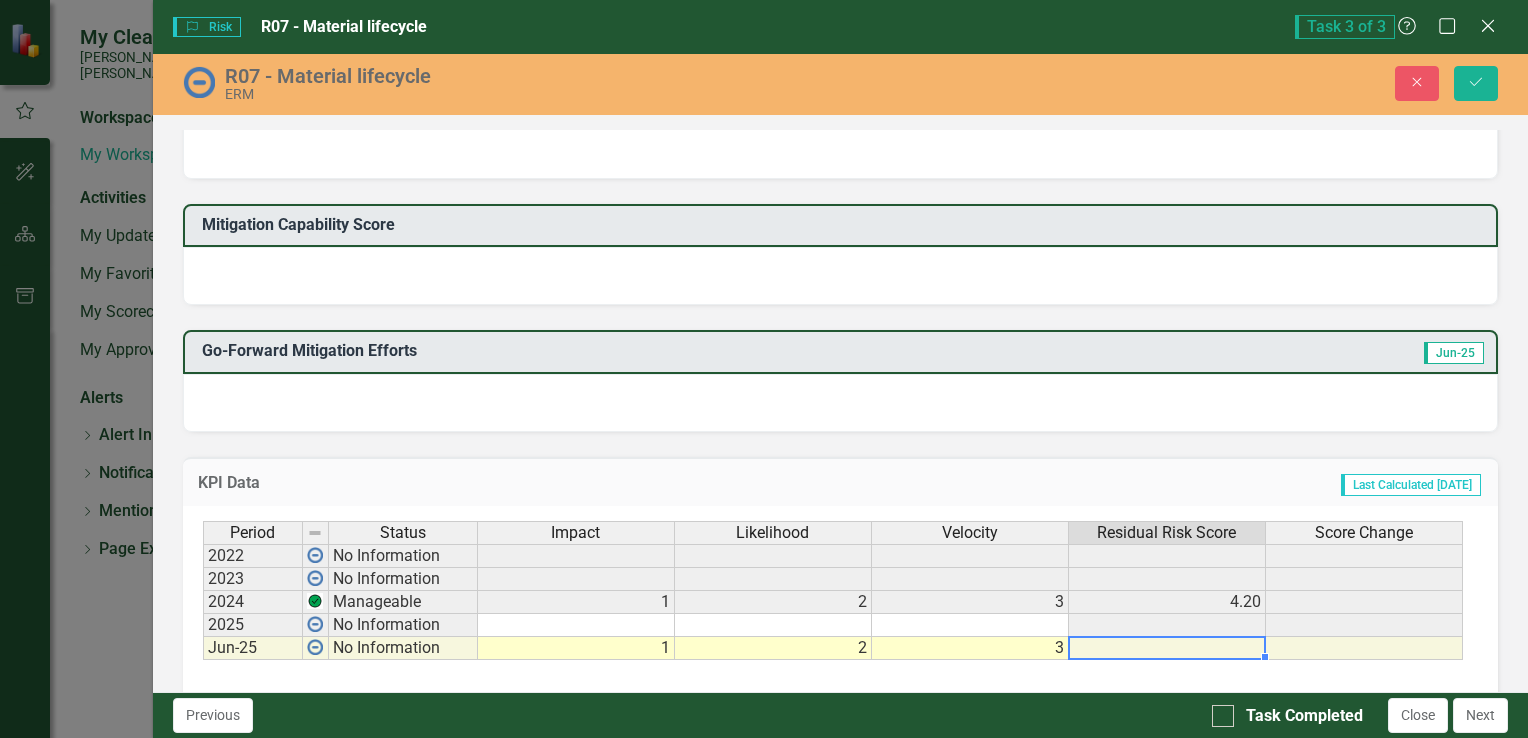scroll, scrollTop: 300, scrollLeft: 0, axis: vertical 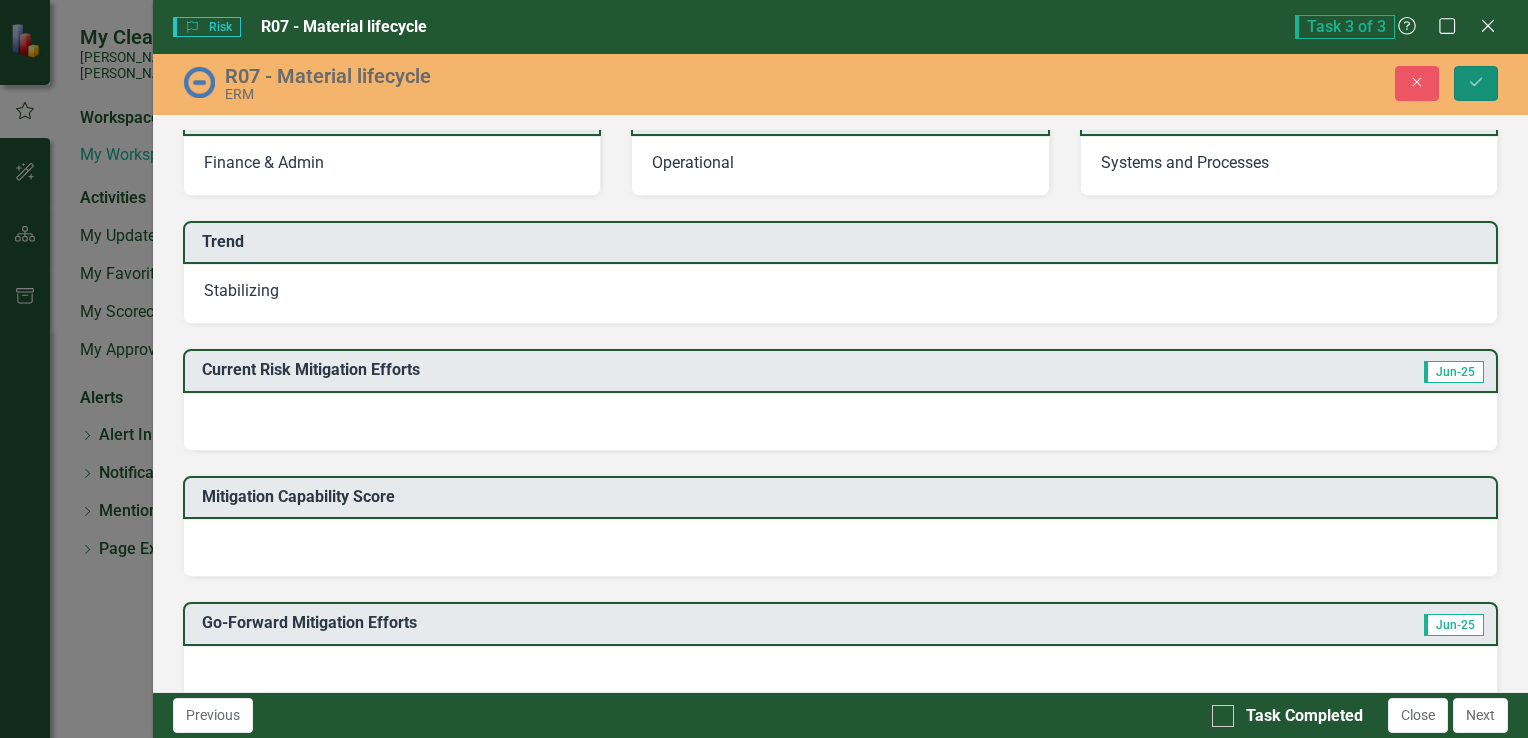 click on "Save" at bounding box center [1476, 83] 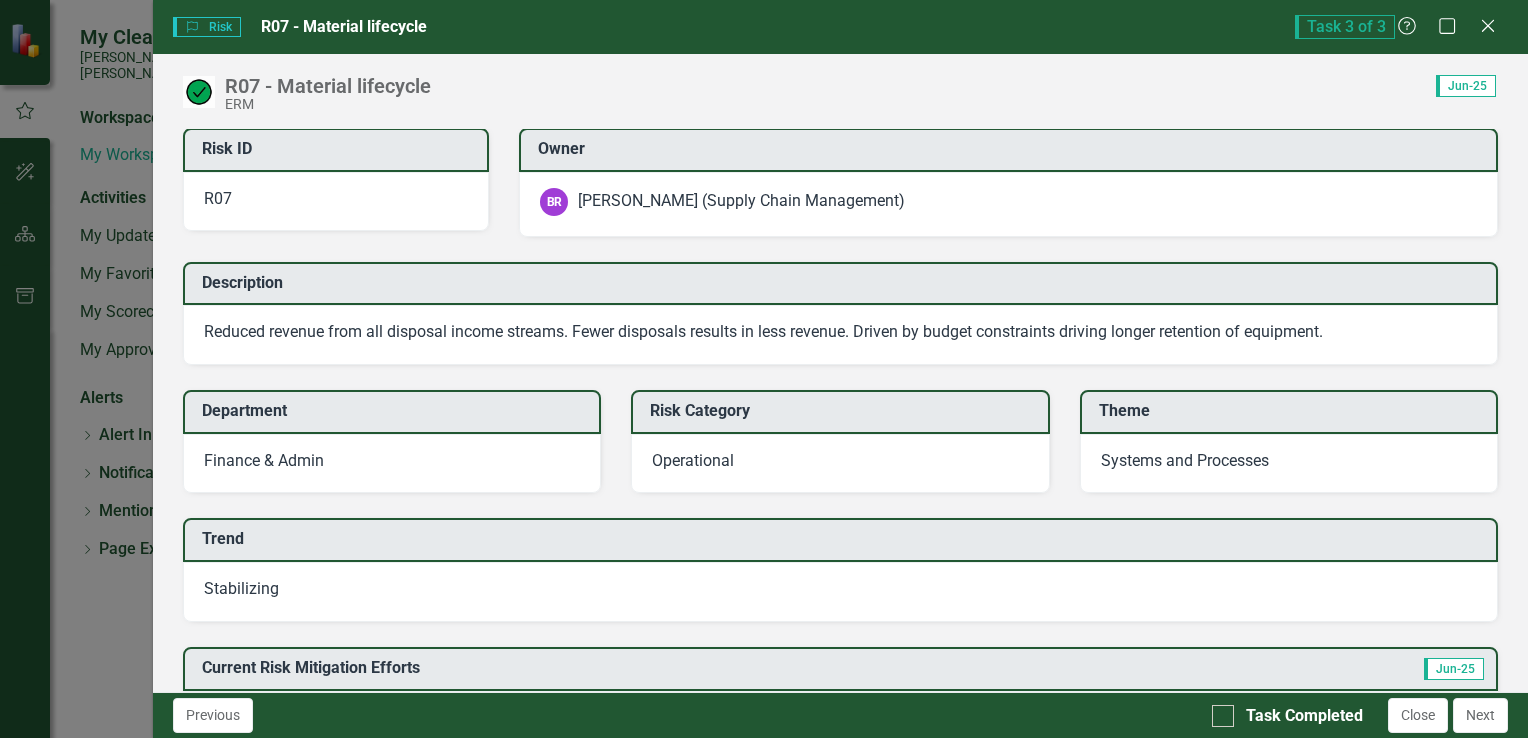 scroll, scrollTop: 0, scrollLeft: 0, axis: both 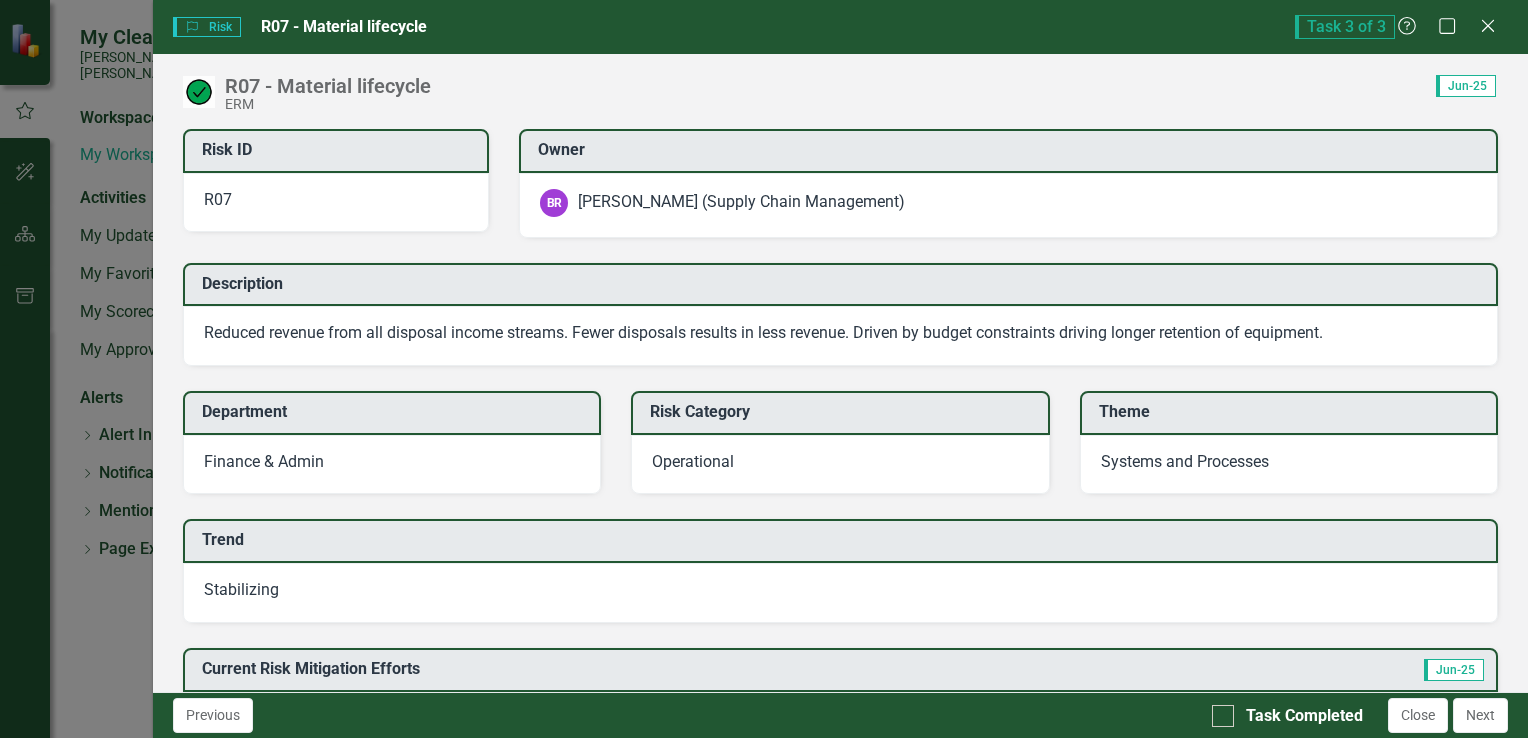 click on "Close" 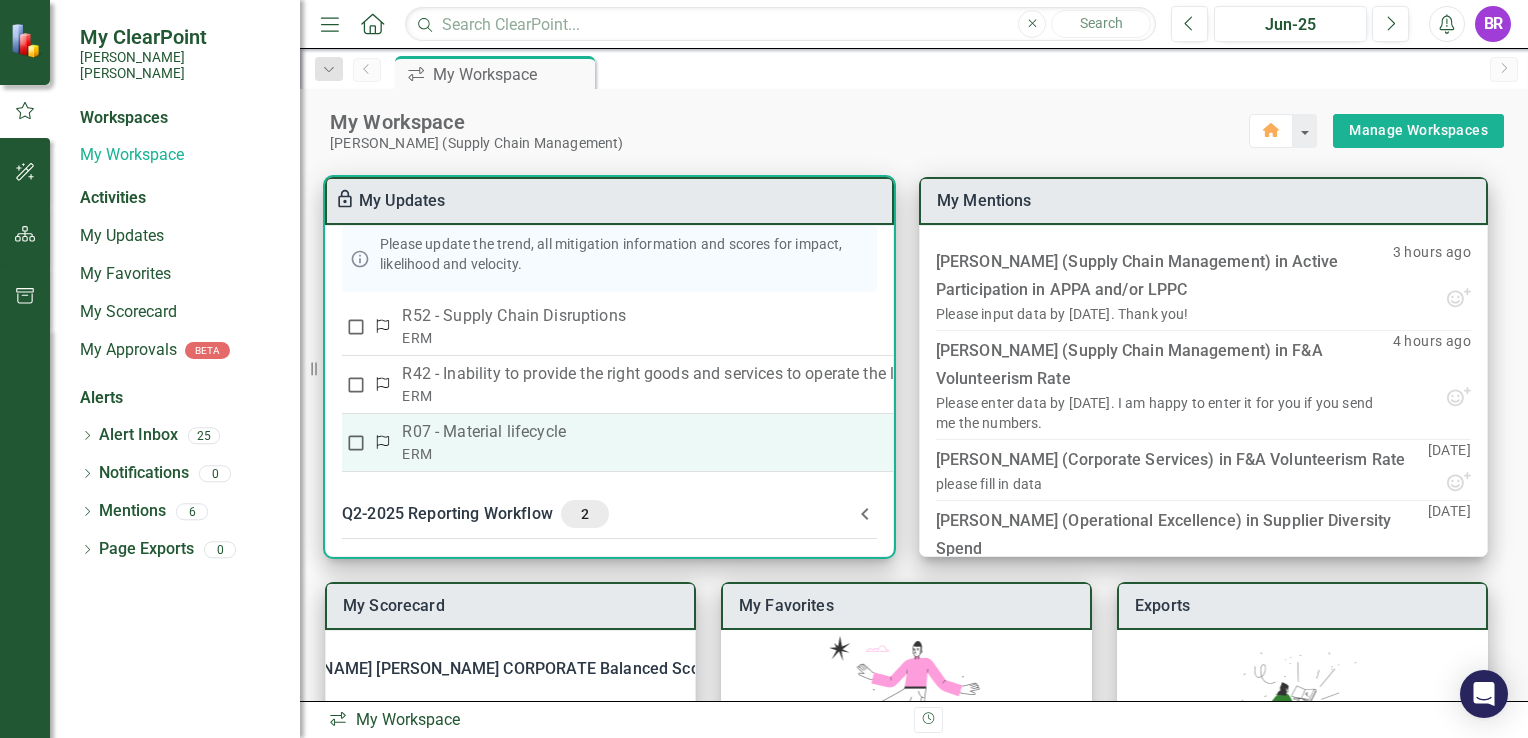 scroll, scrollTop: 204, scrollLeft: 0, axis: vertical 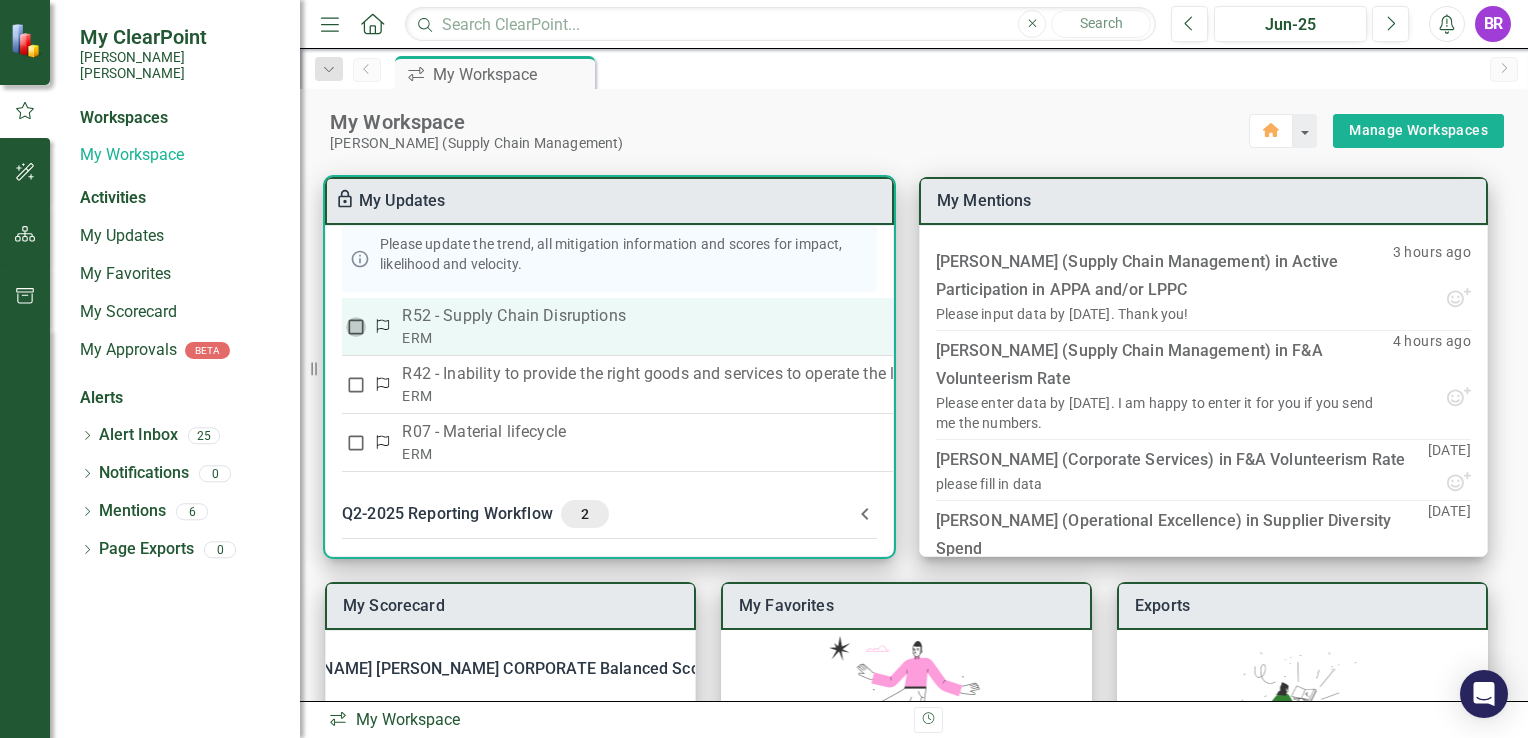 click at bounding box center (356, 327) 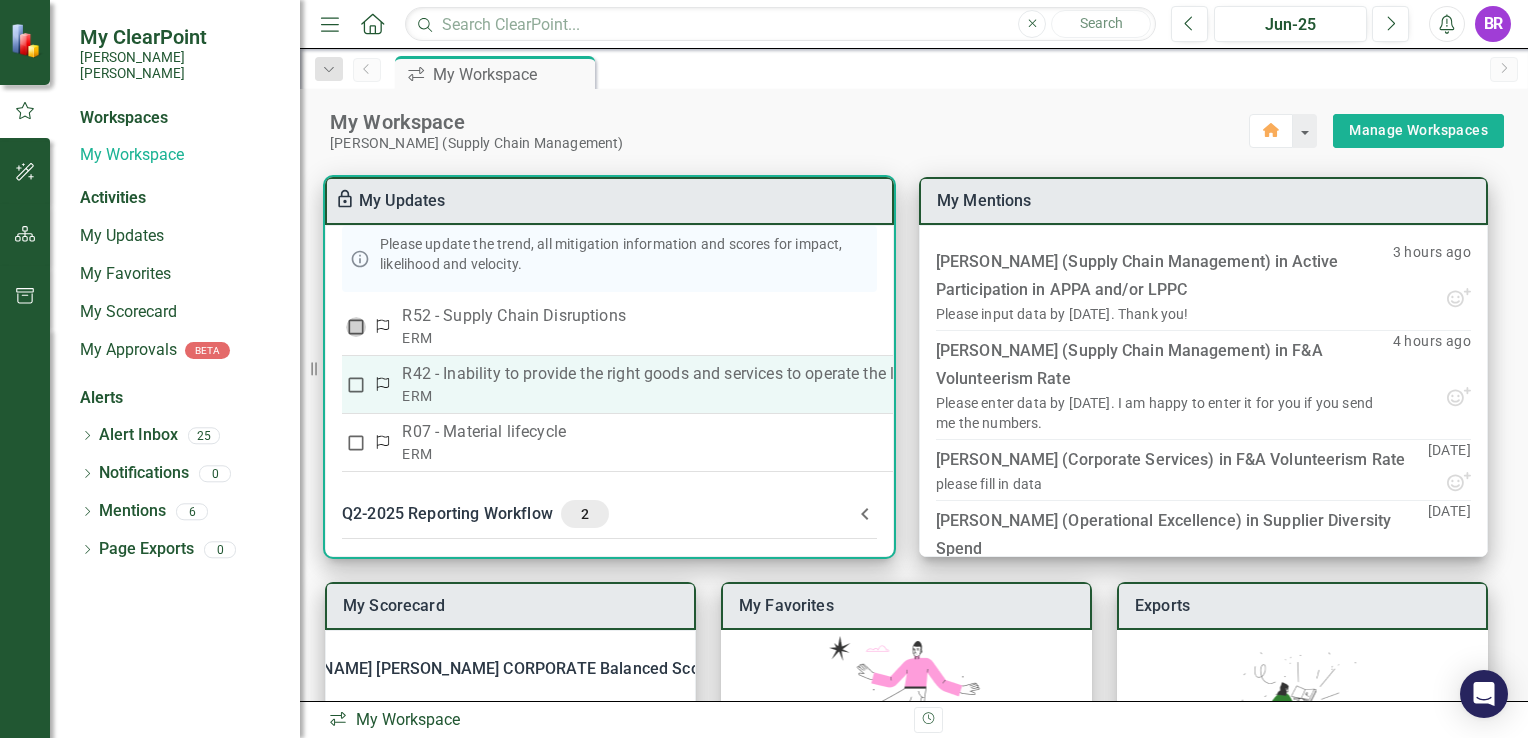 checkbox on "true" 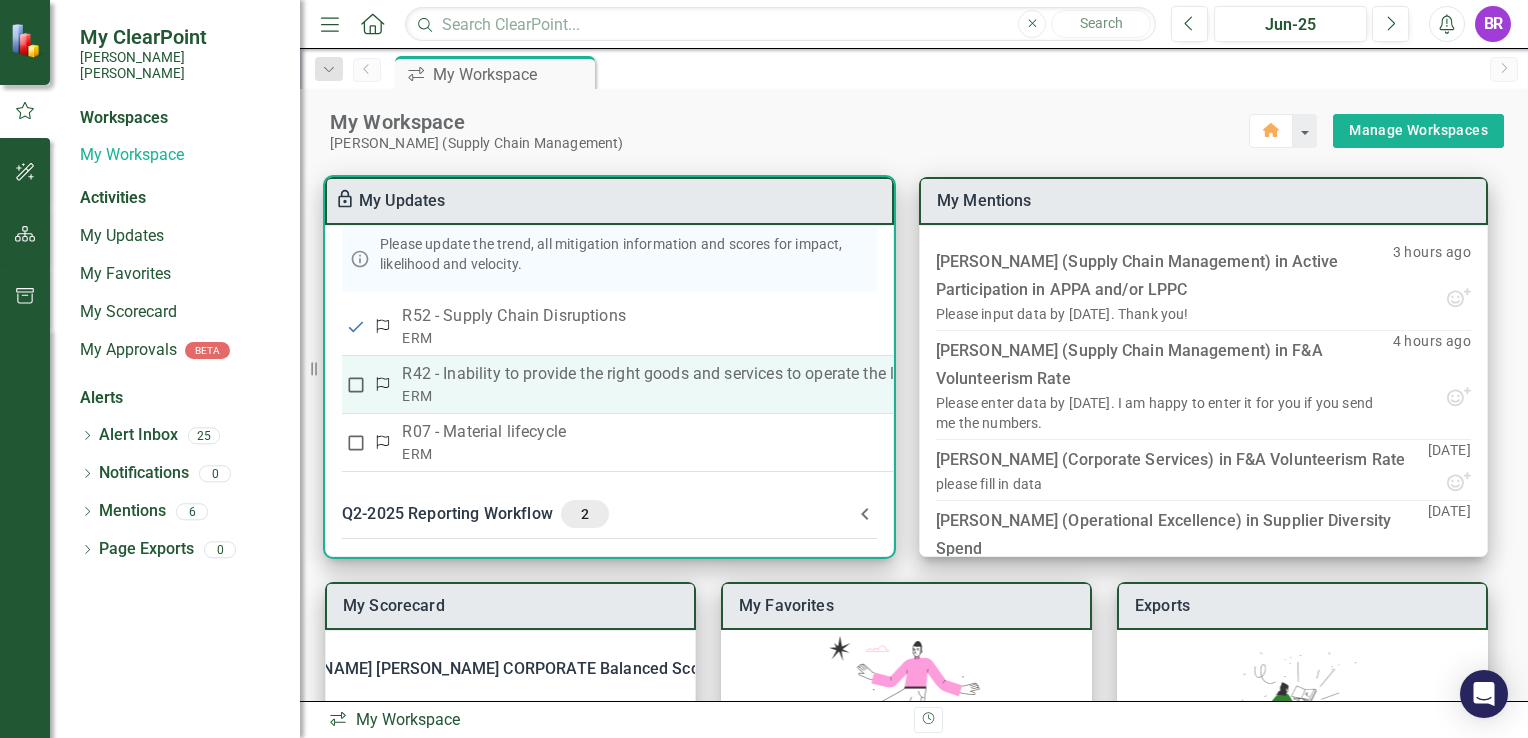 click at bounding box center (356, 385) 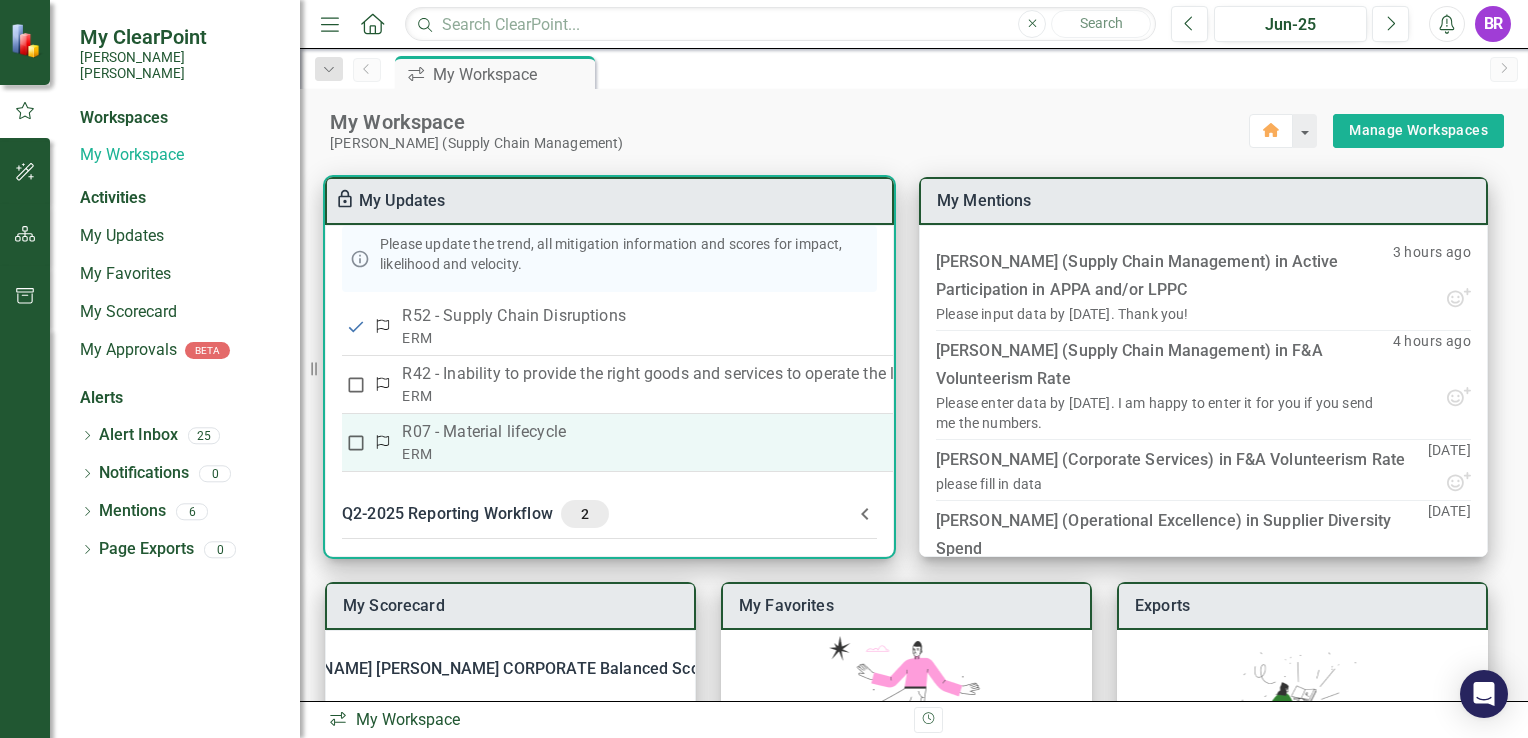 checkbox on "true" 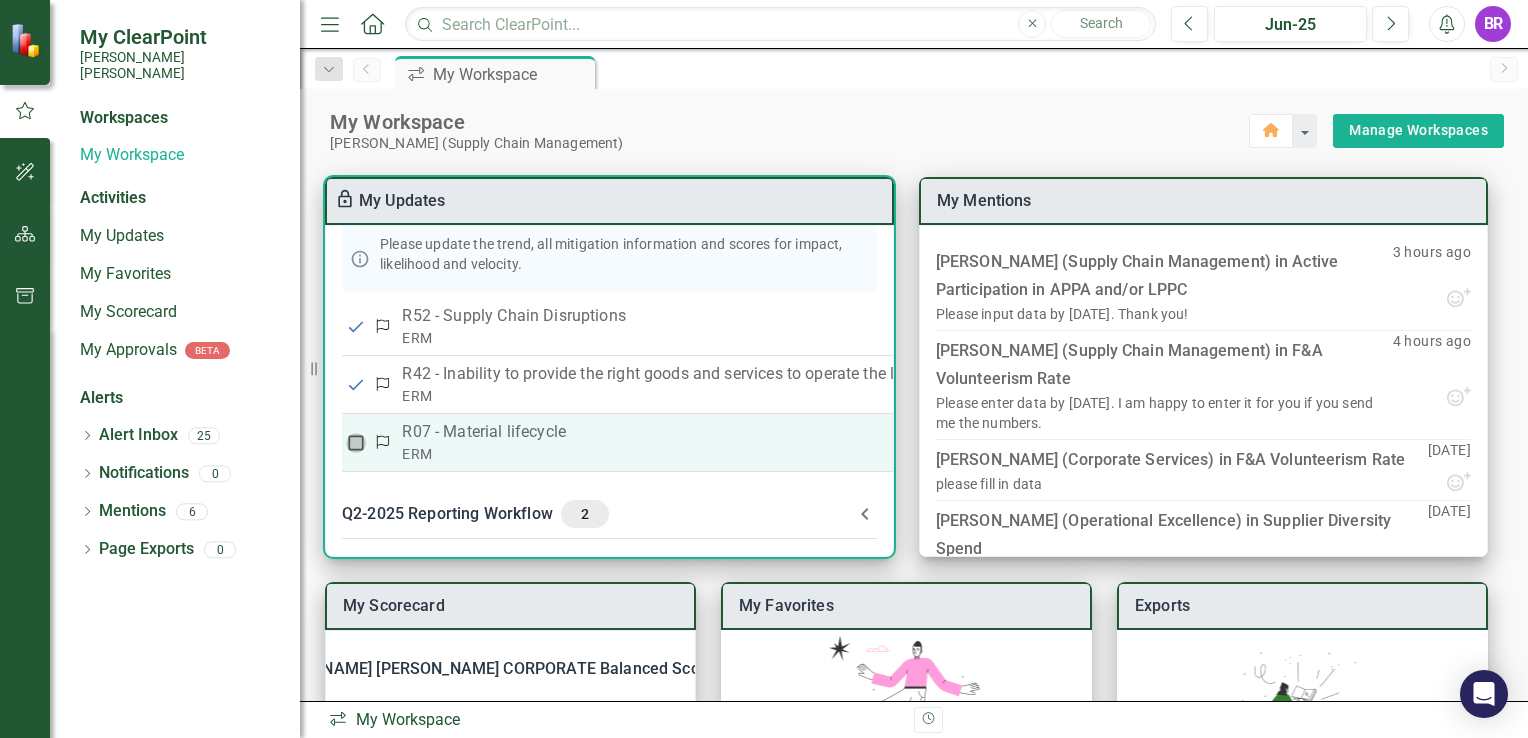 click at bounding box center (356, 443) 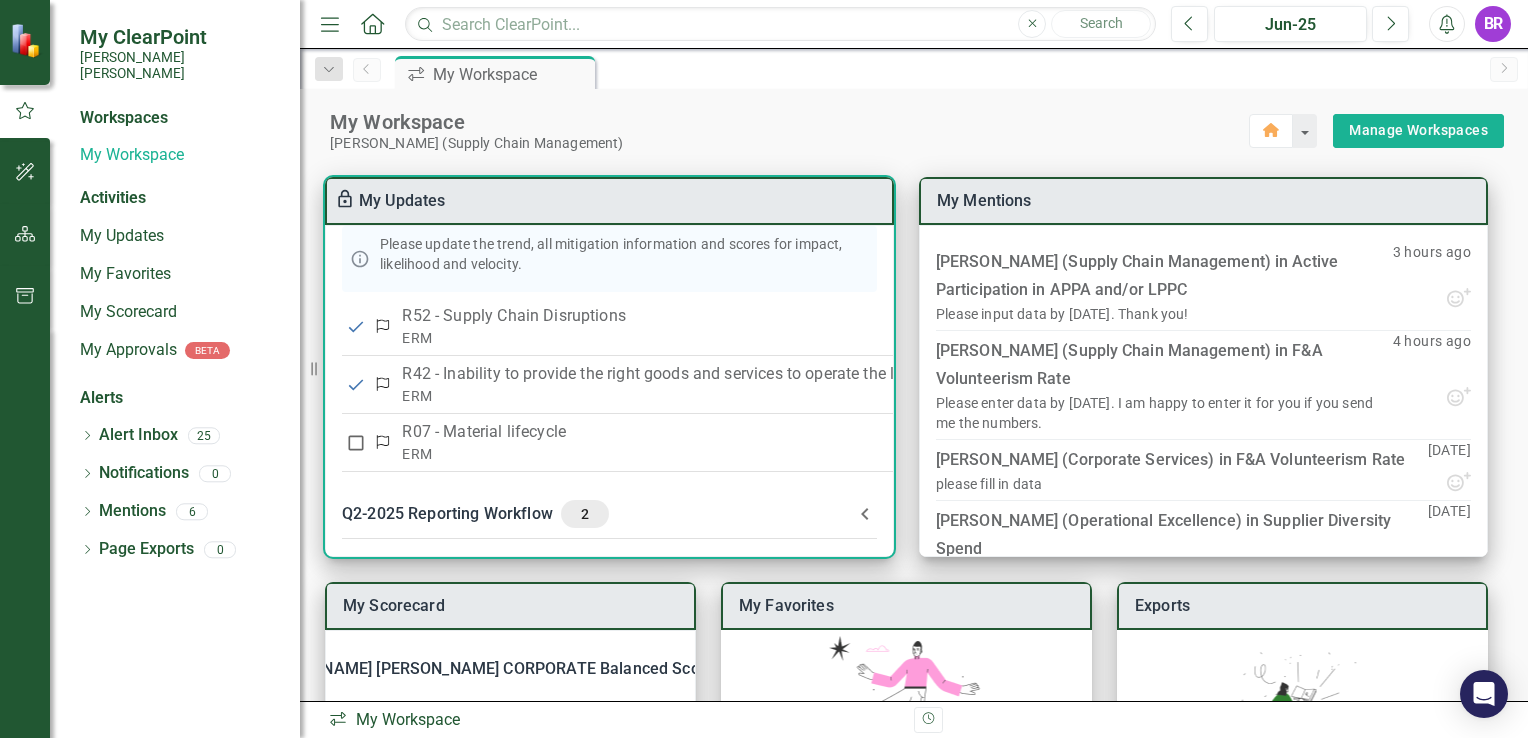 checkbox on "true" 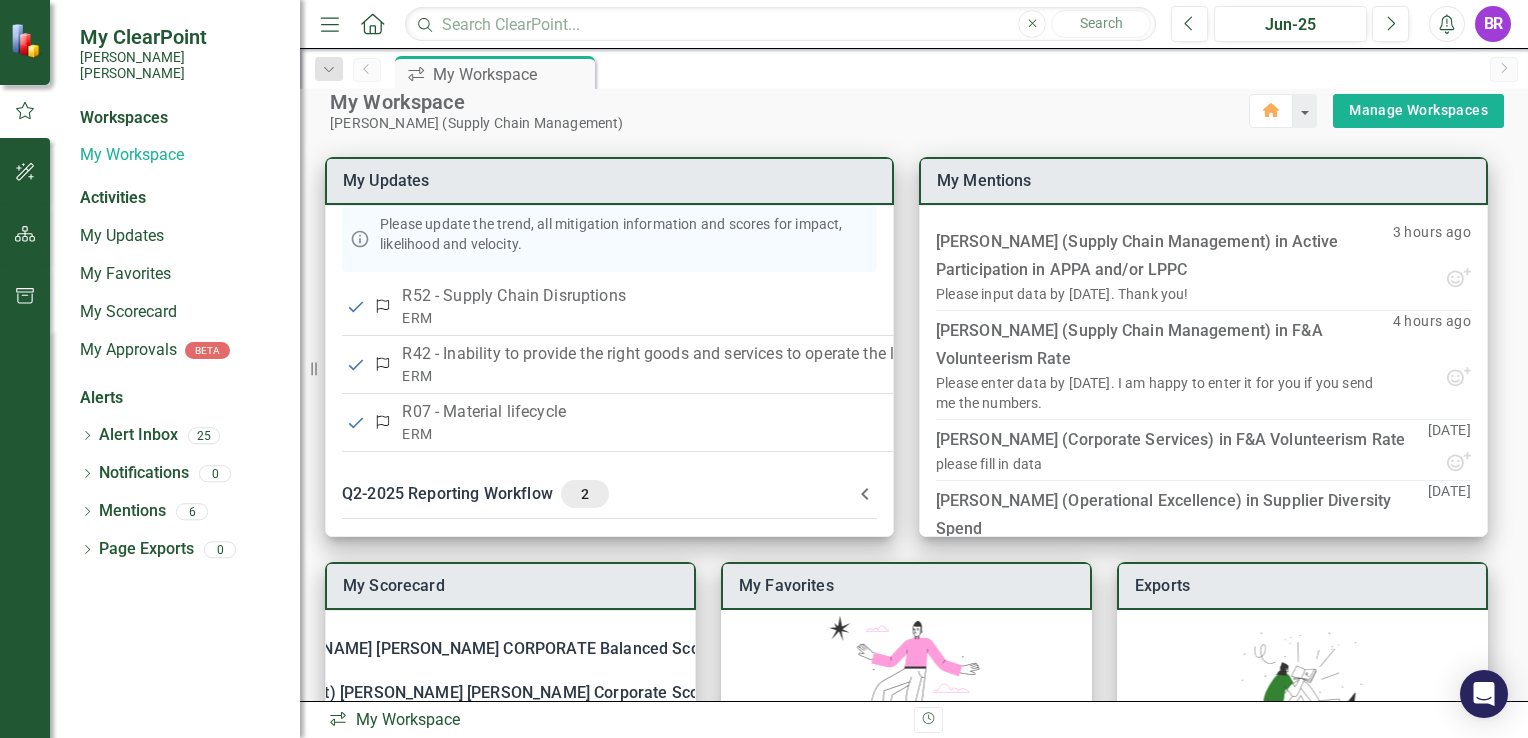 scroll, scrollTop: 0, scrollLeft: 0, axis: both 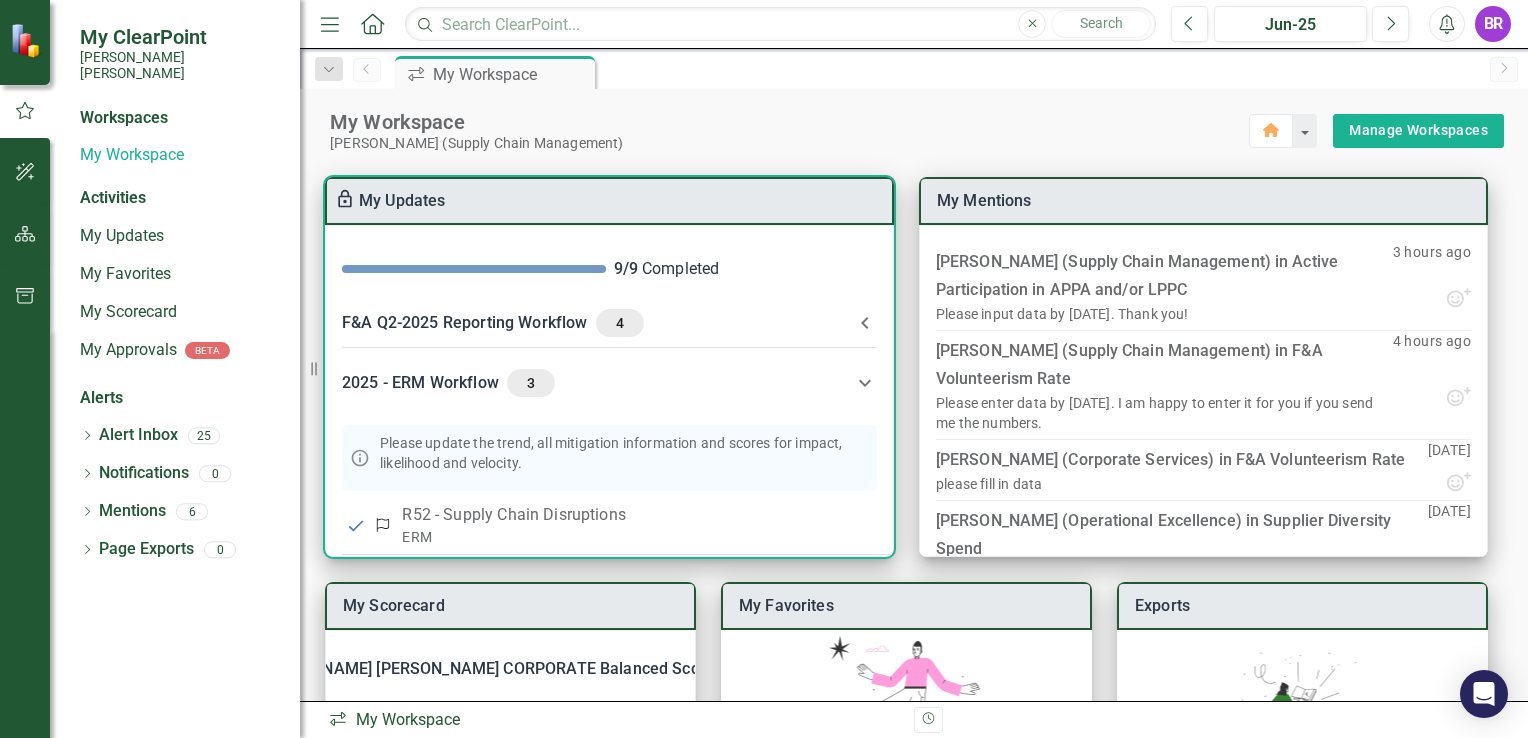 click on "F&A Q2-2025 Reporting Workflow 4" at bounding box center (597, 323) 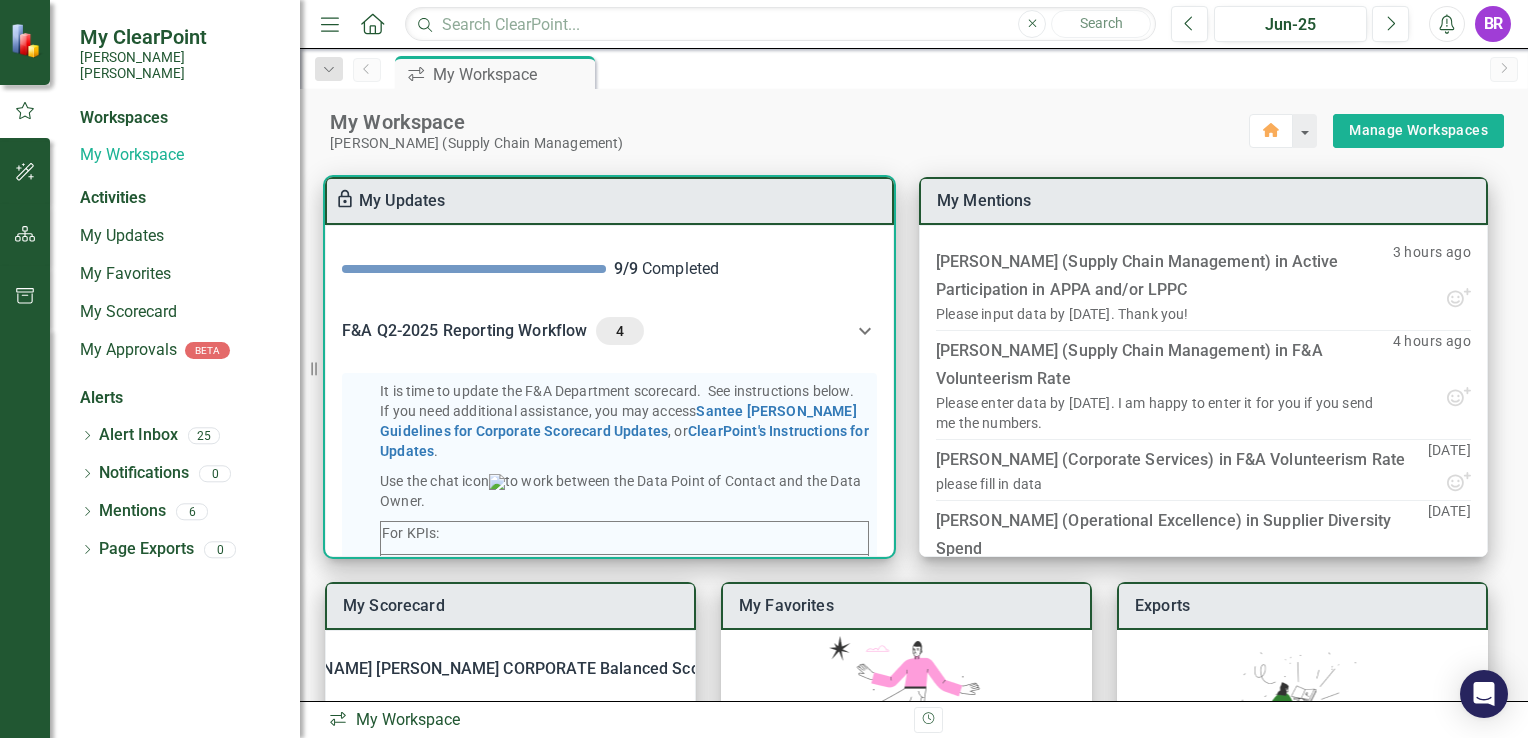 click 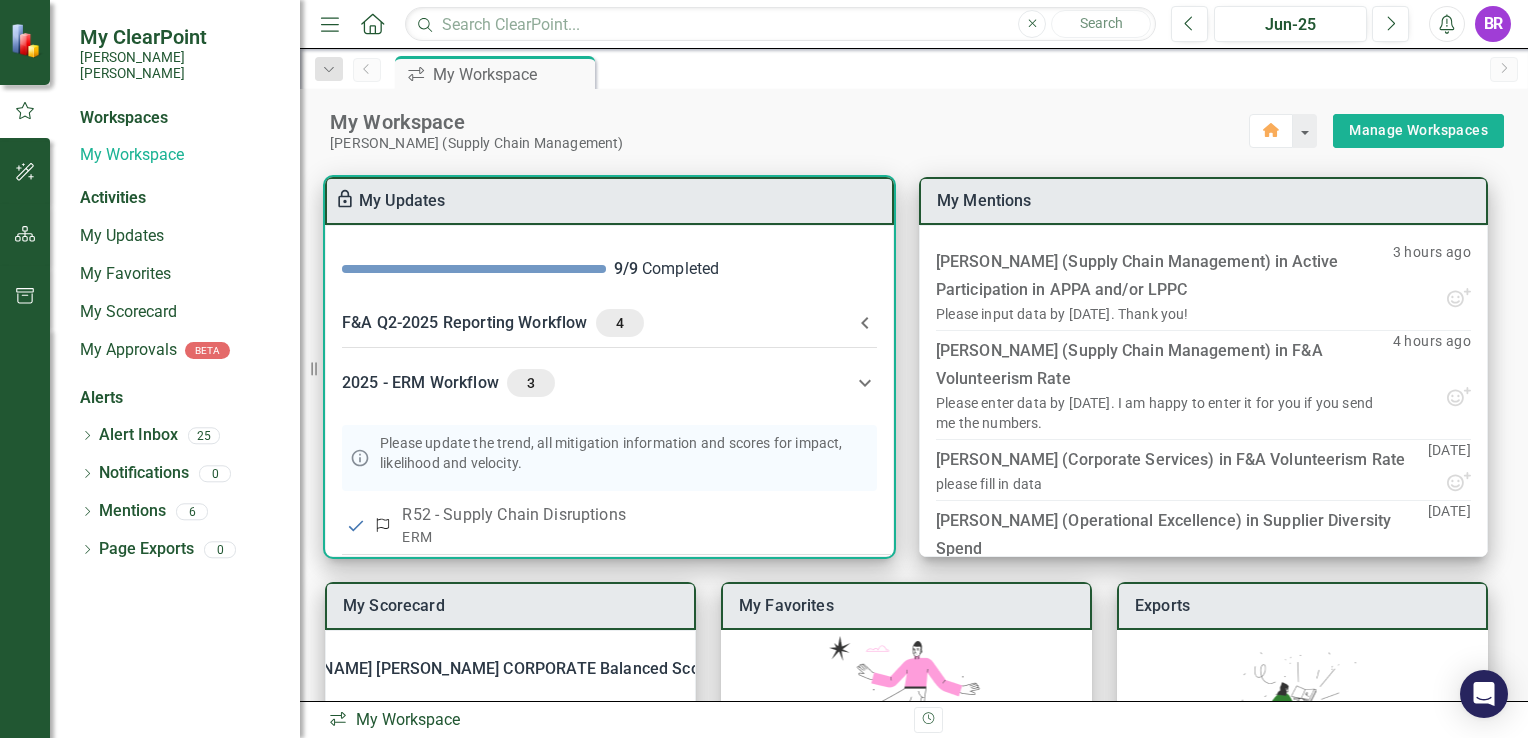 click 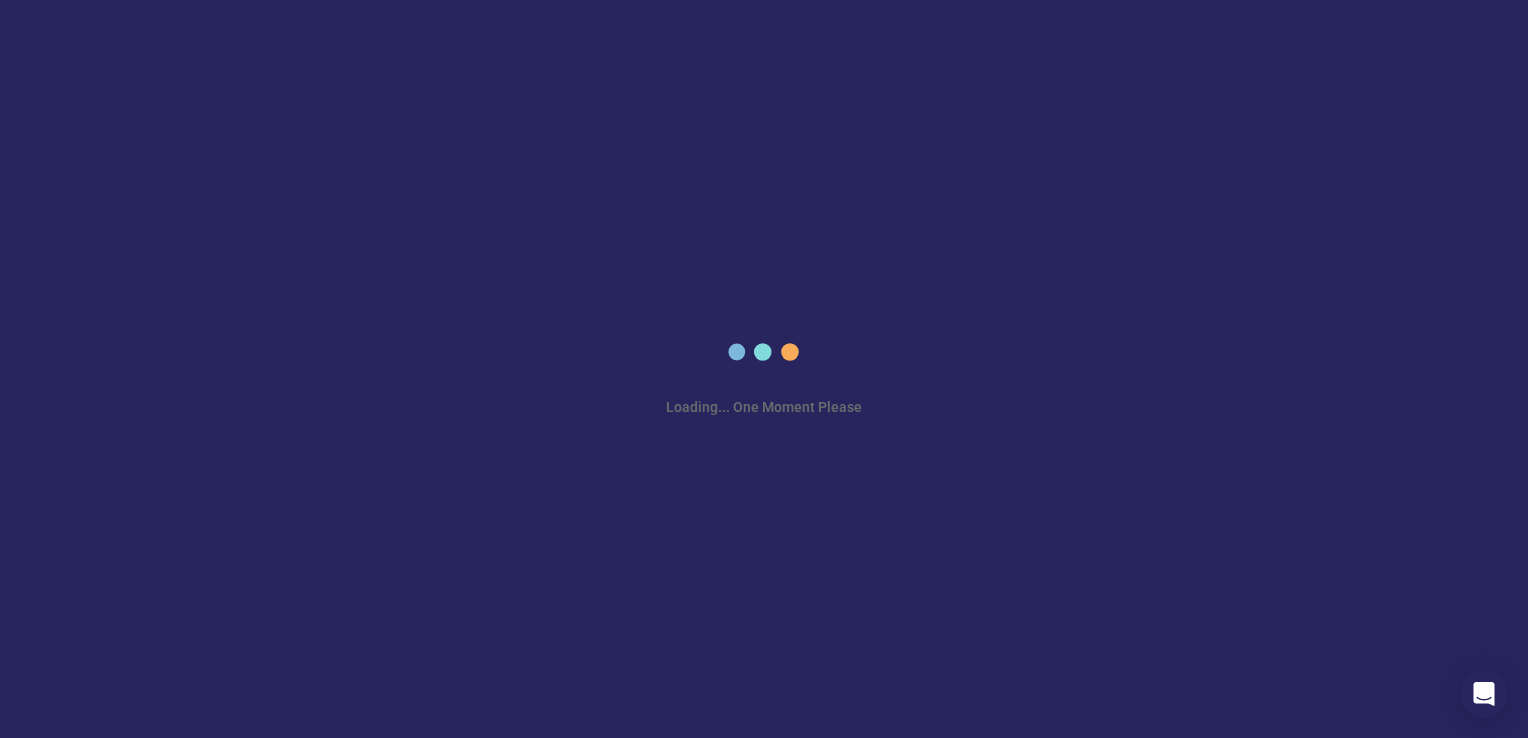 scroll, scrollTop: 0, scrollLeft: 0, axis: both 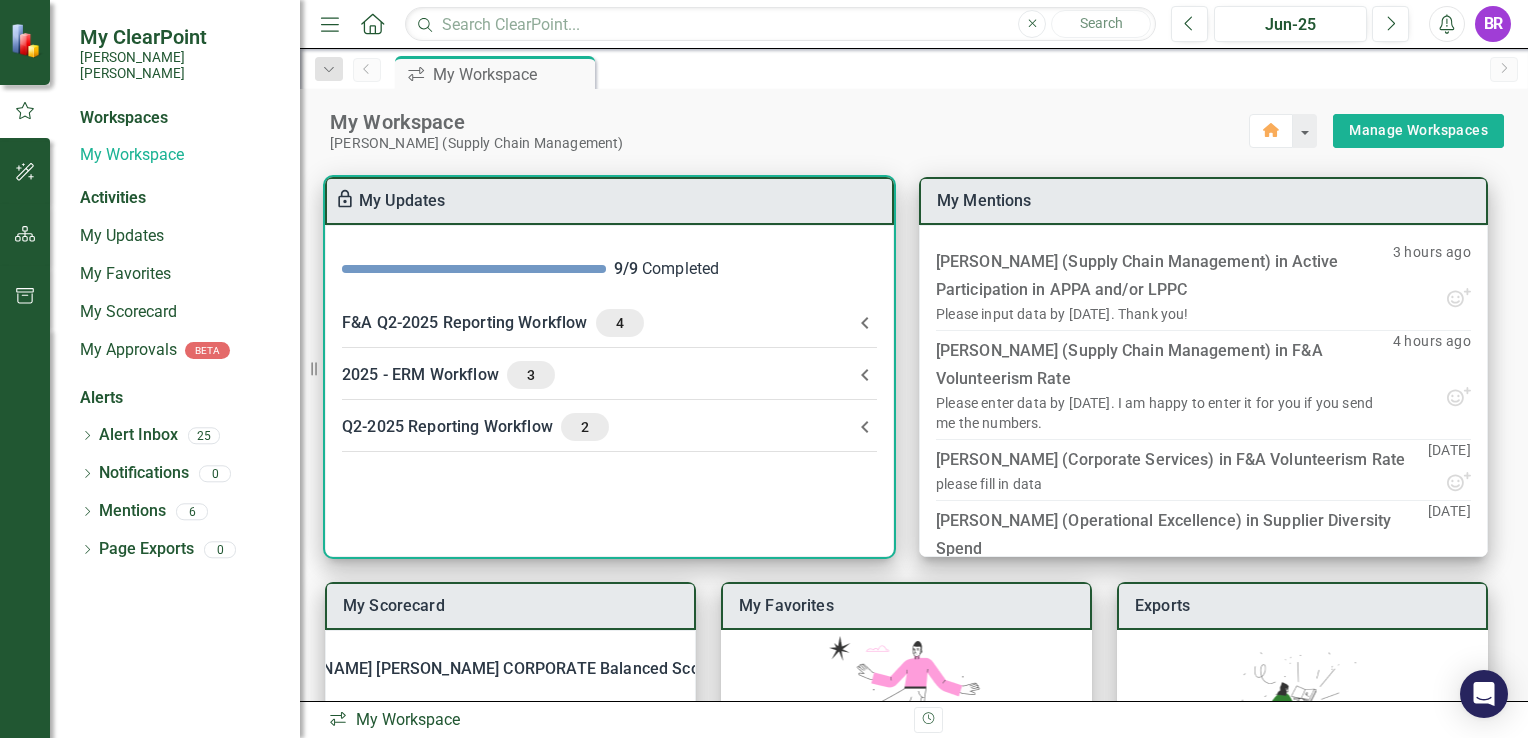 click on "Q2-2025 Reporting Workflow 2" at bounding box center [597, 427] 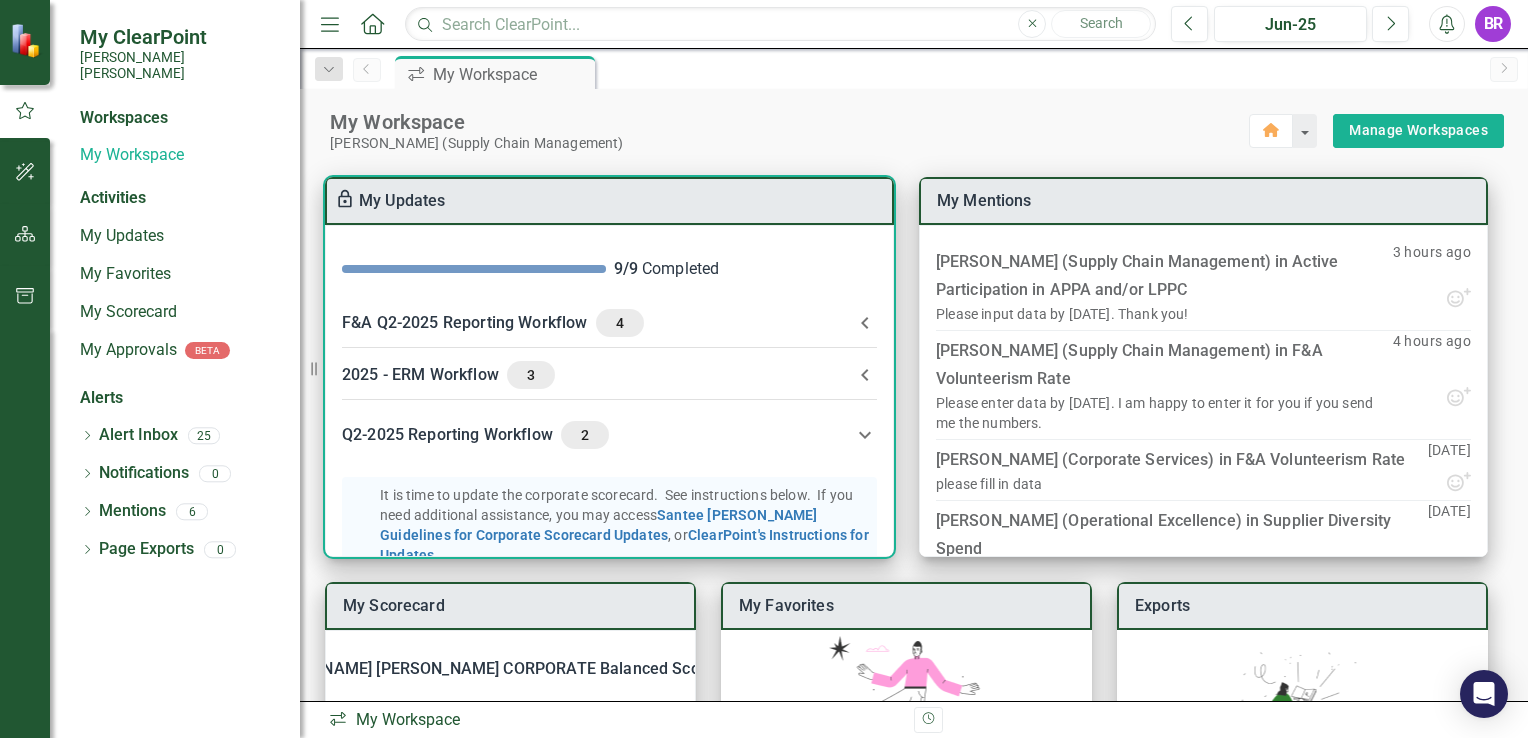 click on "F&A Q2-2025 Reporting Workflow 4" at bounding box center (597, 323) 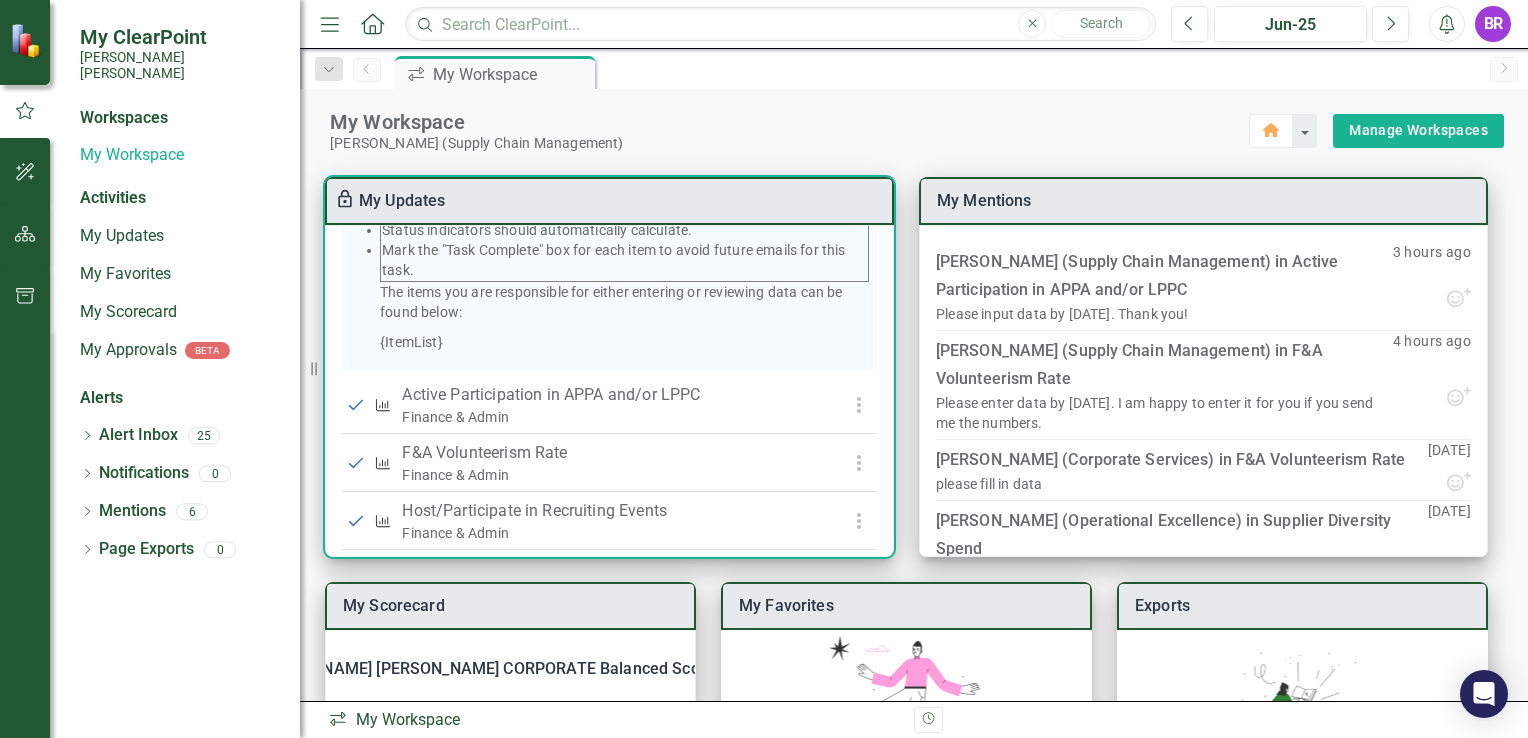 scroll, scrollTop: 500, scrollLeft: 0, axis: vertical 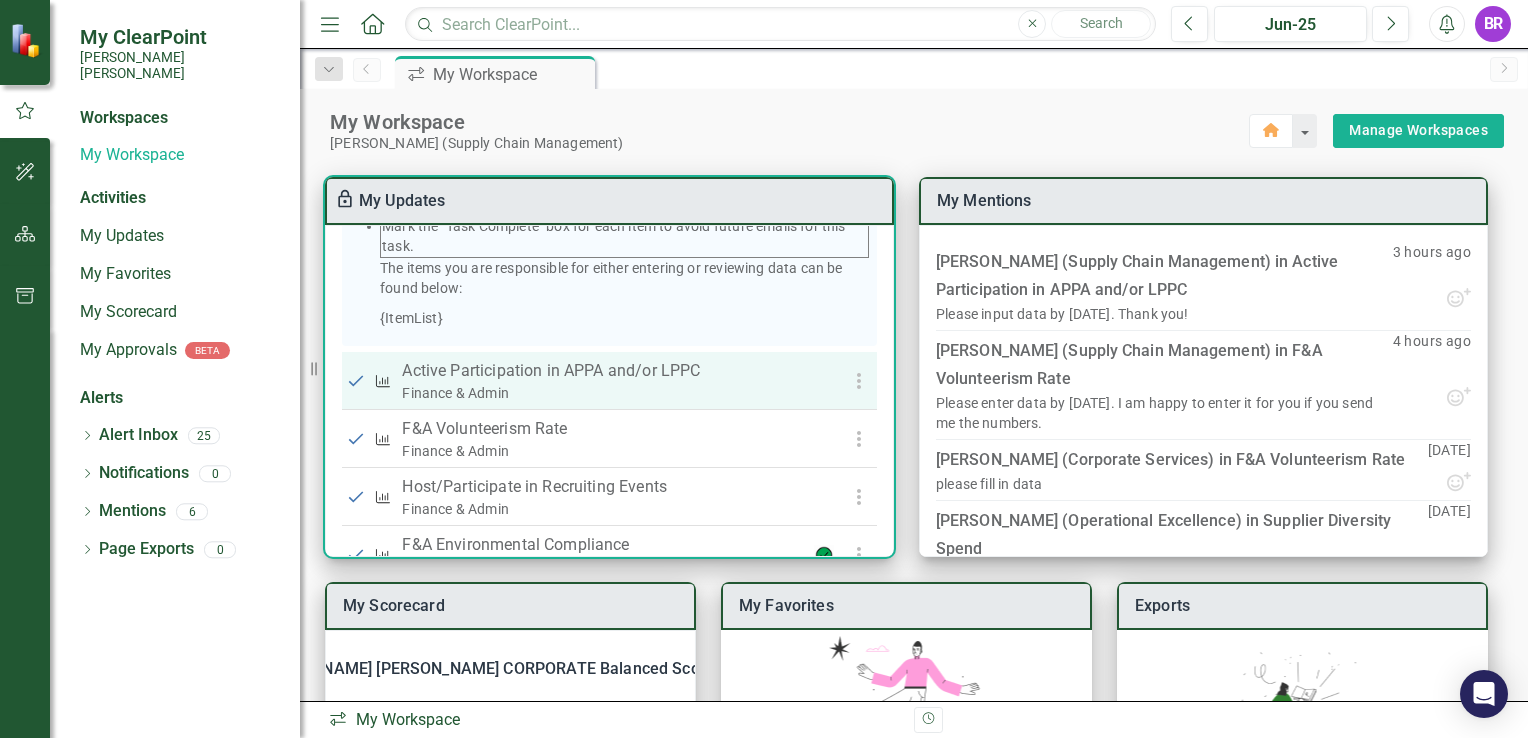 click on "Finance & Admin" at bounding box center [596, 393] 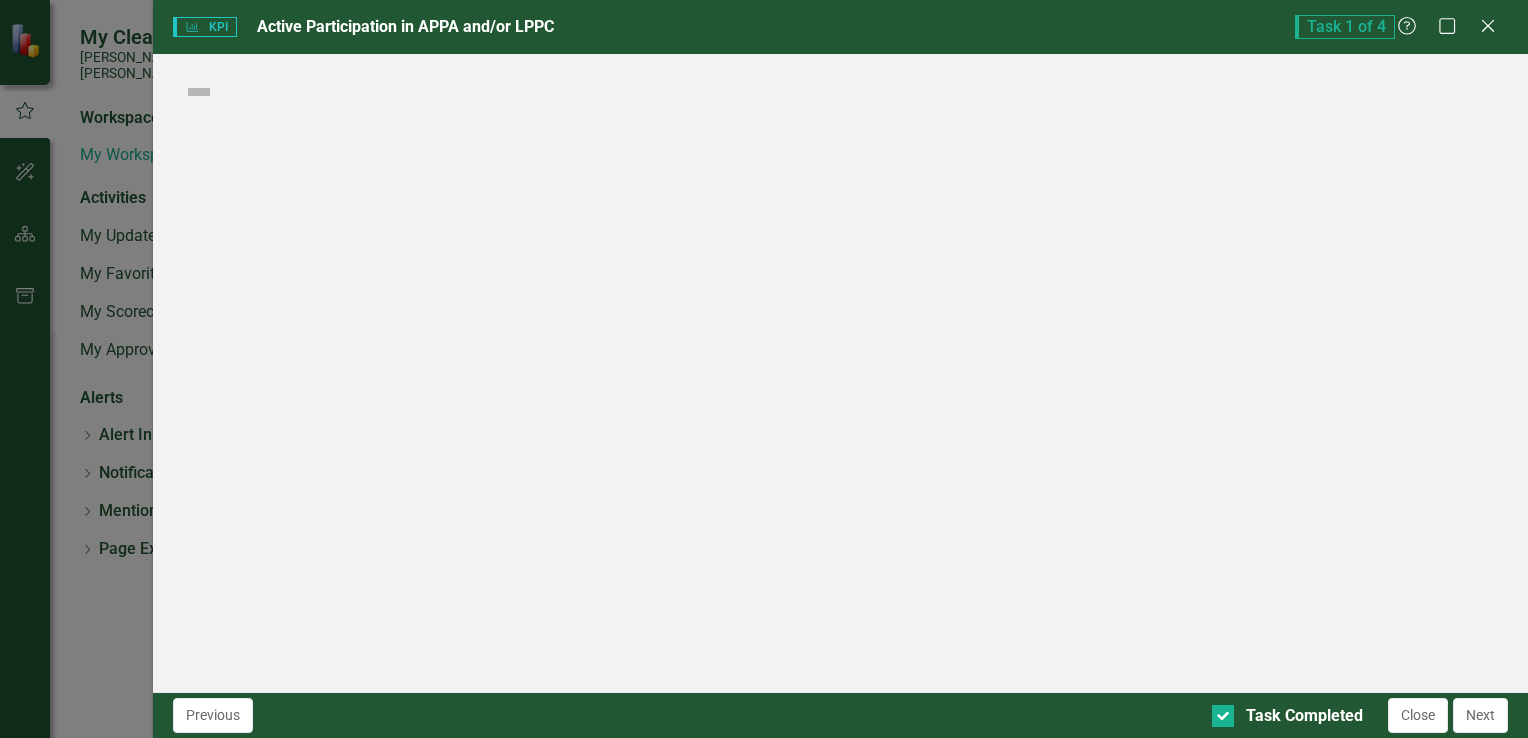 click on "KPI KPI Active Participation in APPA and/or LPPC Task 1 of 4 Help Maximize Close Score: N/A Completed  Previous Task Completed Close Next" at bounding box center (764, 369) 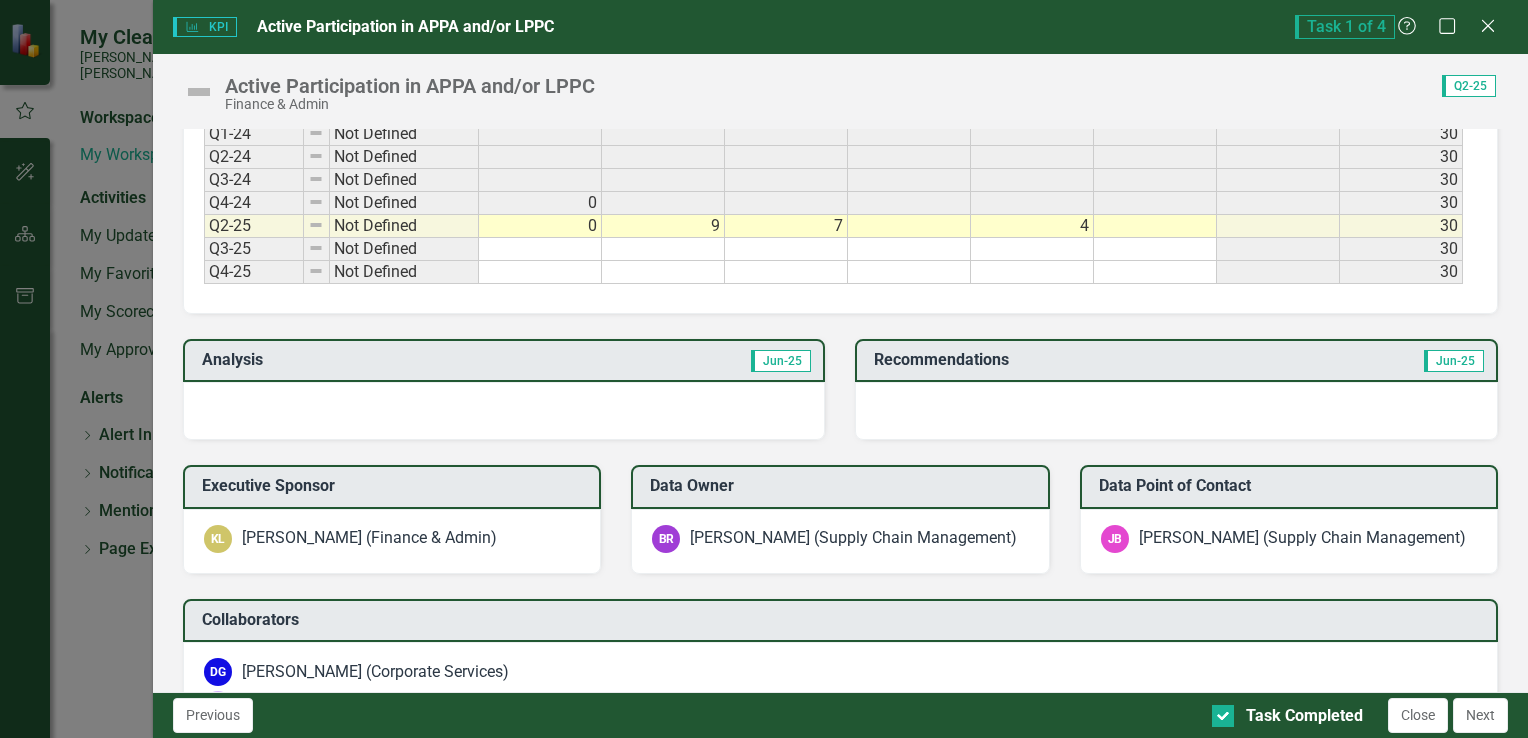 scroll, scrollTop: 1000, scrollLeft: 0, axis: vertical 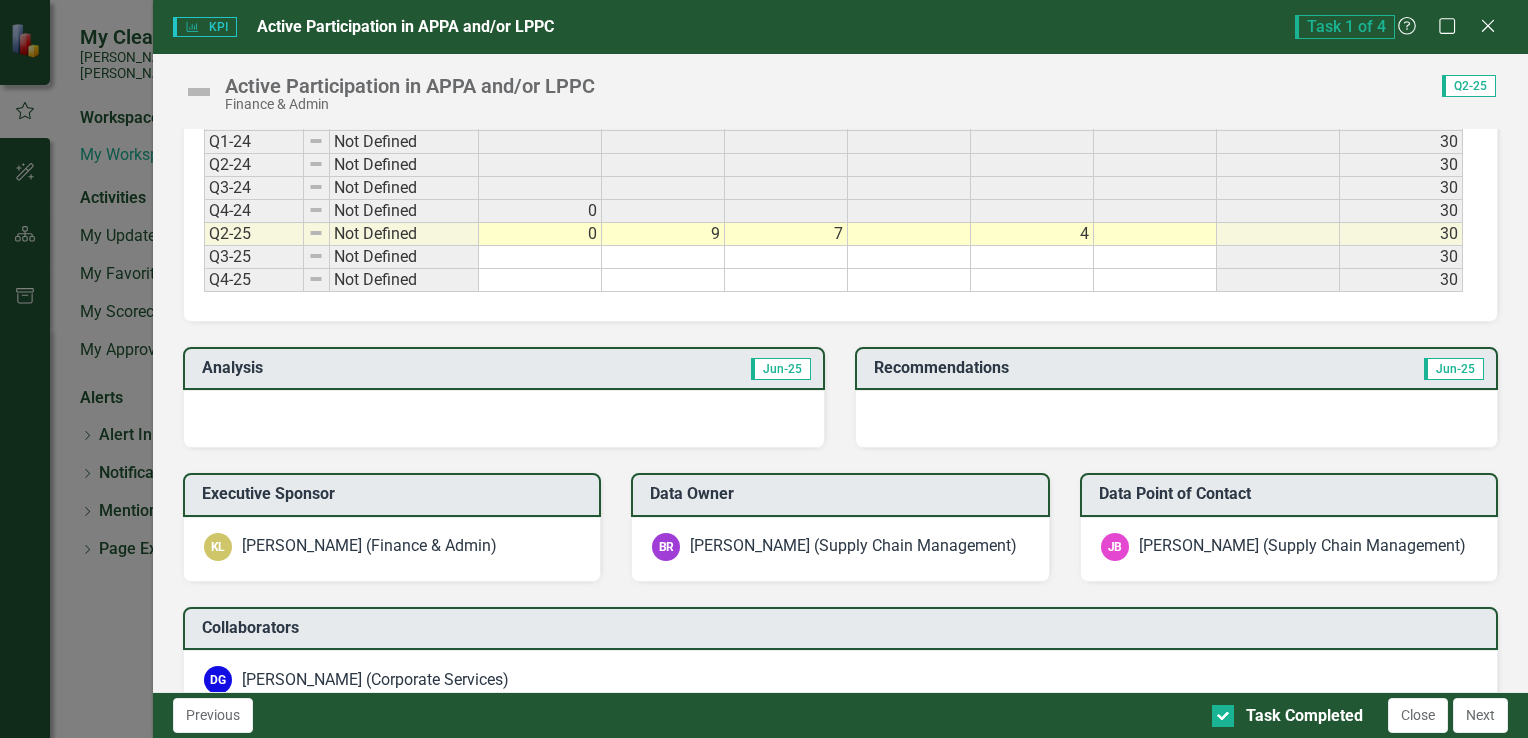 click at bounding box center [504, 419] 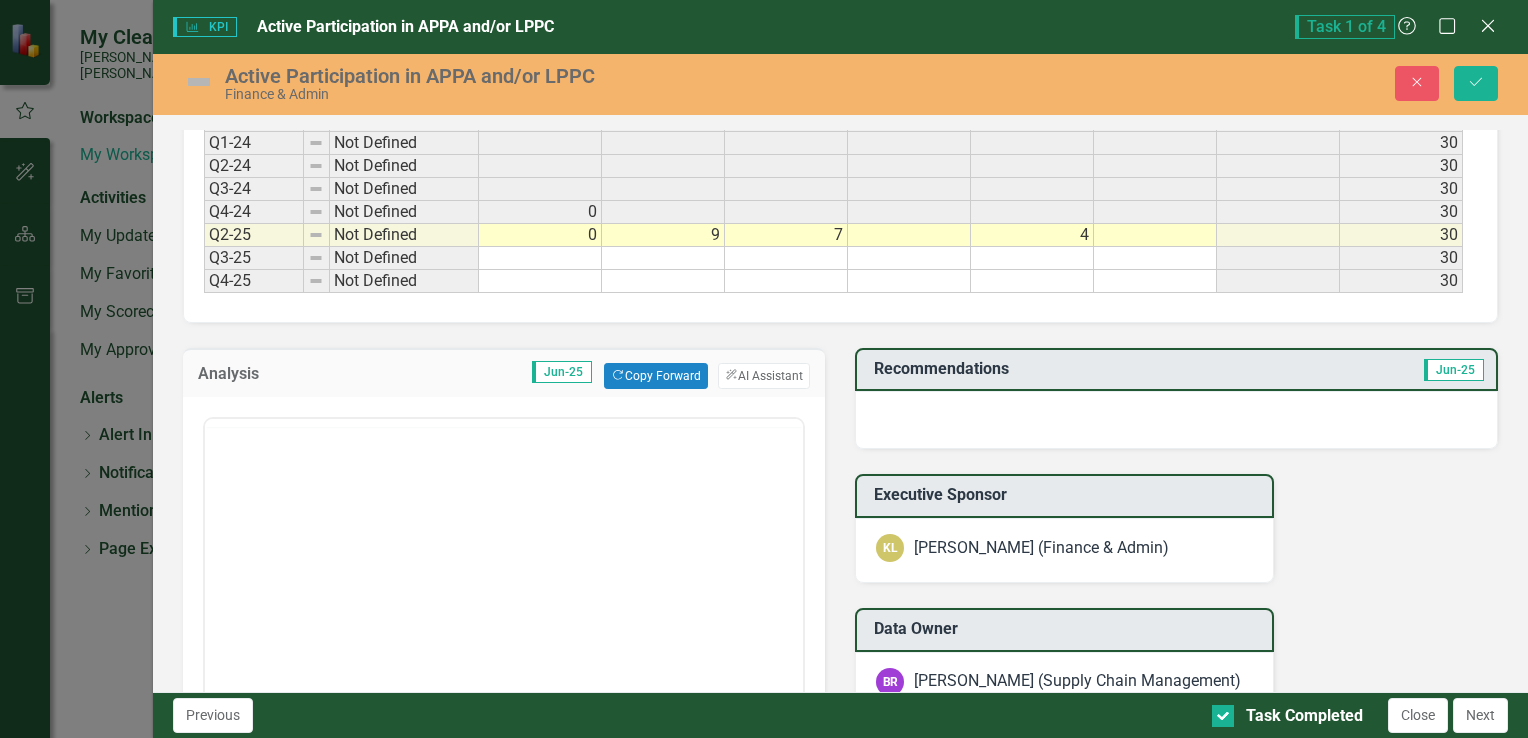 scroll, scrollTop: 0, scrollLeft: 0, axis: both 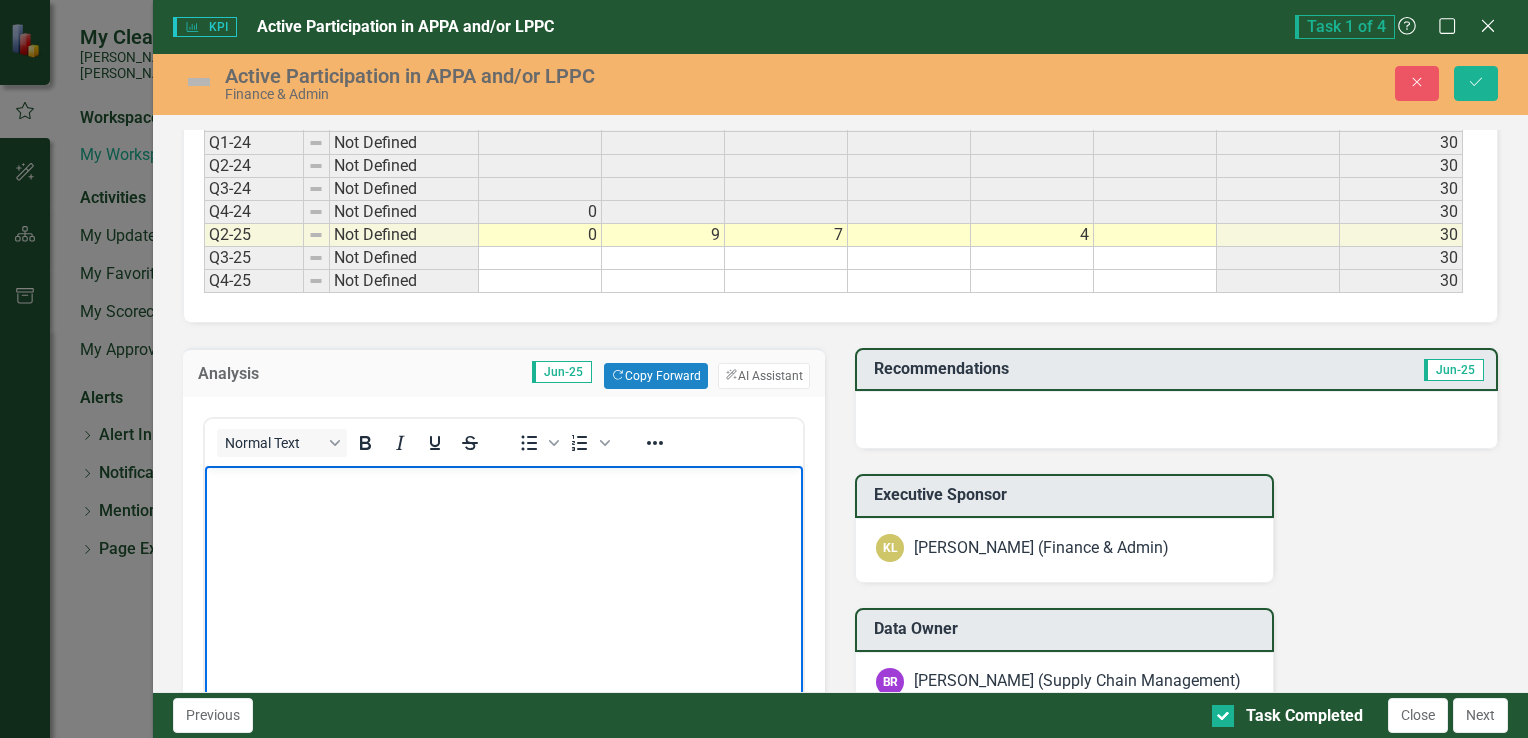 click at bounding box center [503, 615] 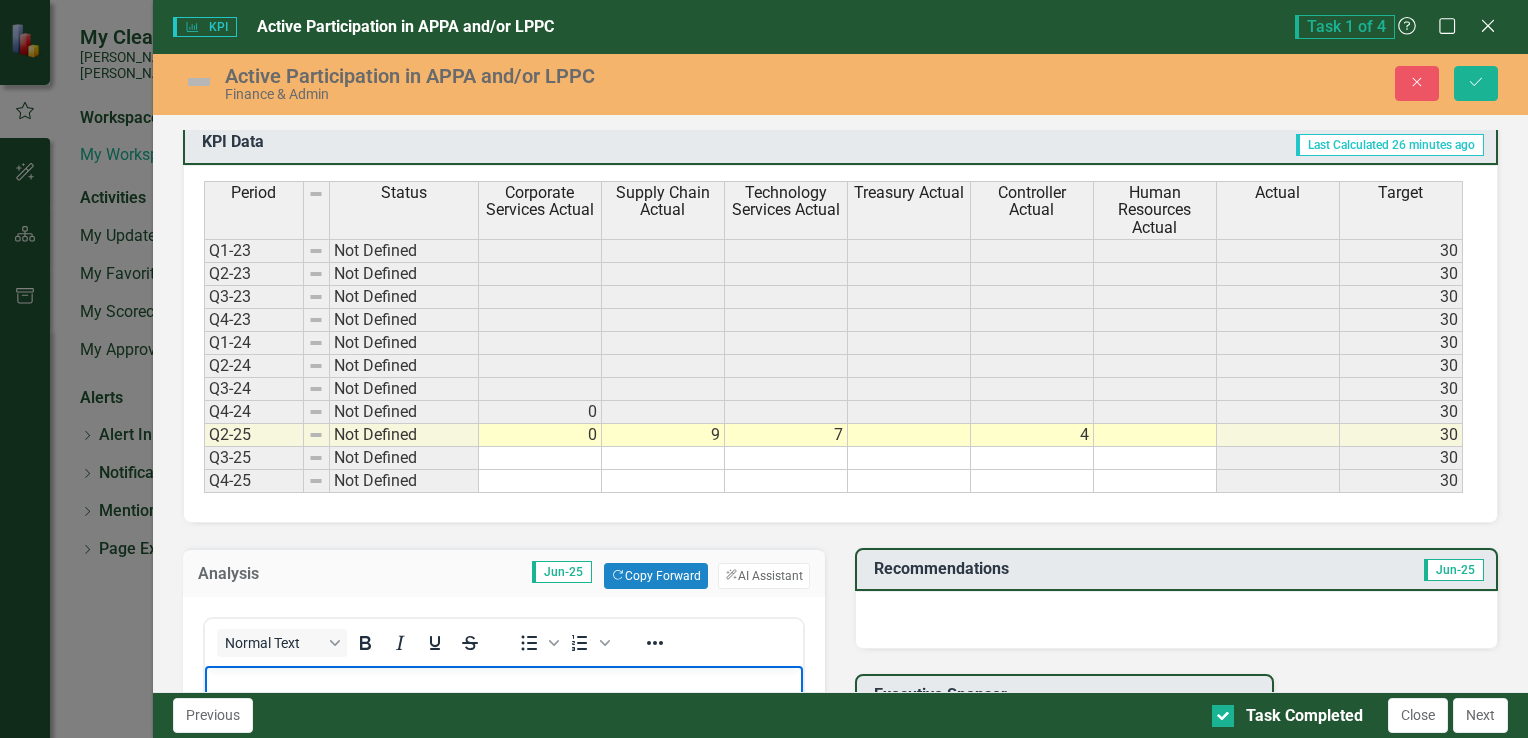 scroll, scrollTop: 1000, scrollLeft: 0, axis: vertical 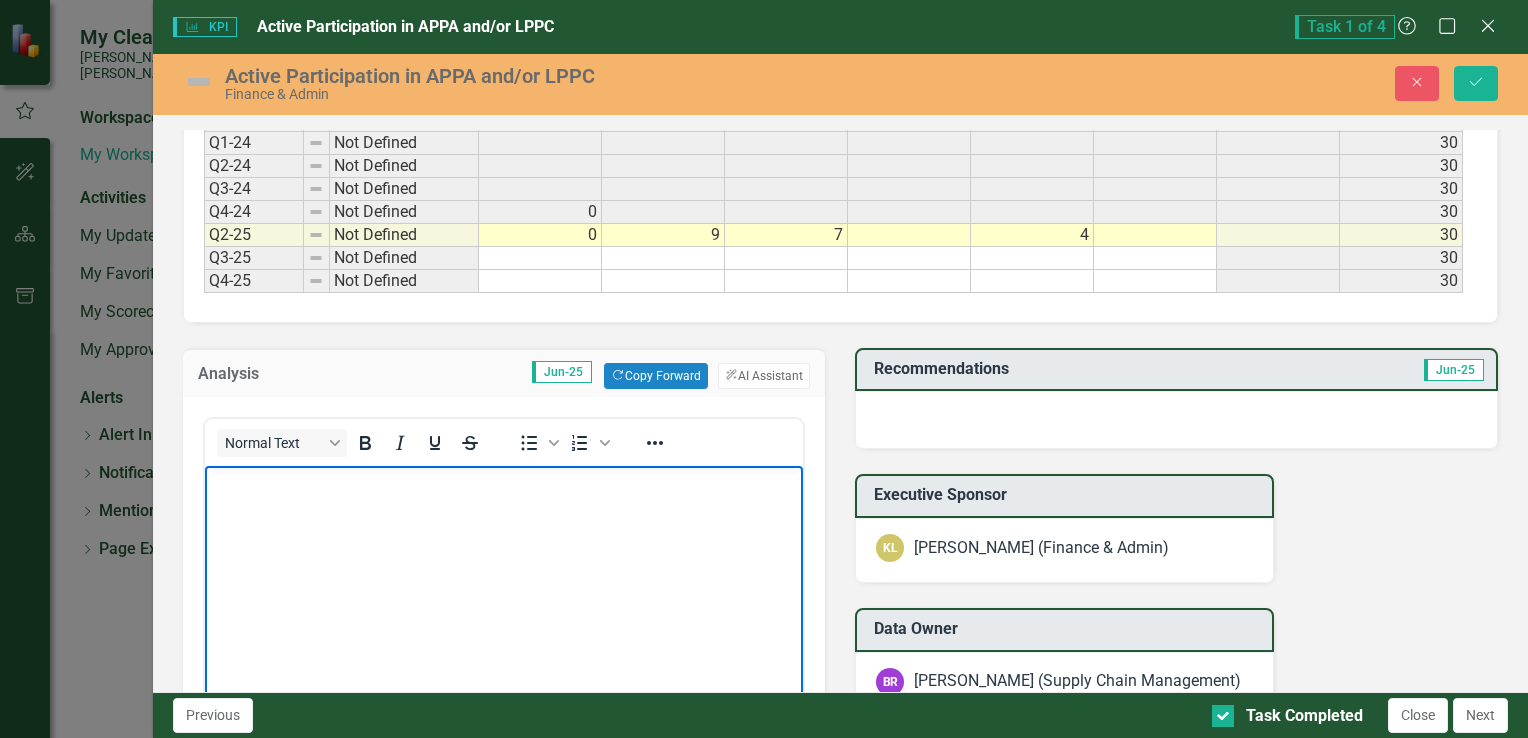 click at bounding box center (503, 615) 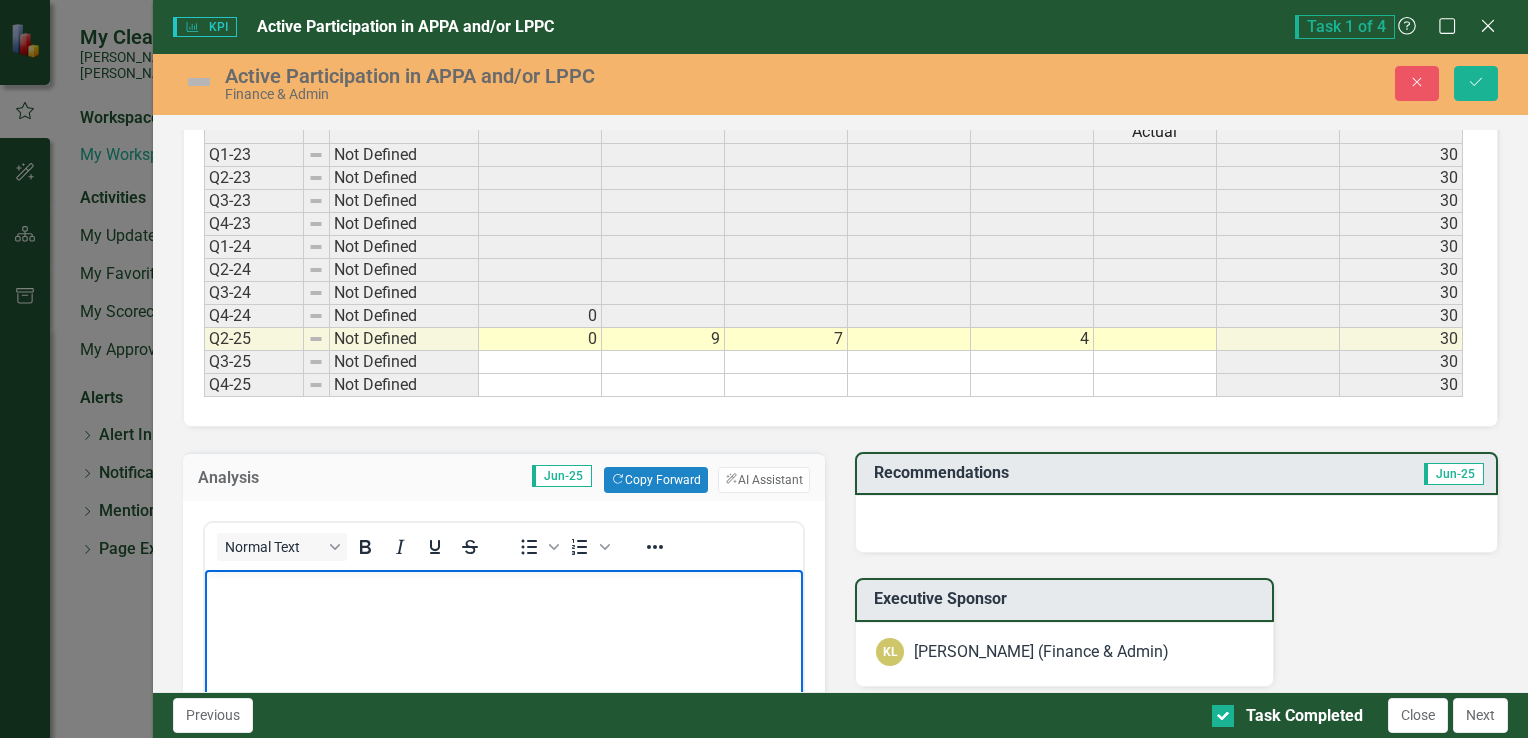 scroll, scrollTop: 900, scrollLeft: 0, axis: vertical 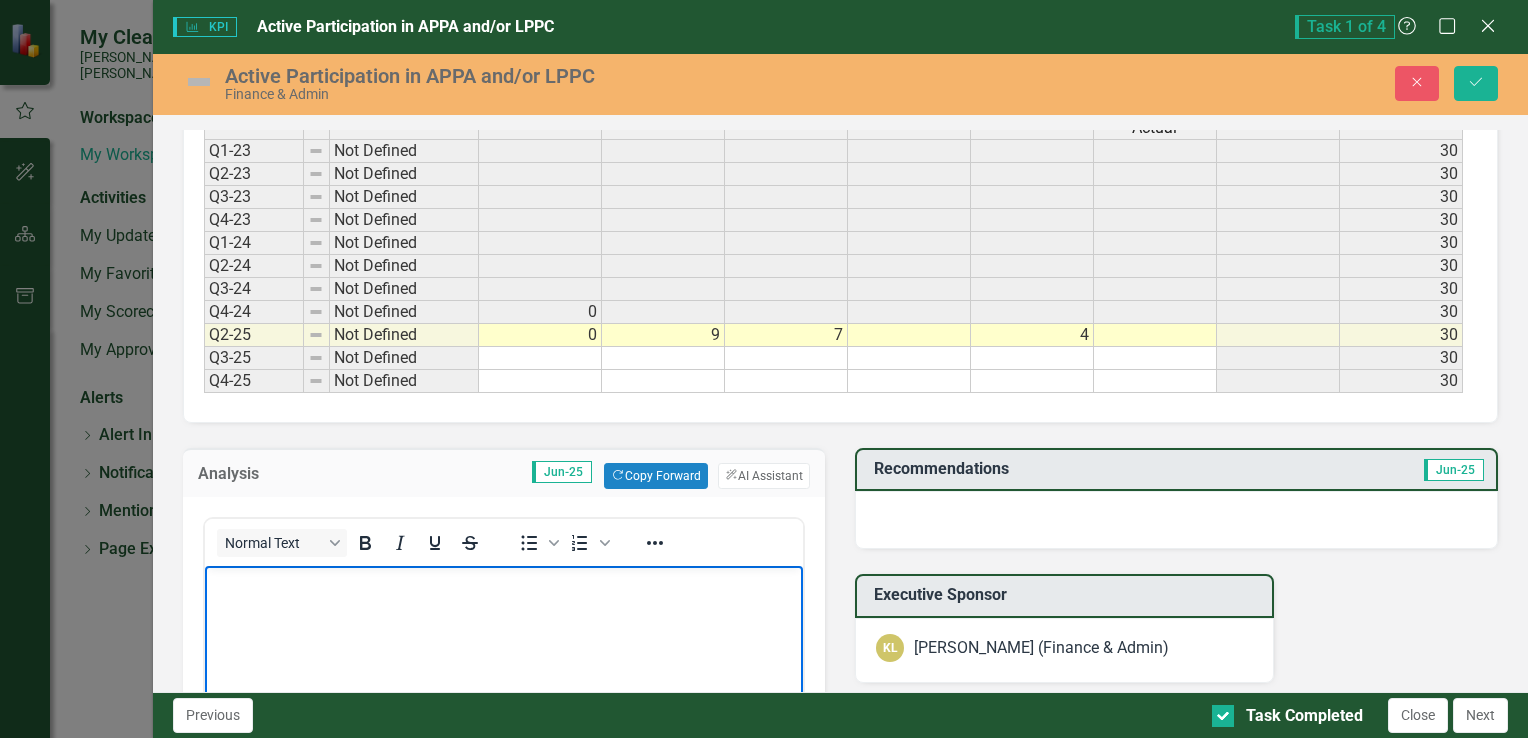 click at bounding box center [503, 715] 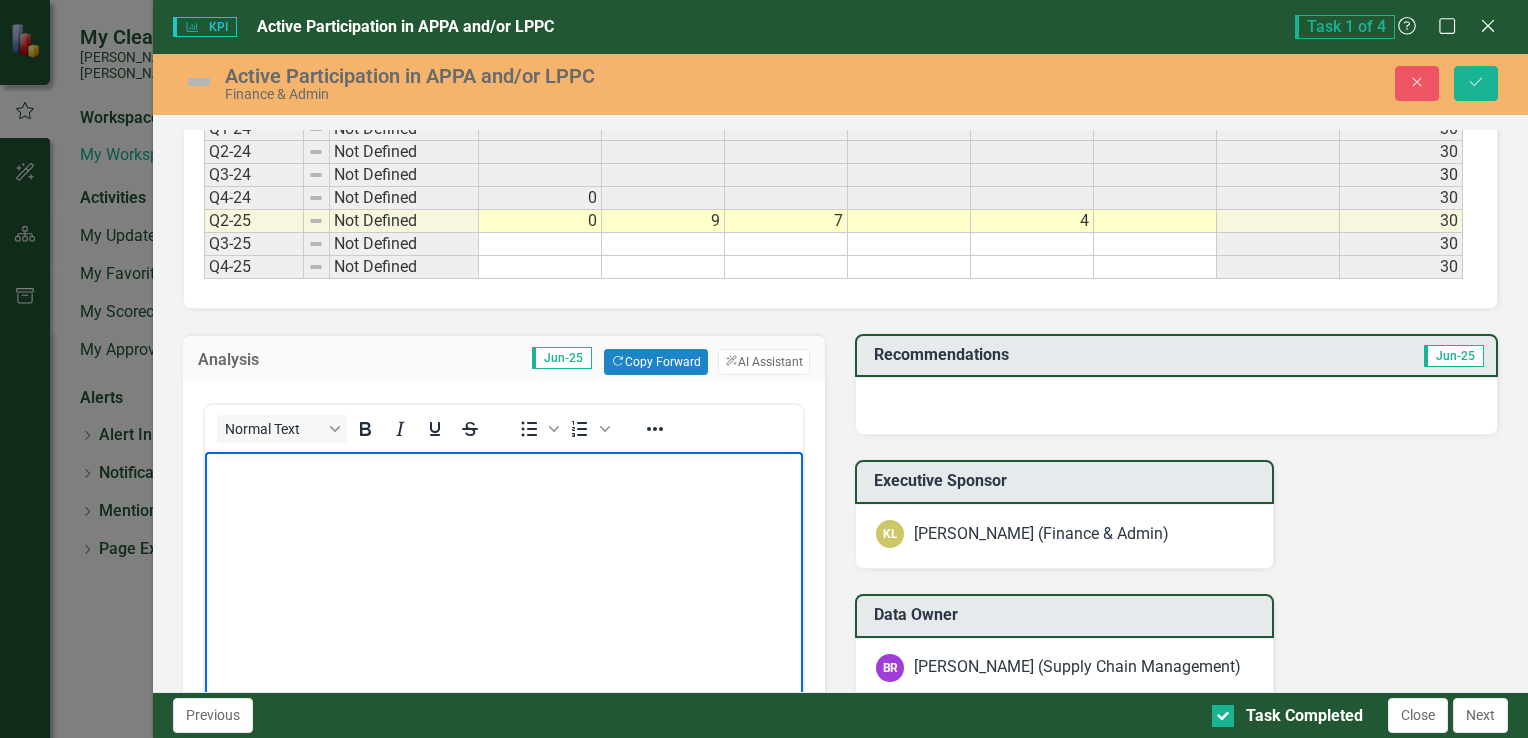 scroll, scrollTop: 1100, scrollLeft: 0, axis: vertical 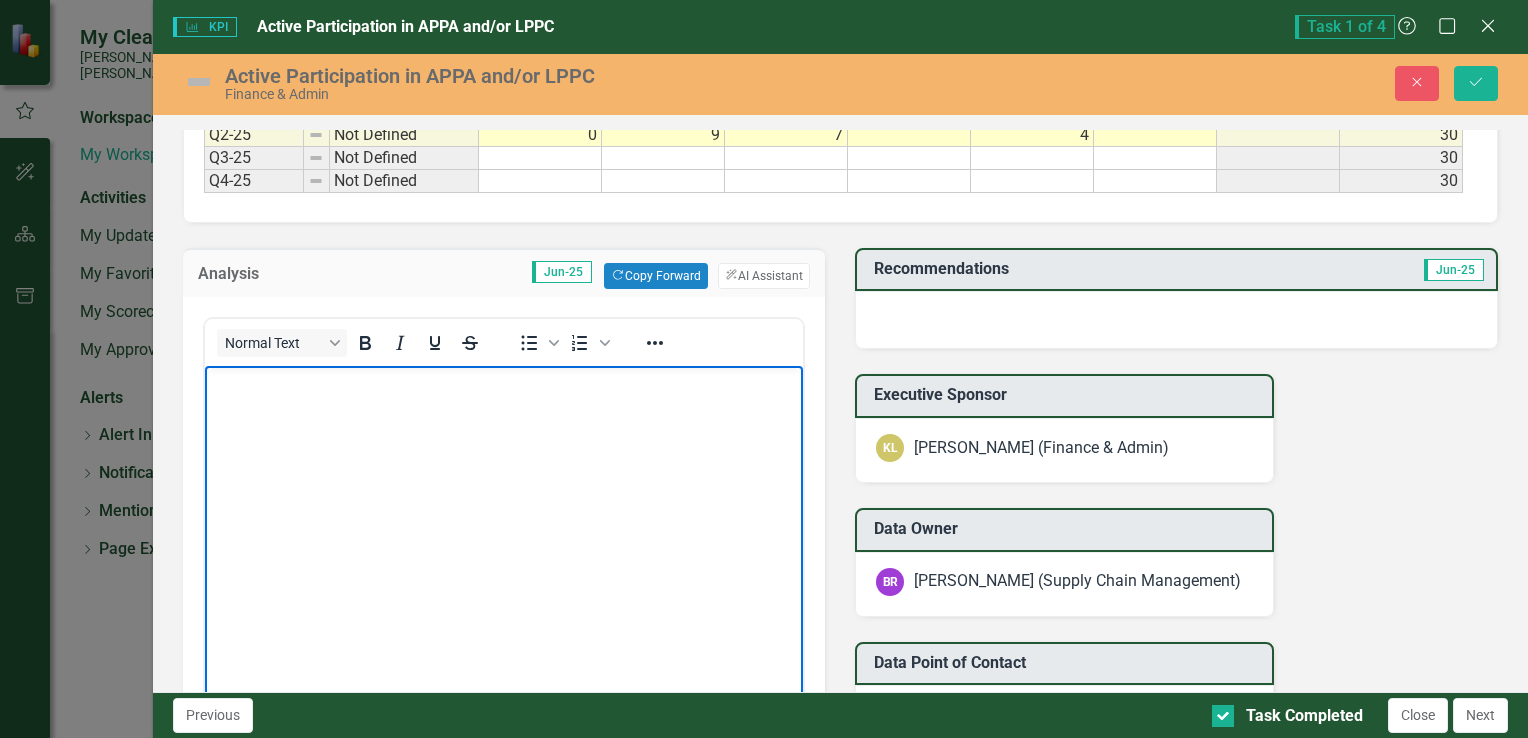 click at bounding box center [1176, 320] 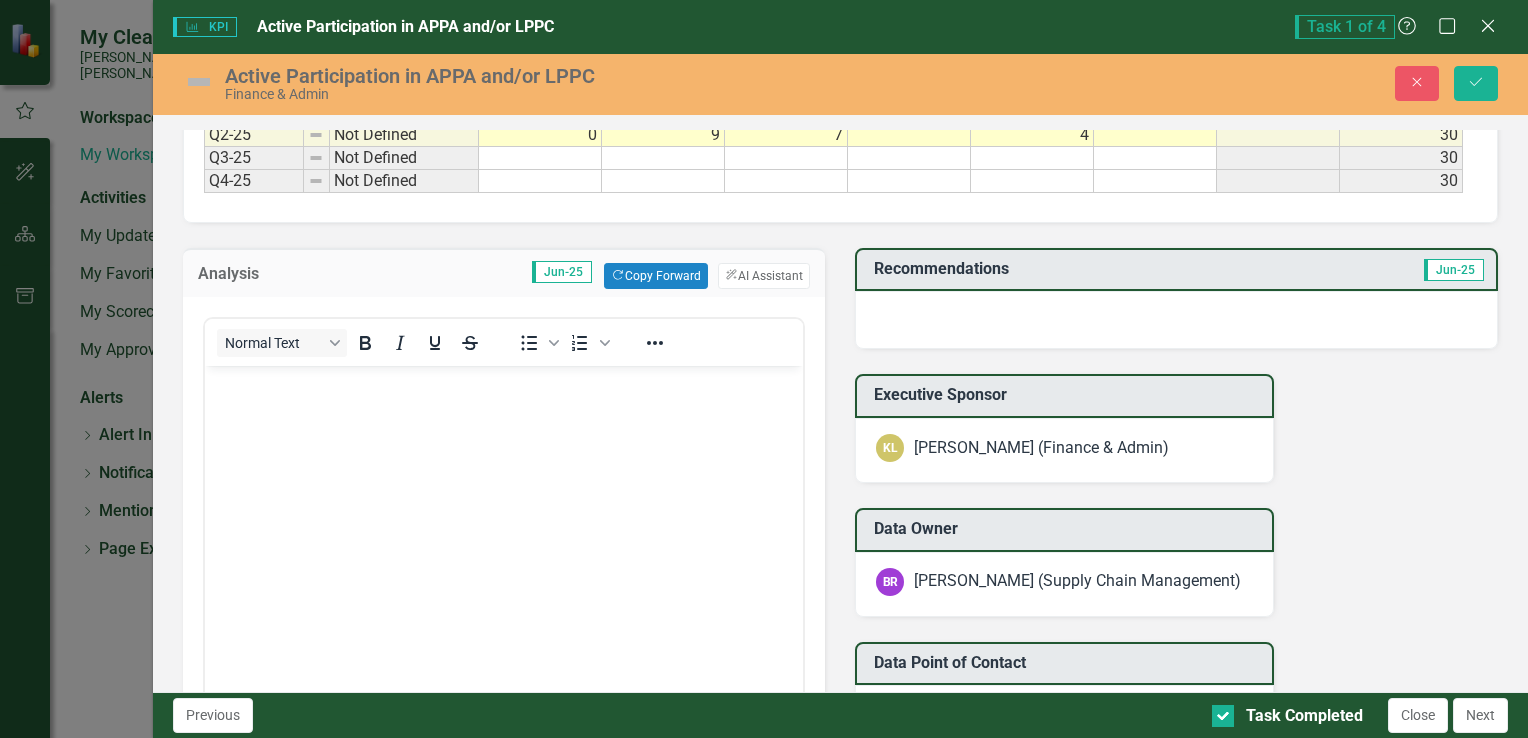click at bounding box center [1176, 320] 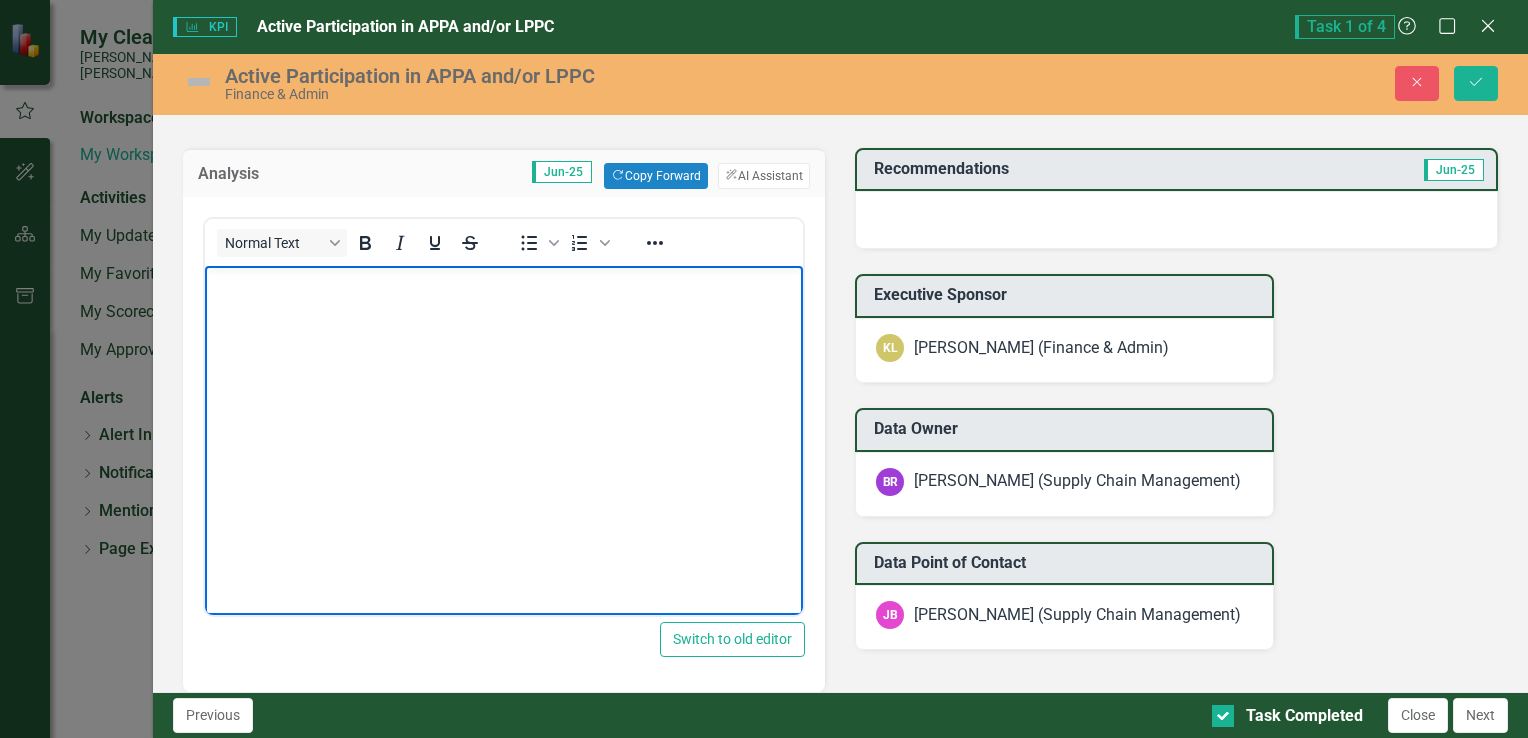 scroll, scrollTop: 1100, scrollLeft: 0, axis: vertical 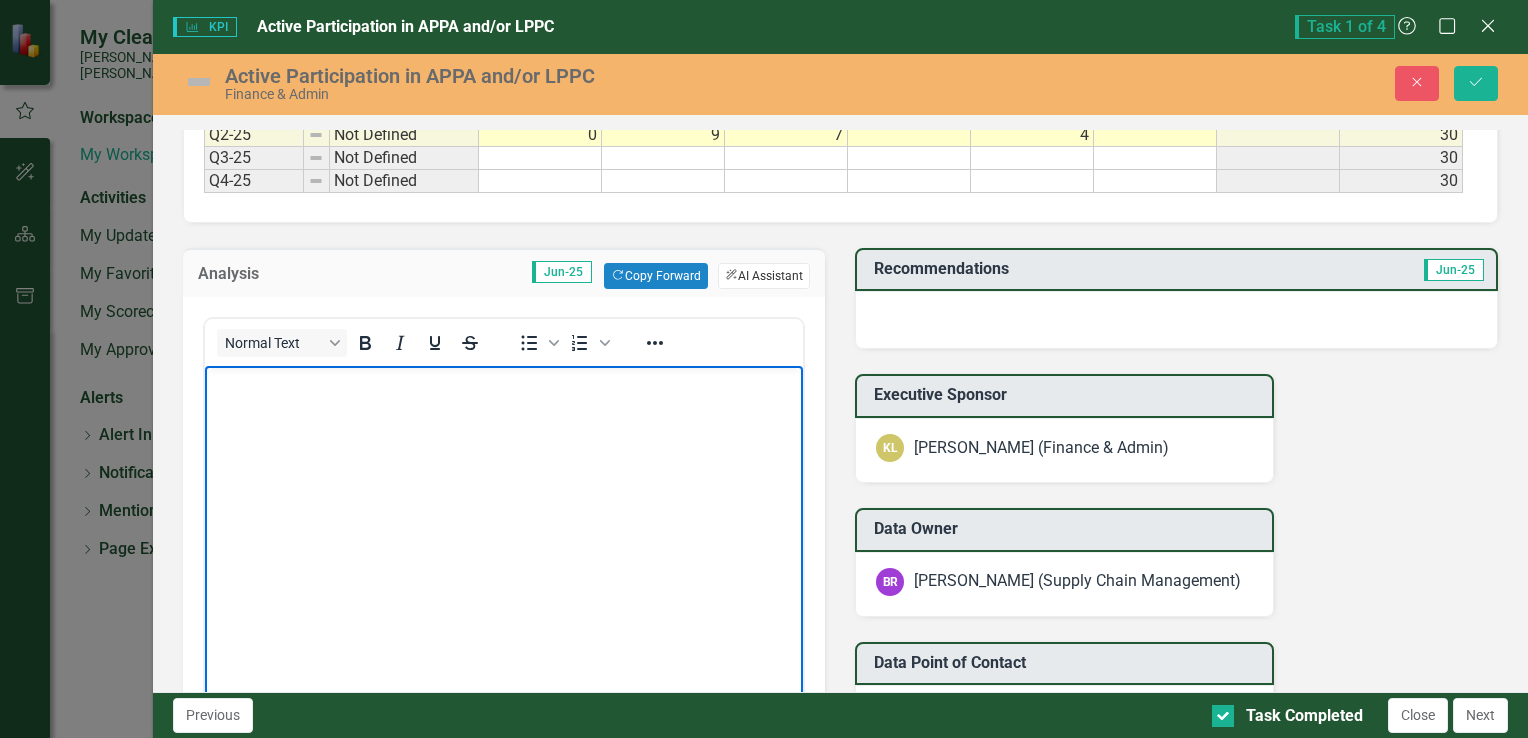 click on "ClearPoint AI  AI Assistant" at bounding box center (764, 276) 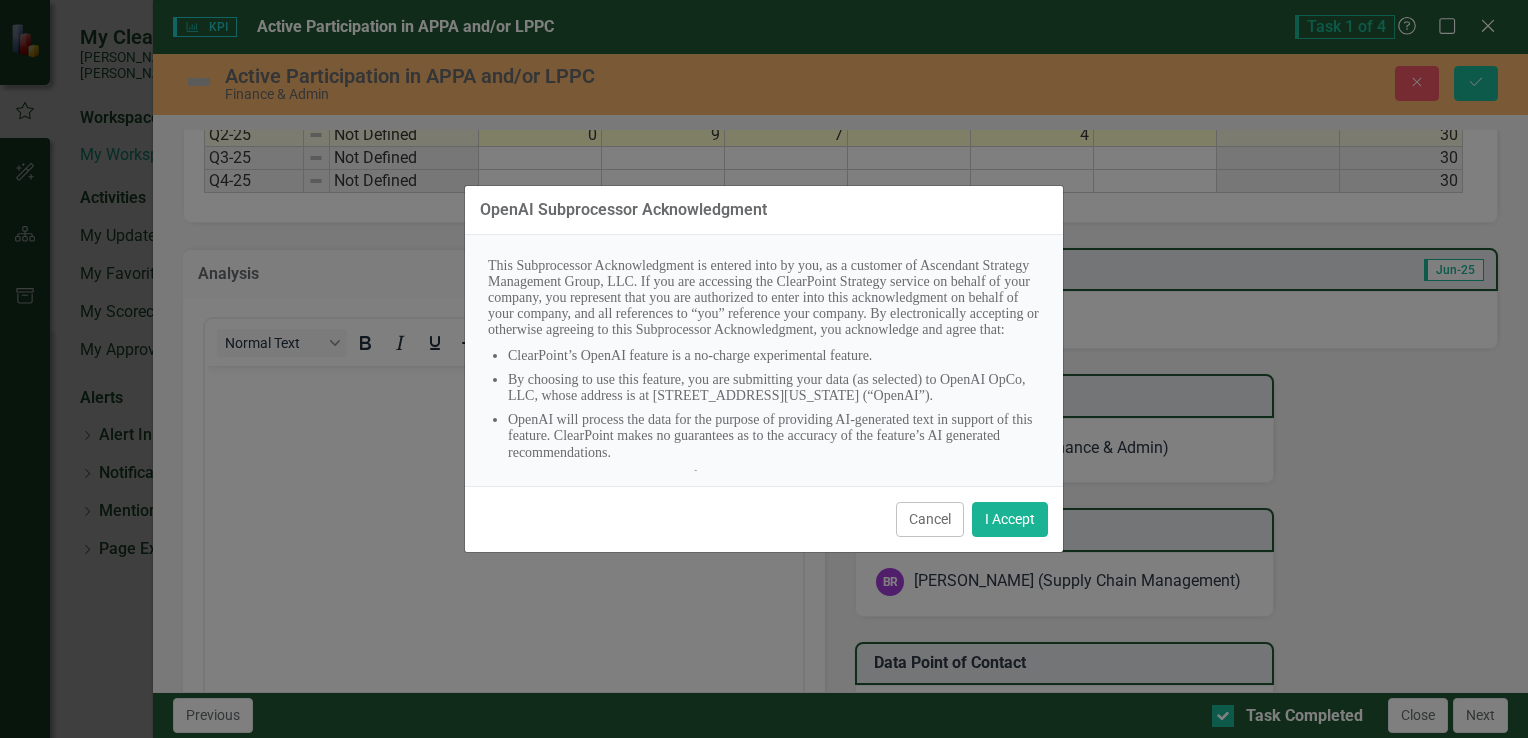 click on "Cancel" at bounding box center (930, 519) 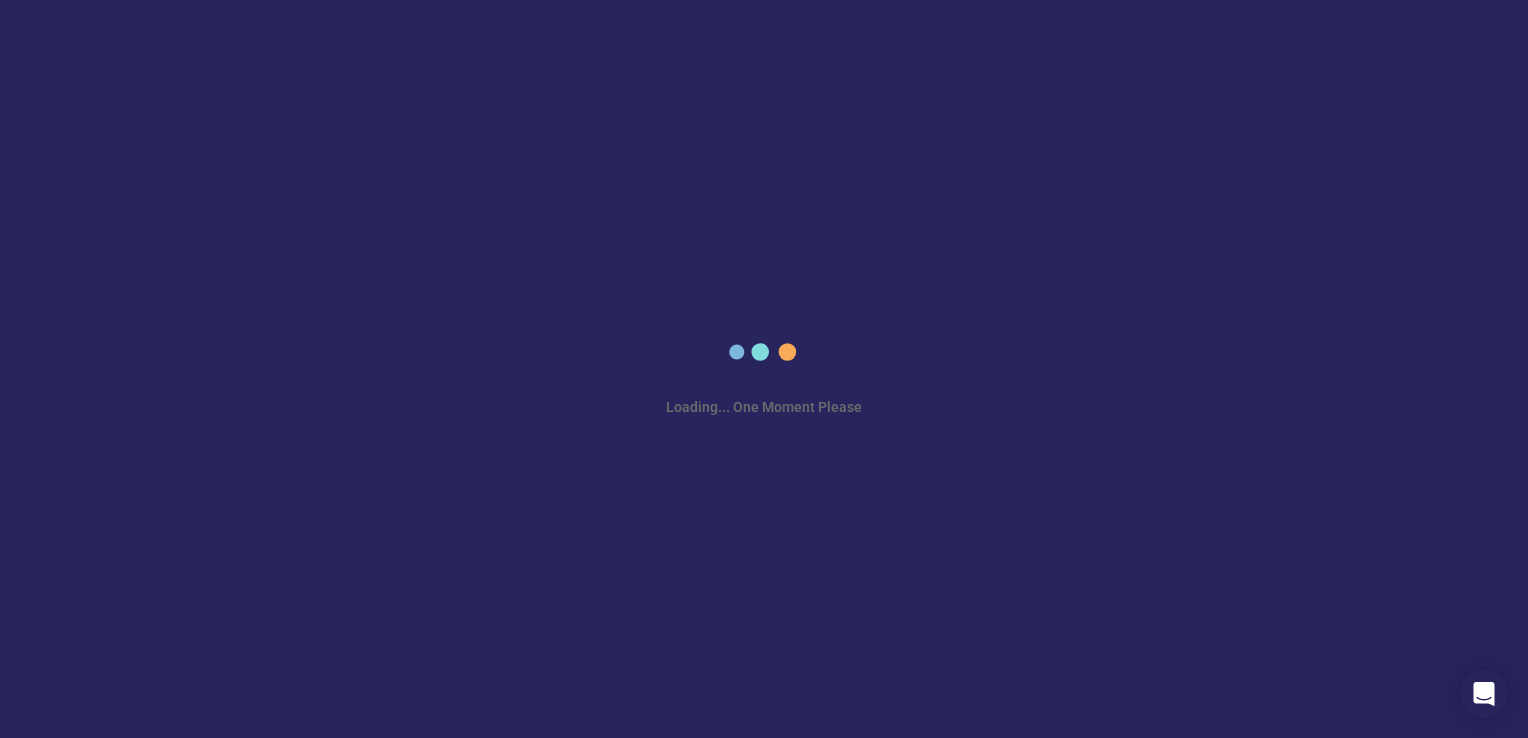 scroll, scrollTop: 0, scrollLeft: 0, axis: both 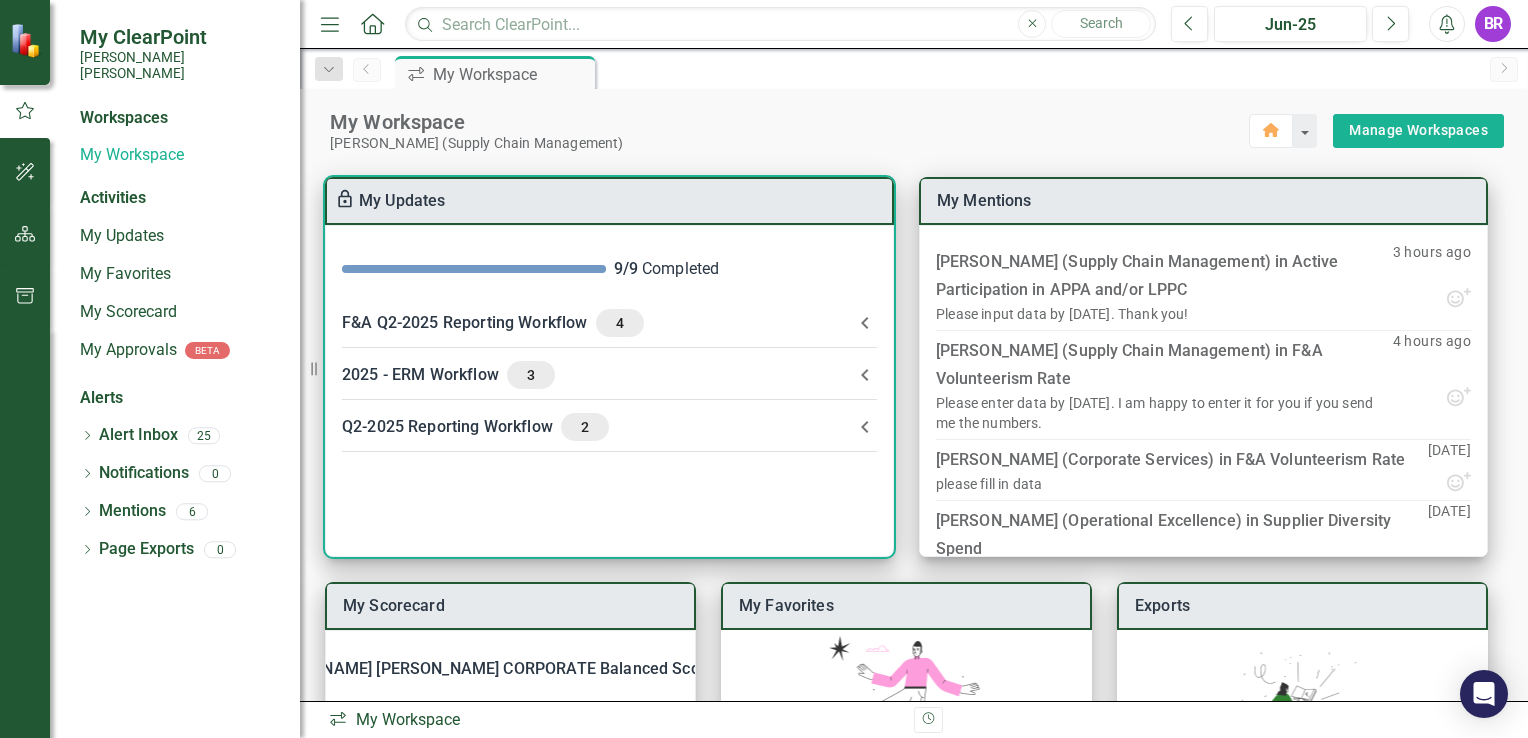 click 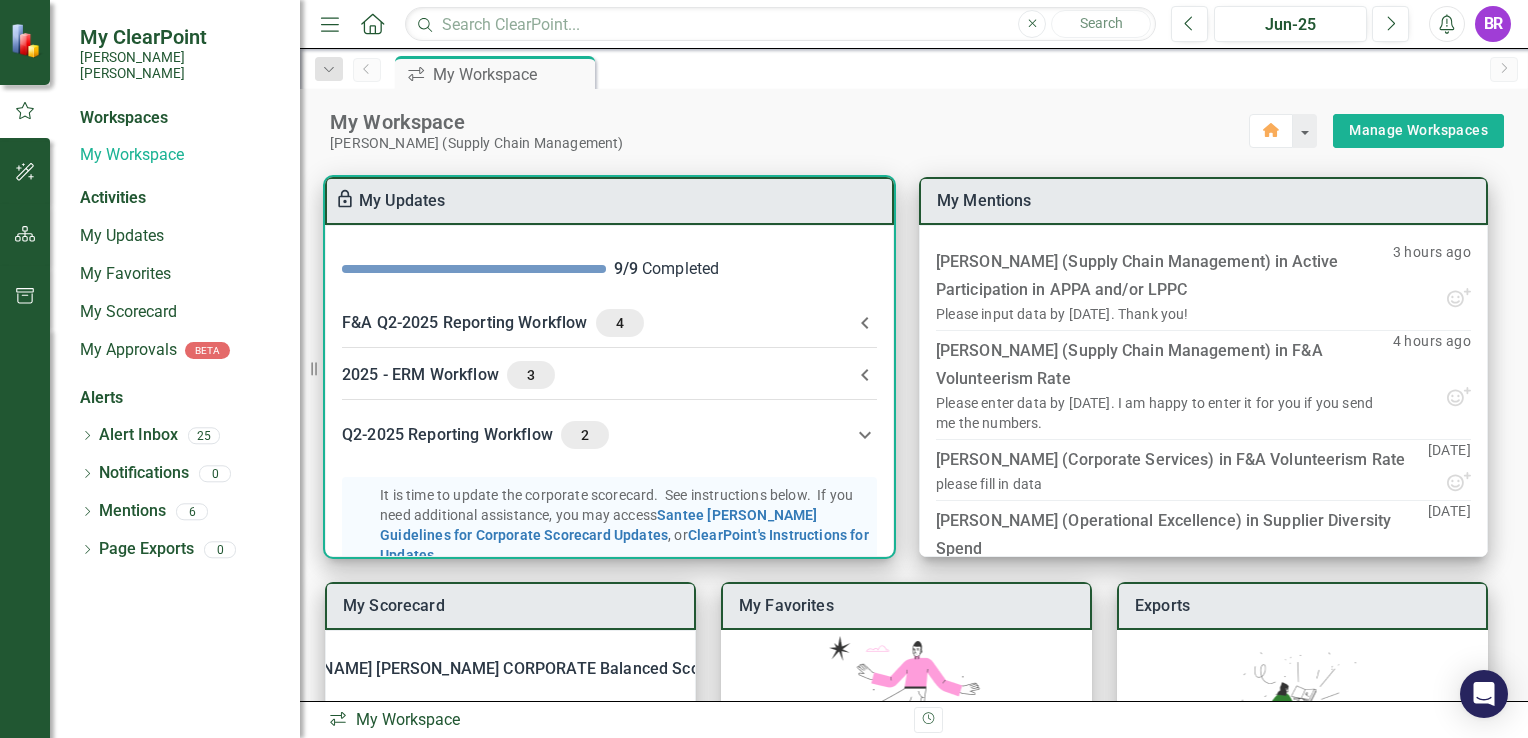 click 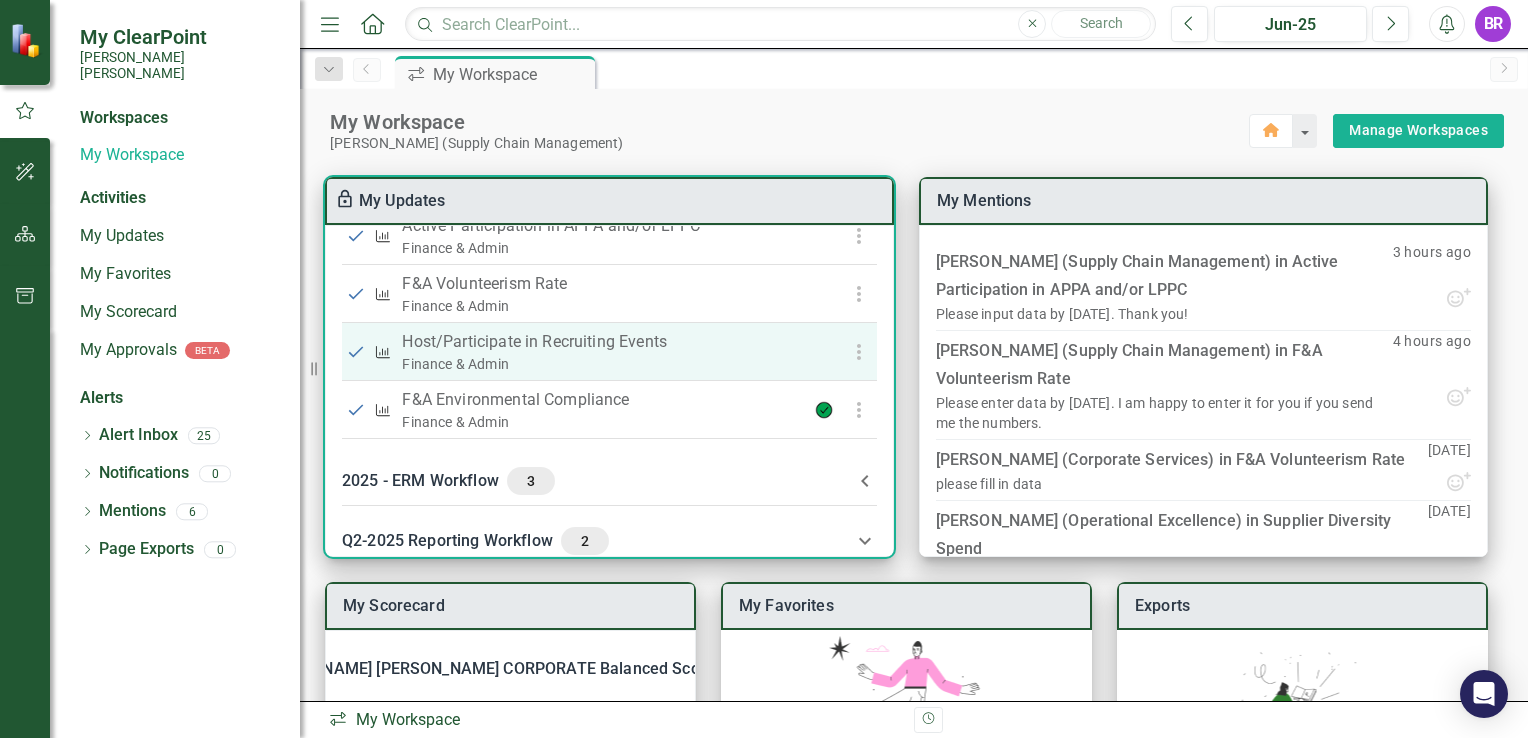 scroll, scrollTop: 600, scrollLeft: 0, axis: vertical 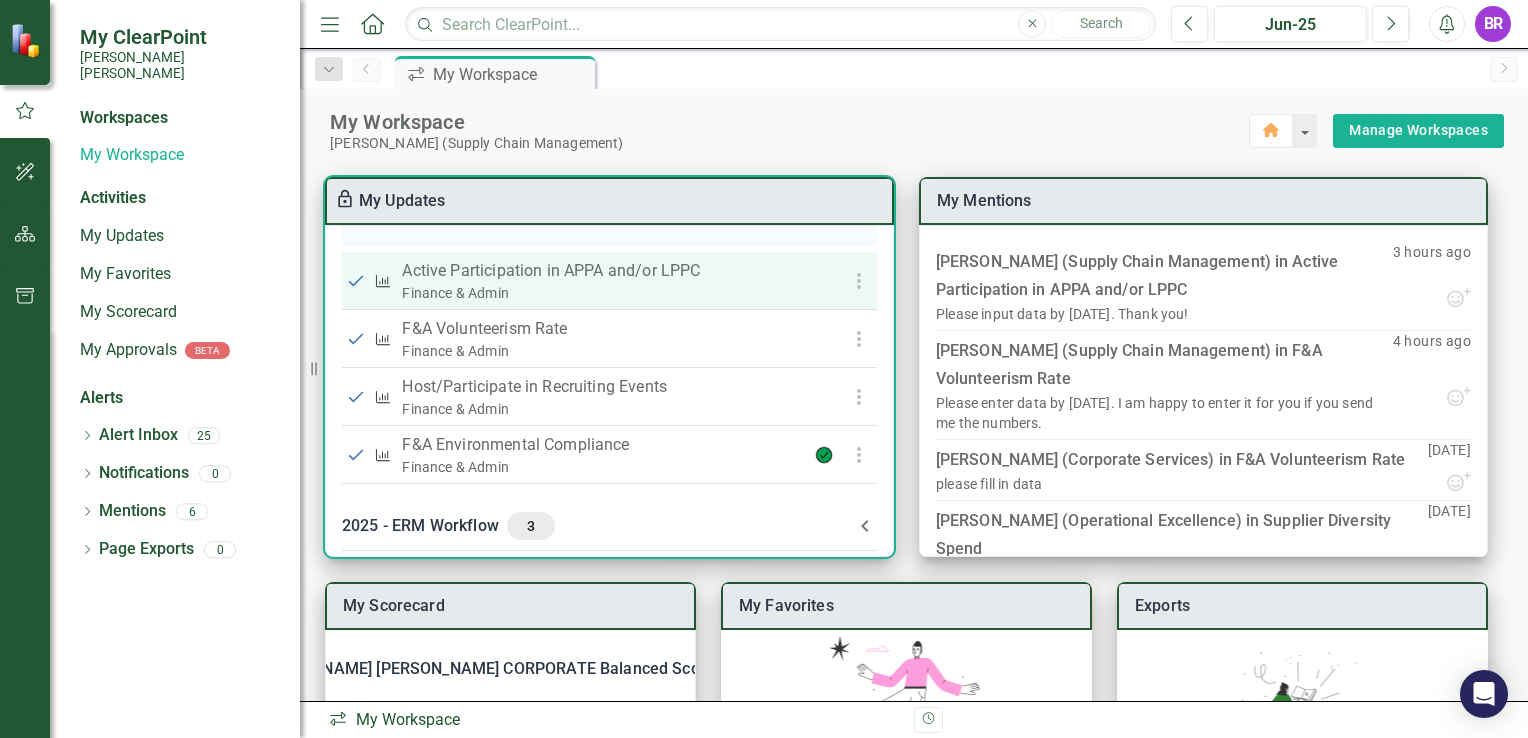 click on "Finance & Admin" at bounding box center [596, 293] 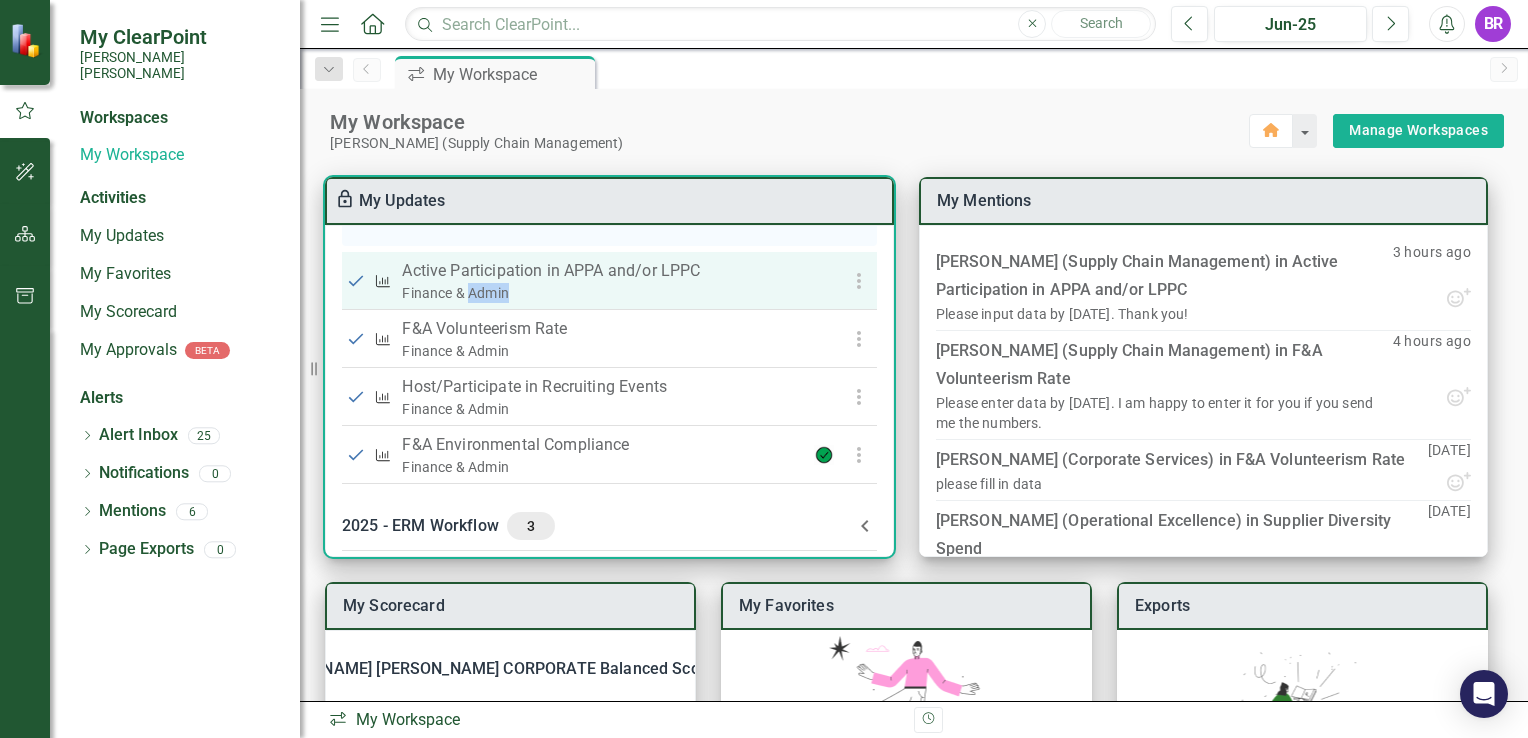 click on "Finance & Admin" at bounding box center [596, 293] 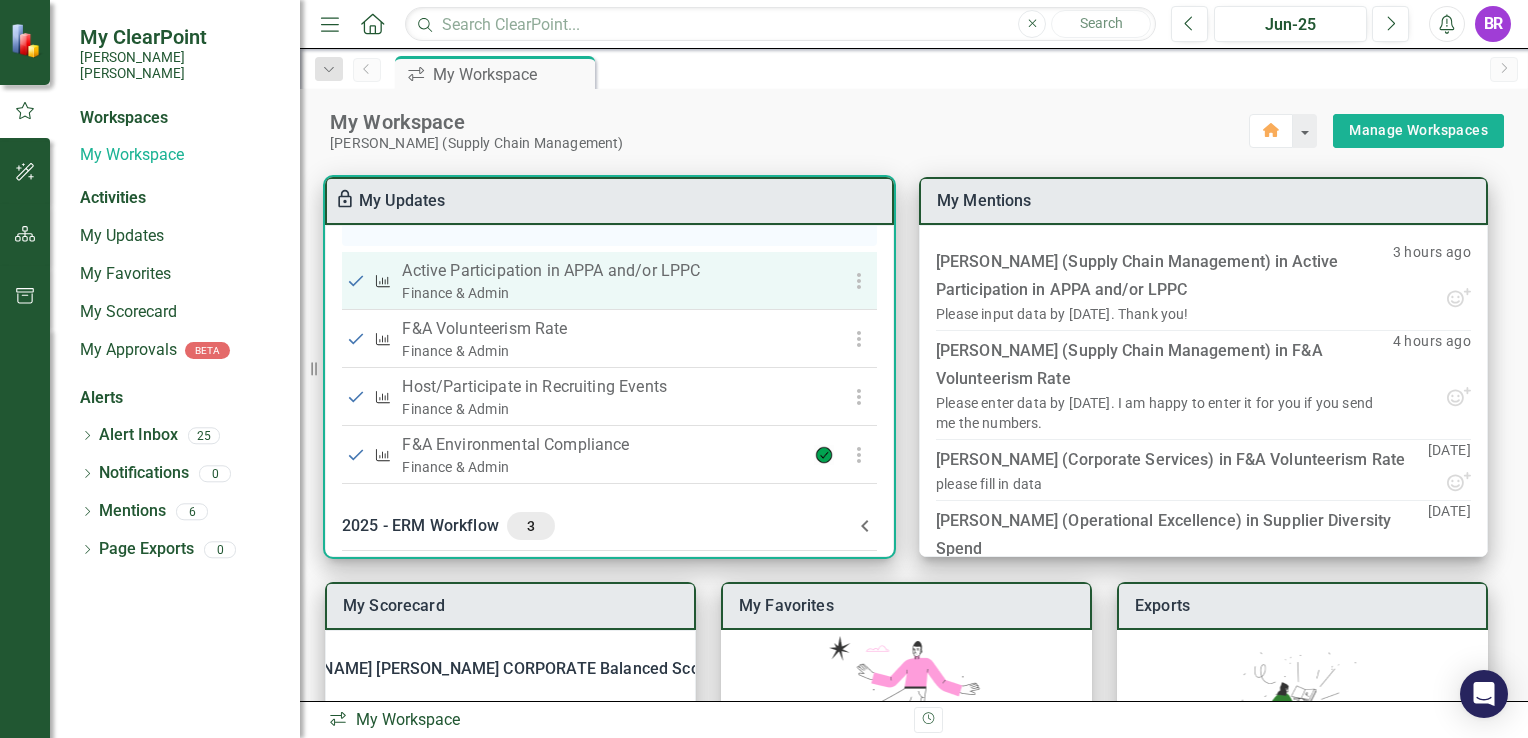 click at bounding box center [858, 281] 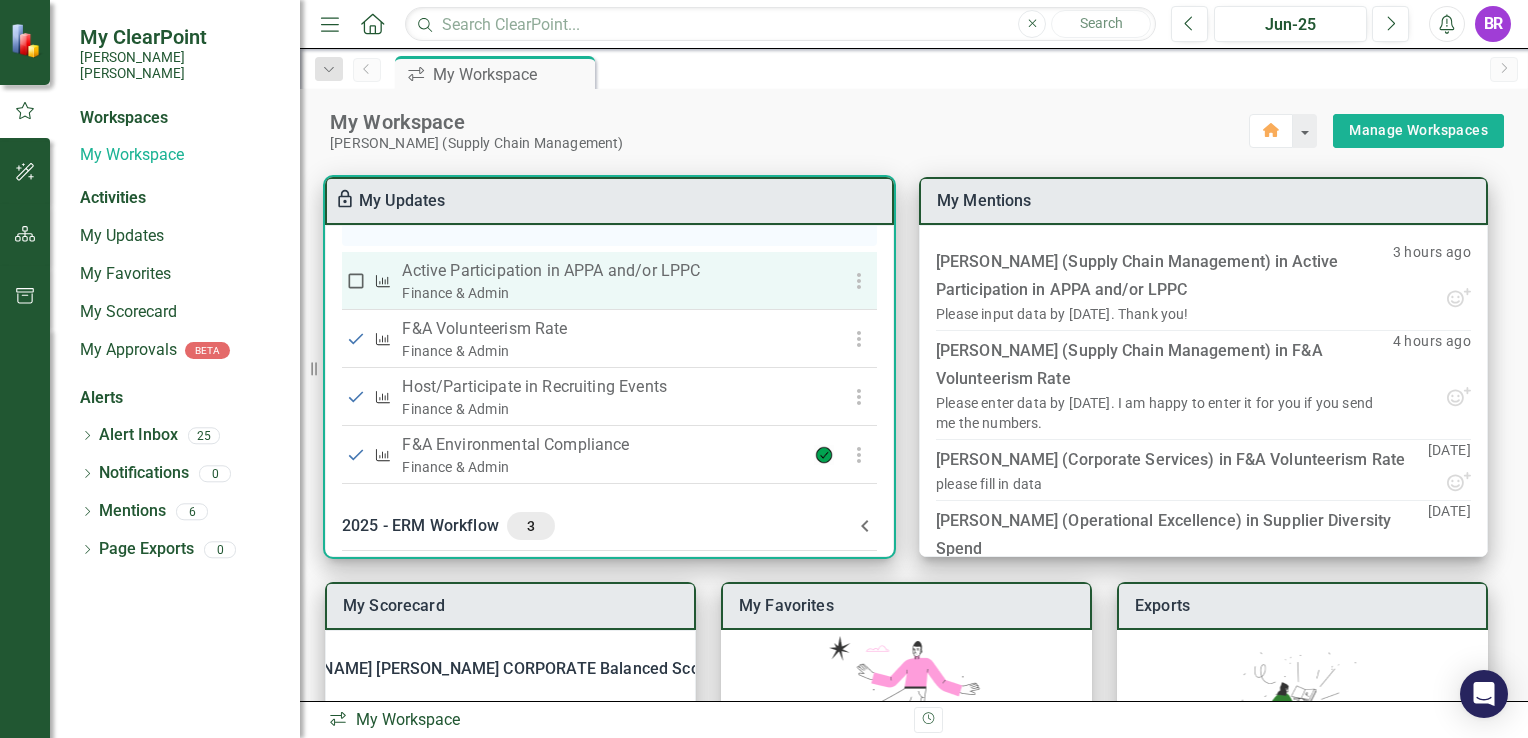 click at bounding box center (356, 281) 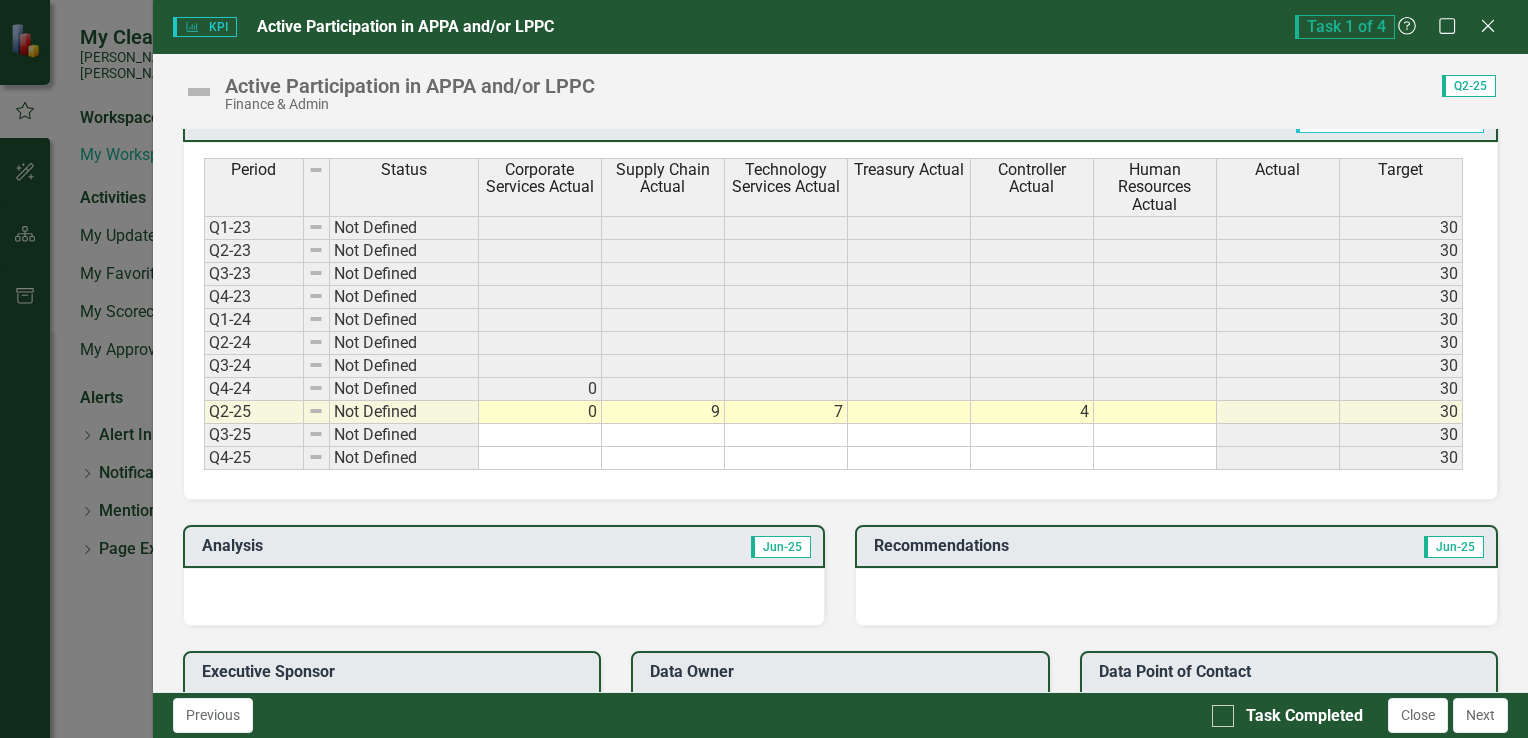 scroll, scrollTop: 1000, scrollLeft: 0, axis: vertical 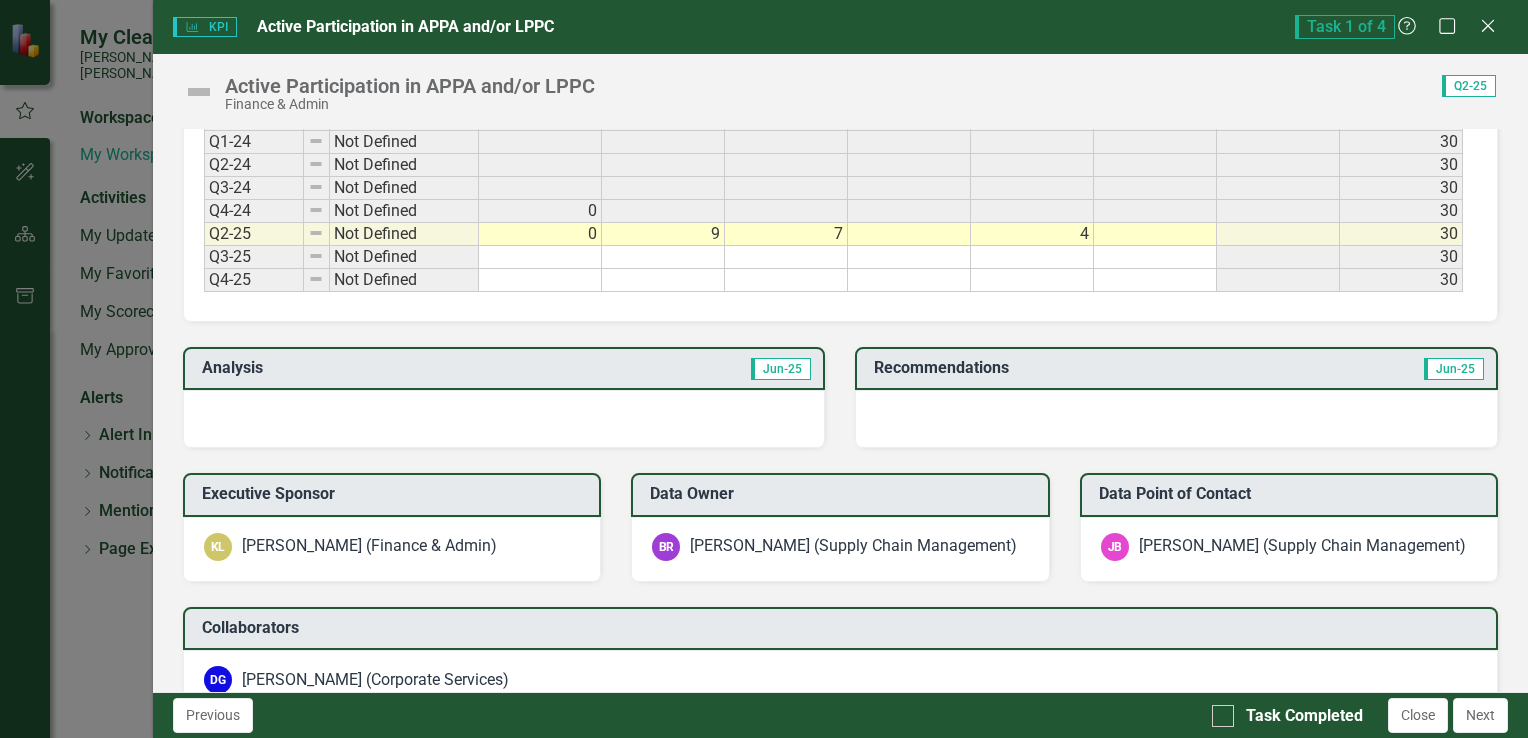 click at bounding box center (504, 419) 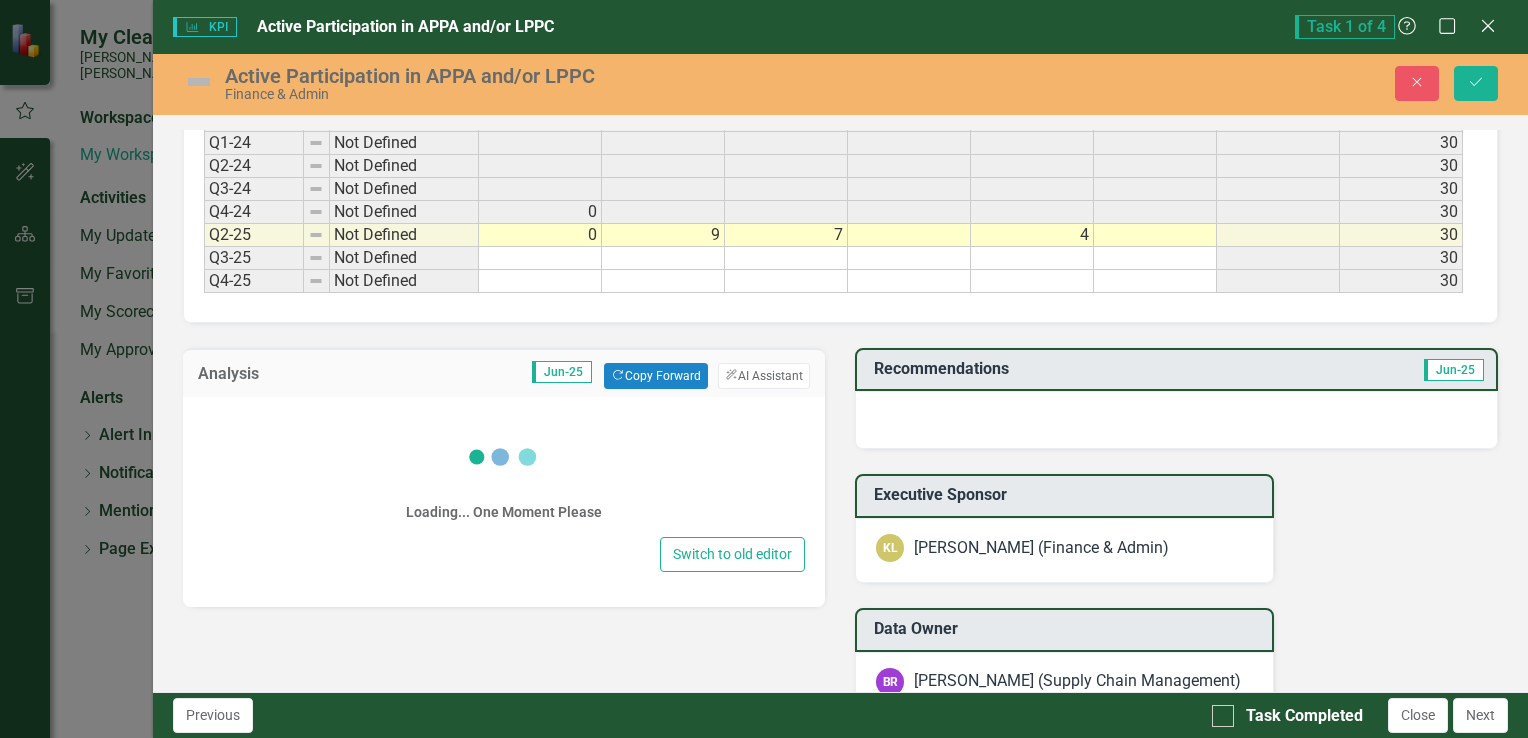 click on "Loading... One Moment Please" at bounding box center [504, 474] 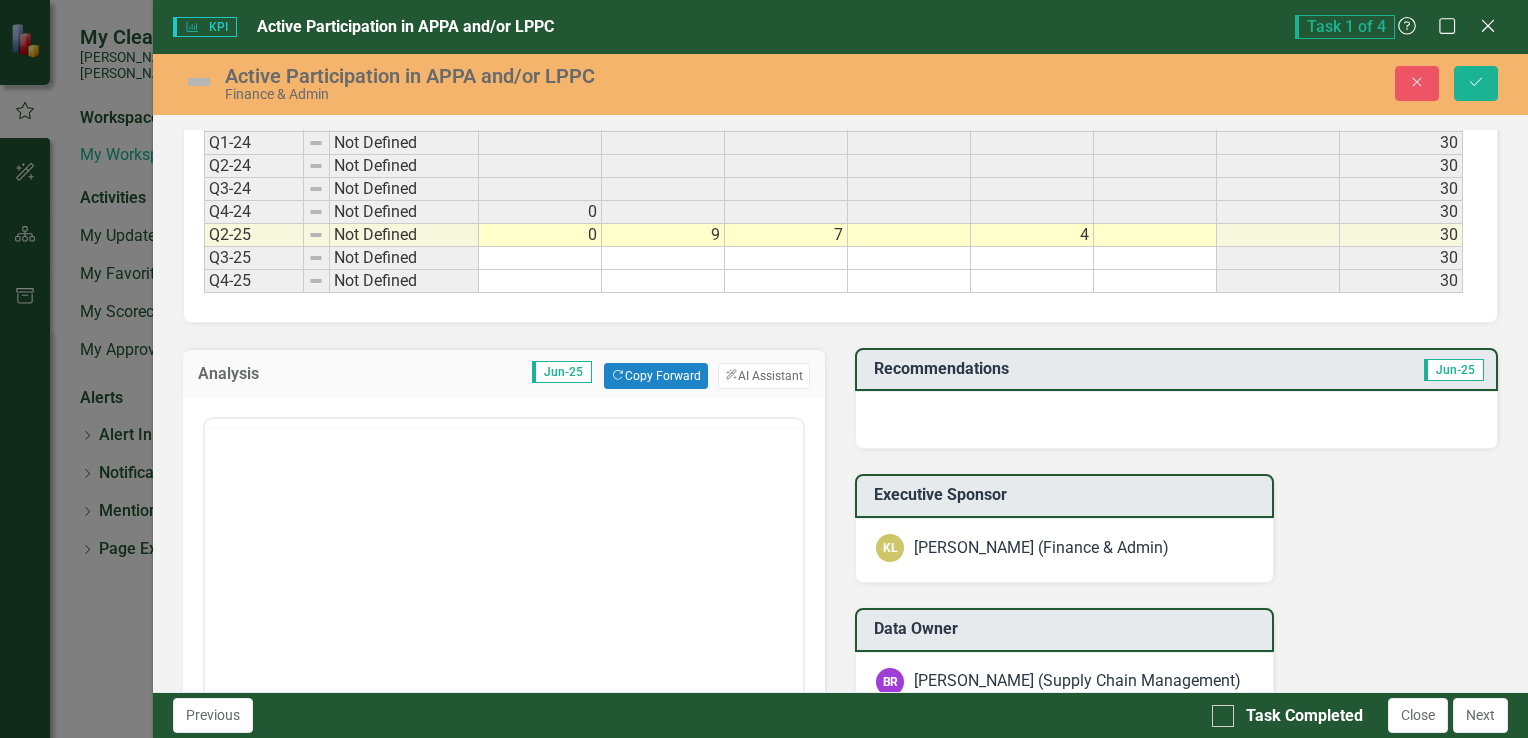 scroll, scrollTop: 0, scrollLeft: 0, axis: both 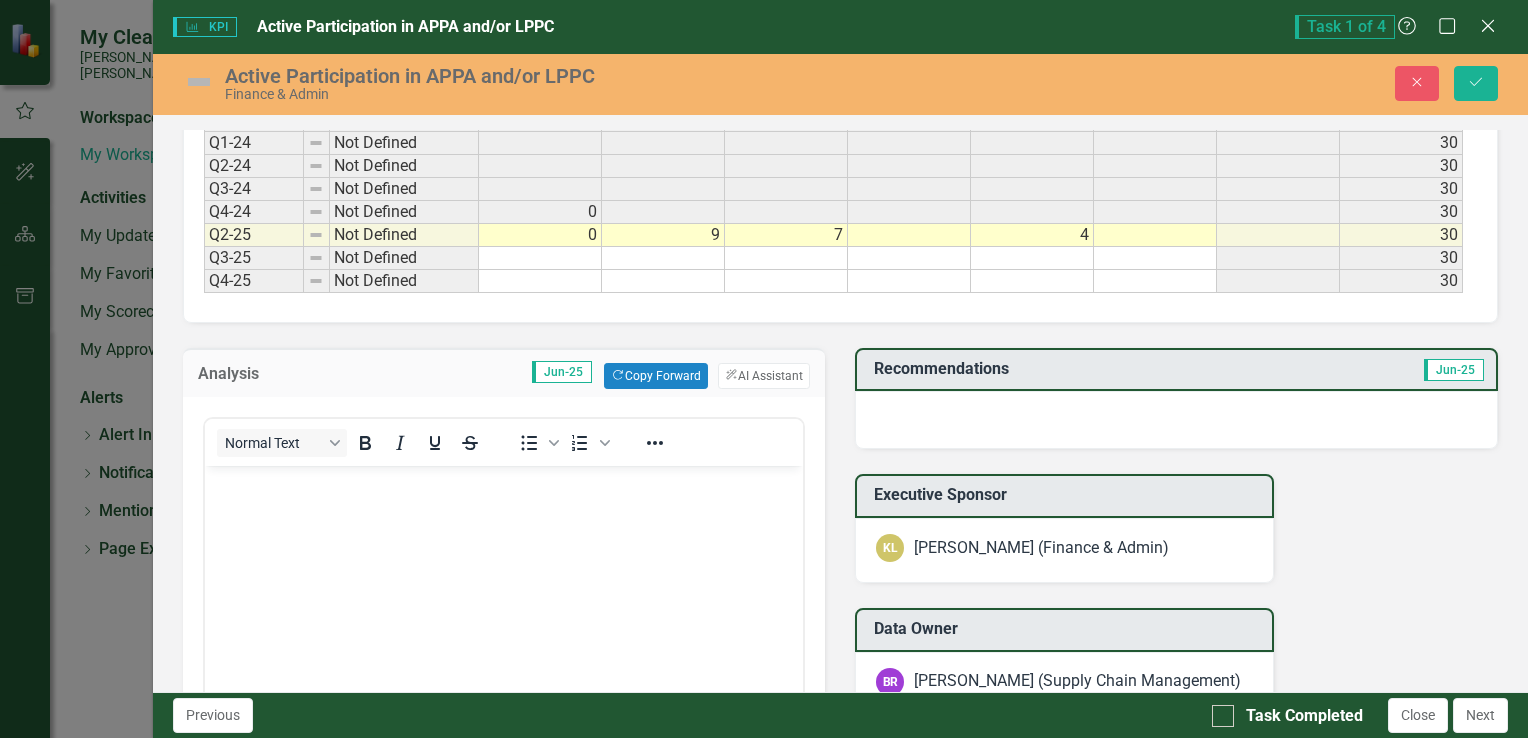 click at bounding box center [503, 615] 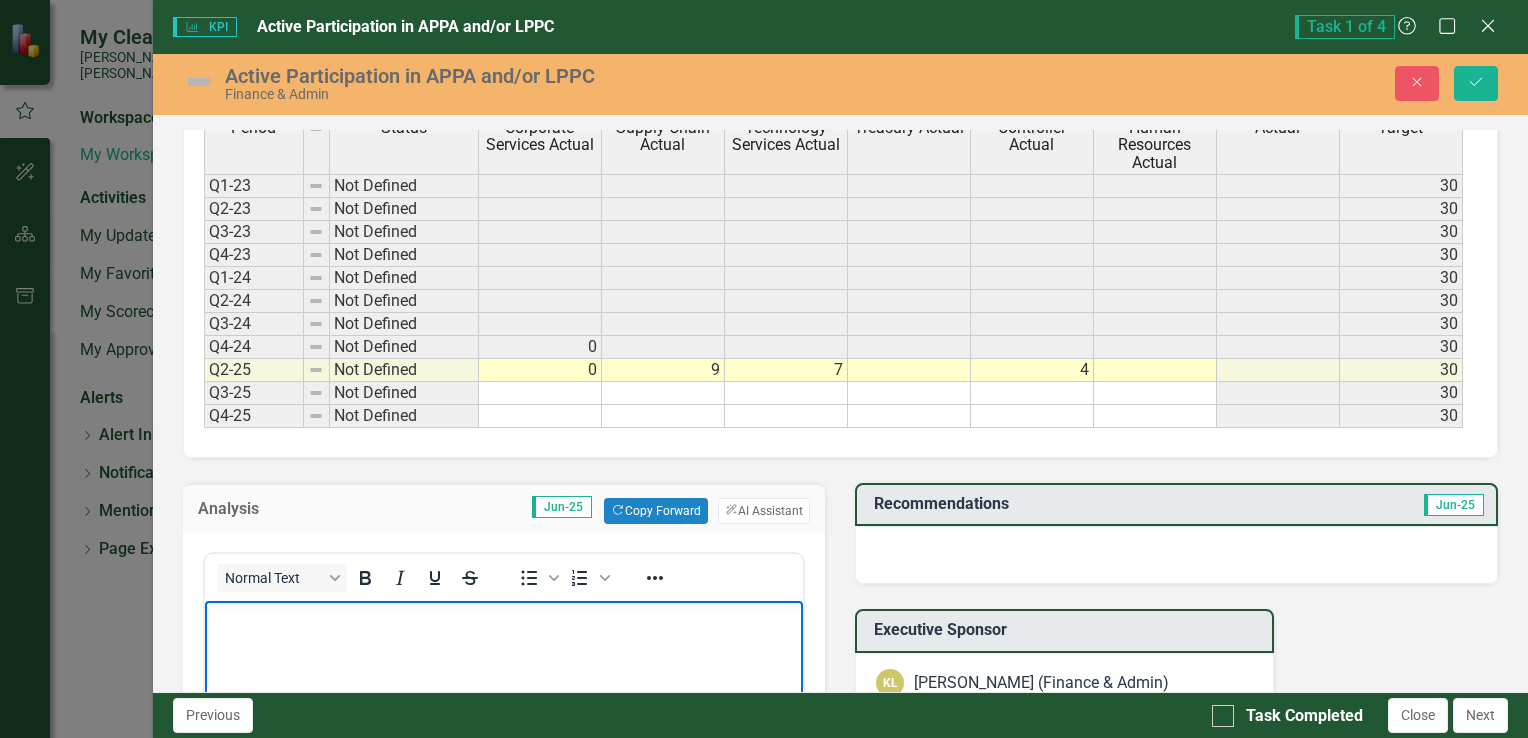 scroll, scrollTop: 1000, scrollLeft: 0, axis: vertical 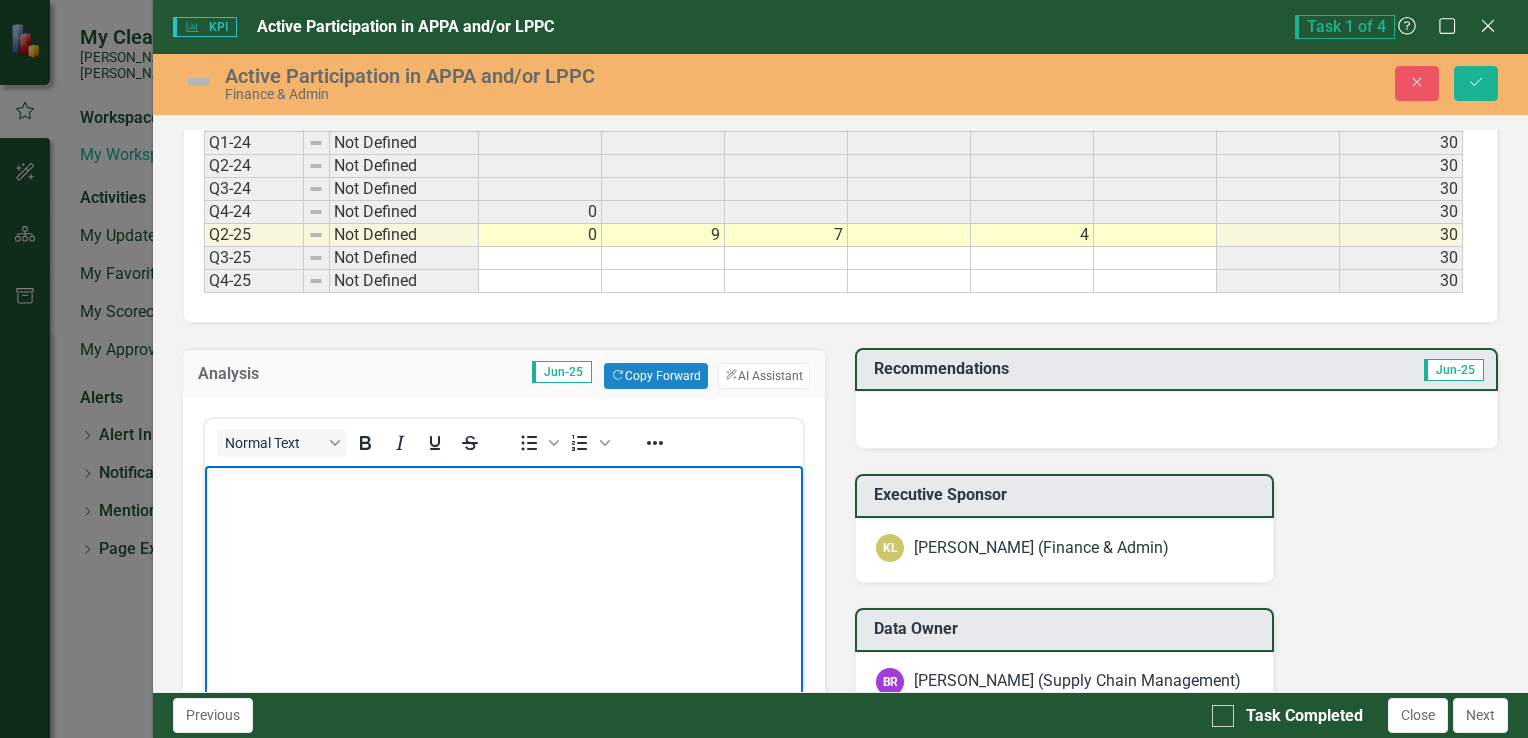 type 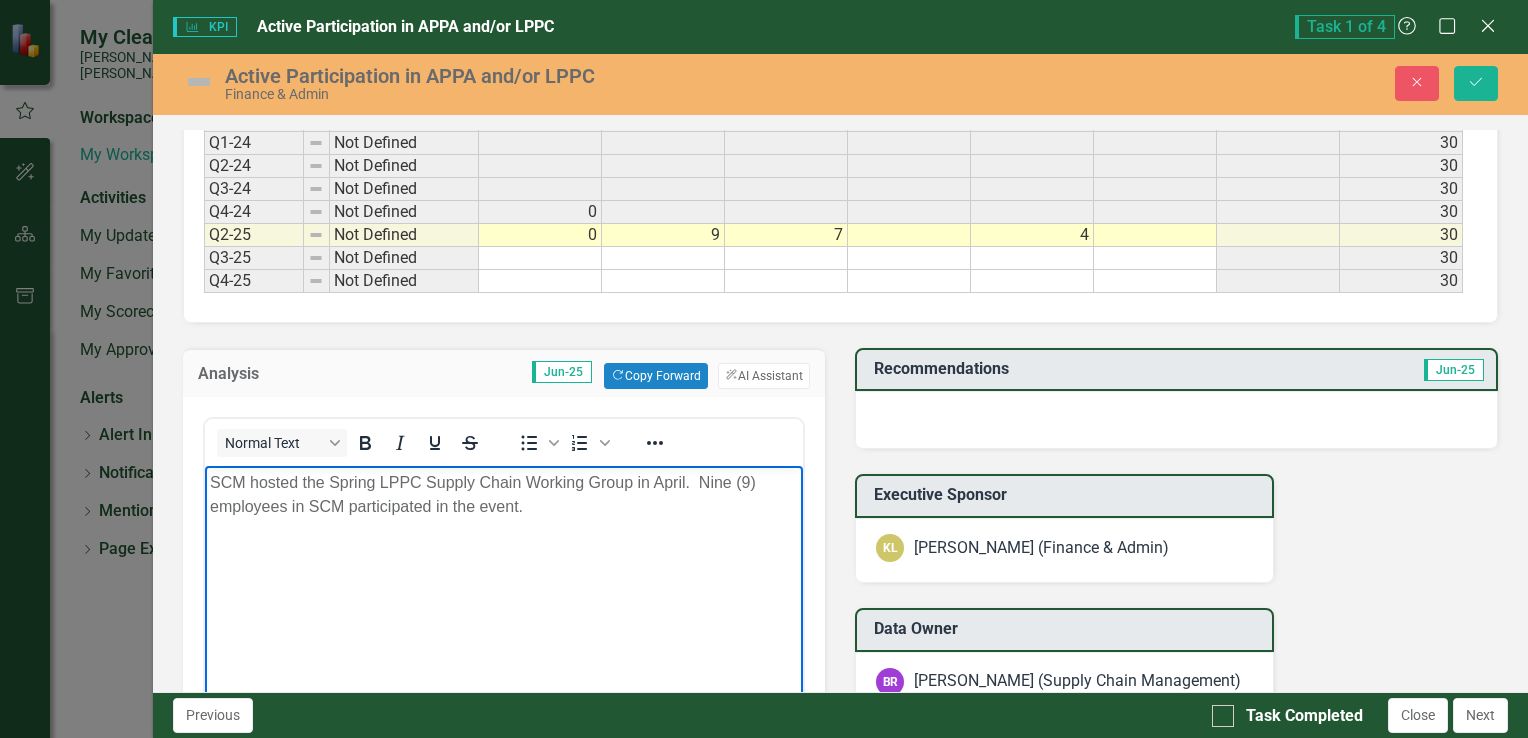click on "SCM hosted the Spring LPPC Supply Chain Working Group in April.  Nine (9) employees in SCM participated in the event." at bounding box center [503, 615] 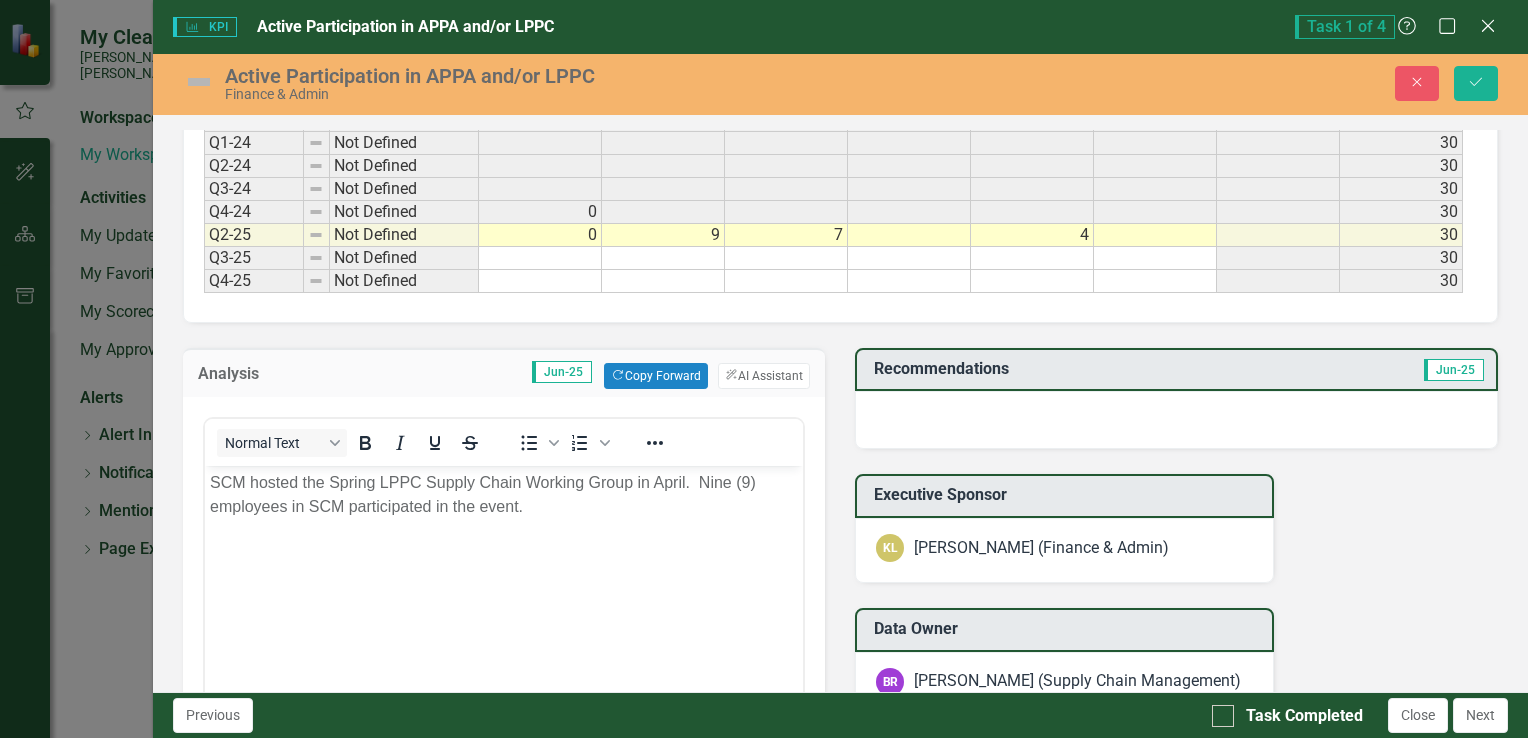 click at bounding box center [1176, 420] 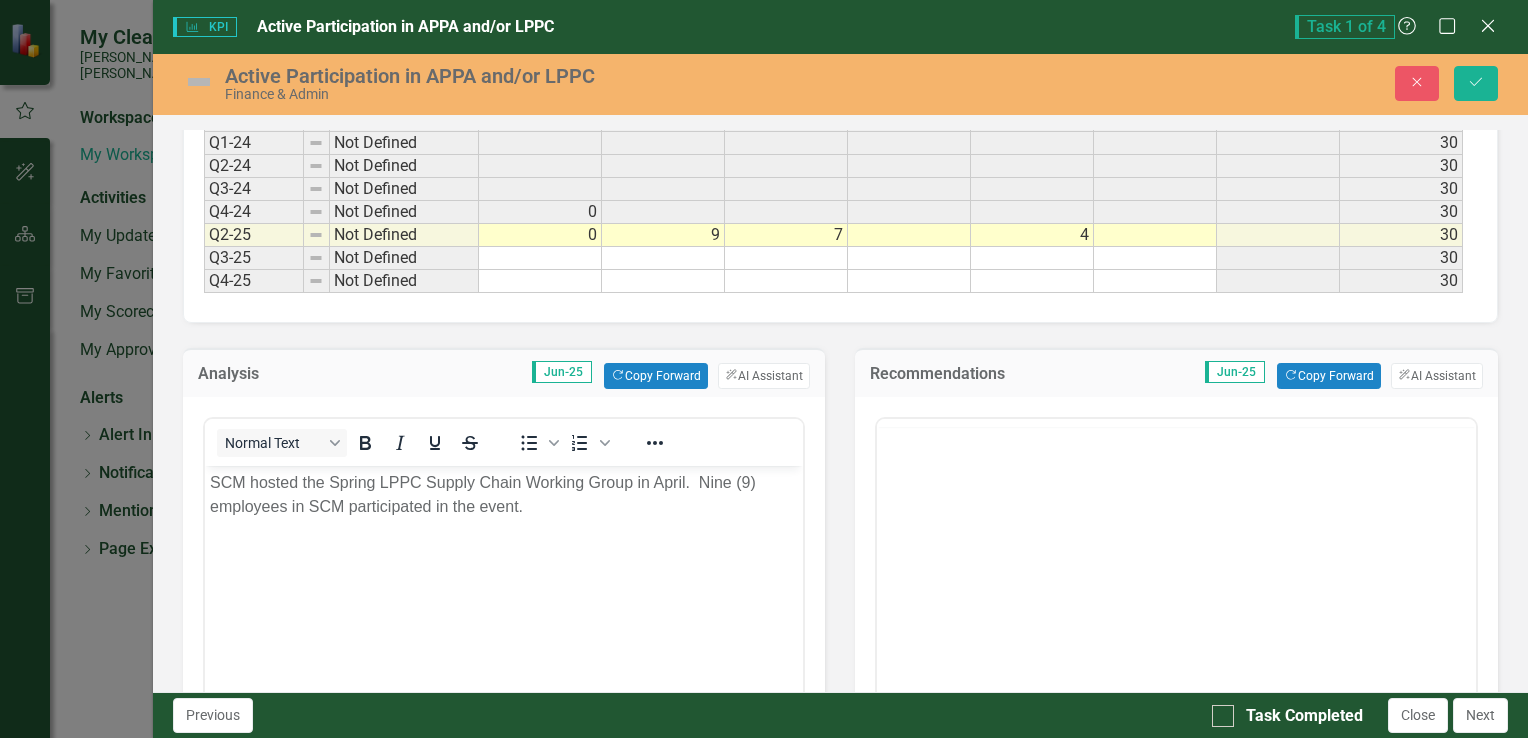 scroll, scrollTop: 0, scrollLeft: 0, axis: both 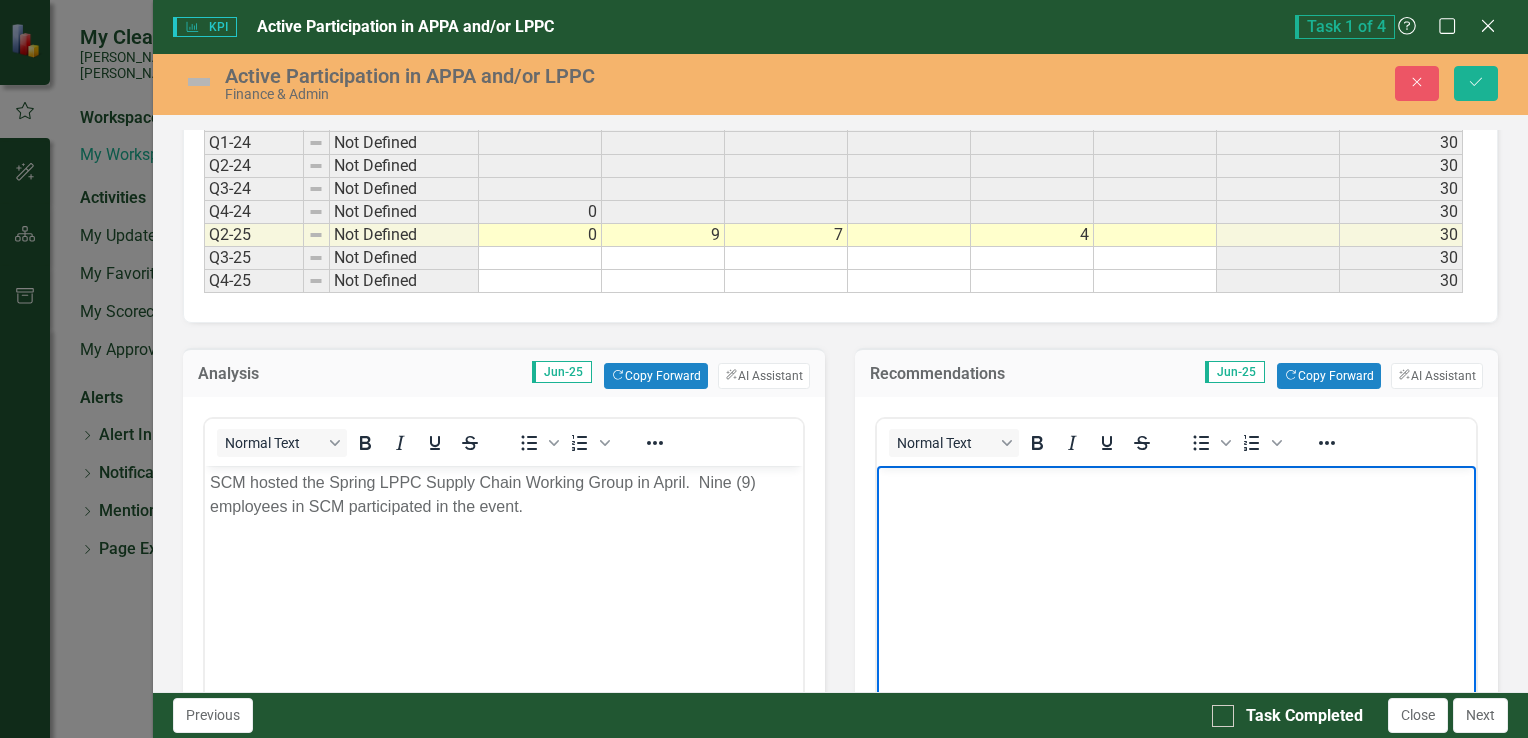 click at bounding box center (1176, 615) 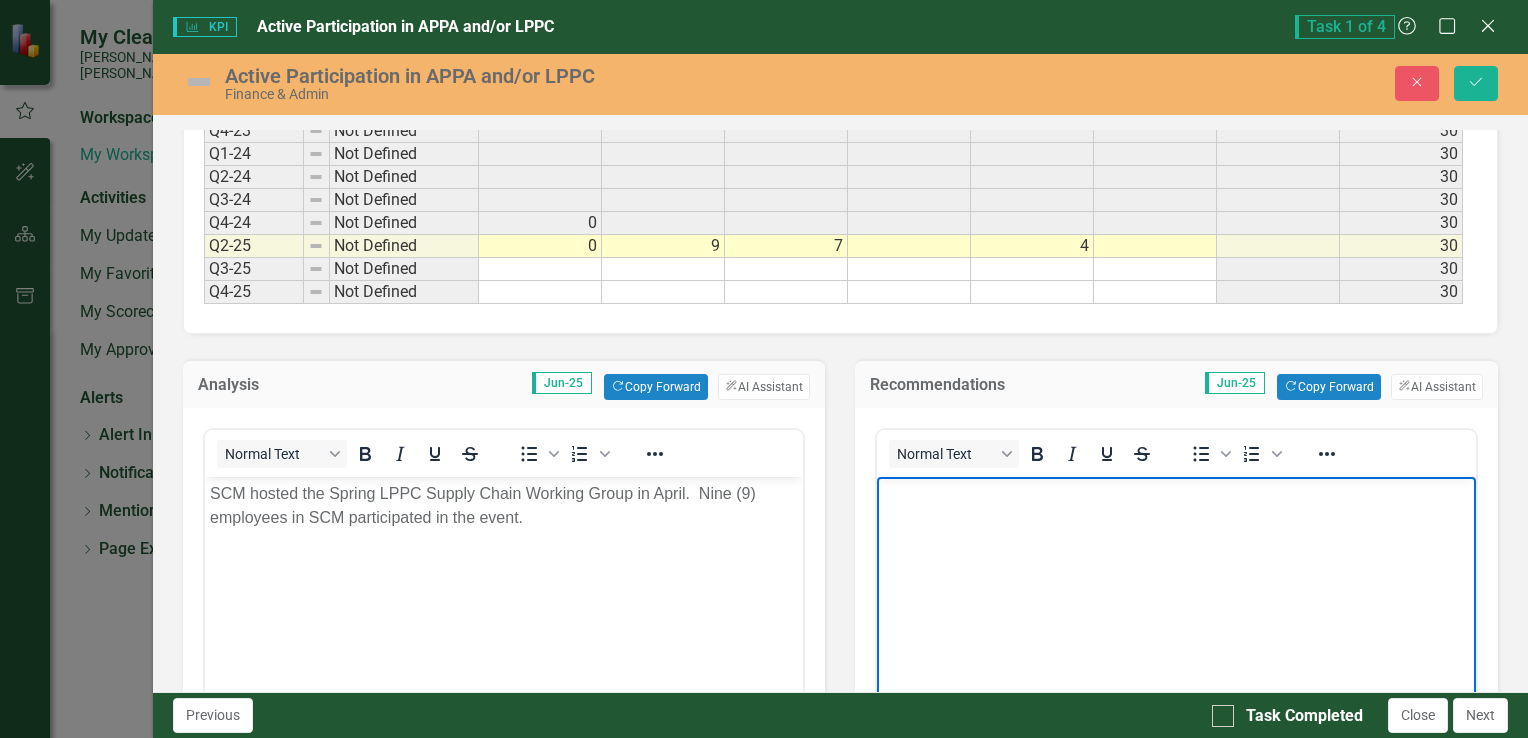 scroll, scrollTop: 1000, scrollLeft: 0, axis: vertical 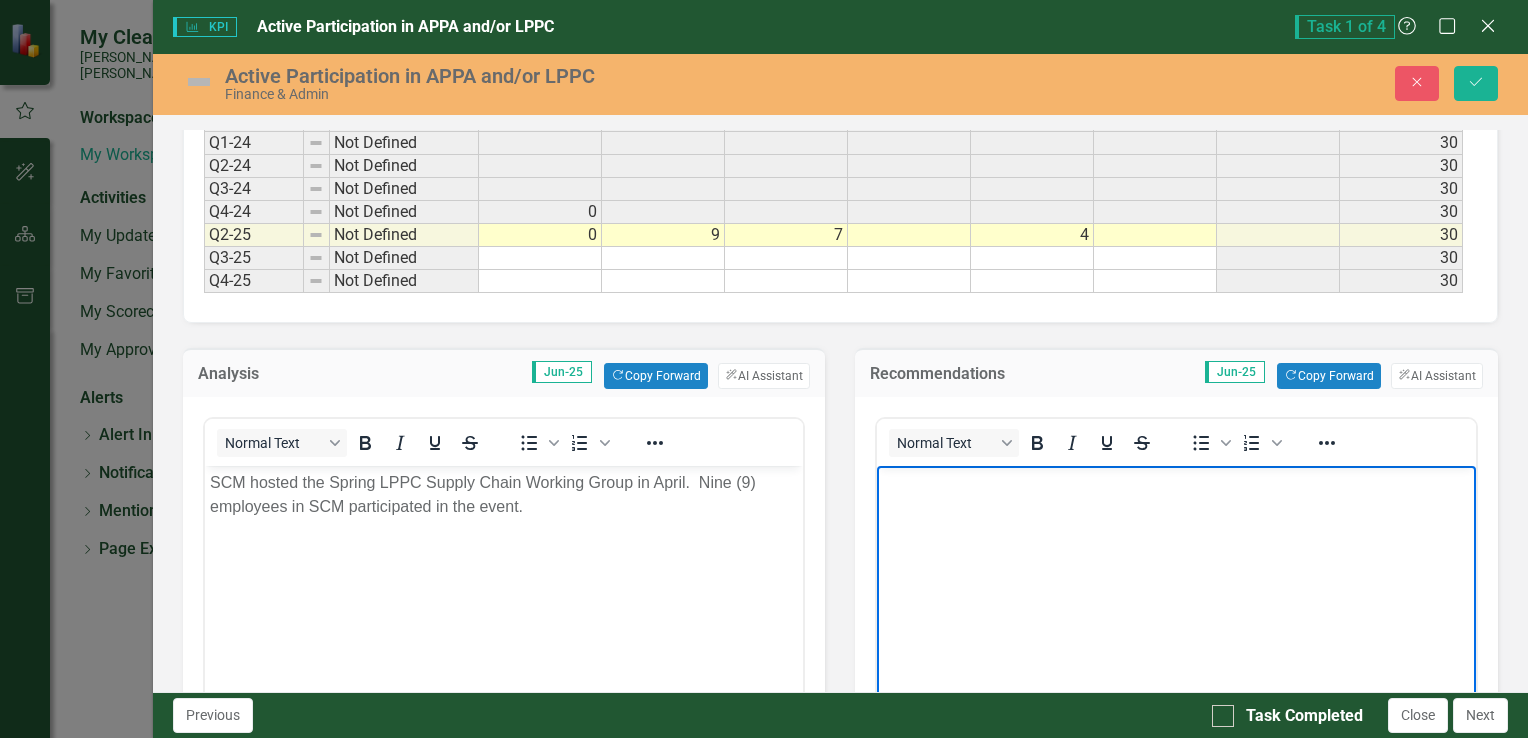type 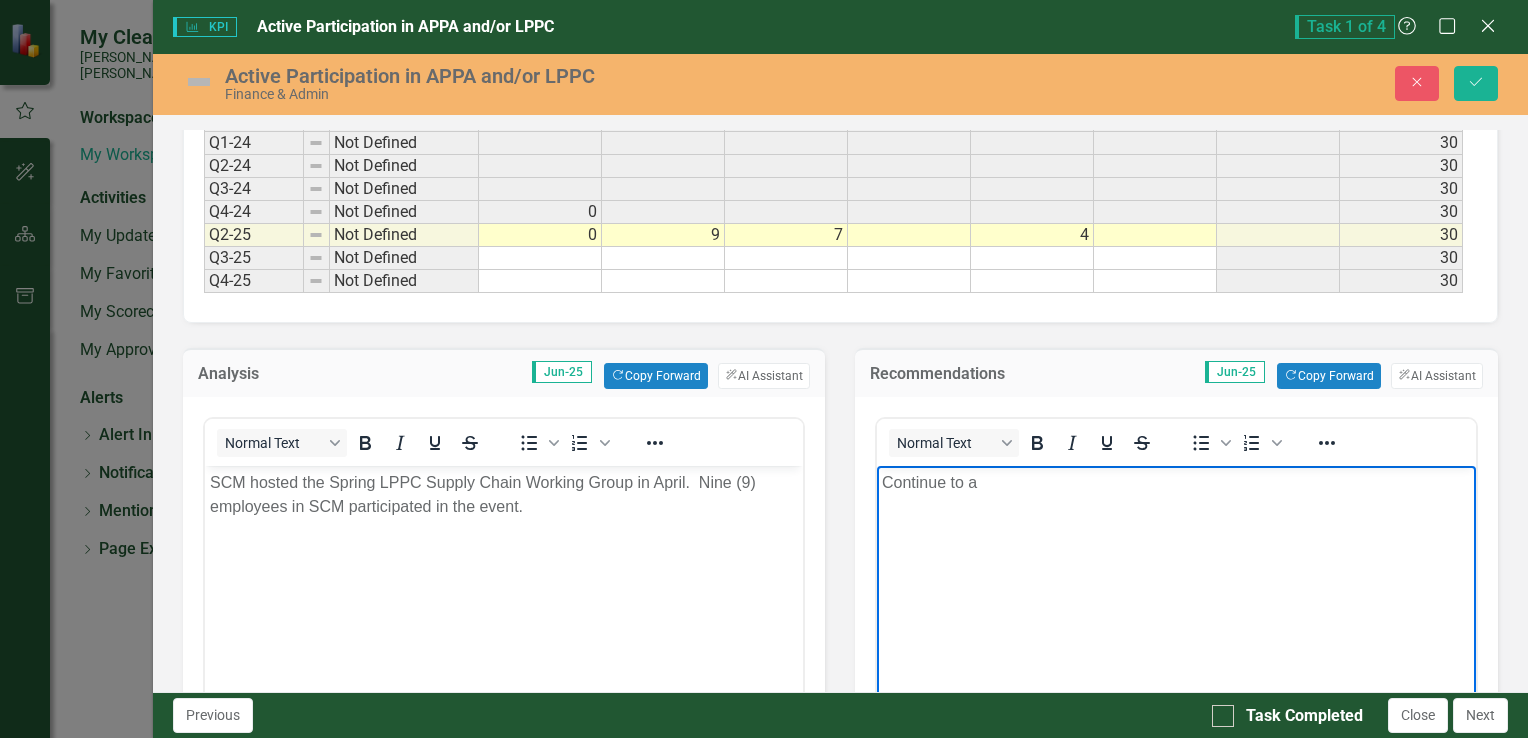 click on "Continue to a" at bounding box center [1176, 482] 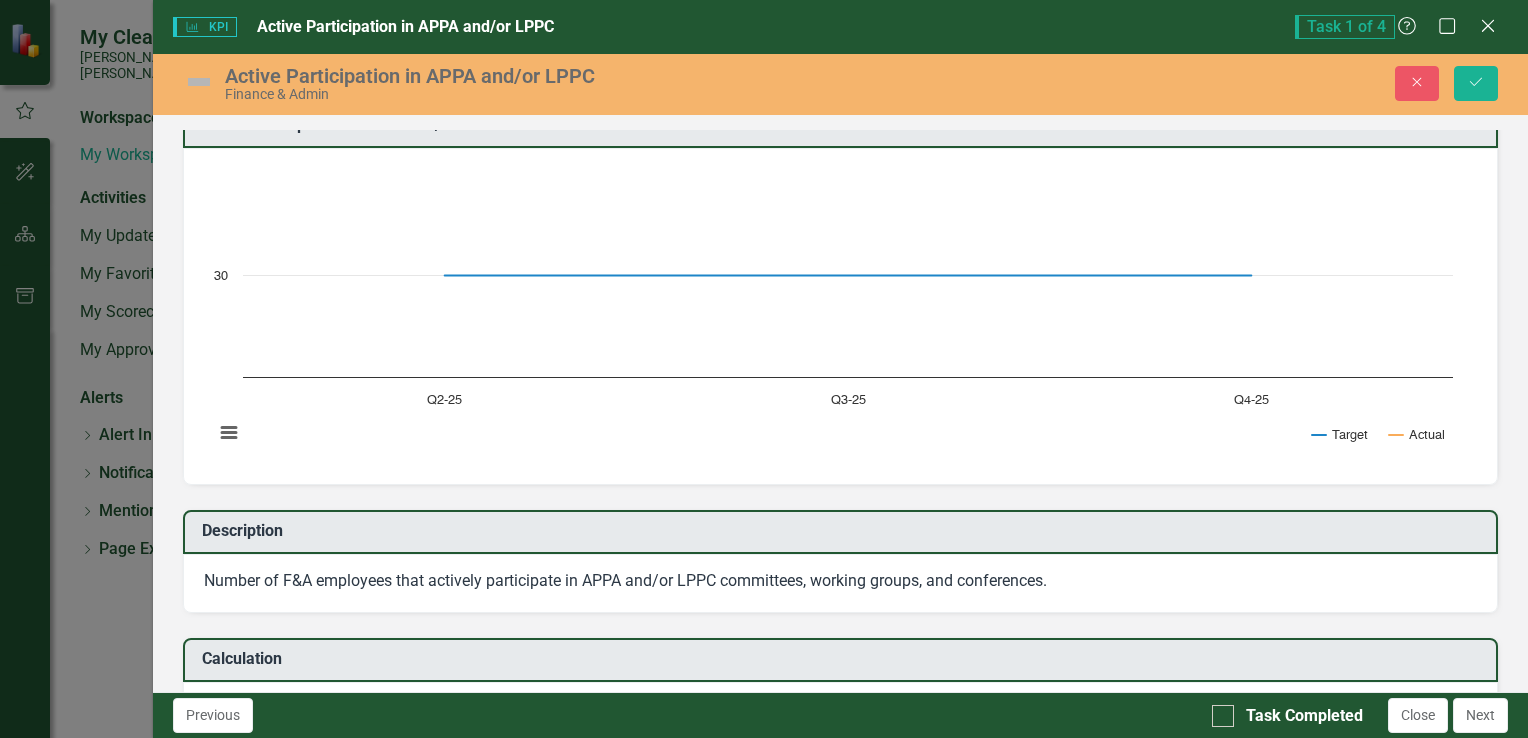 scroll, scrollTop: 0, scrollLeft: 0, axis: both 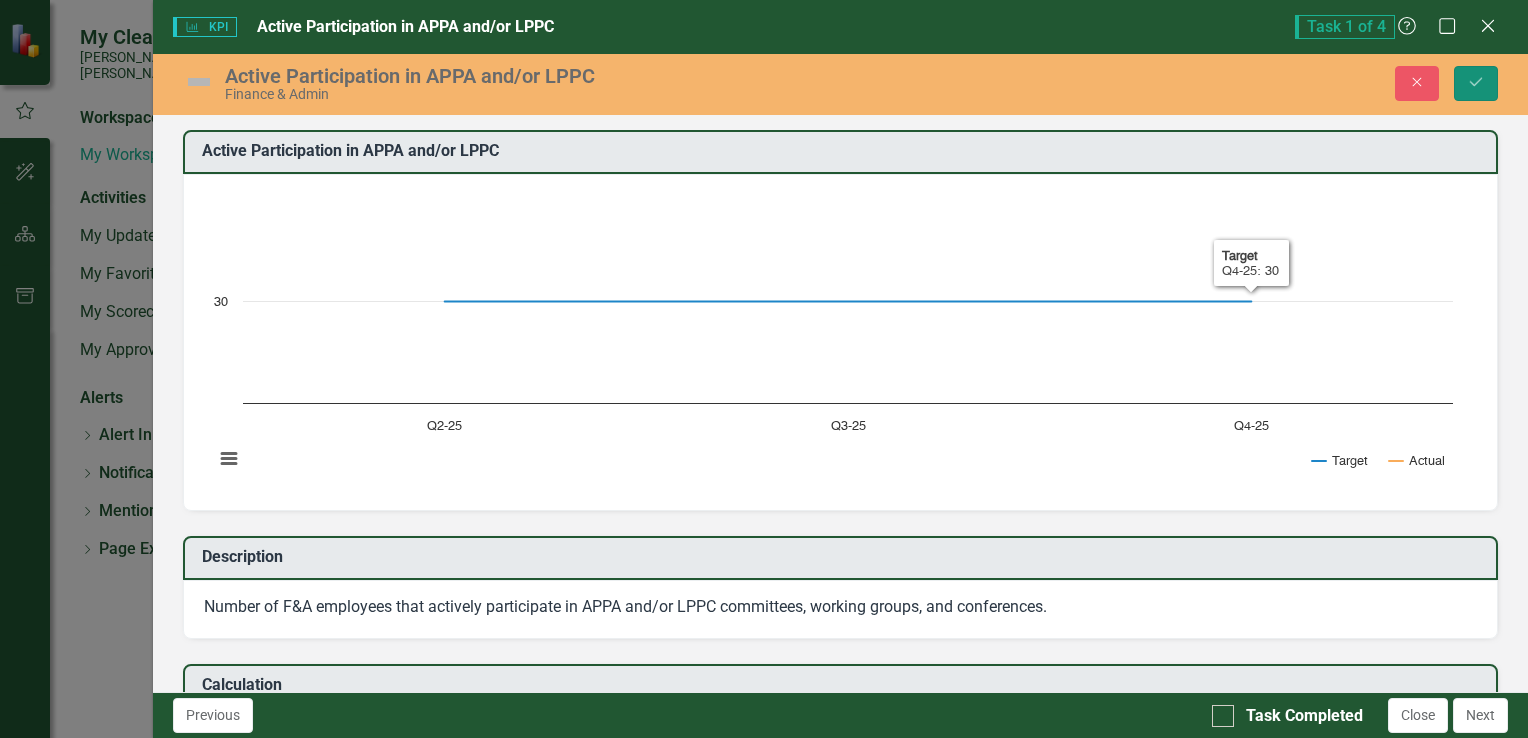 click on "Save" at bounding box center (1476, 83) 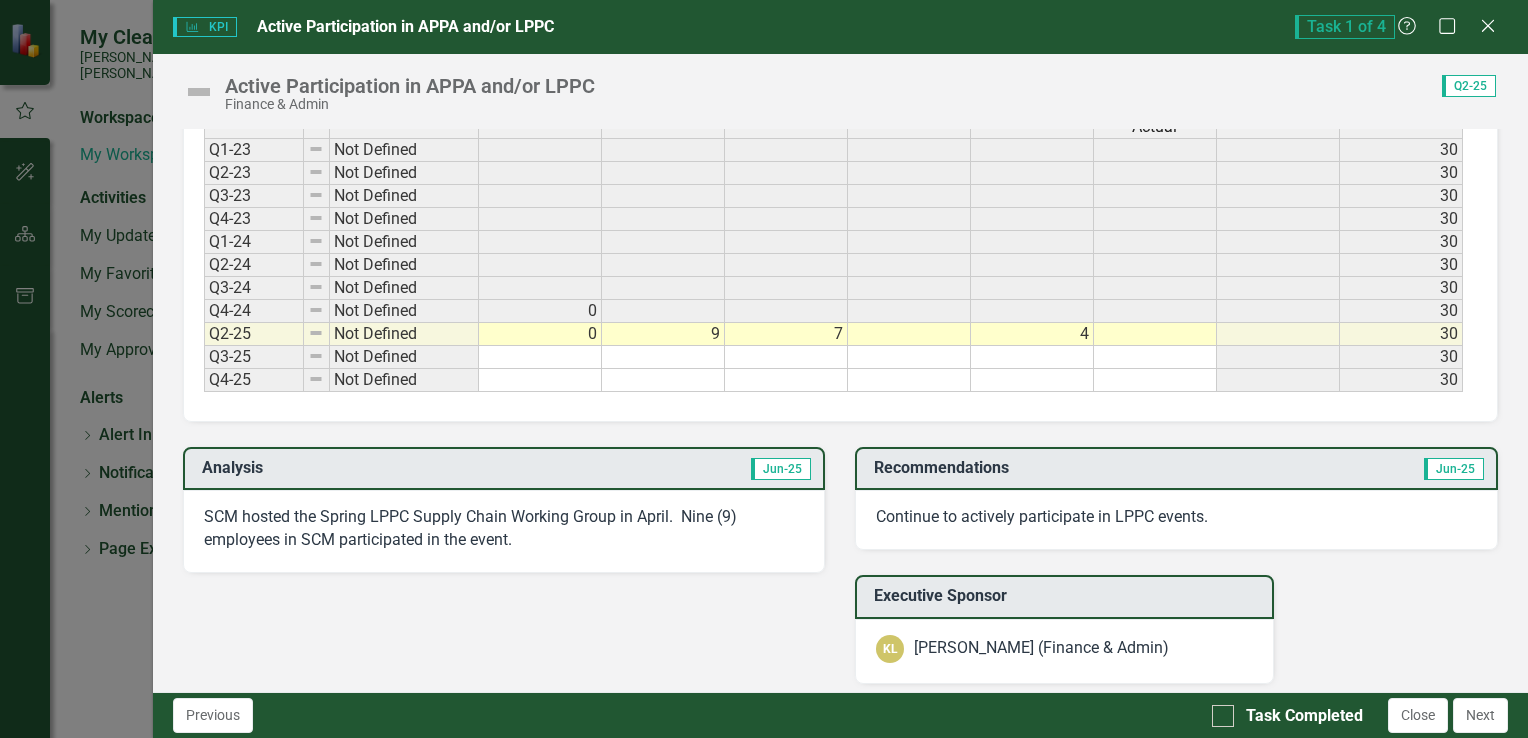 scroll, scrollTop: 1100, scrollLeft: 0, axis: vertical 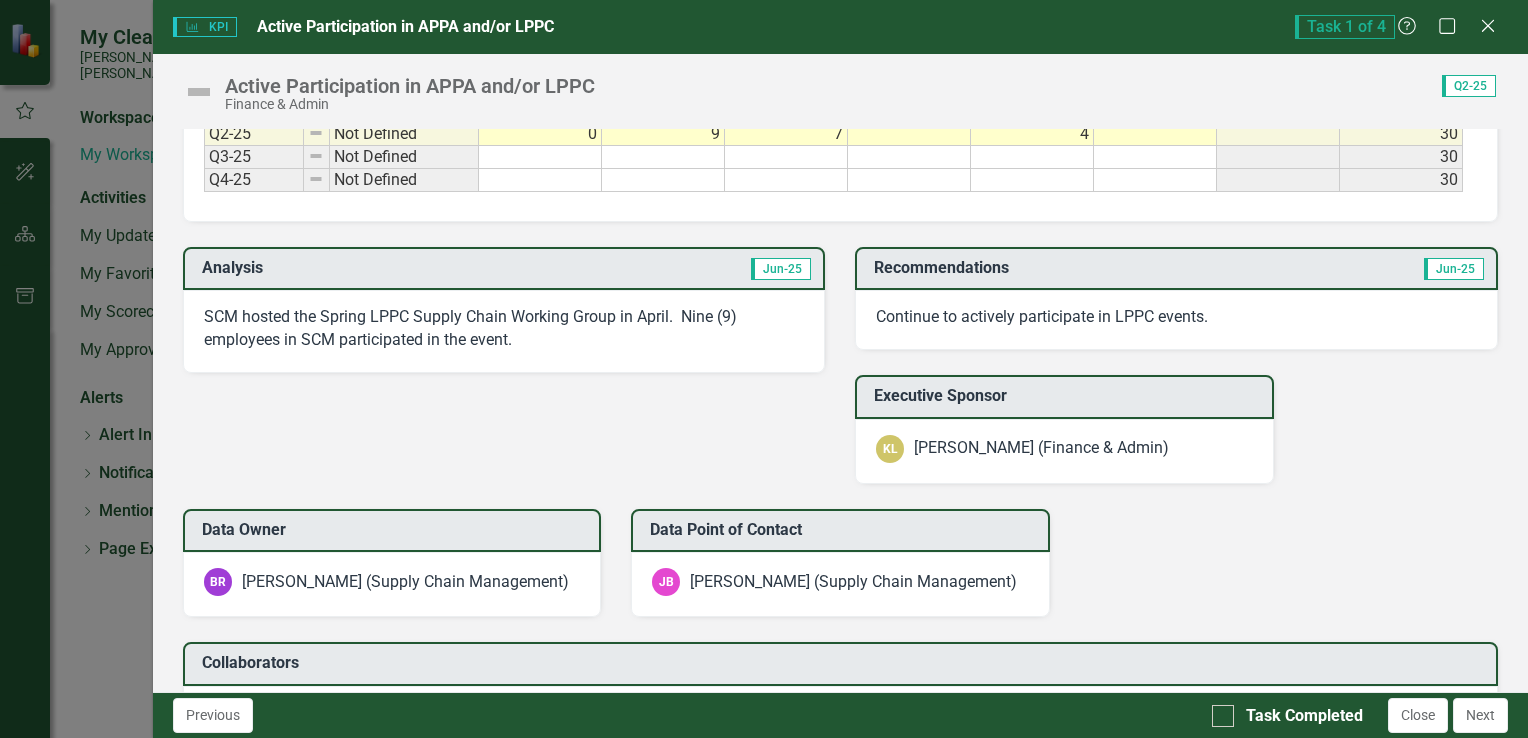 click on "SCM hosted the Spring LPPC Supply Chain Working Group in April.  Nine (9) employees in SCM participated in the event." at bounding box center (504, 329) 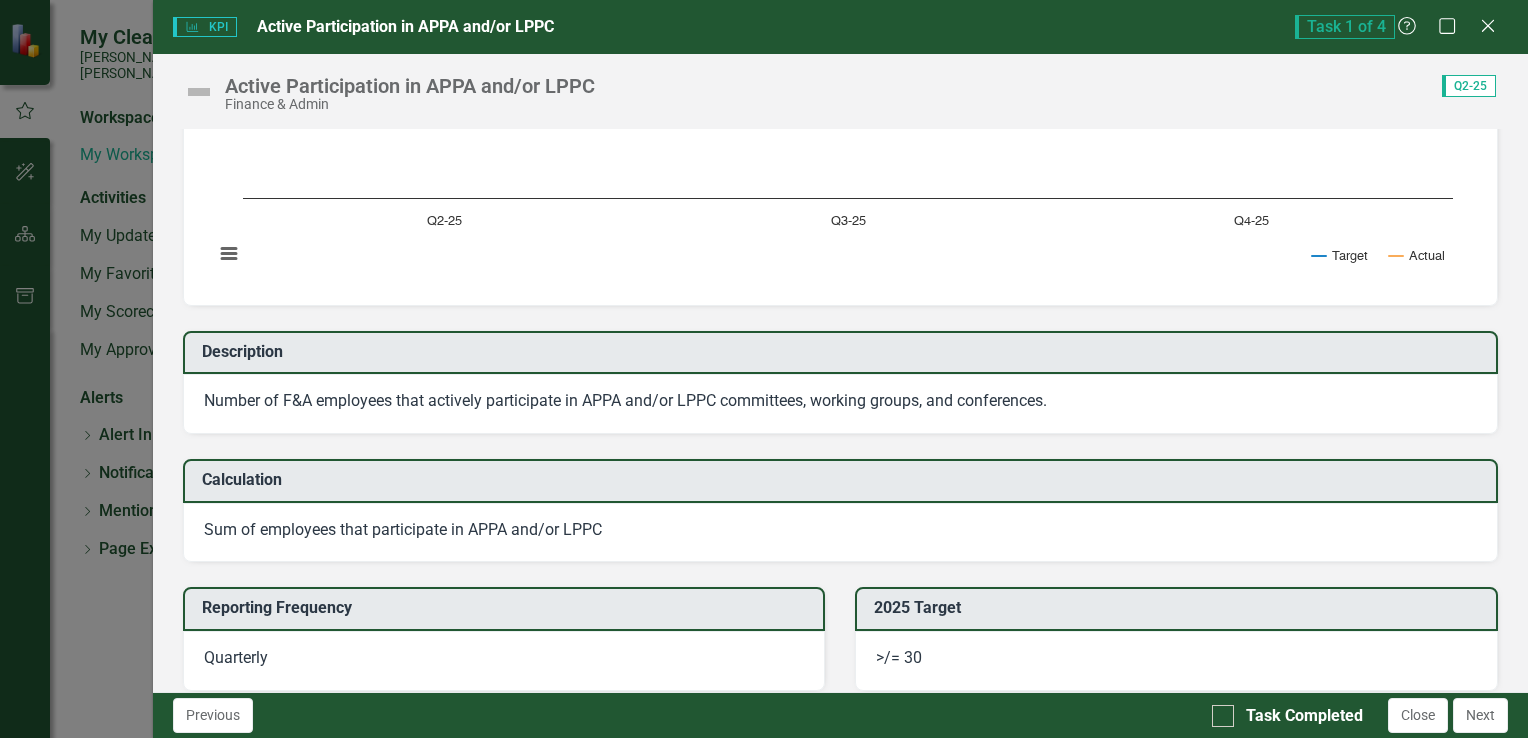 scroll, scrollTop: 200, scrollLeft: 0, axis: vertical 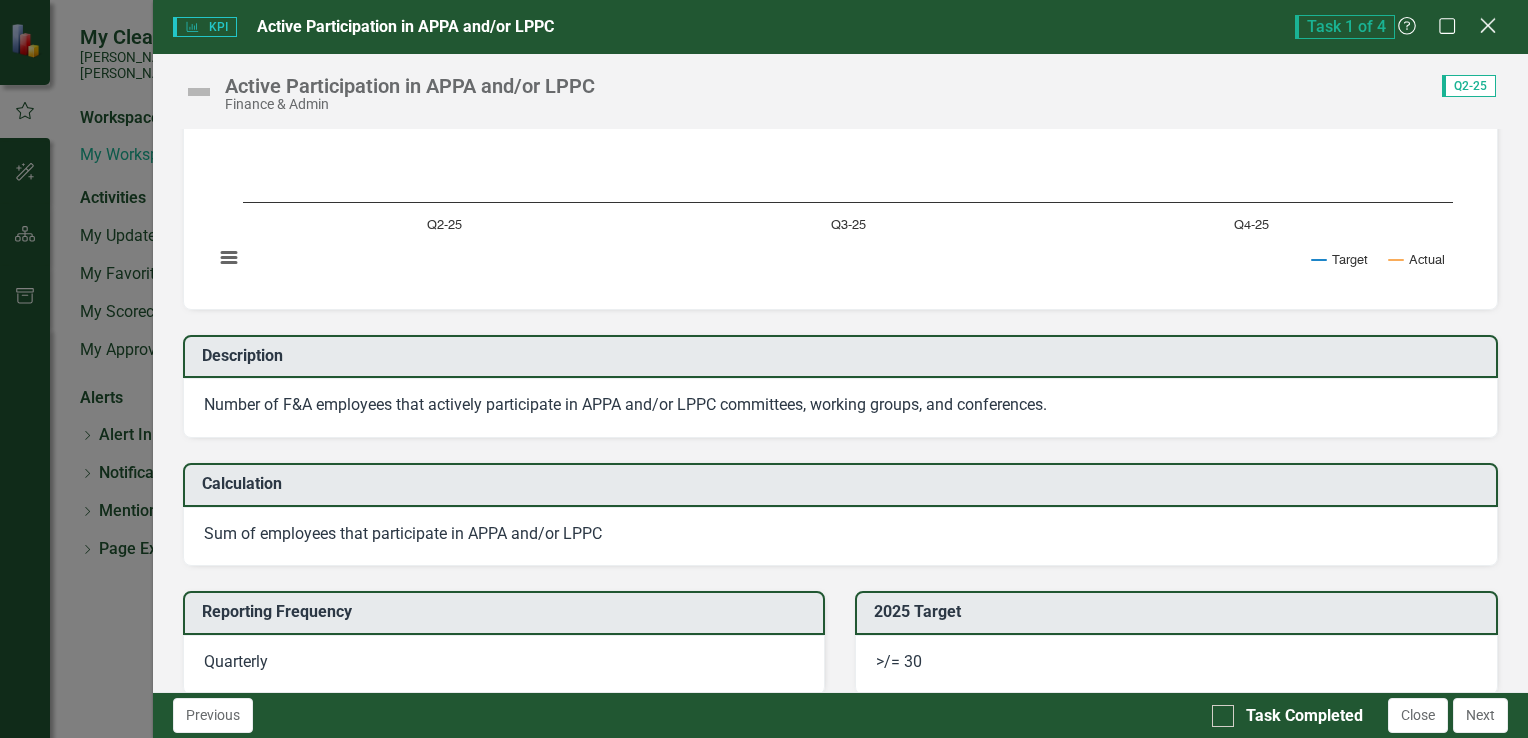 click on "Close" at bounding box center [1487, 27] 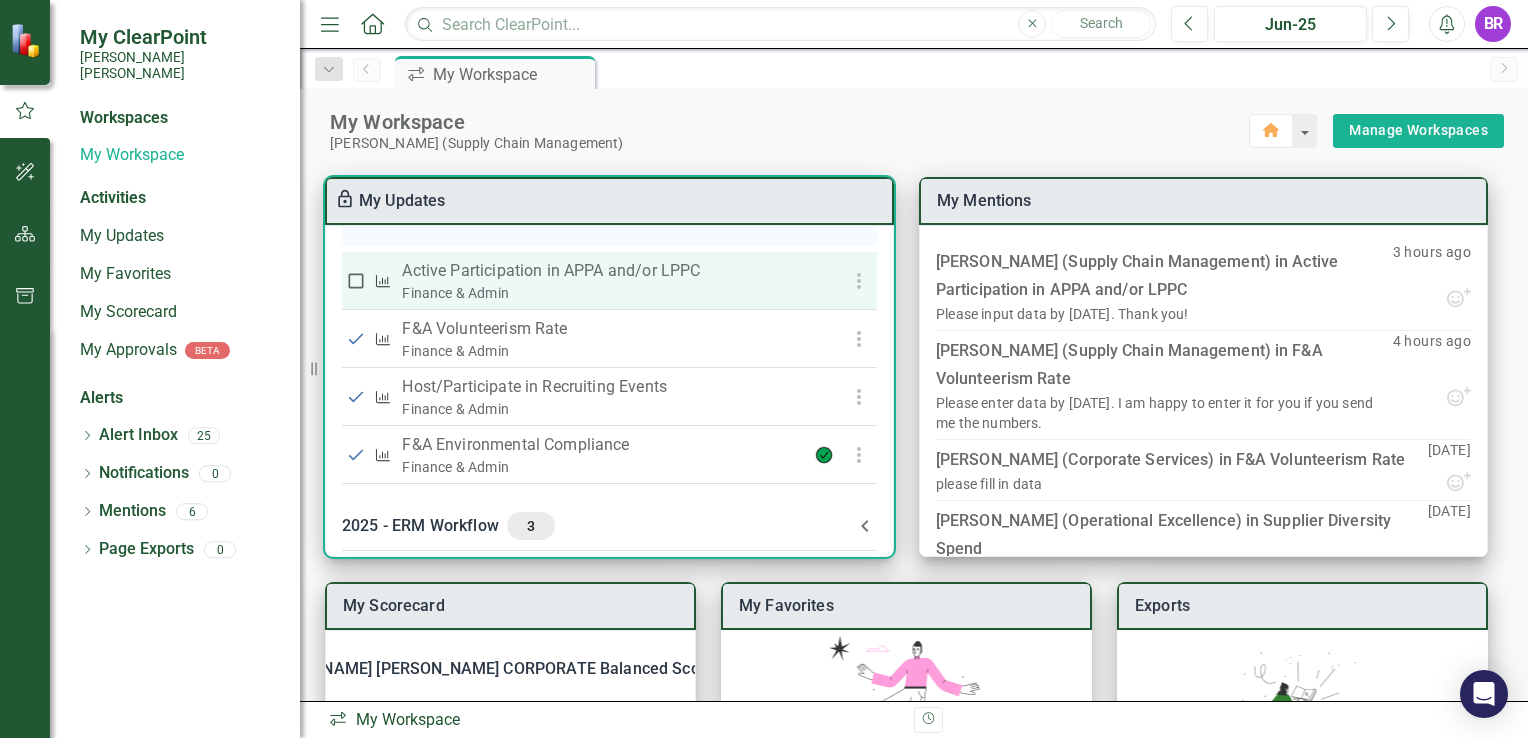 click at bounding box center [356, 281] 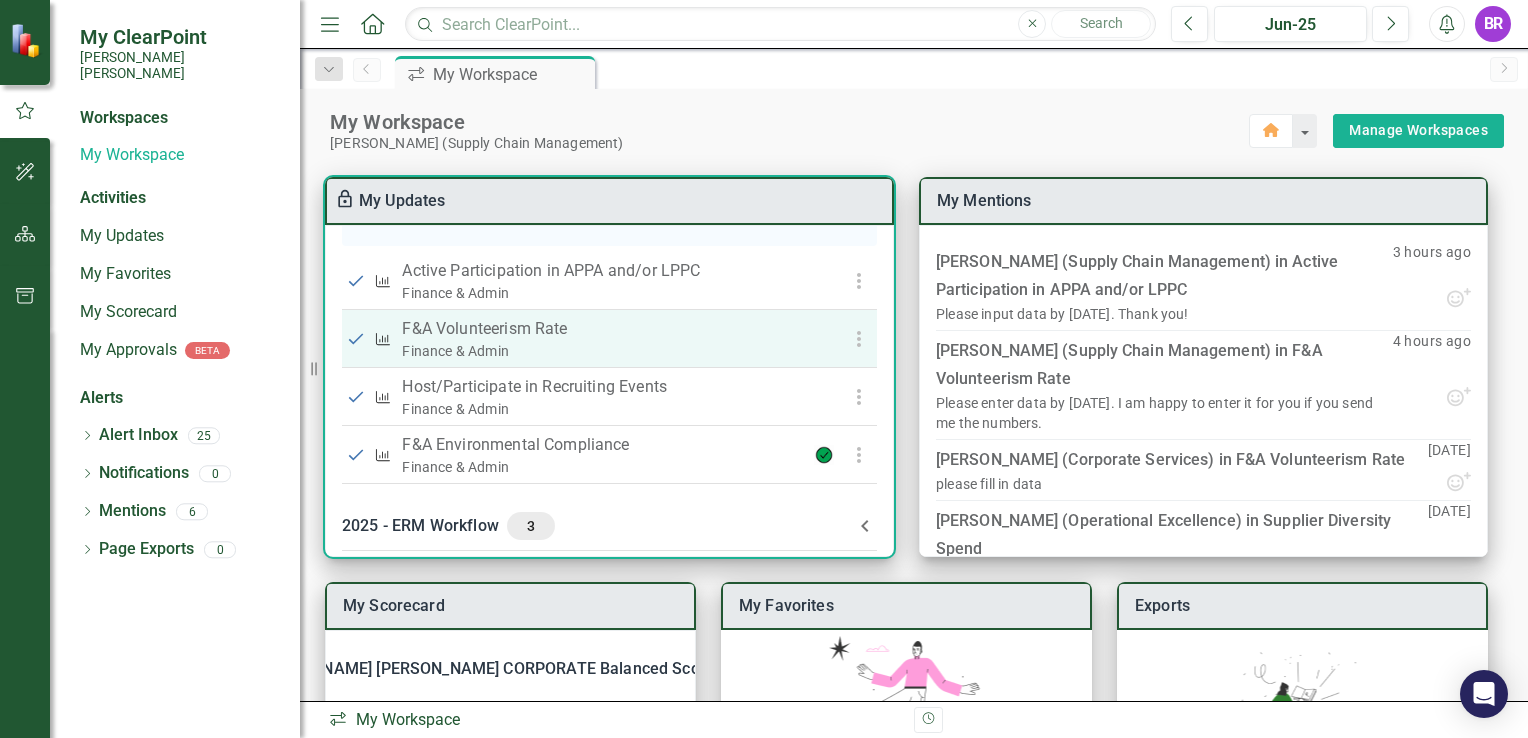 click on "F&A Volunteerism Rate" at bounding box center (596, 329) 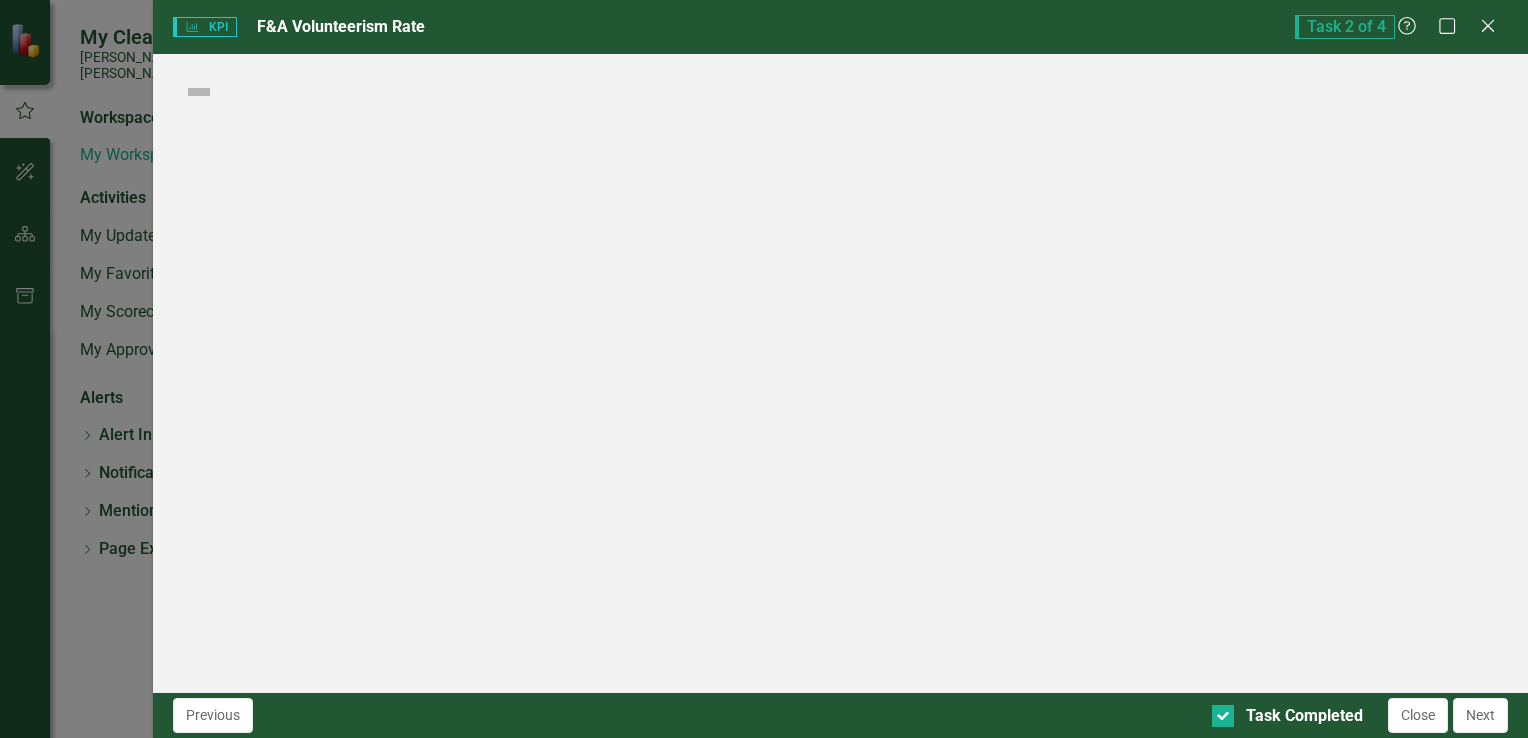 click on "KPI KPI F&A Volunteerism Rate Task 2 of 4 Help Maximize Close Score: N/A Completed  Previous Task Completed Close Next" at bounding box center [764, 369] 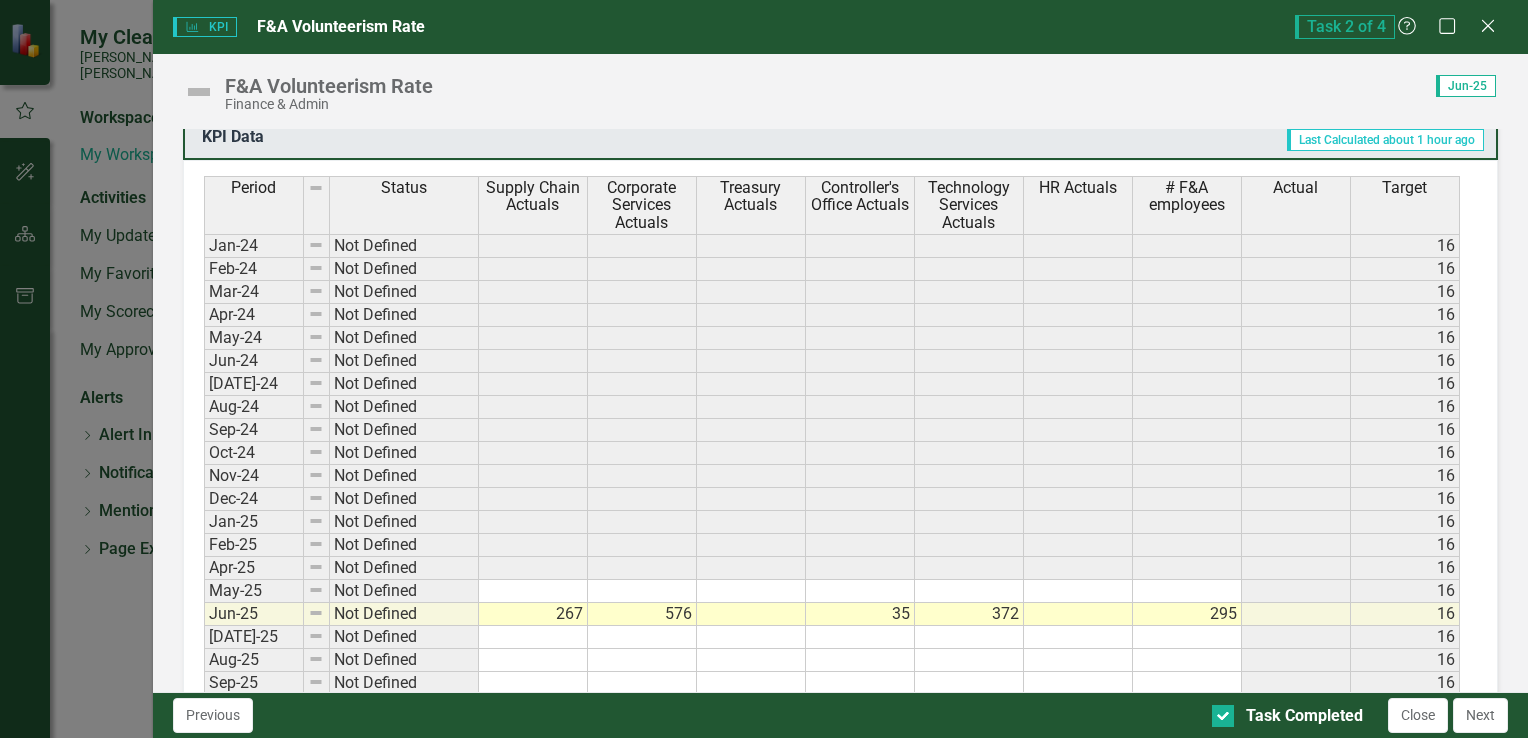 scroll, scrollTop: 800, scrollLeft: 0, axis: vertical 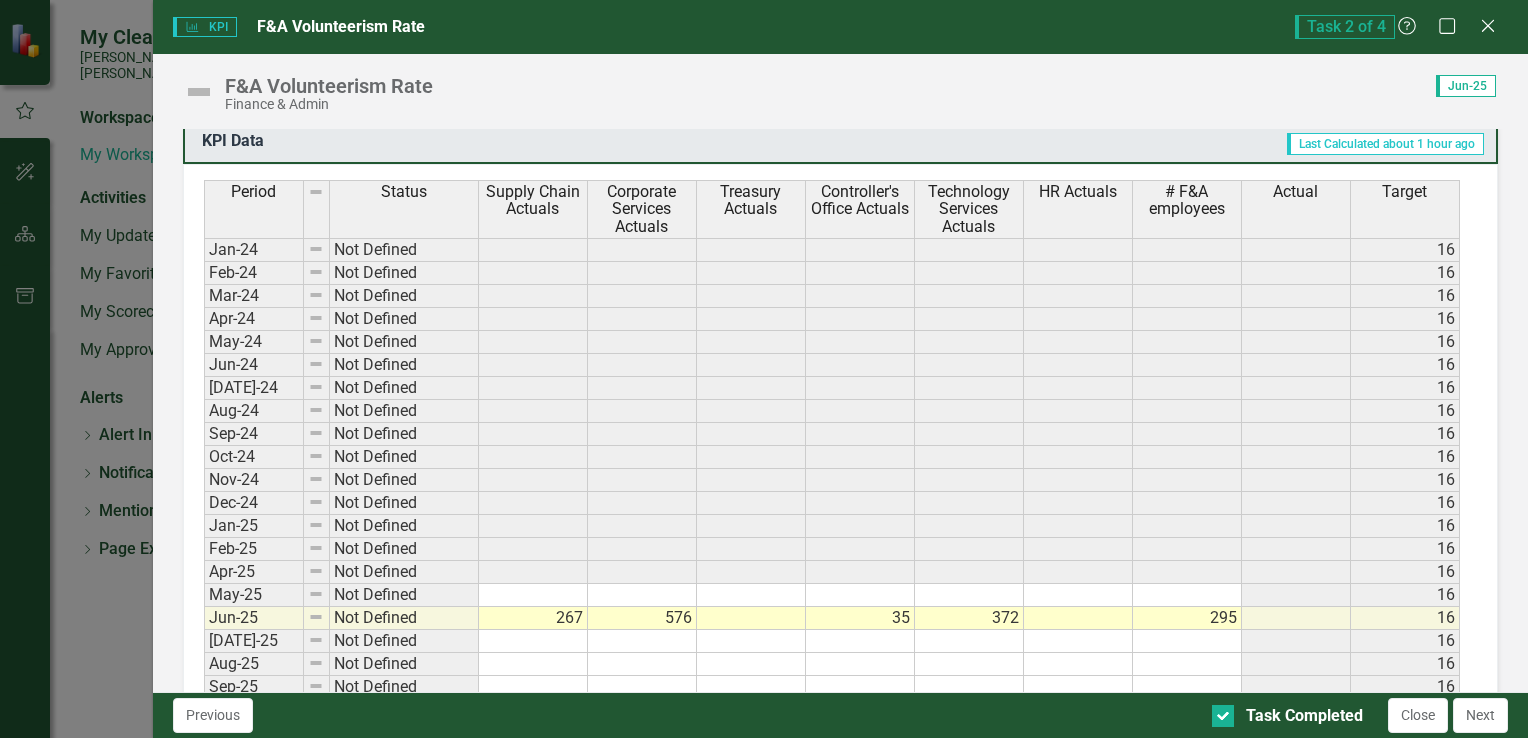 click at bounding box center (533, 595) 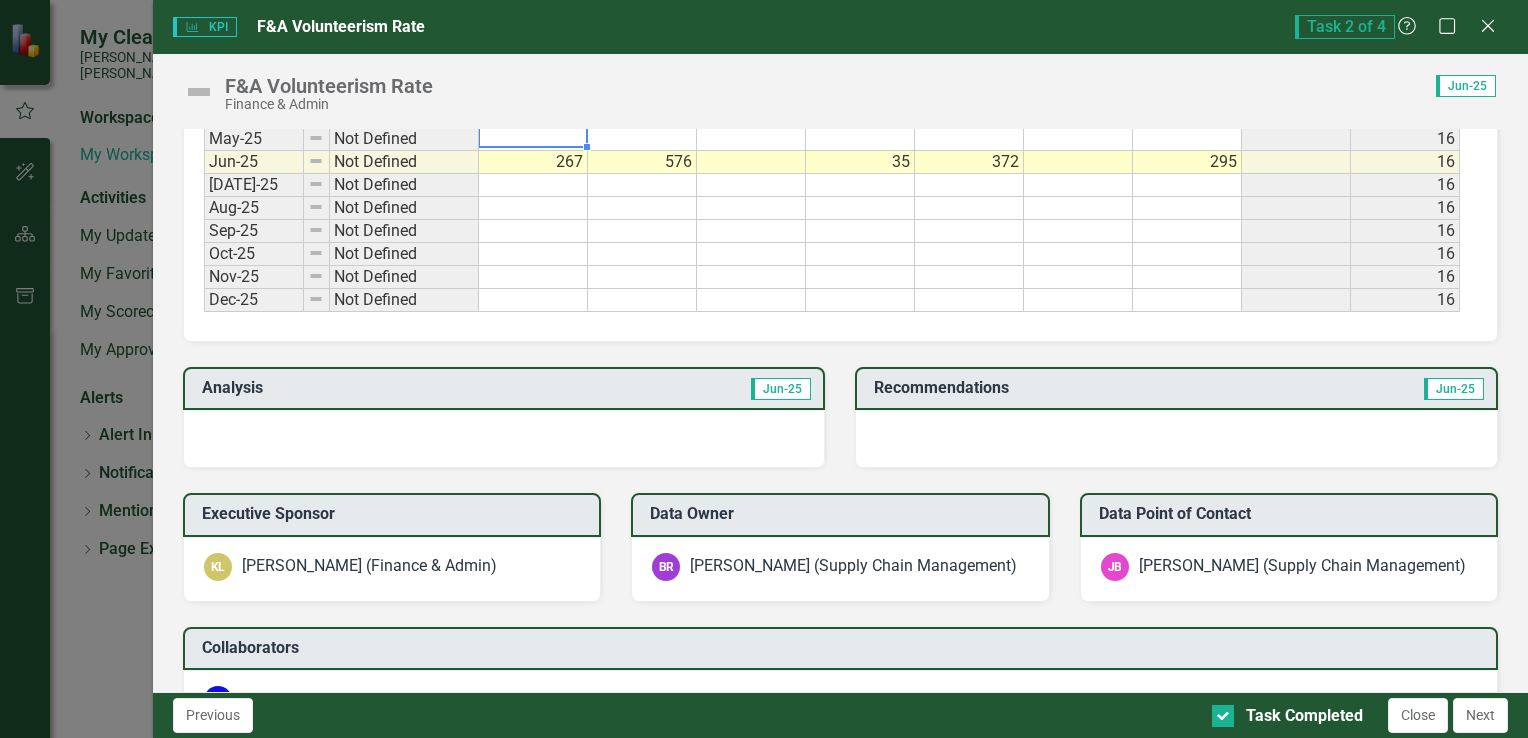 scroll, scrollTop: 1300, scrollLeft: 0, axis: vertical 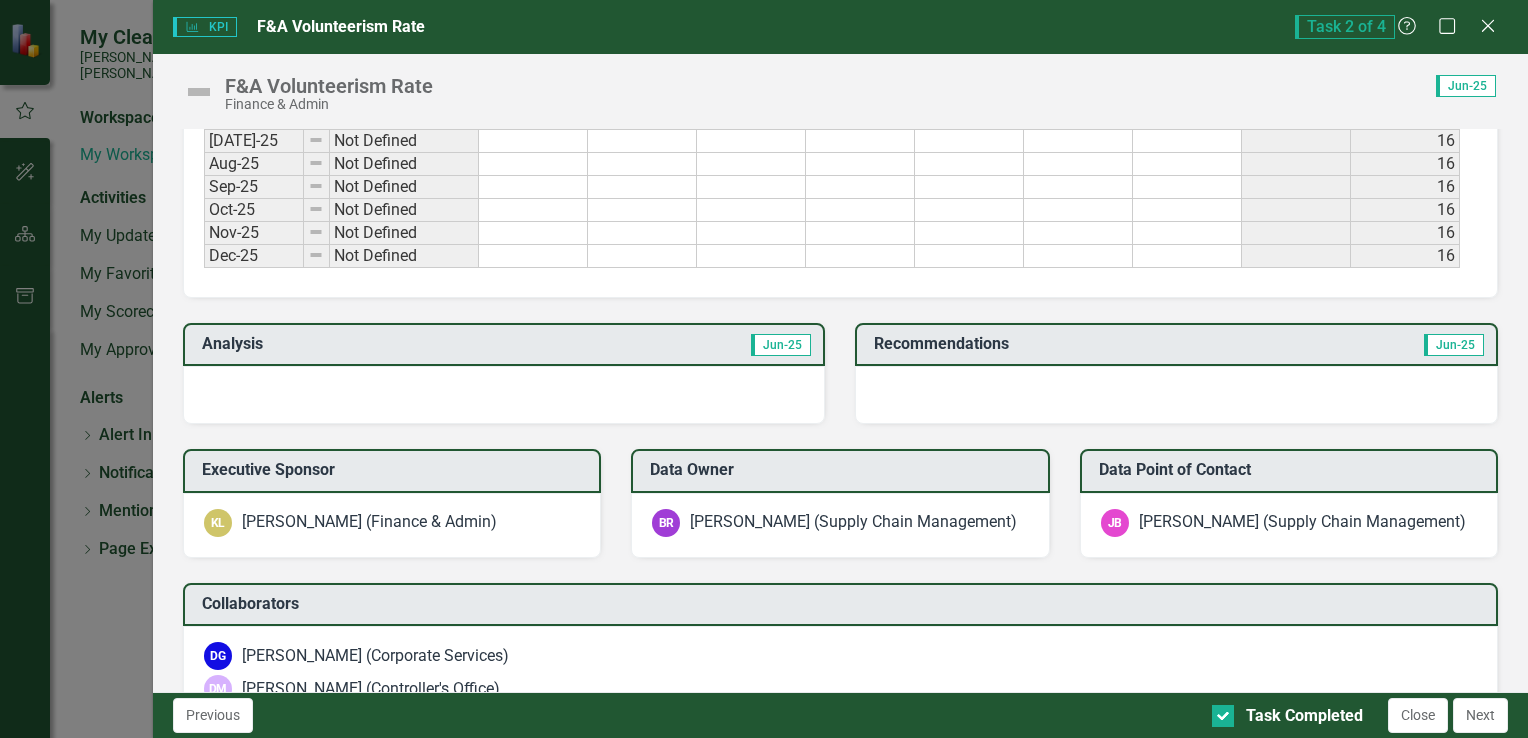 click at bounding box center (504, 395) 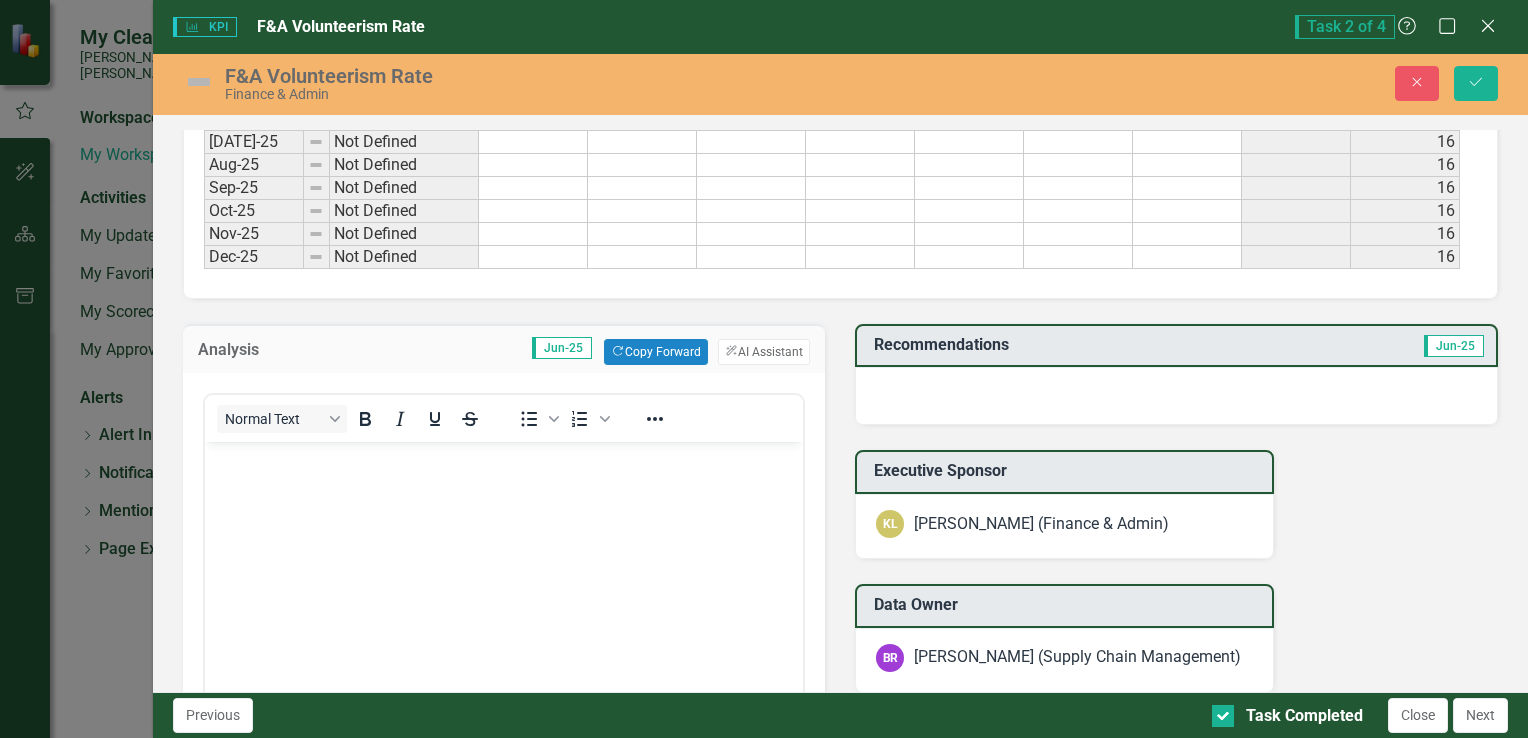 scroll, scrollTop: 0, scrollLeft: 0, axis: both 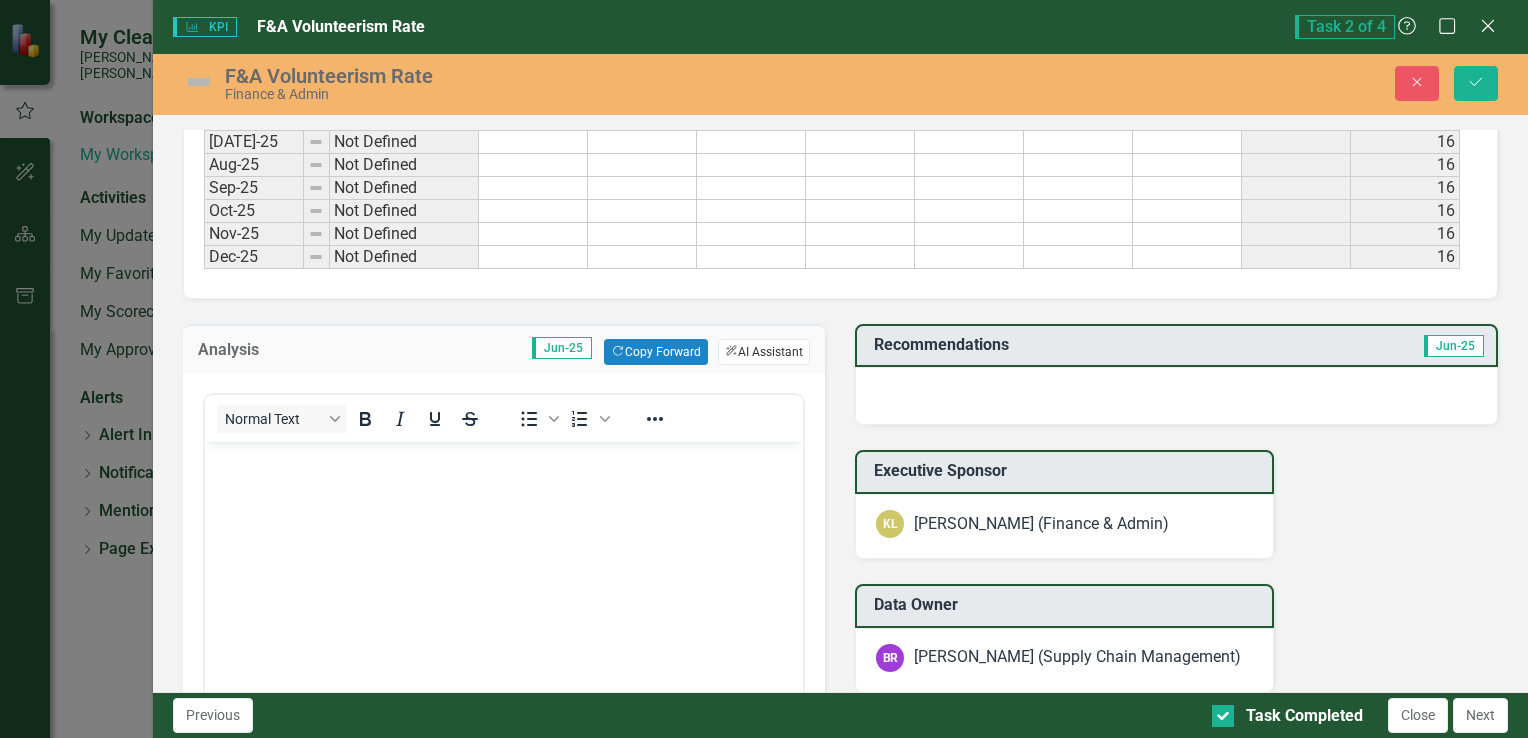 click on "ClearPoint AI  AI Assistant" at bounding box center (764, 352) 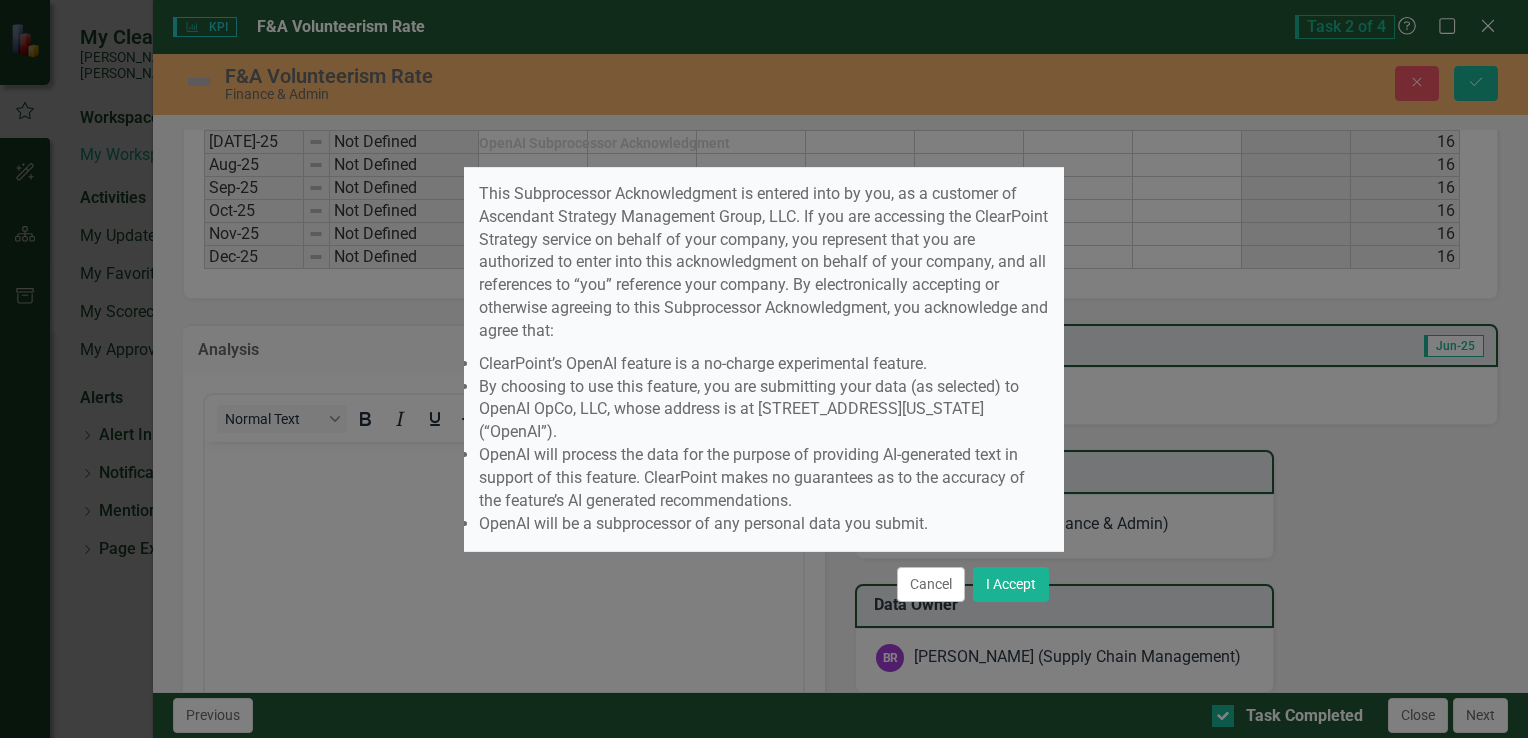 scroll, scrollTop: 29, scrollLeft: 0, axis: vertical 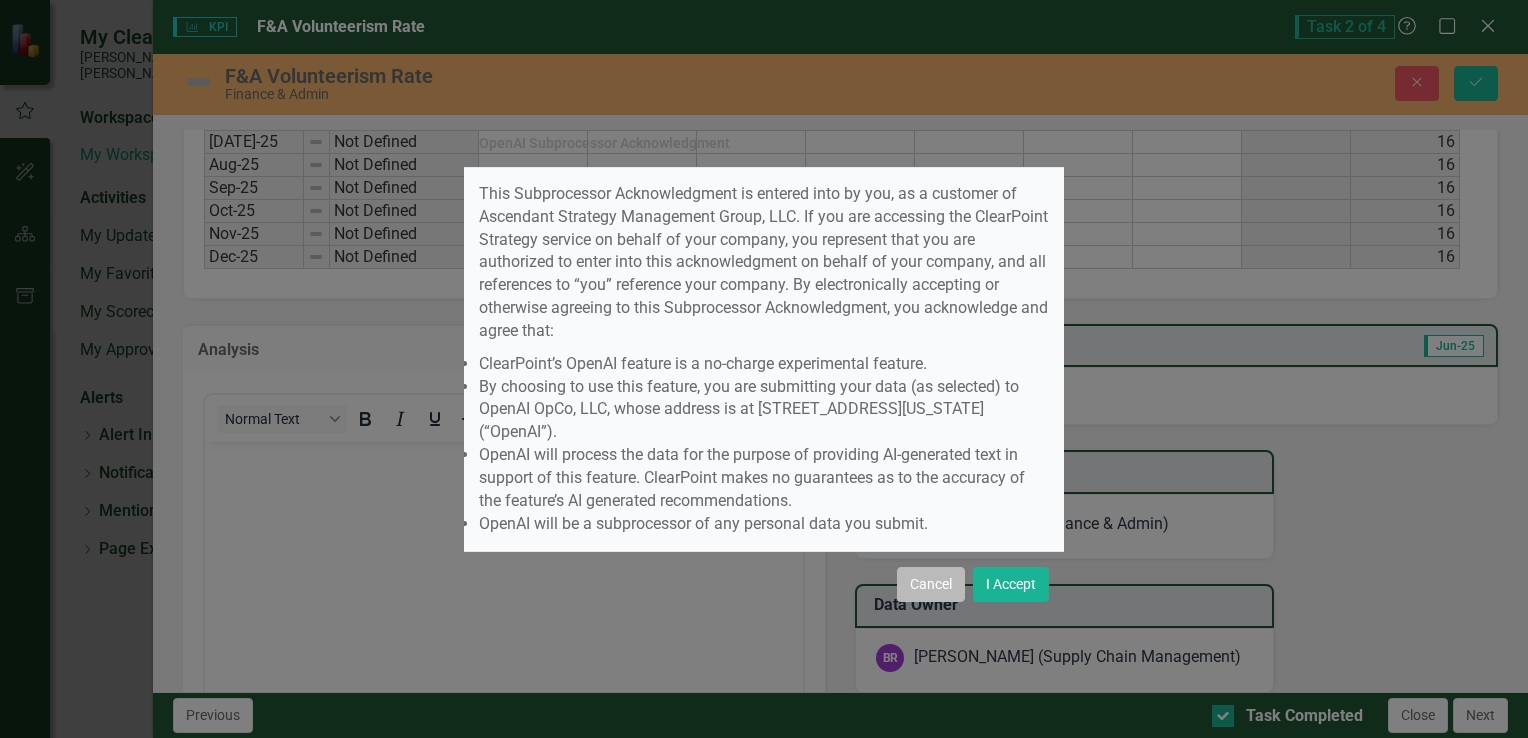 click on "Cancel" at bounding box center (931, 584) 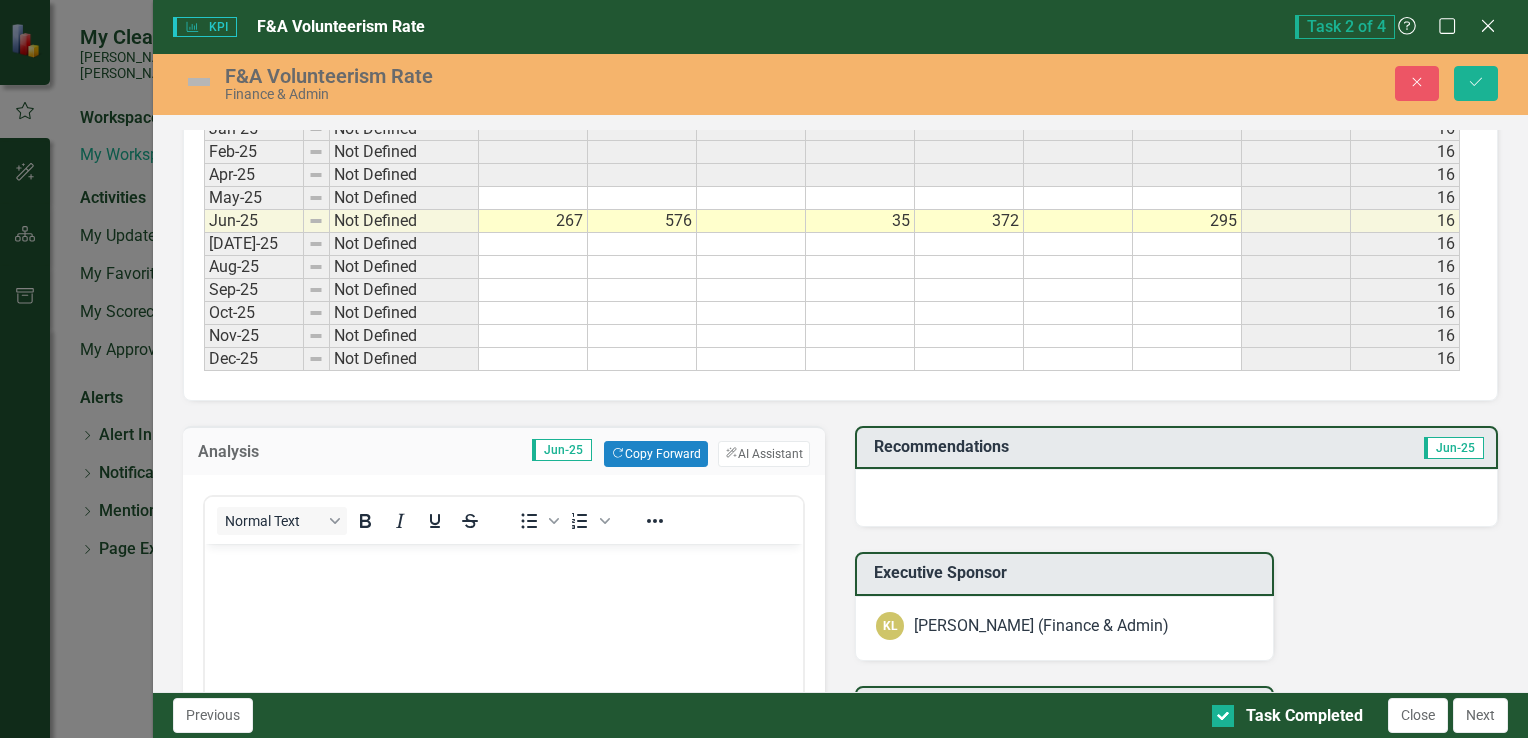 scroll, scrollTop: 1200, scrollLeft: 0, axis: vertical 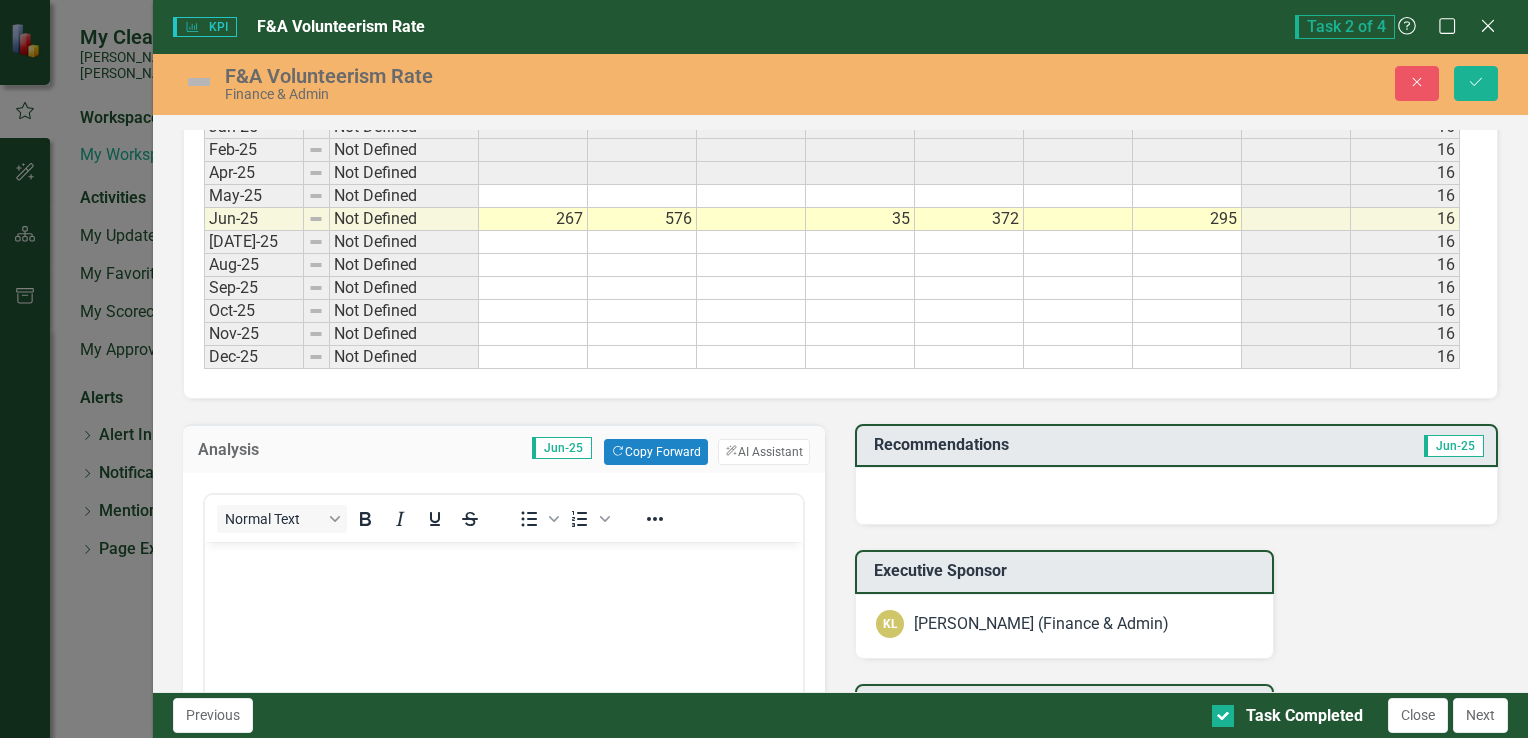 click at bounding box center [503, 691] 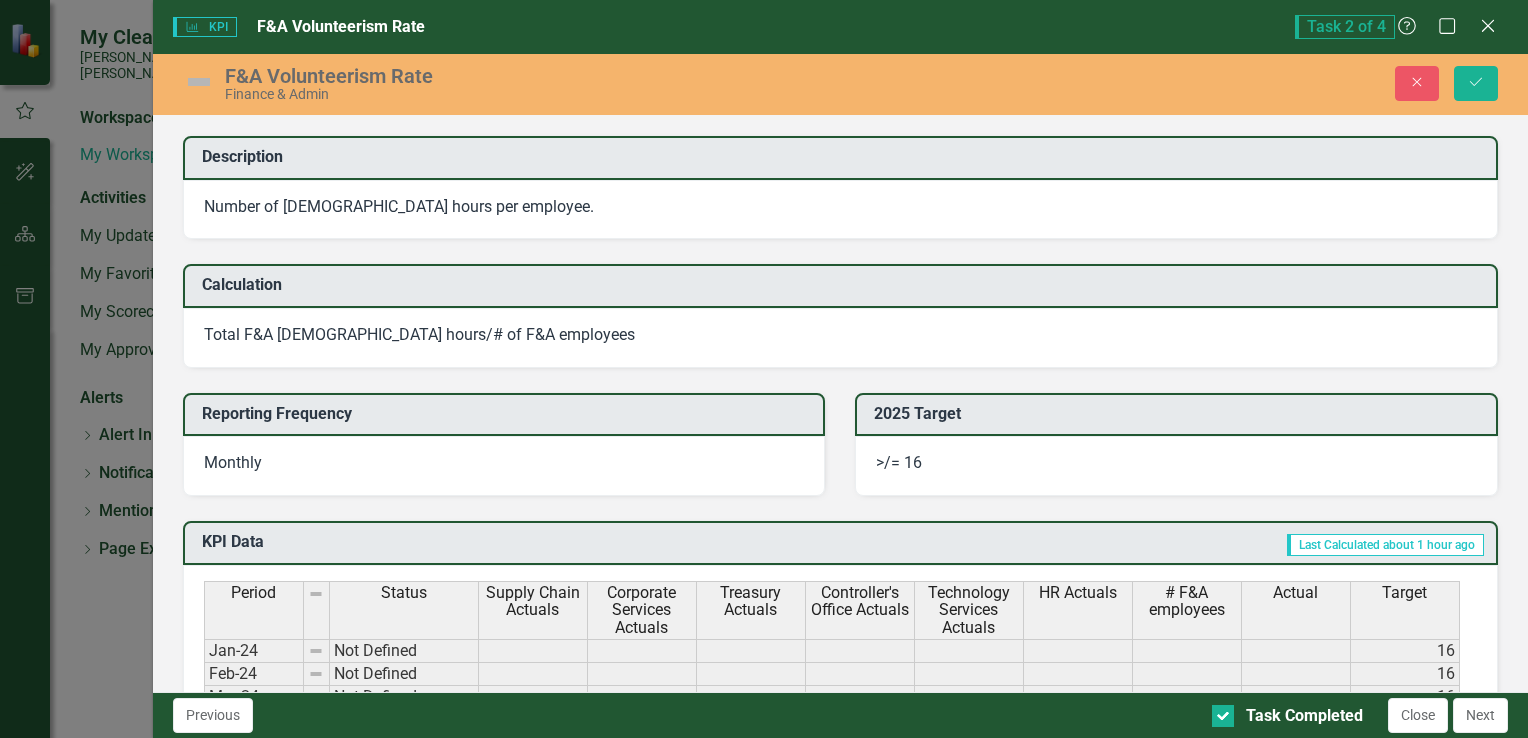 scroll, scrollTop: 400, scrollLeft: 0, axis: vertical 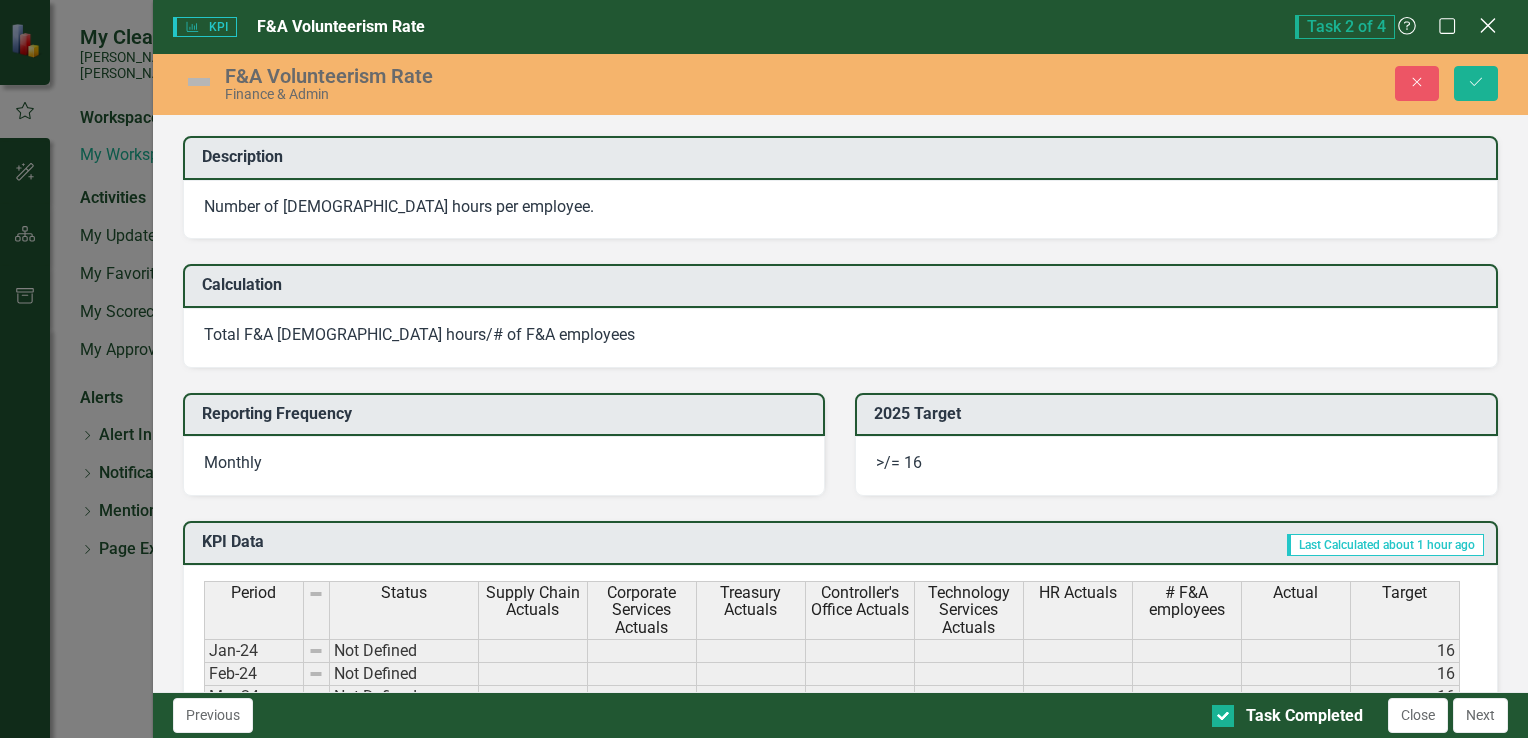 click on "Close" 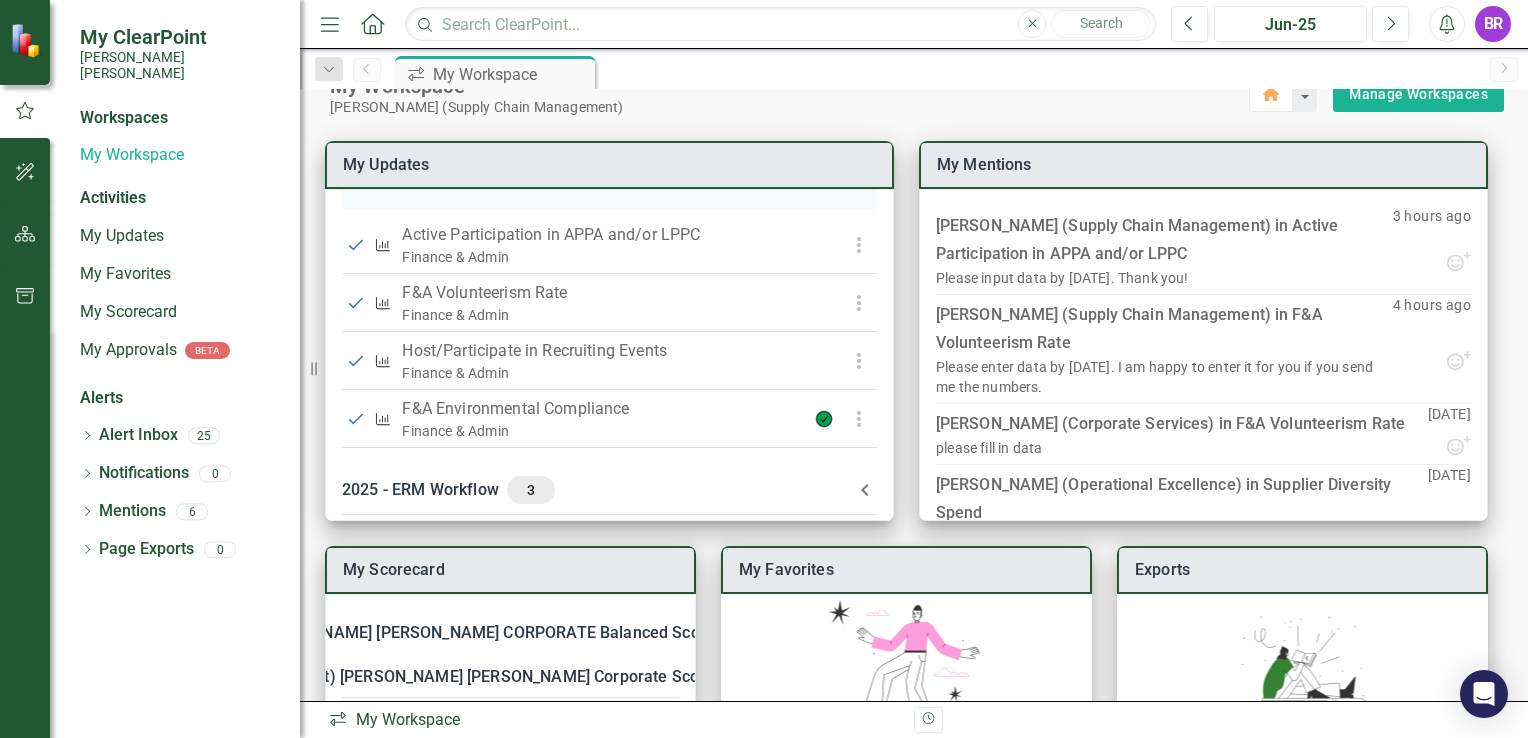 scroll, scrollTop: 100, scrollLeft: 0, axis: vertical 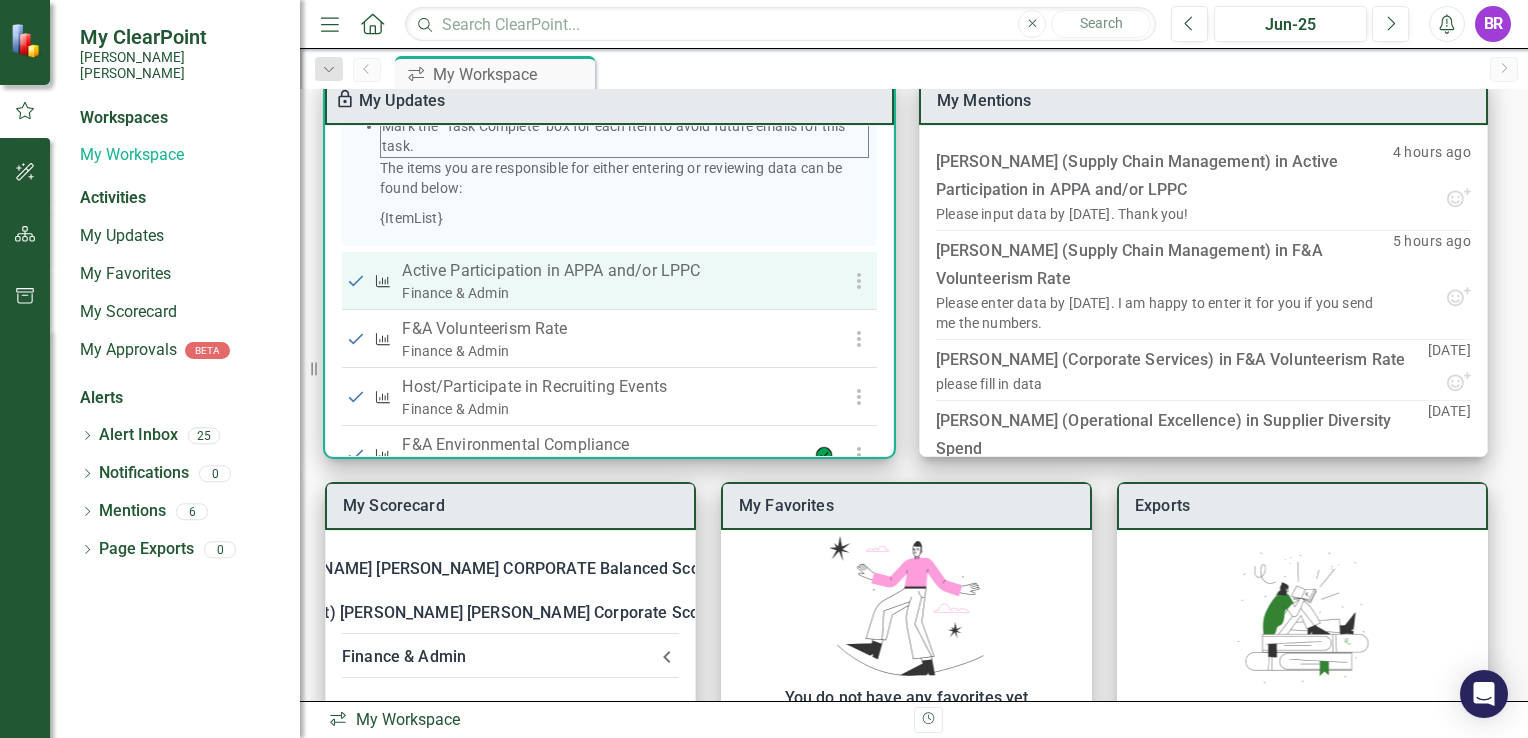 click on "Finance & Admin" at bounding box center (596, 293) 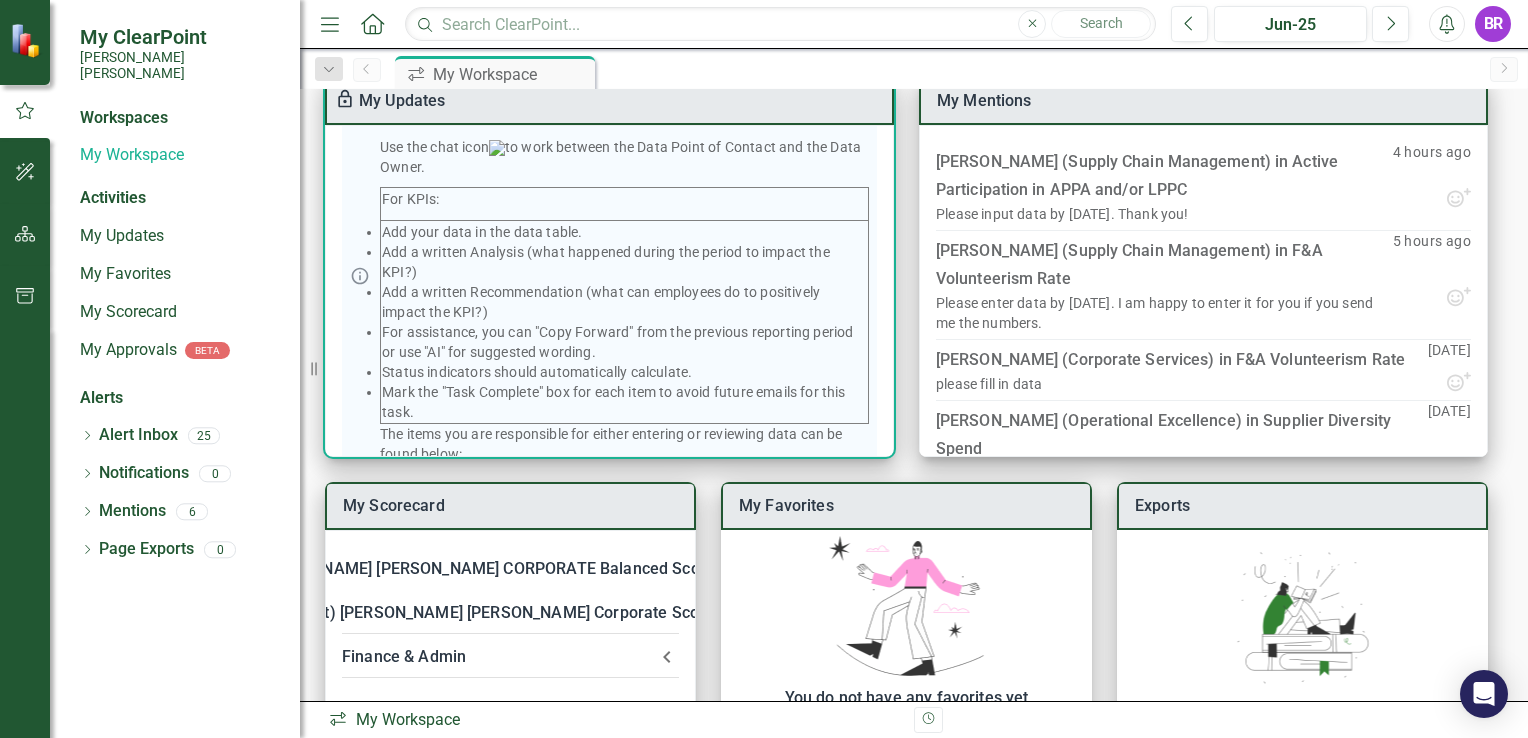 scroll, scrollTop: 200, scrollLeft: 0, axis: vertical 